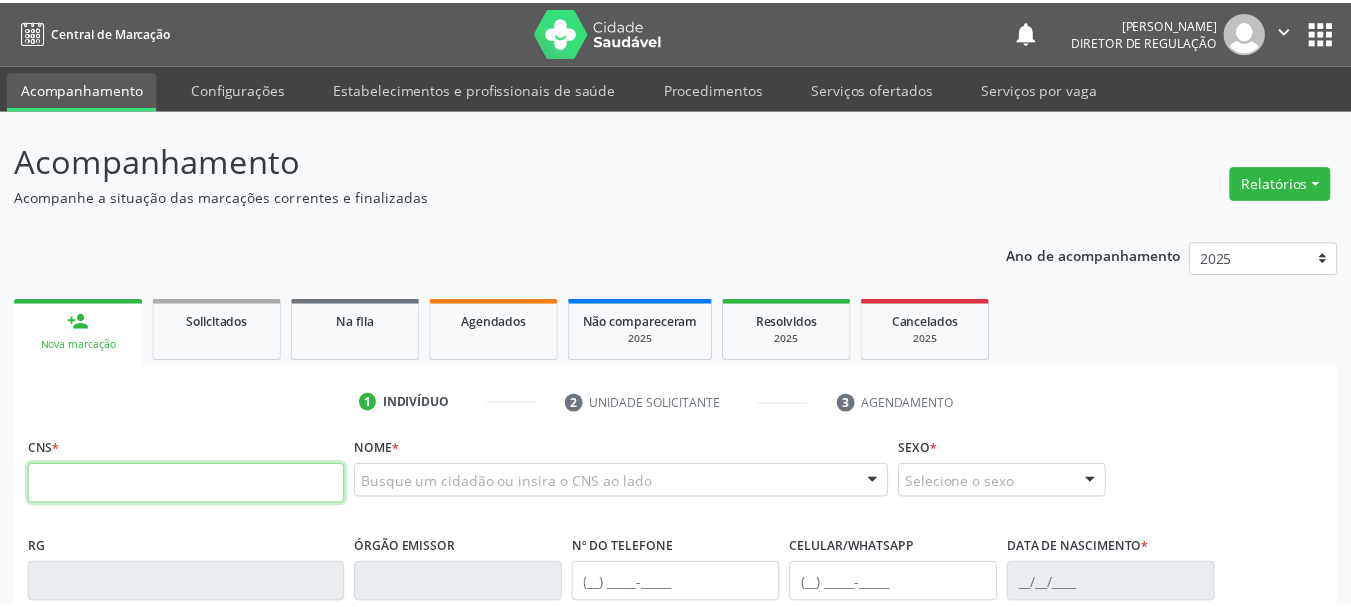 scroll, scrollTop: 0, scrollLeft: 0, axis: both 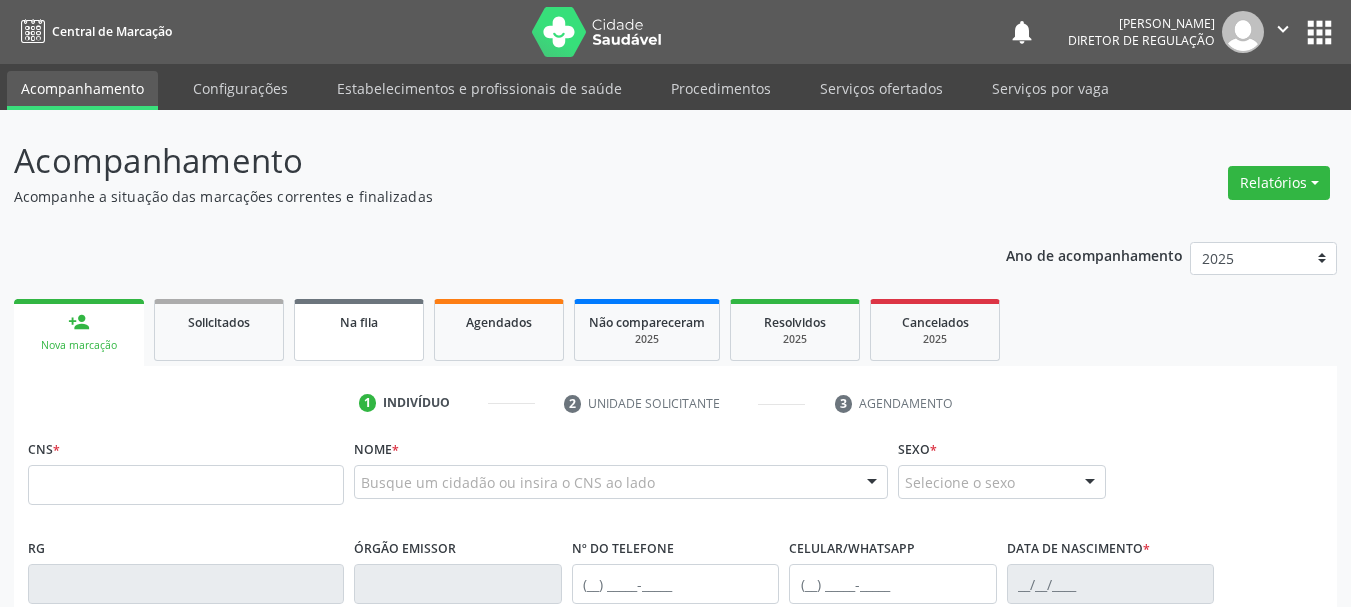 click on "Na fila" at bounding box center (359, 322) 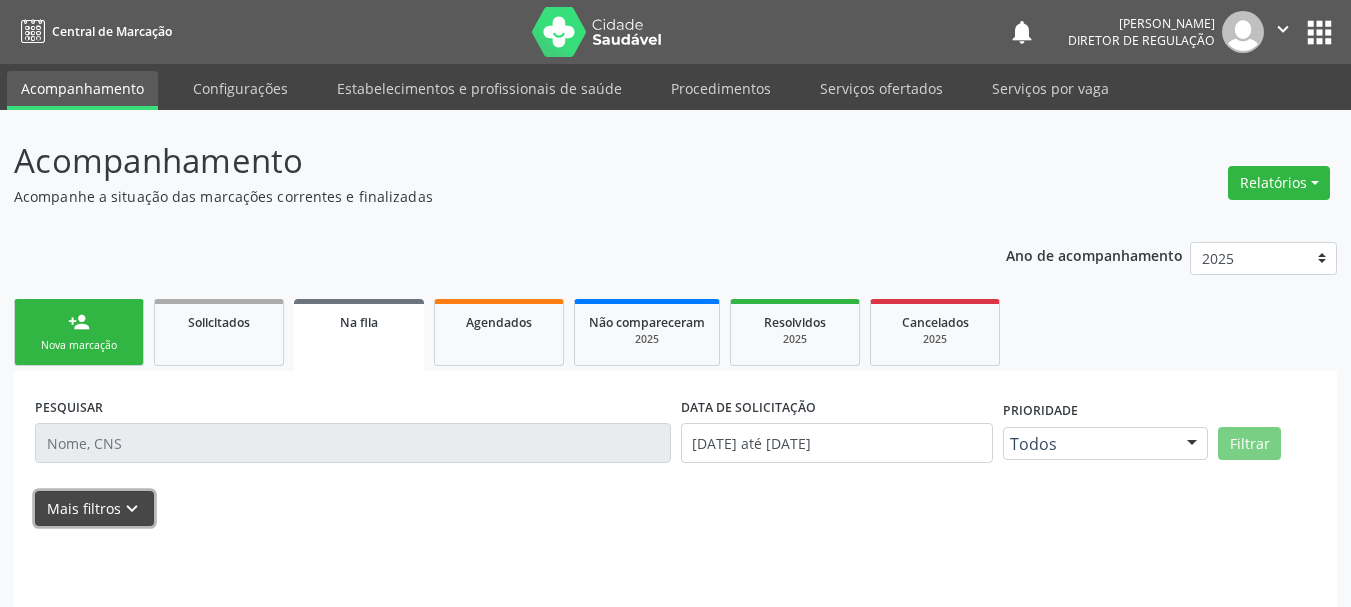 click on "Mais filtros
keyboard_arrow_down" at bounding box center (94, 508) 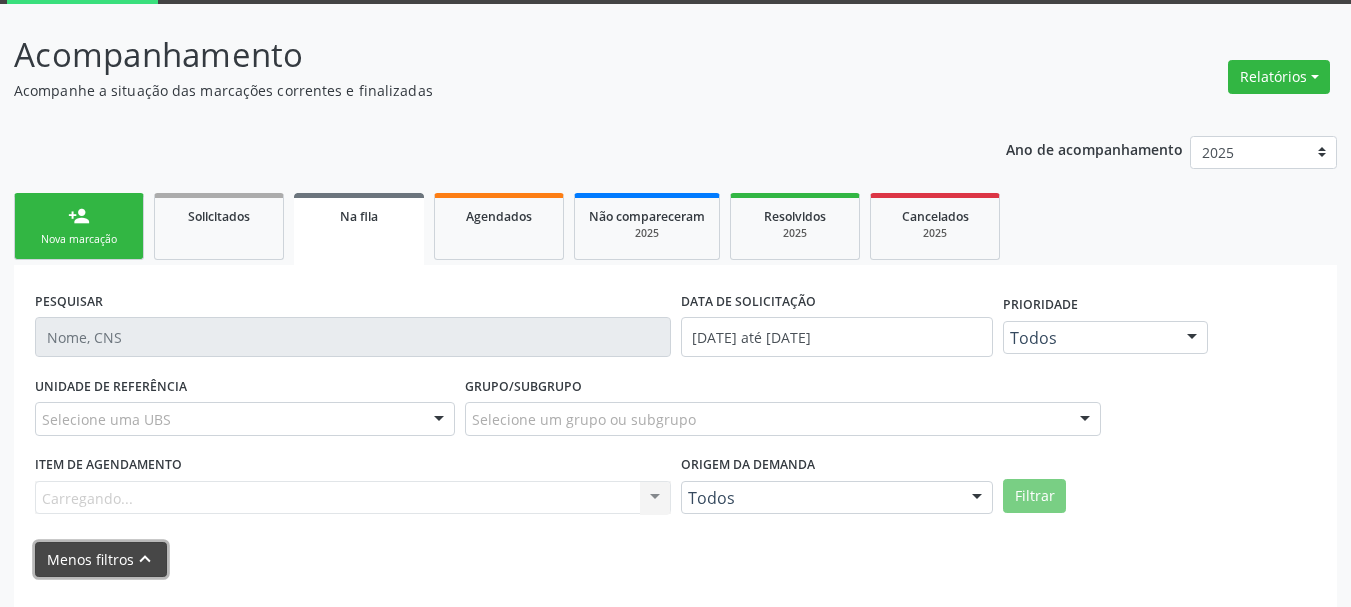 scroll, scrollTop: 217, scrollLeft: 0, axis: vertical 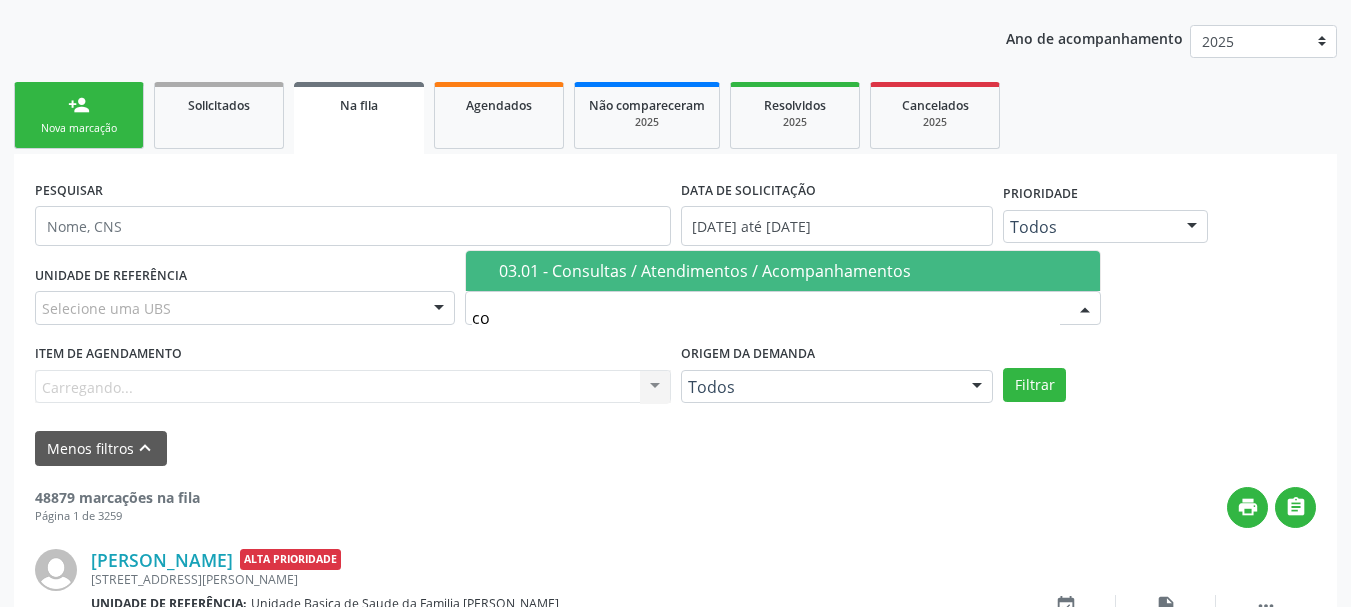 type on "con" 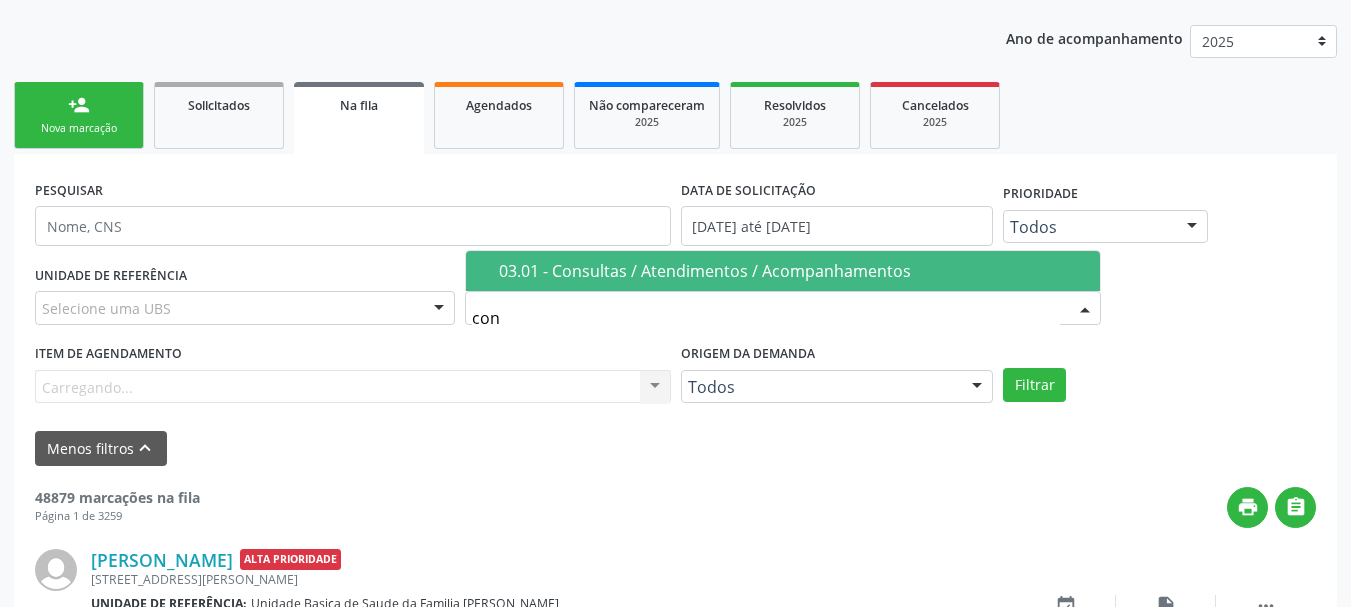 click on "03.01 - Consultas / Atendimentos / Acompanhamentos" at bounding box center [793, 271] 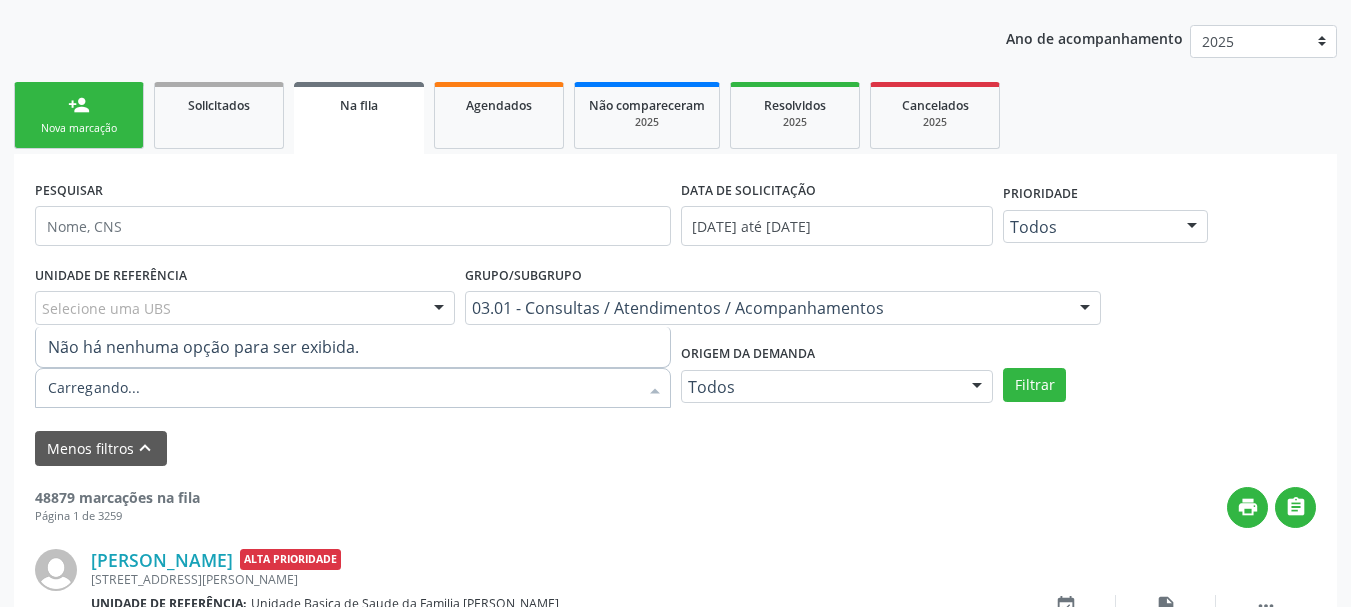 click at bounding box center (353, 388) 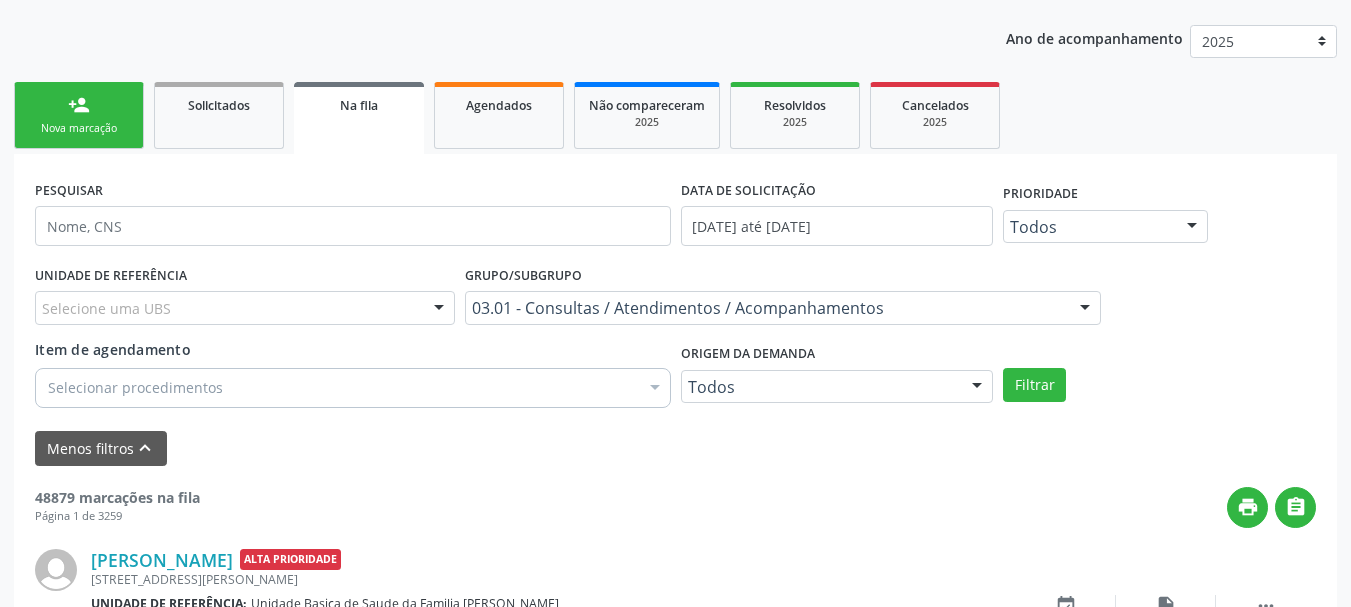 click on "Selecionar procedimentos" at bounding box center (353, 388) 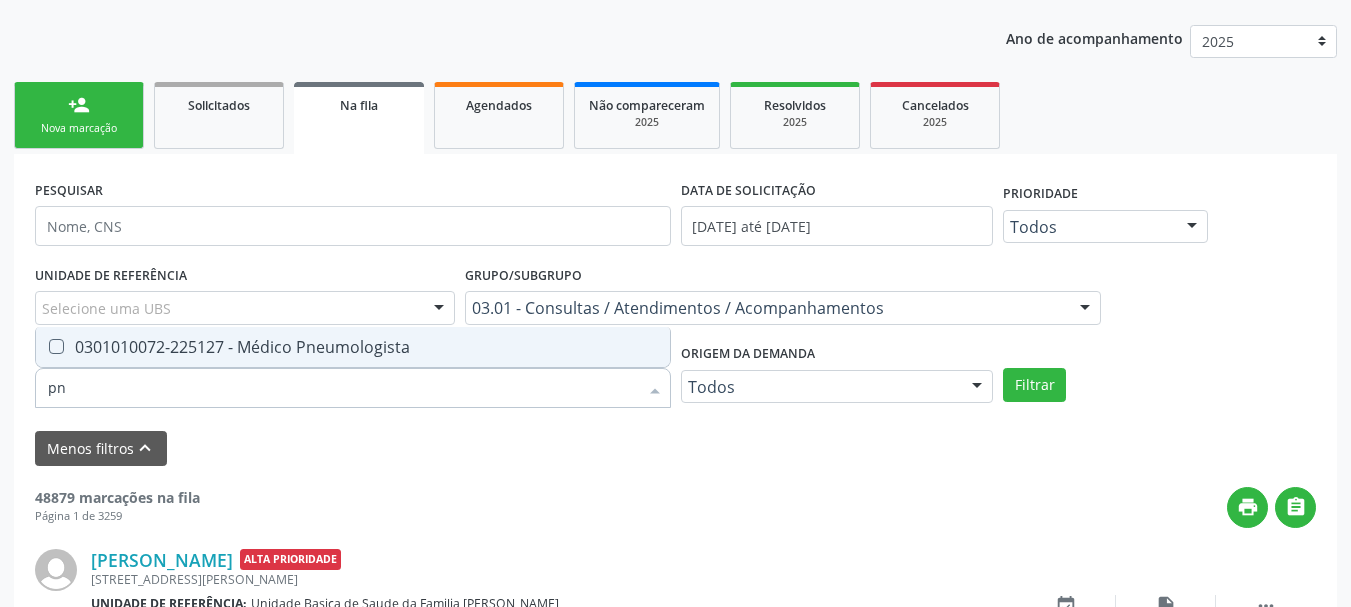 type on "pne" 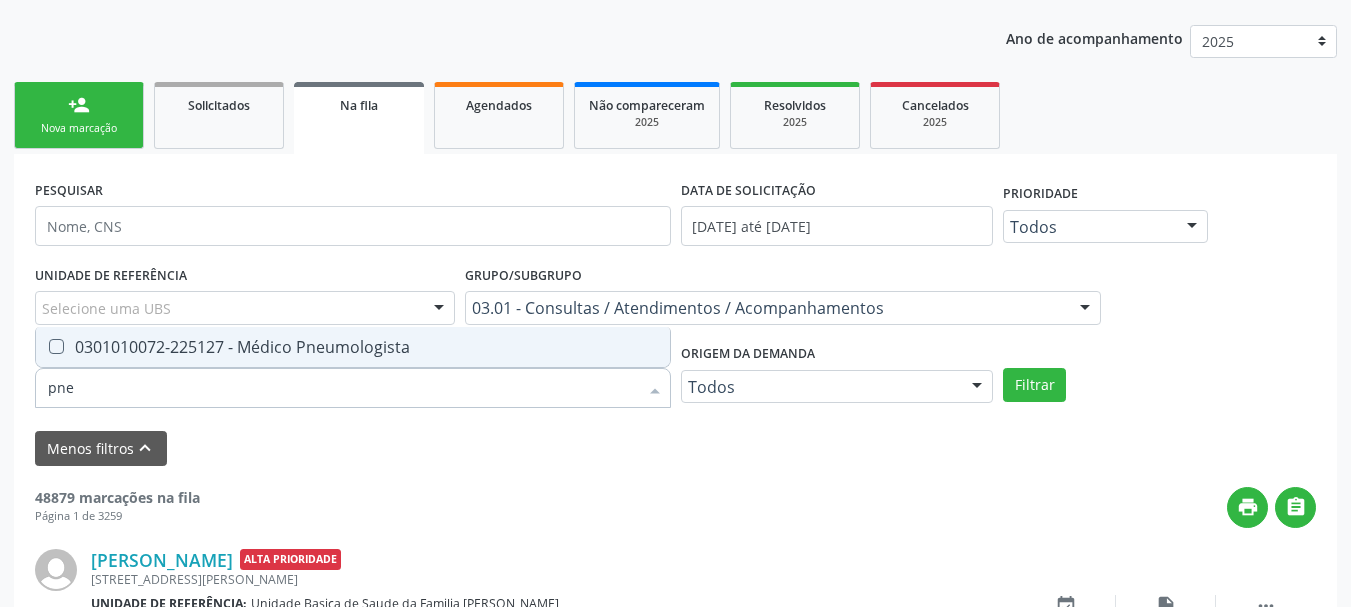 click on "0301010072-225127 - Médico Pneumologista" at bounding box center [353, 347] 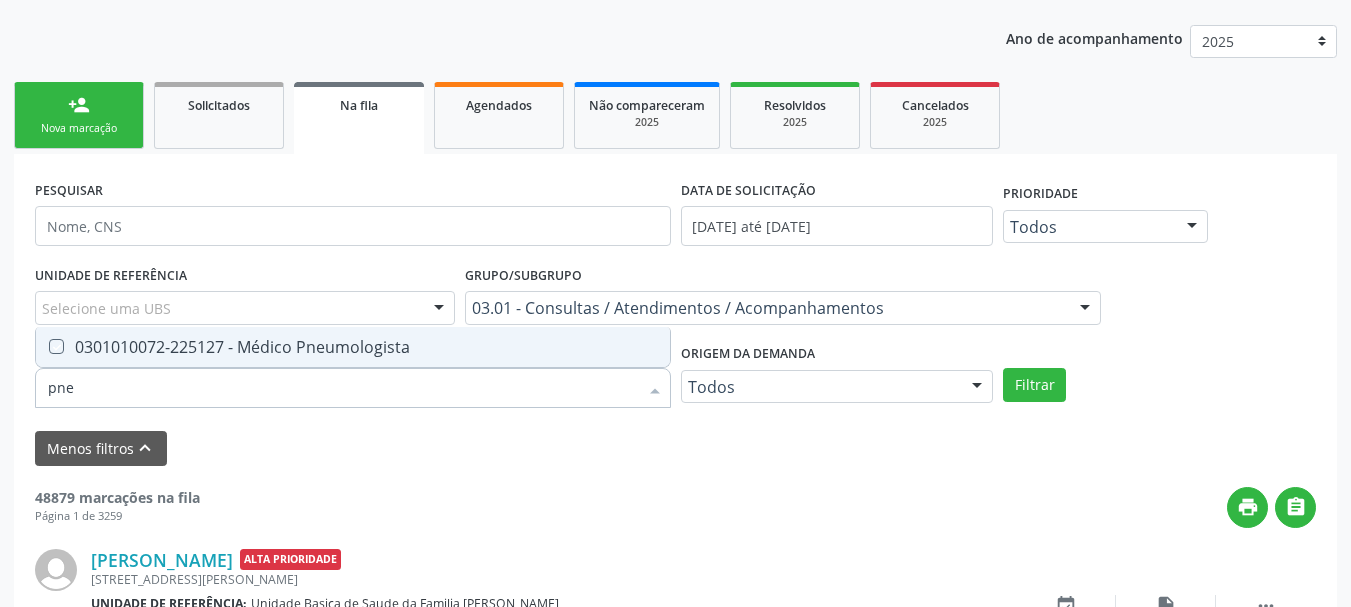 checkbox on "true" 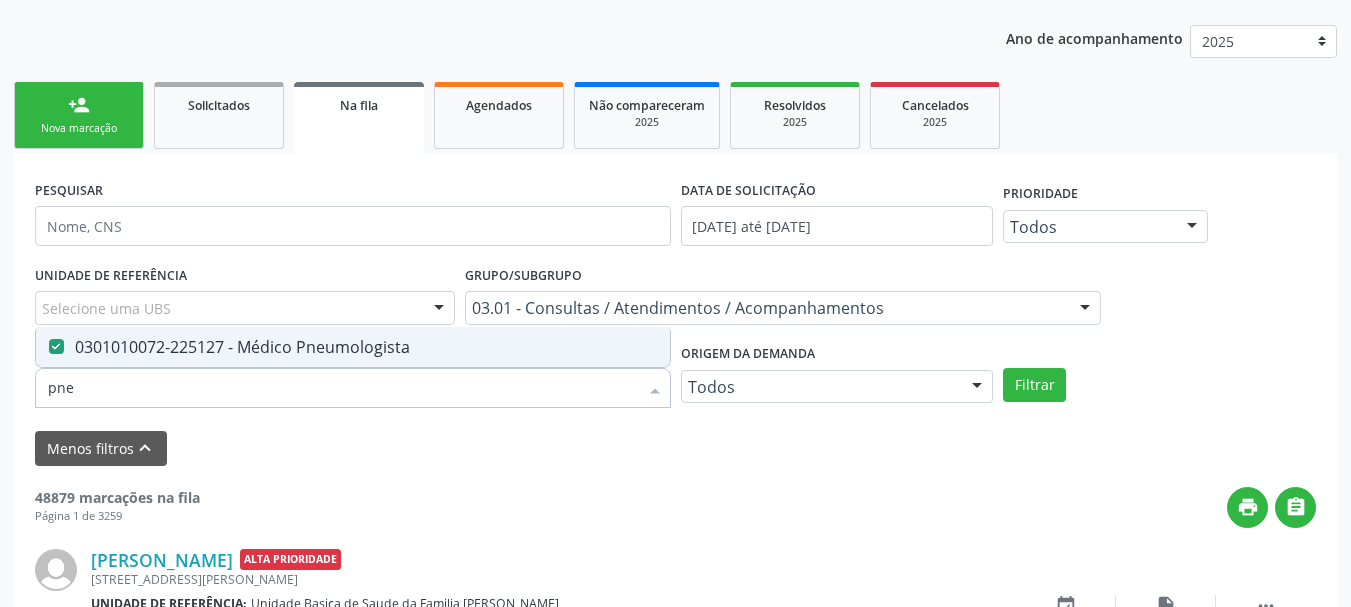 click on "Filtrar" at bounding box center (1159, 385) 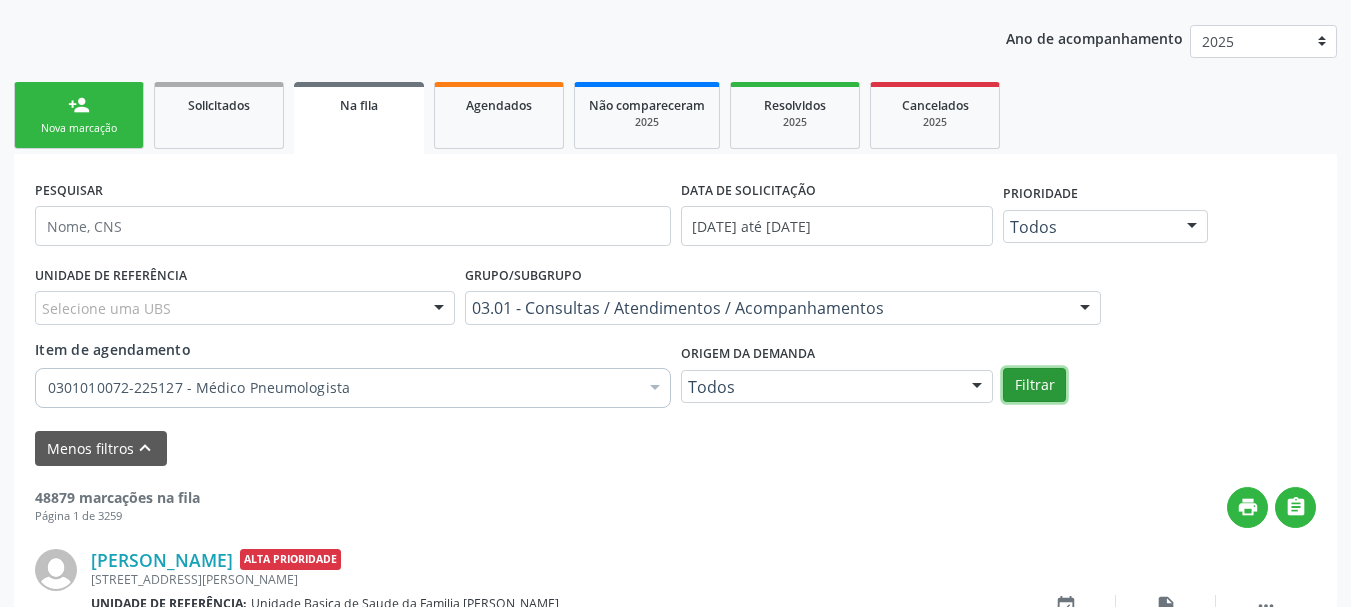 click on "Filtrar" at bounding box center [1034, 385] 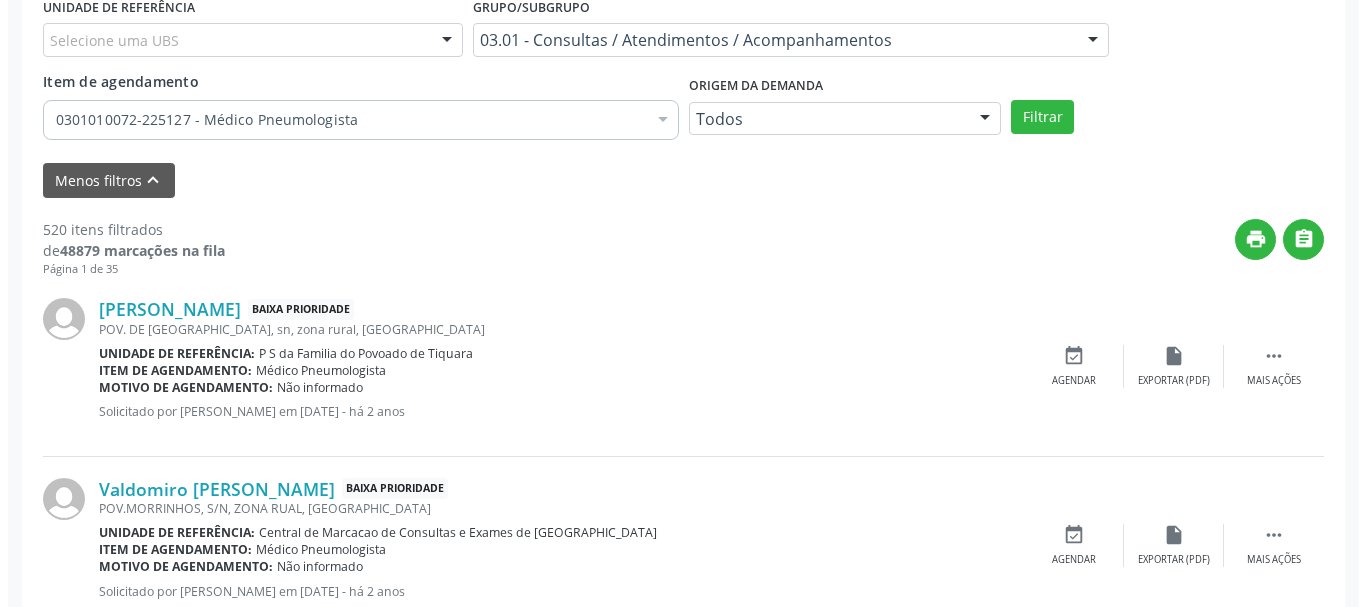 scroll, scrollTop: 538, scrollLeft: 0, axis: vertical 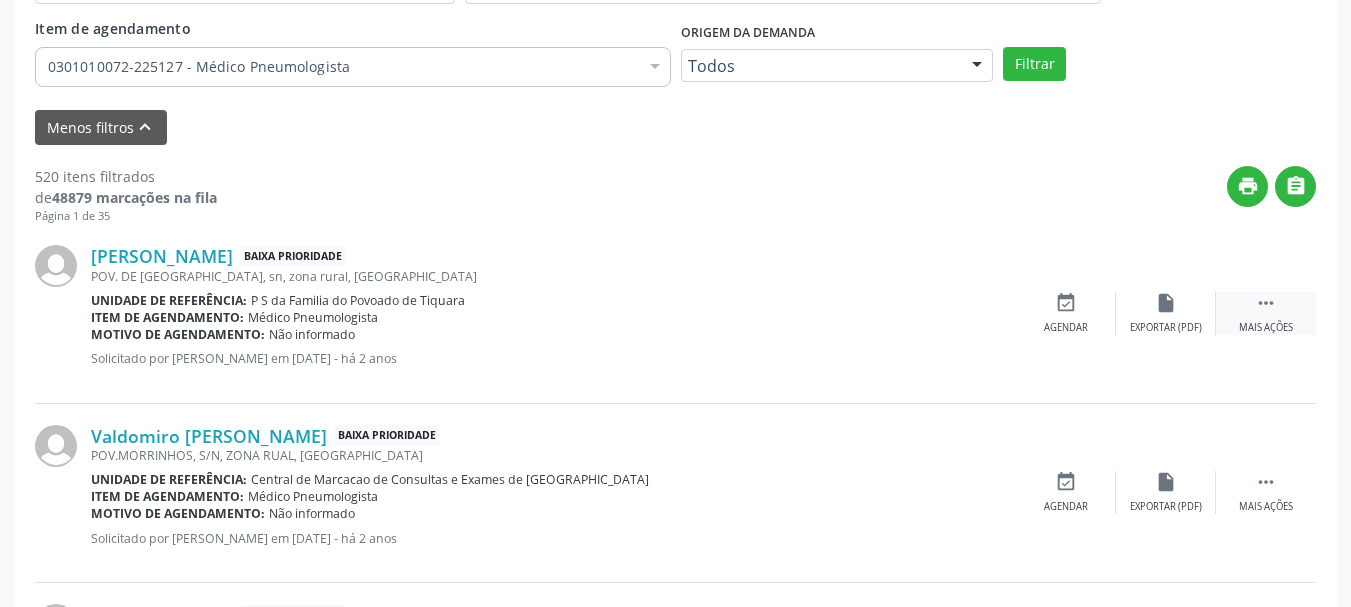 click on "Mais ações" at bounding box center [1266, 328] 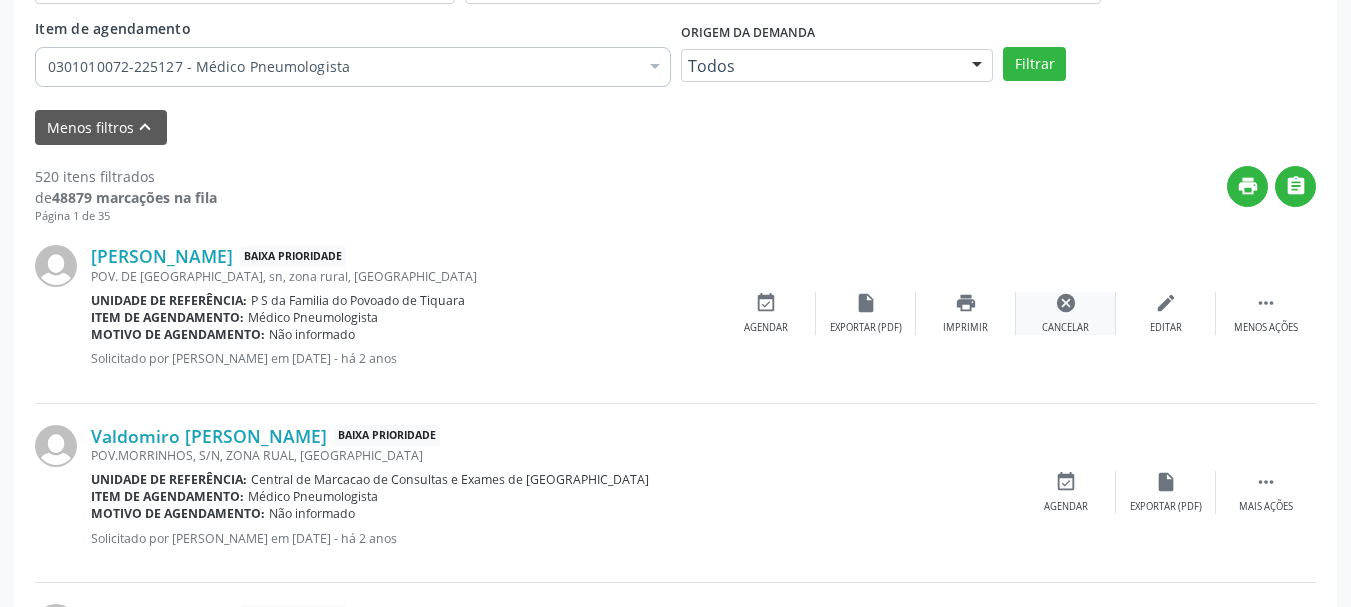 click on "cancel" at bounding box center (1066, 303) 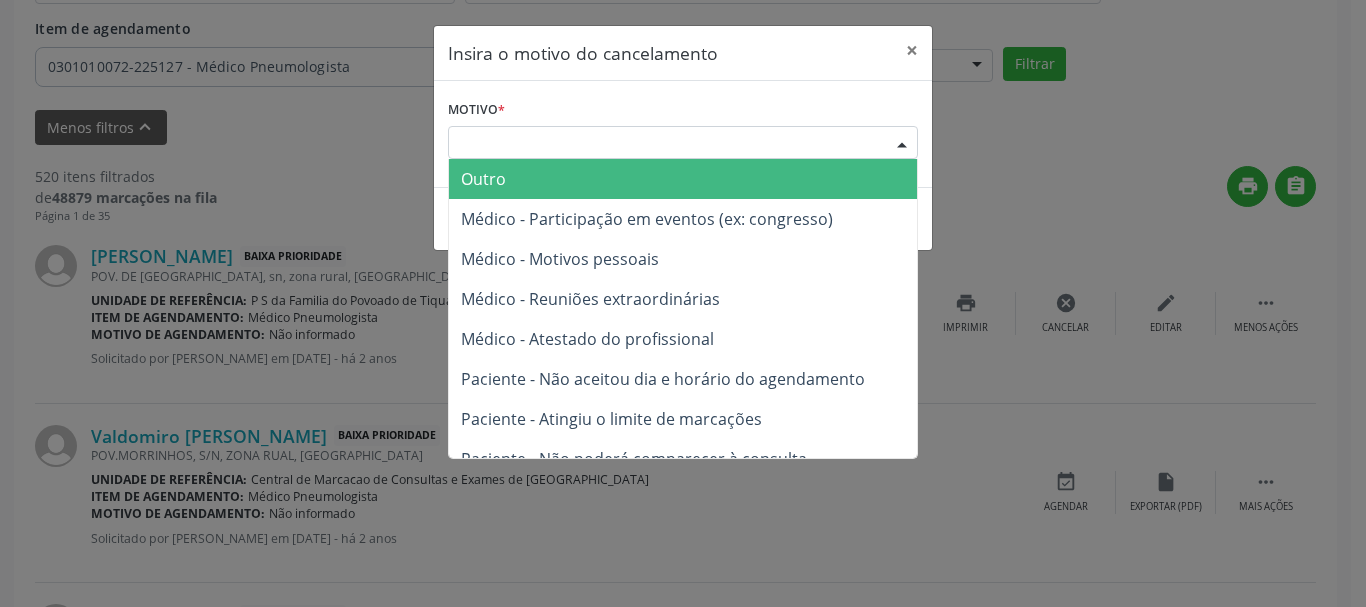 click on "Escolha o motivo" at bounding box center (683, 143) 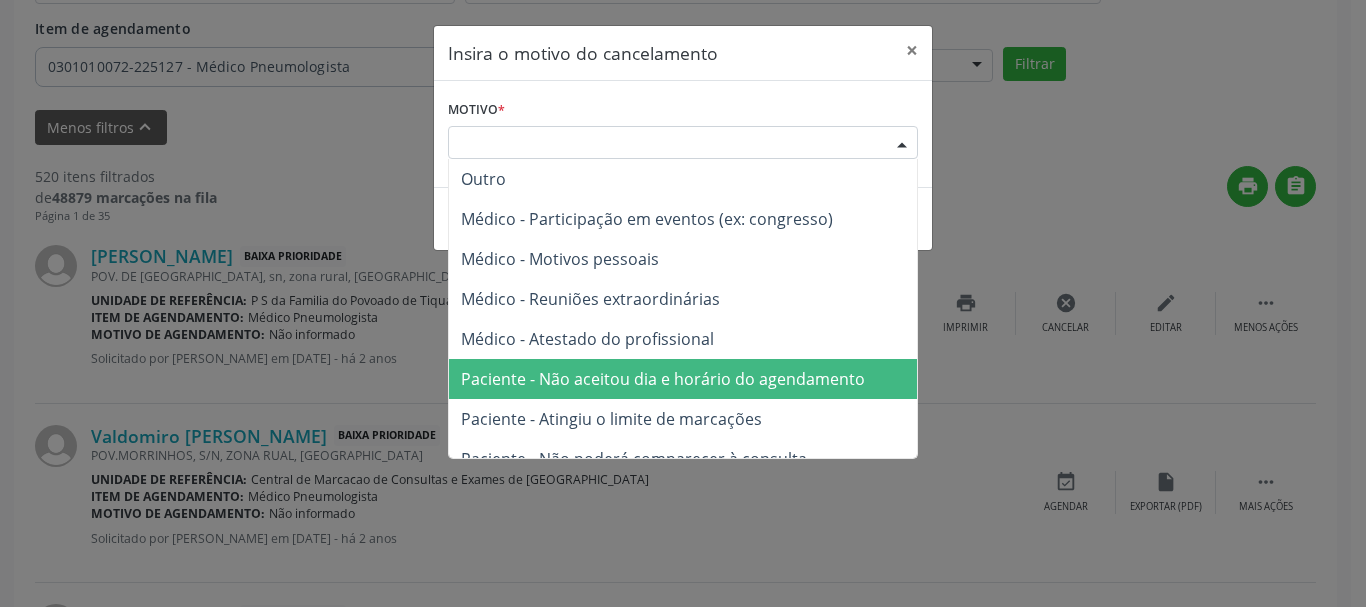 drag, startPoint x: 795, startPoint y: 392, endPoint x: 851, endPoint y: 328, distance: 85.04117 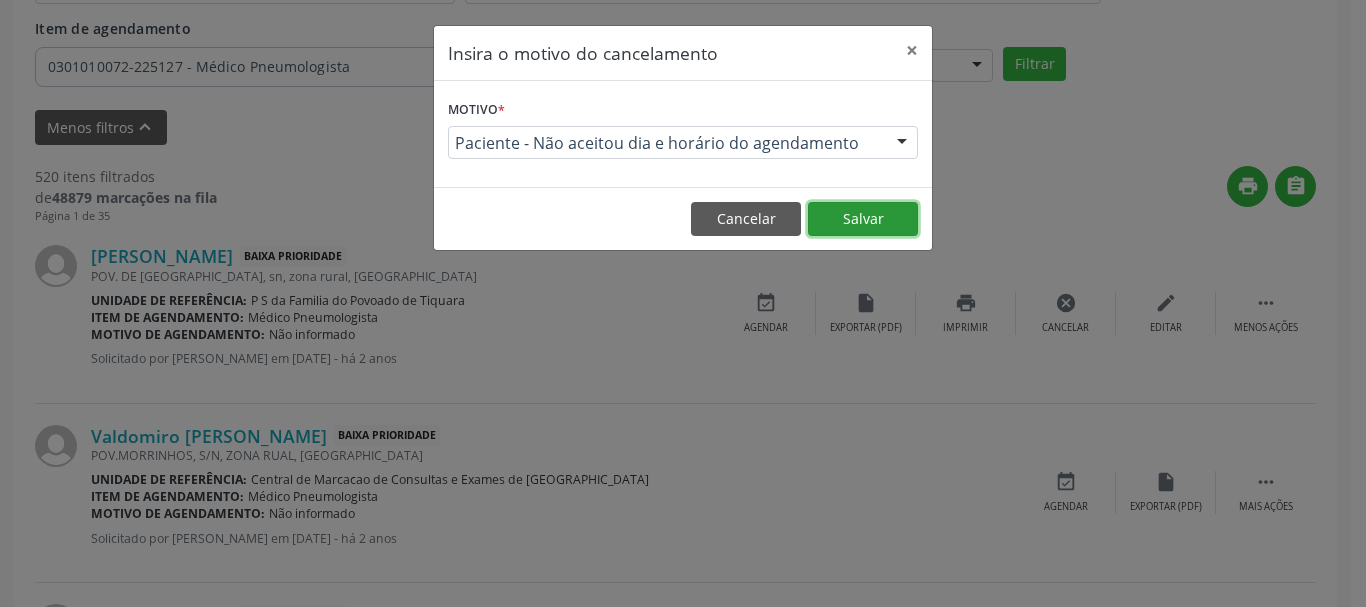 click on "Salvar" at bounding box center [863, 219] 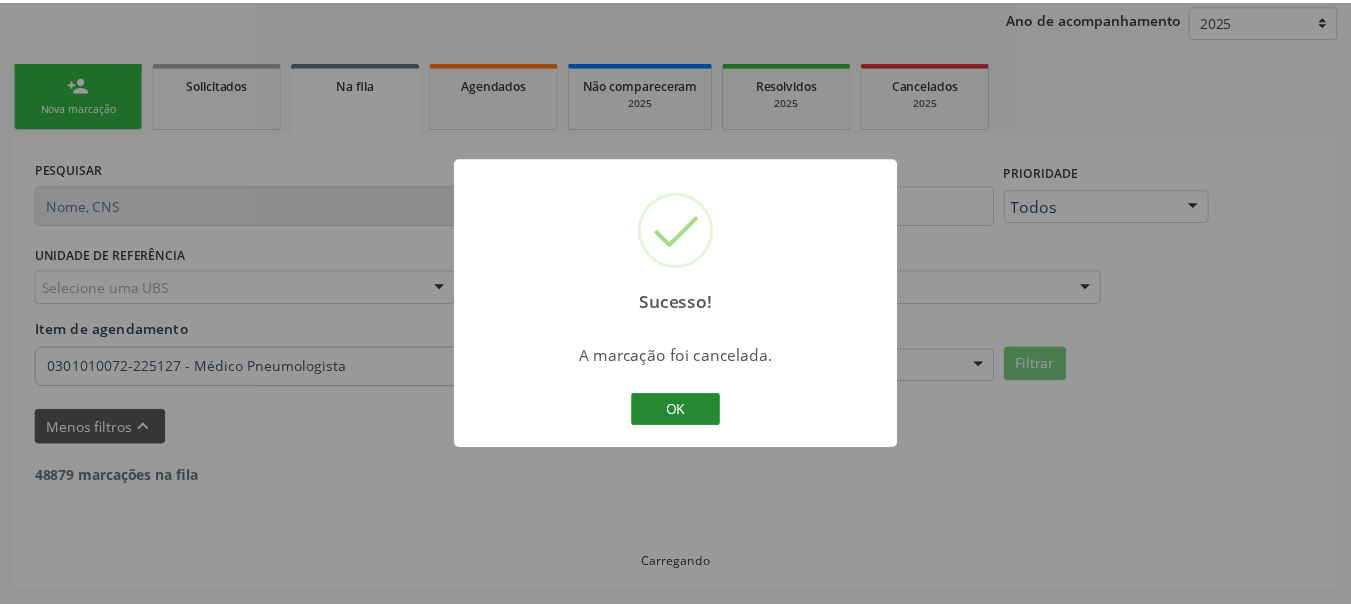 scroll, scrollTop: 238, scrollLeft: 0, axis: vertical 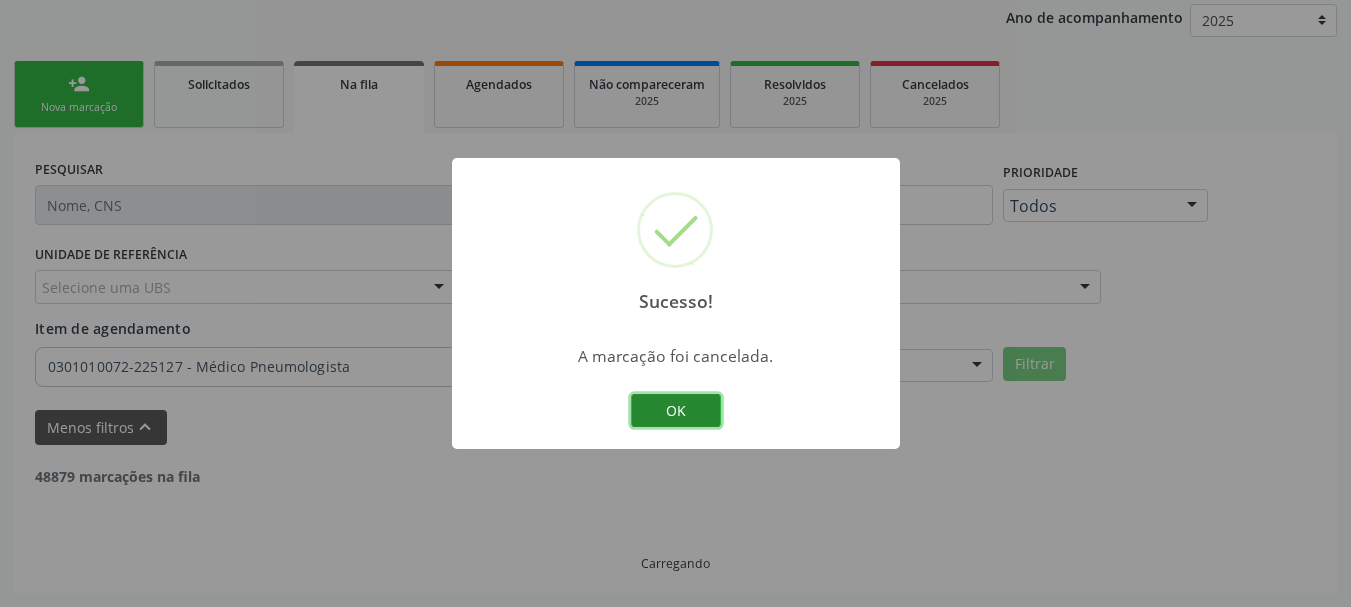 drag, startPoint x: 696, startPoint y: 409, endPoint x: 1283, endPoint y: 526, distance: 598.5466 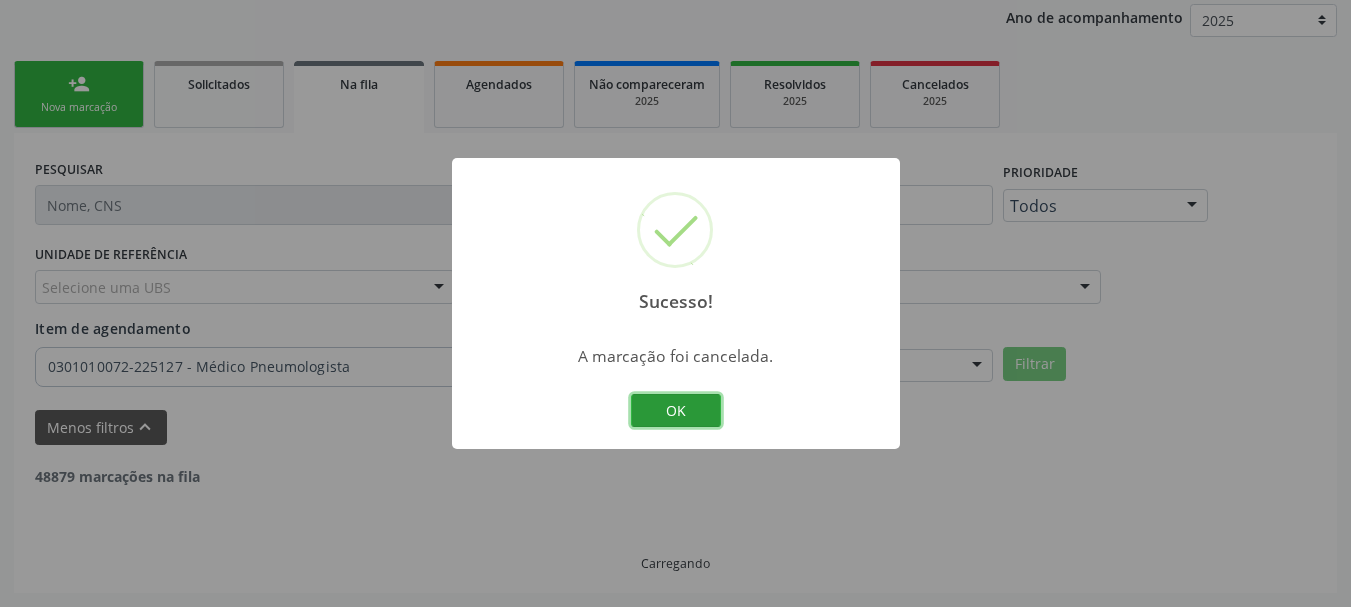 click on "OK" at bounding box center [676, 411] 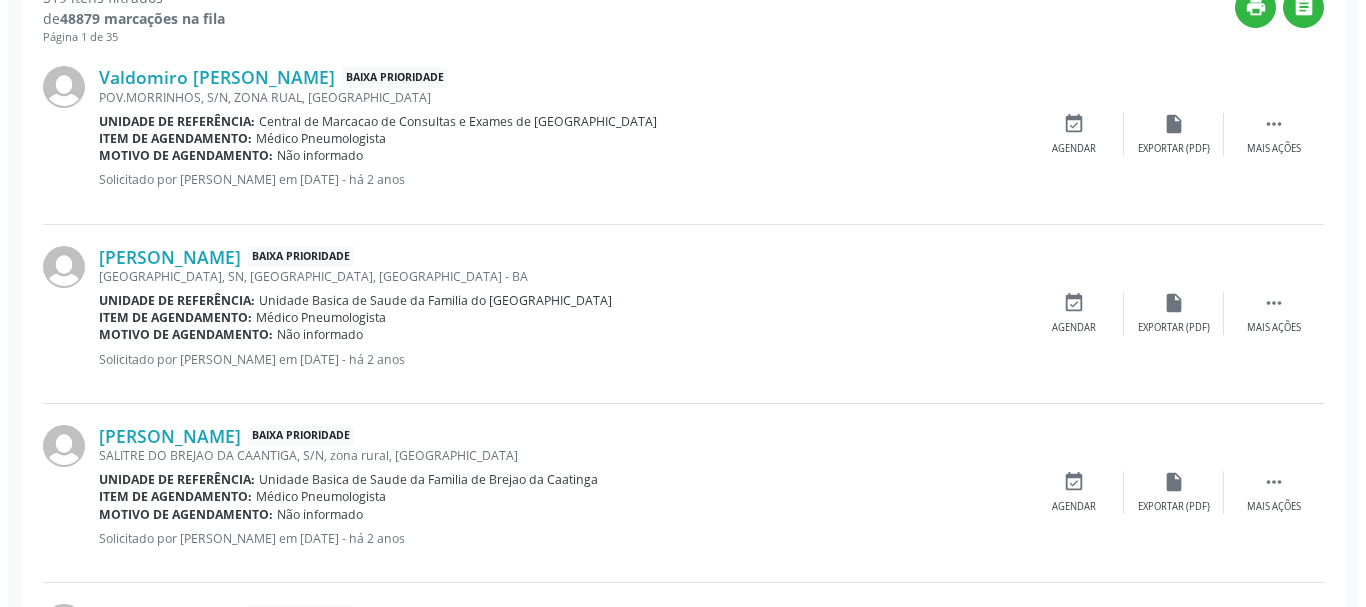 scroll, scrollTop: 738, scrollLeft: 0, axis: vertical 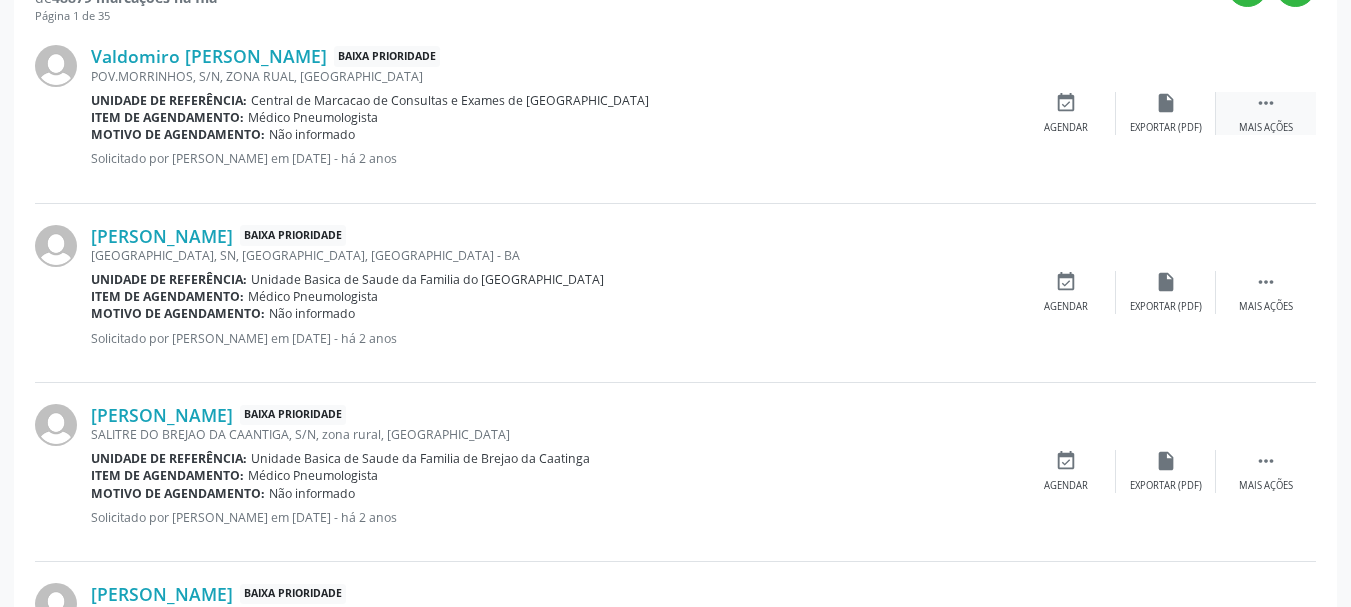 click on "" at bounding box center [1266, 103] 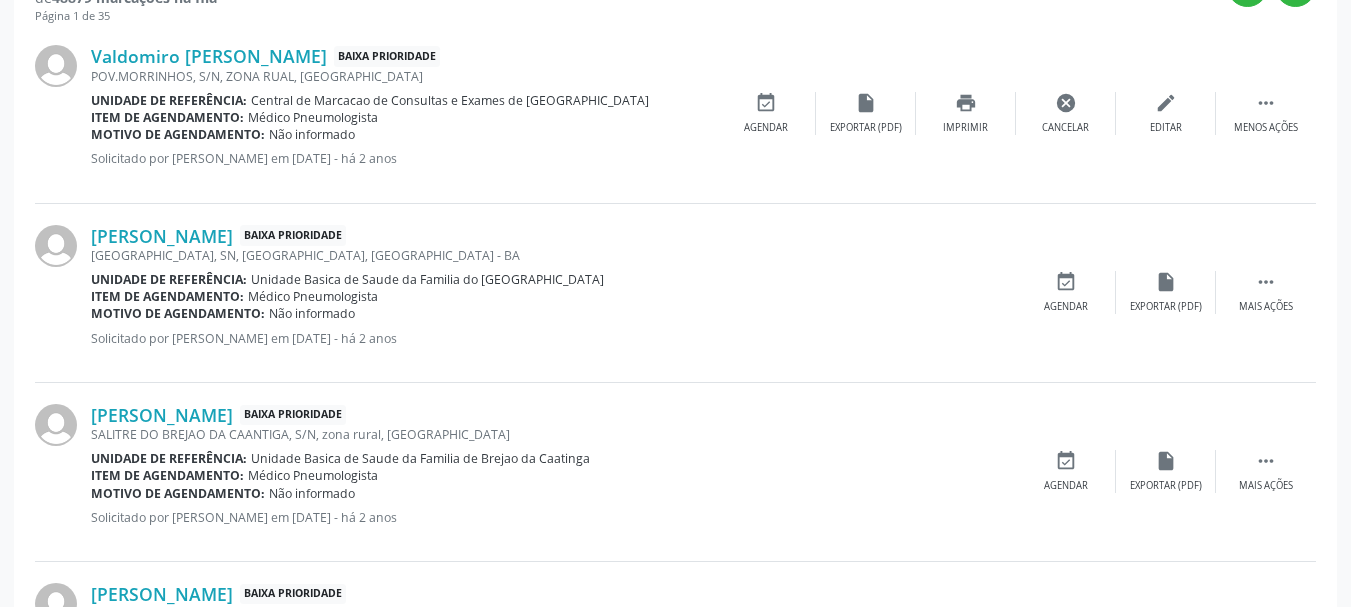 click on "Valdomiro [PERSON_NAME]
Baixa Prioridade
POV.MORRINHOS, S/N, ZONA RUAL, [GEOGRAPHIC_DATA]
Unidade de referência:
Central de Marcacao de Consultas e Exames de [GEOGRAPHIC_DATA]
Item de agendamento:
Médico Pneumologista
Motivo de agendamento:
Não informado
Solicitado por [PERSON_NAME] em [DATE] - há 2 anos

Menos ações
edit
Editar
cancel
Cancelar
print
Imprimir
insert_drive_file
Exportar (PDF)
event_available
Agendar" at bounding box center (675, 113) 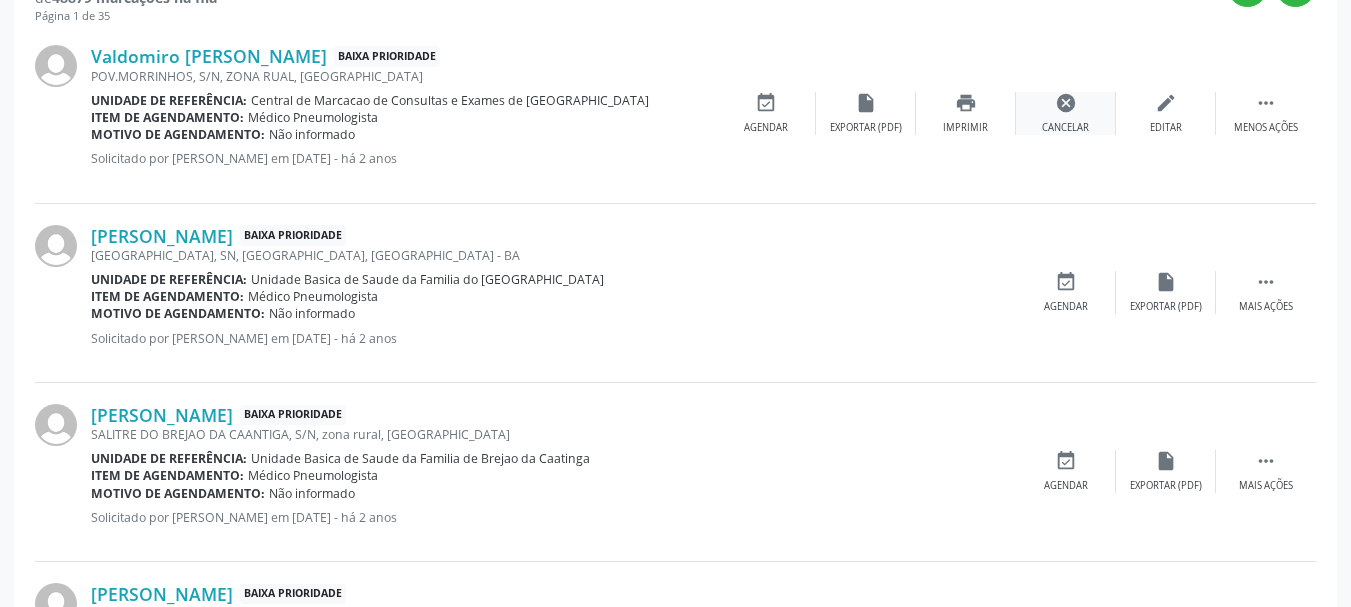 click on "cancel
Cancelar" at bounding box center (1066, 113) 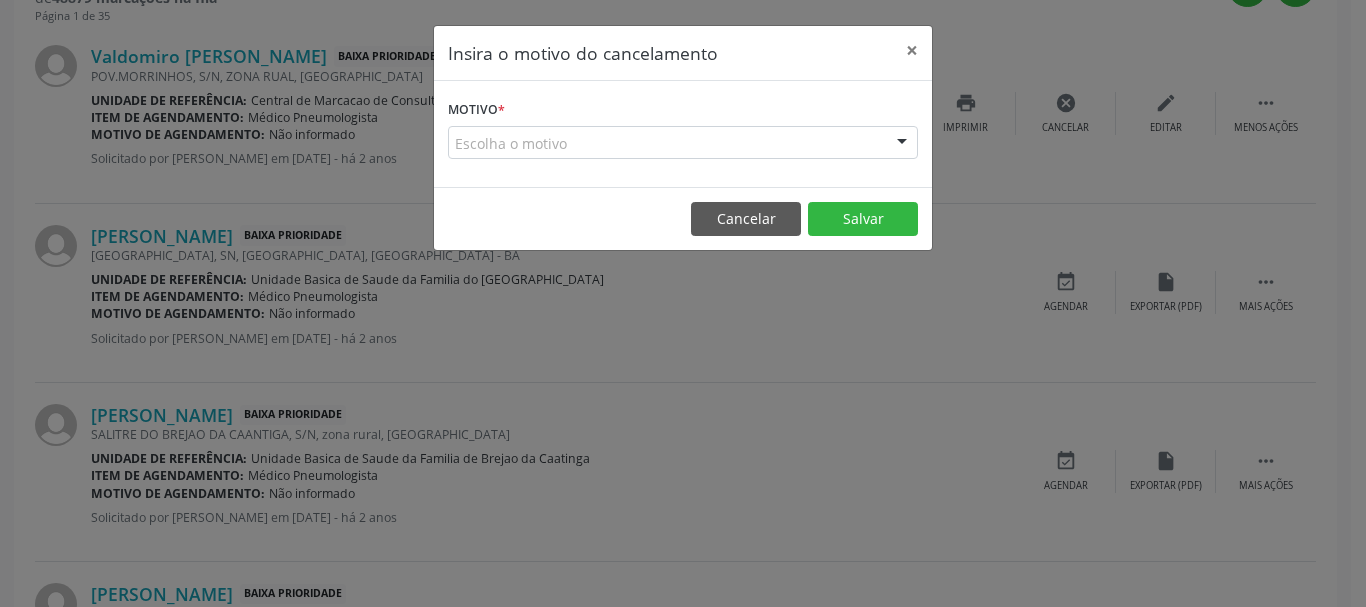 click on "Escolha o motivo" at bounding box center [683, 143] 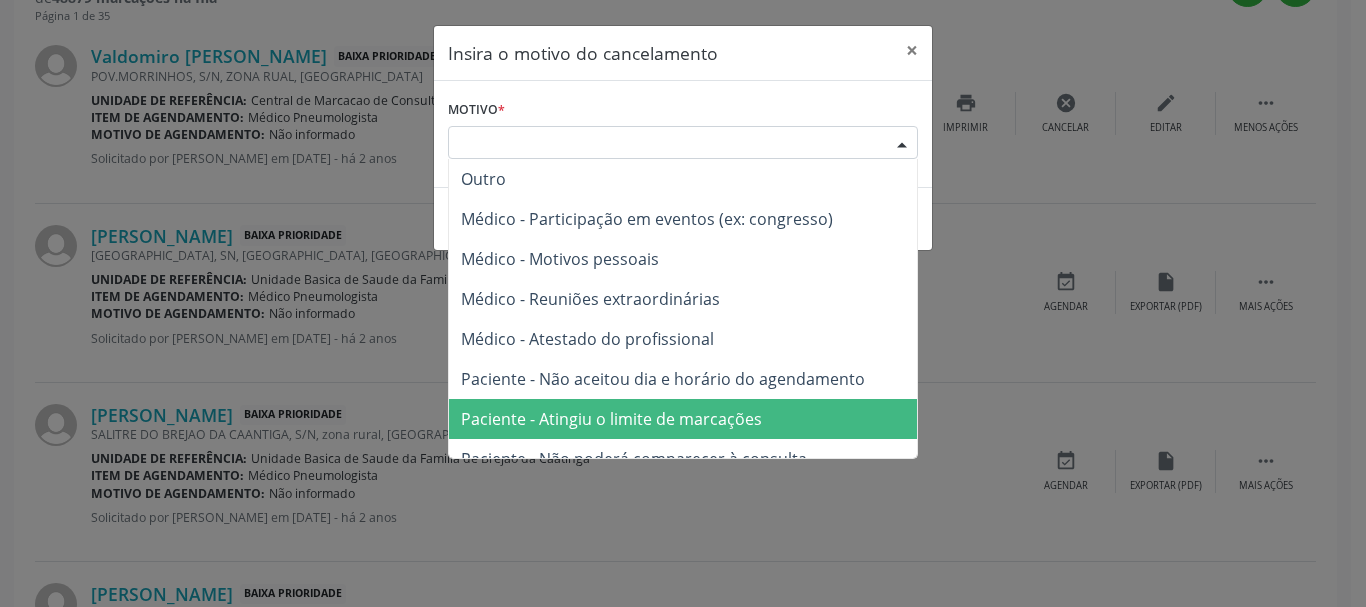 click on "Paciente - Atingiu o limite de marcações" at bounding box center [683, 419] 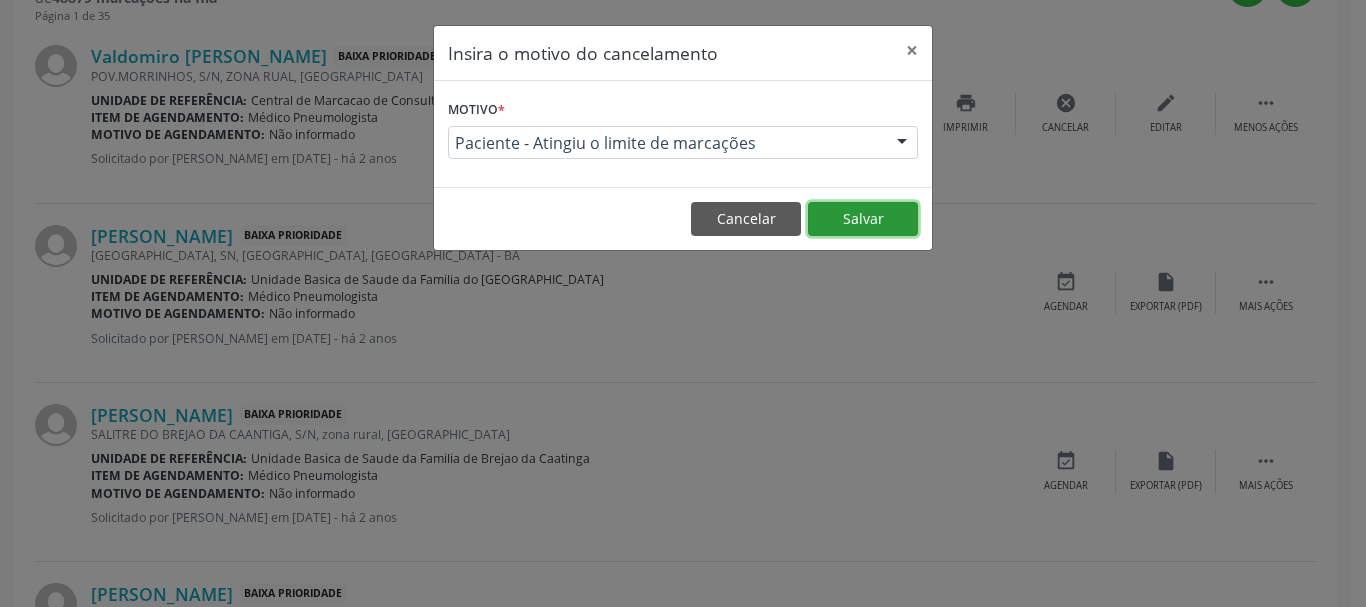 click on "Salvar" at bounding box center [863, 219] 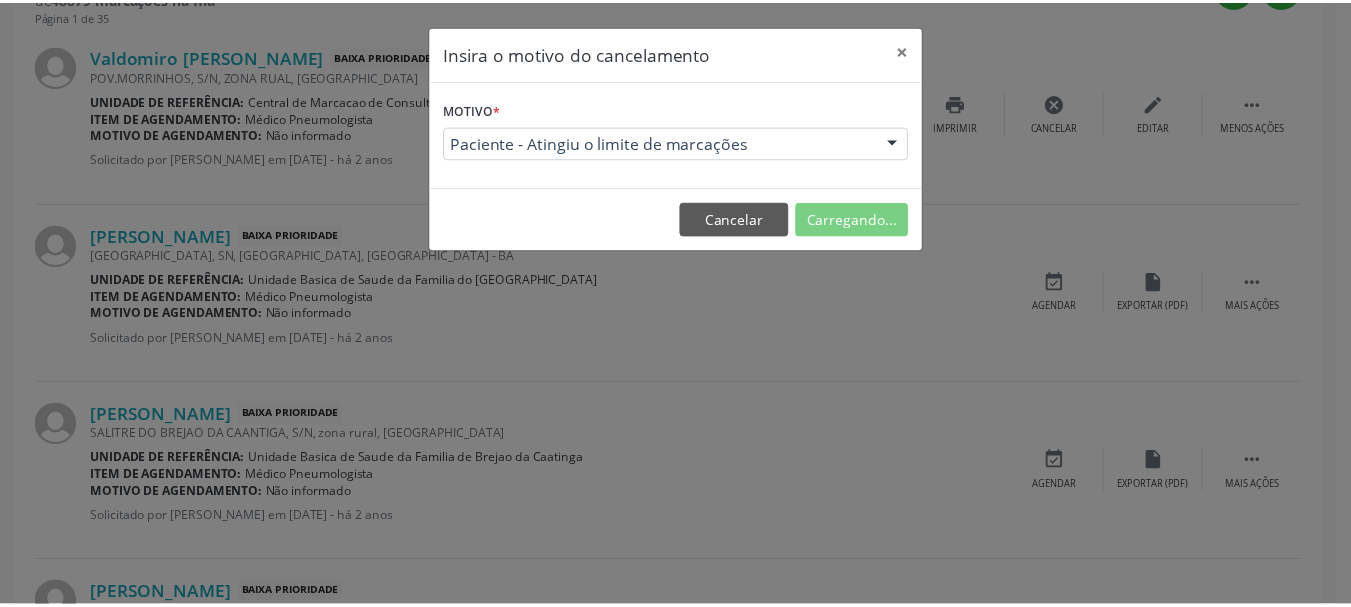 scroll, scrollTop: 238, scrollLeft: 0, axis: vertical 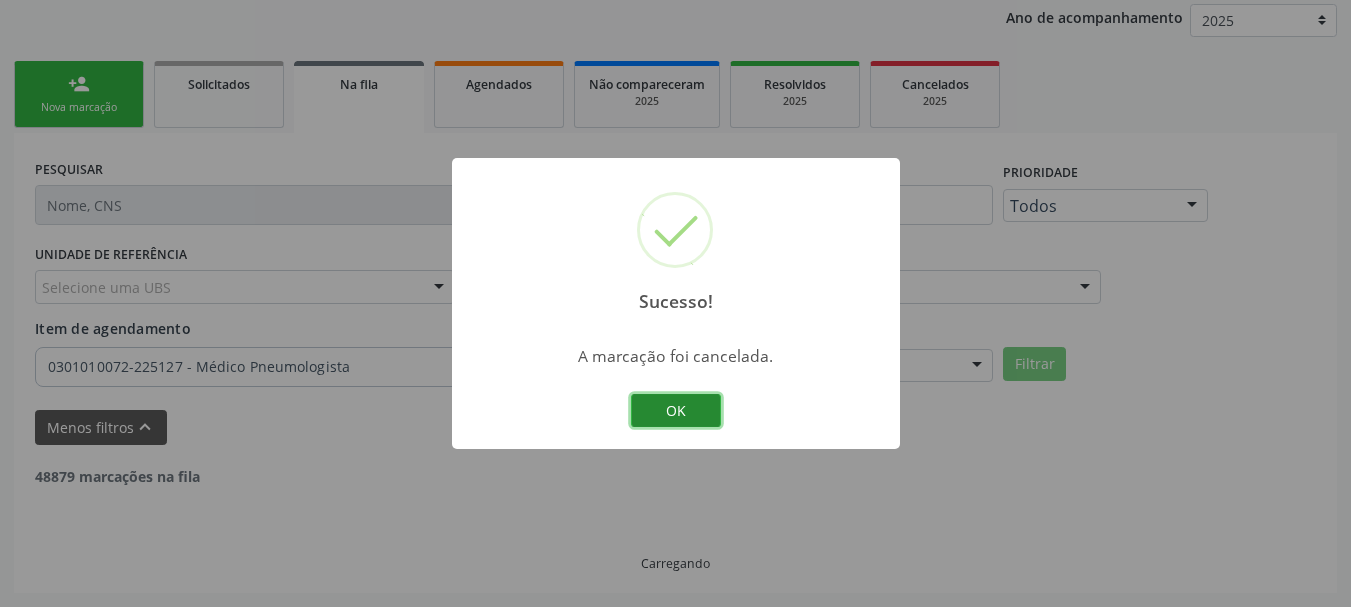 click on "OK" at bounding box center [676, 411] 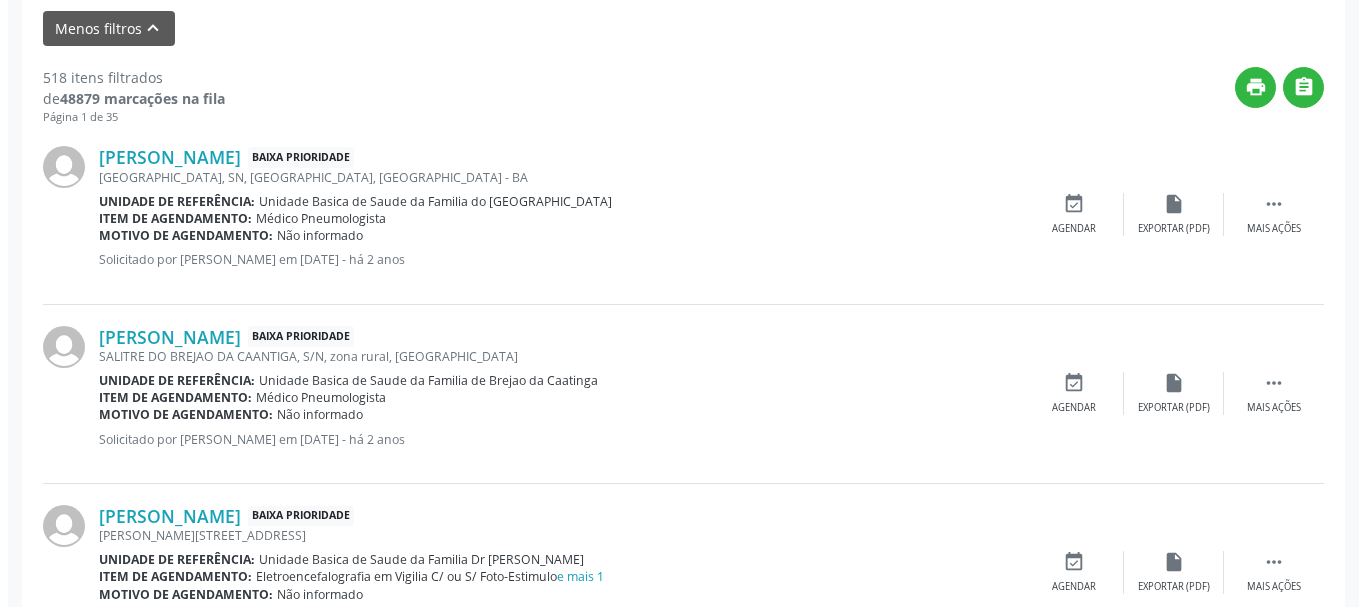 scroll, scrollTop: 638, scrollLeft: 0, axis: vertical 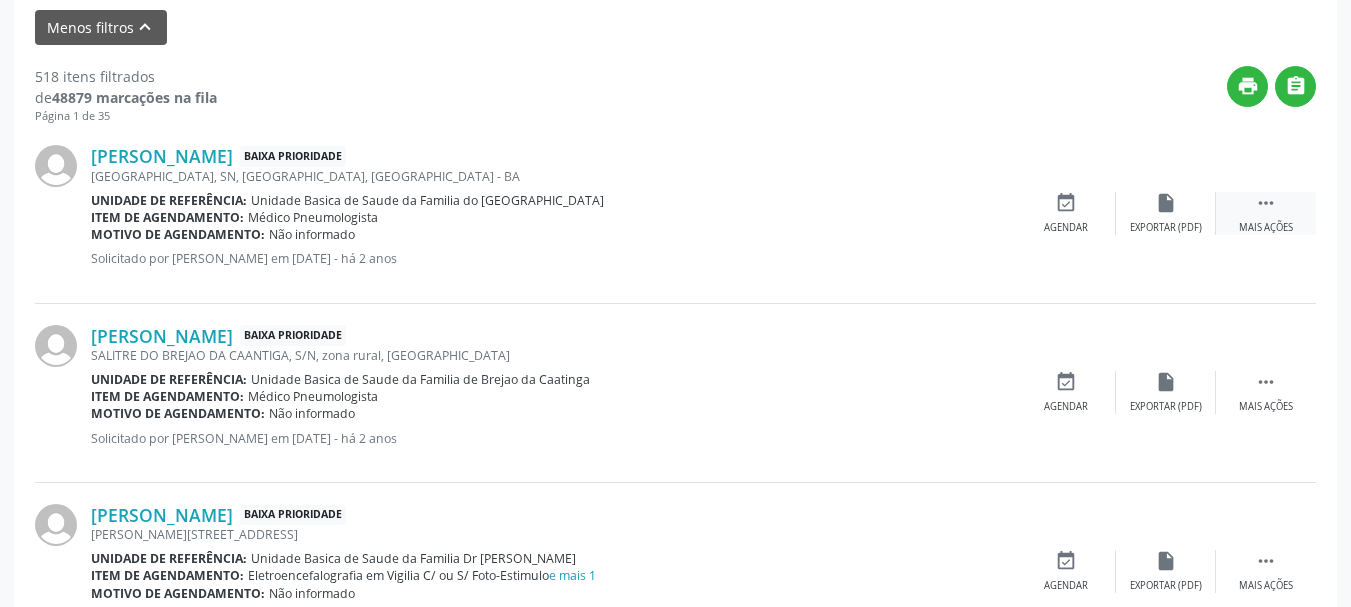 click on "" at bounding box center [1266, 203] 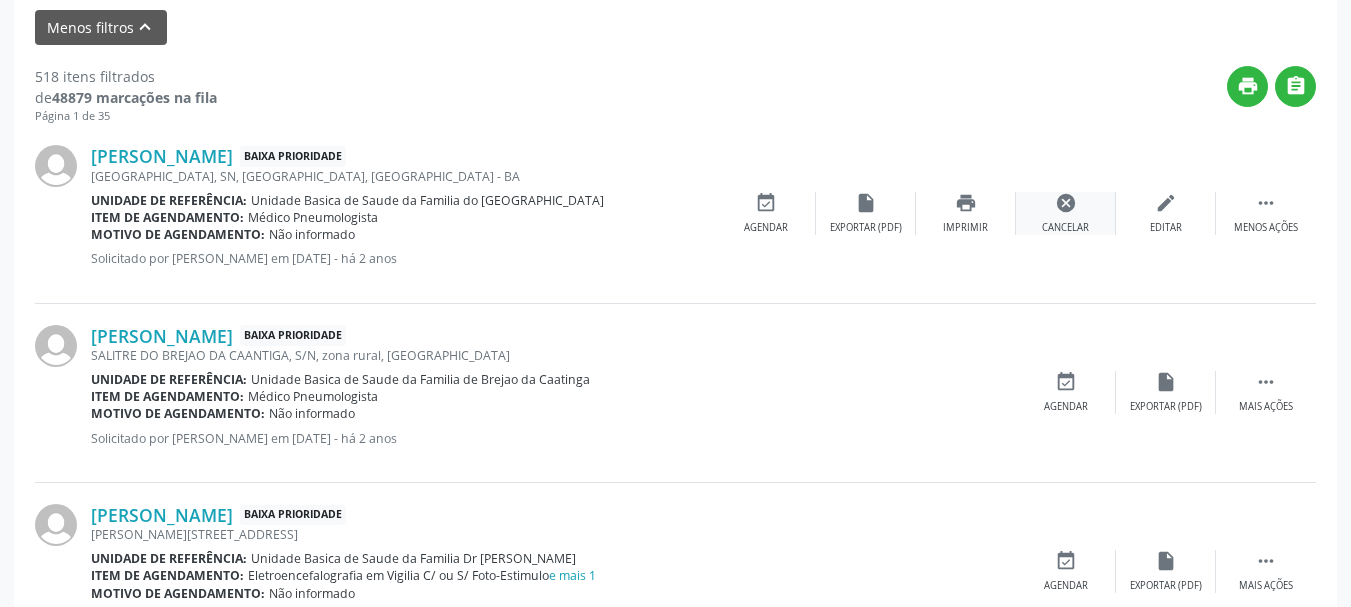 click on "cancel
Cancelar" at bounding box center (1066, 213) 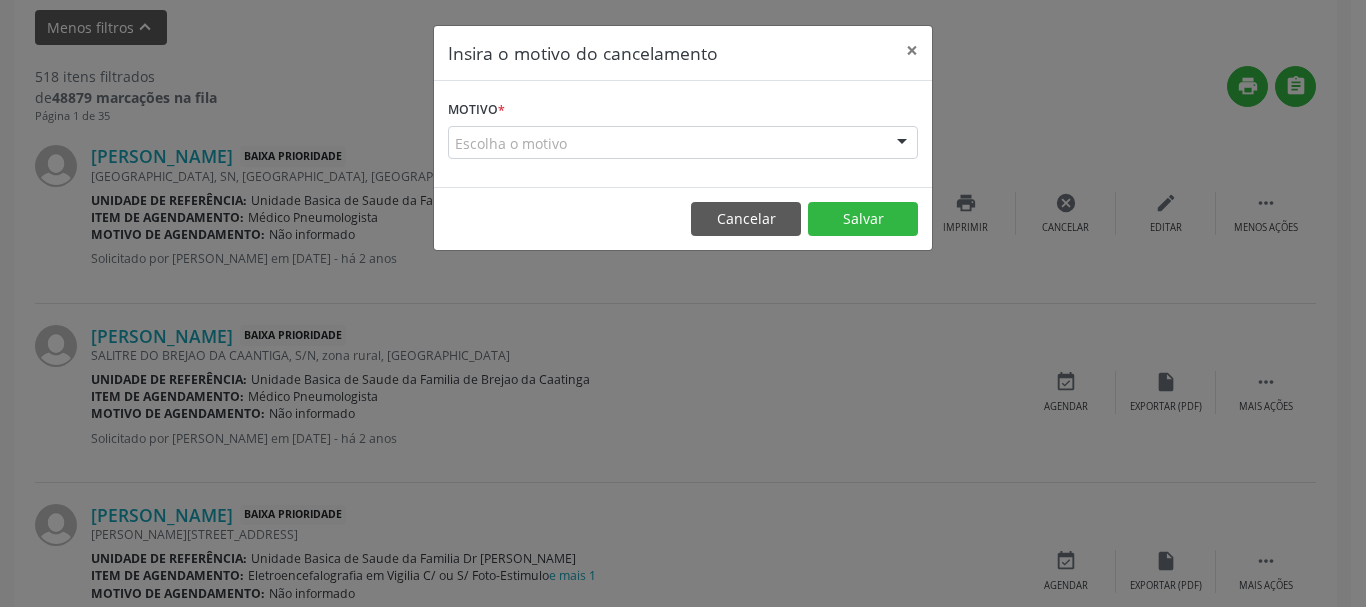 click at bounding box center (902, 144) 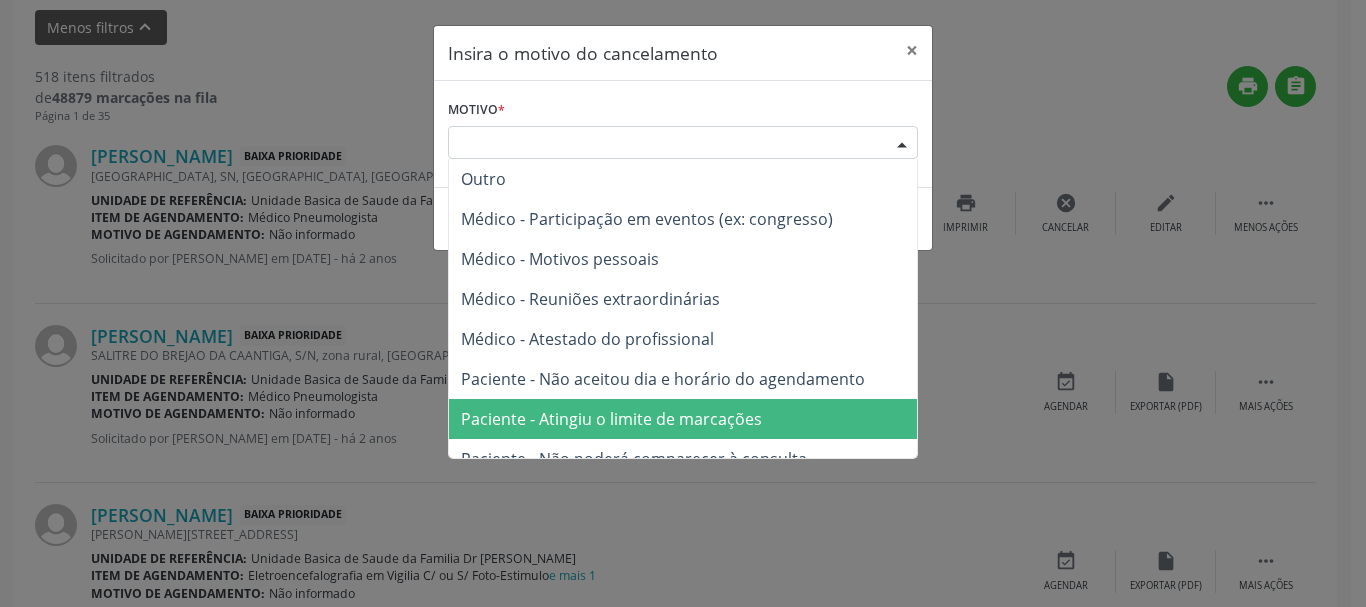 click on "Paciente - Atingiu o limite de marcações" at bounding box center [683, 419] 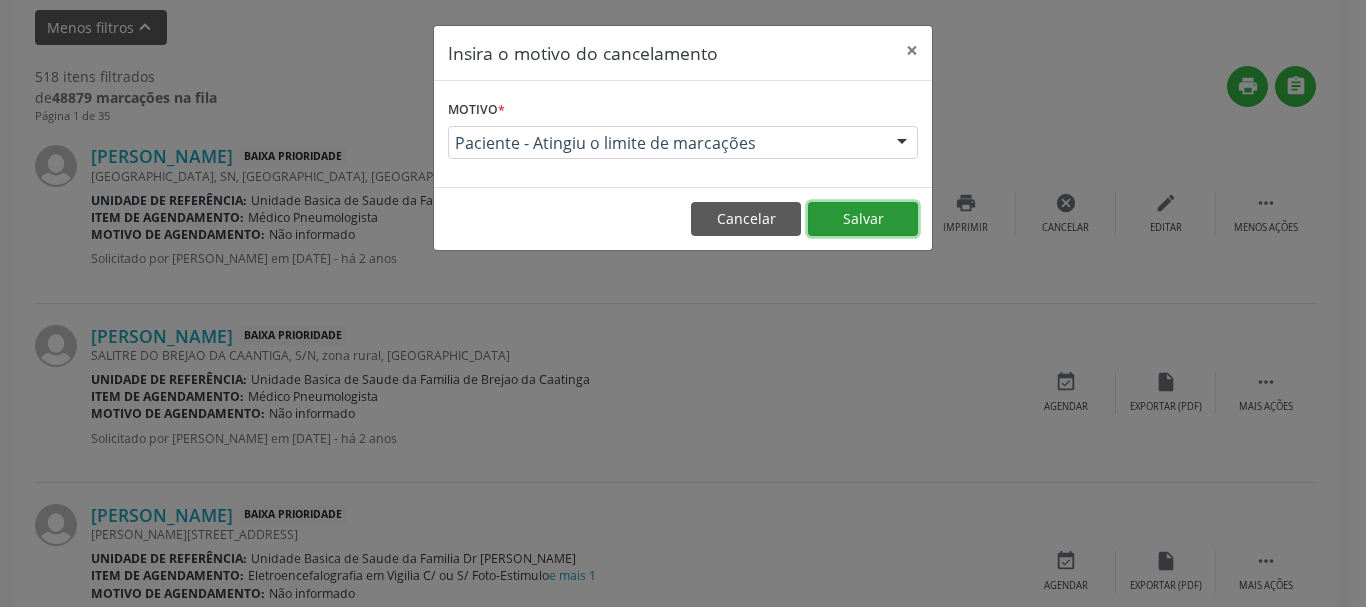 click on "Salvar" at bounding box center [863, 219] 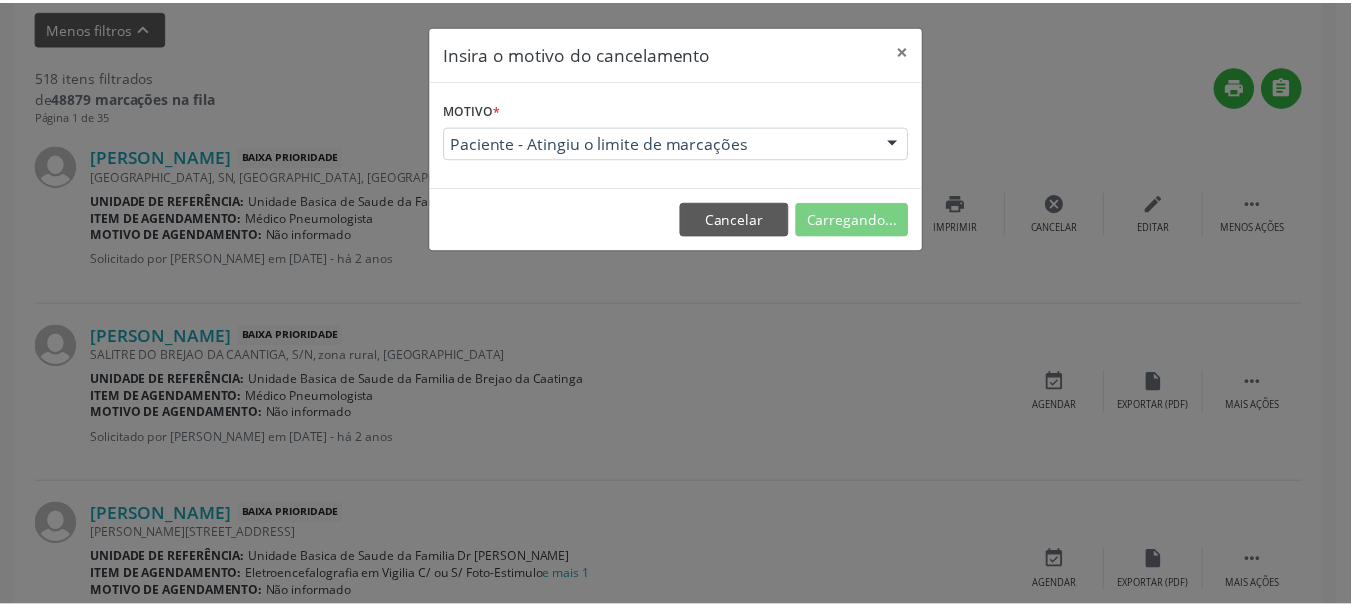 scroll, scrollTop: 238, scrollLeft: 0, axis: vertical 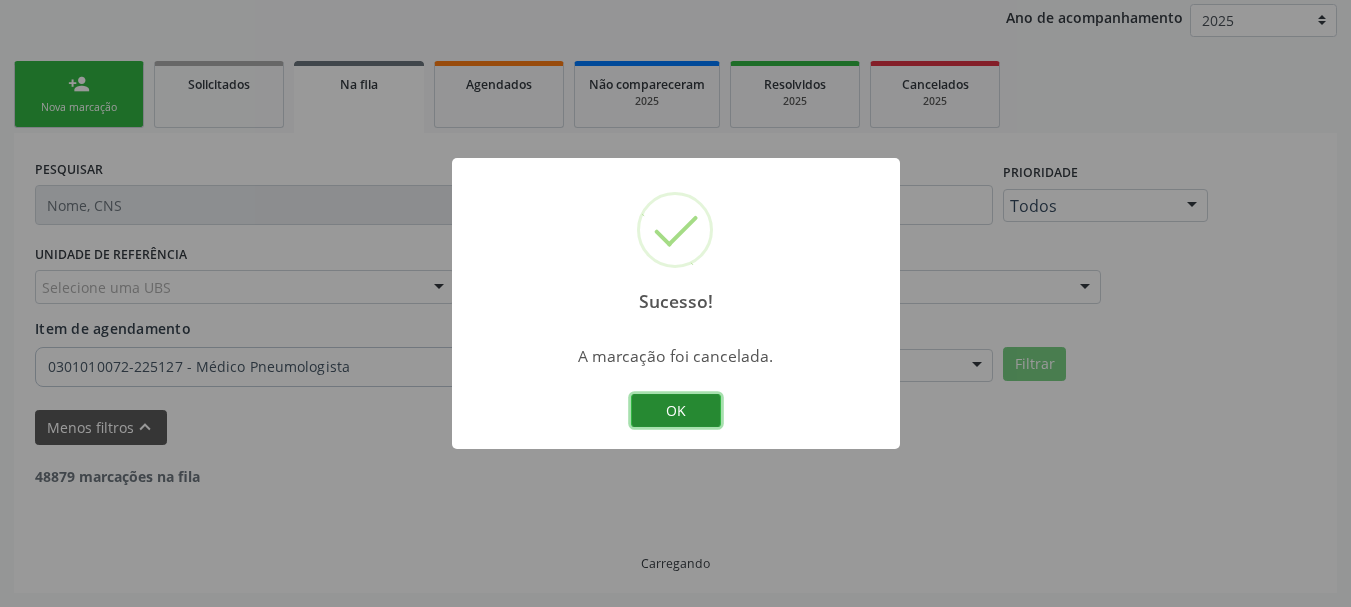 click on "OK" at bounding box center (676, 411) 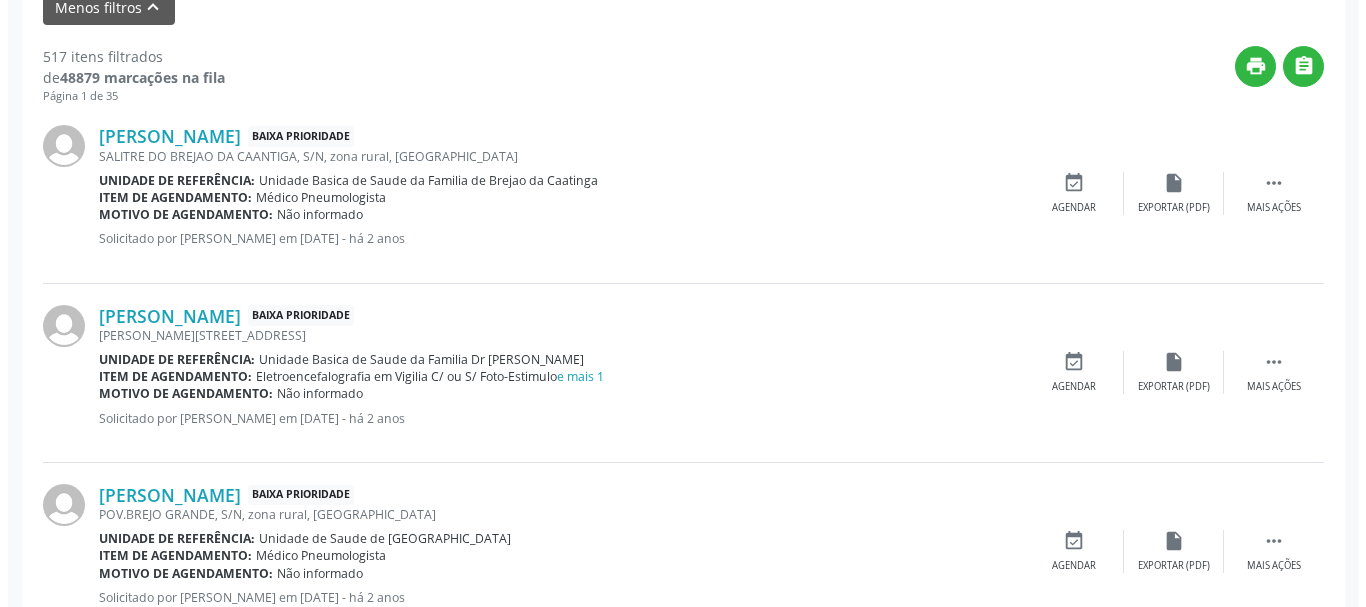 scroll, scrollTop: 738, scrollLeft: 0, axis: vertical 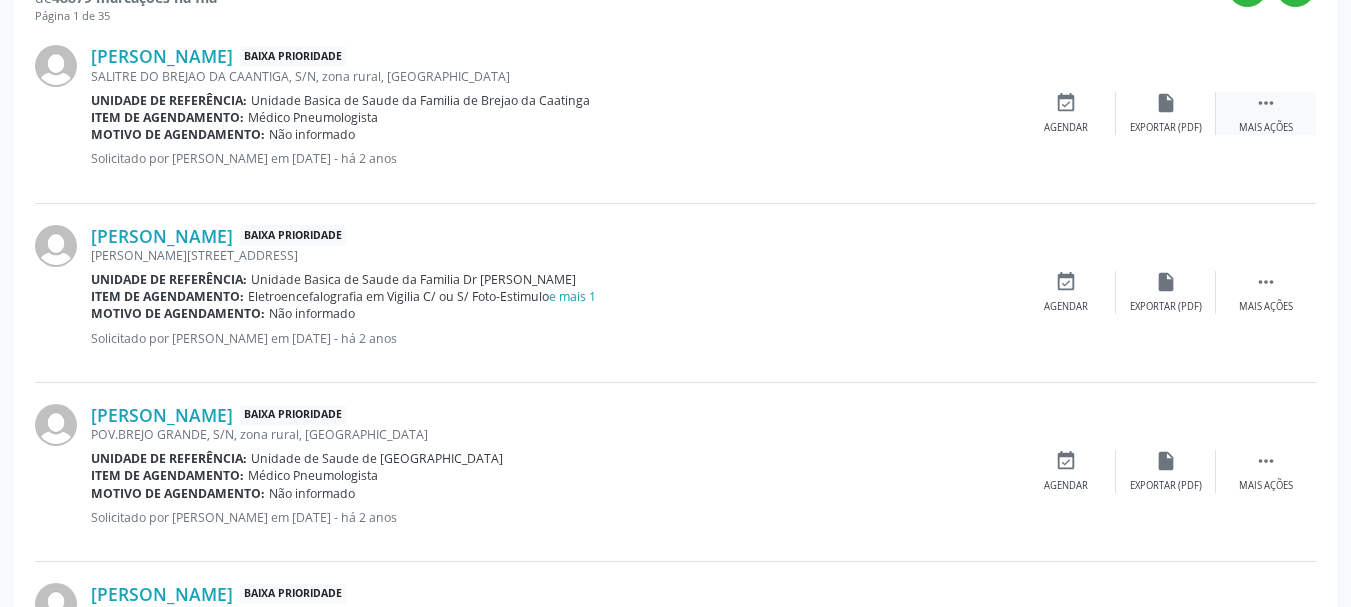 click on "
Mais ações" at bounding box center [1266, 113] 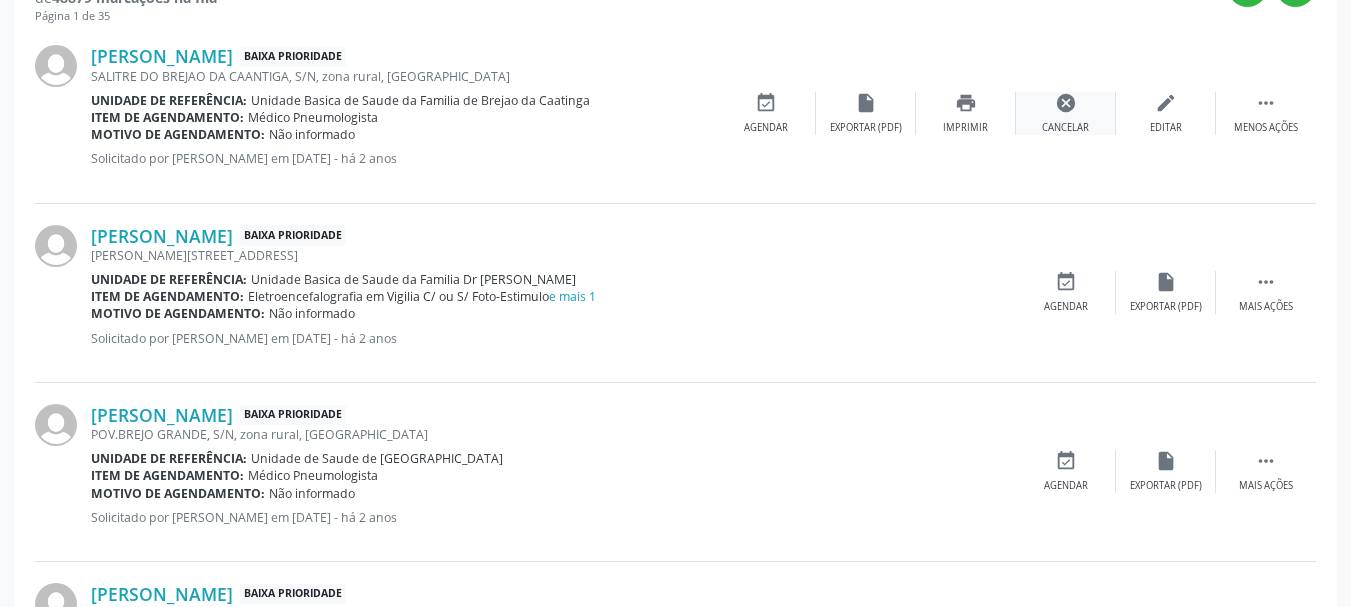 click on "cancel" at bounding box center (1066, 103) 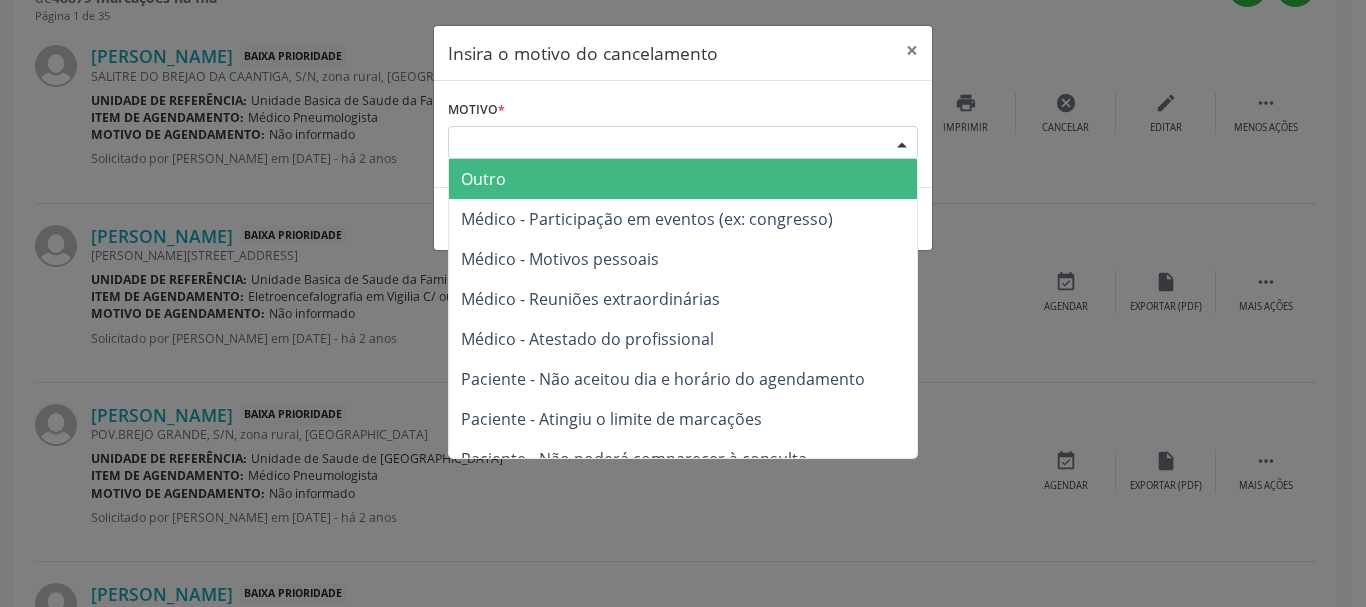 click at bounding box center [902, 144] 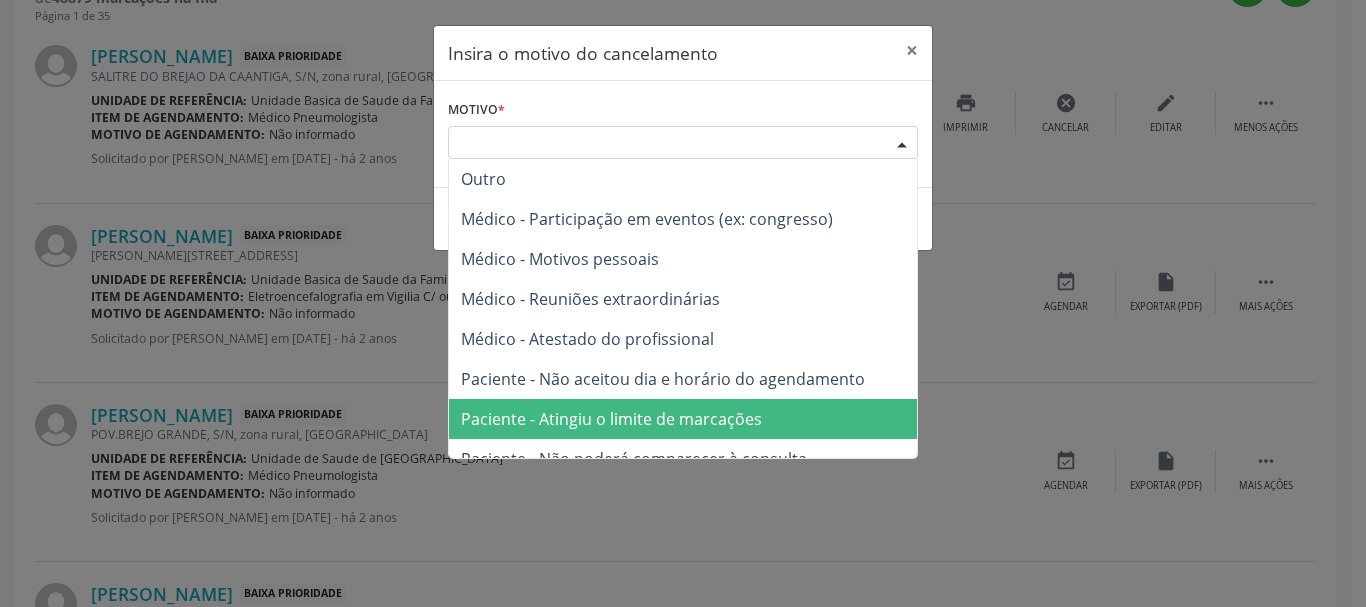 click on "Paciente - Atingiu o limite de marcações" at bounding box center (683, 419) 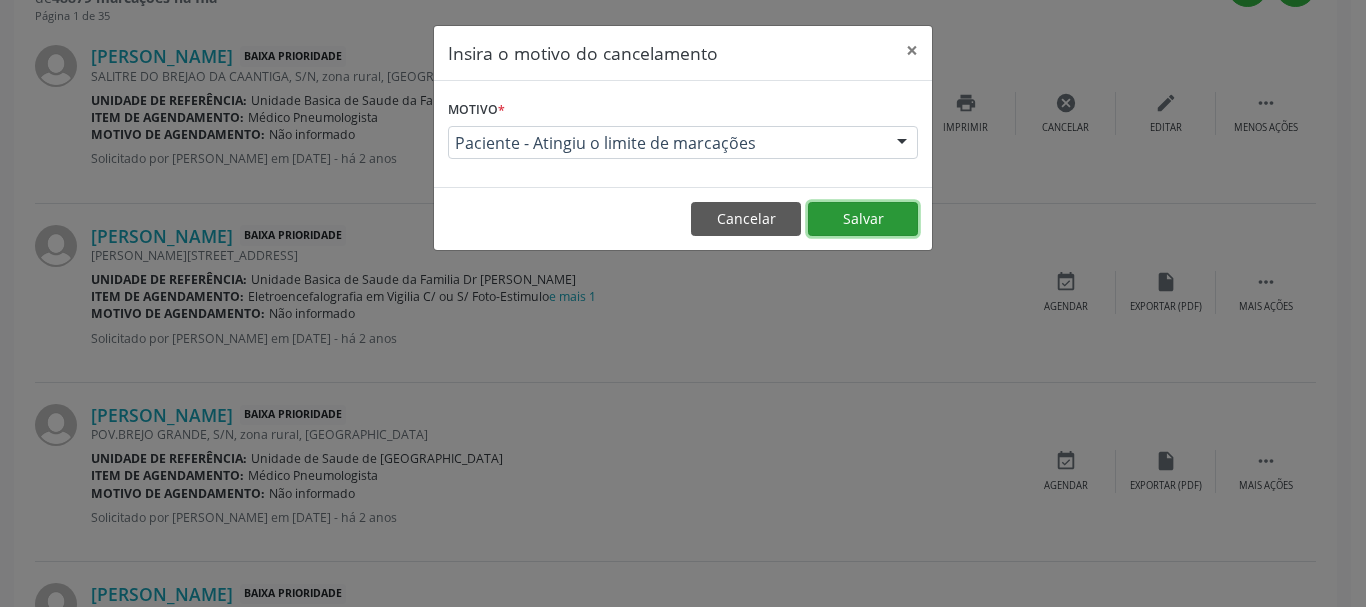 click on "Salvar" at bounding box center (863, 219) 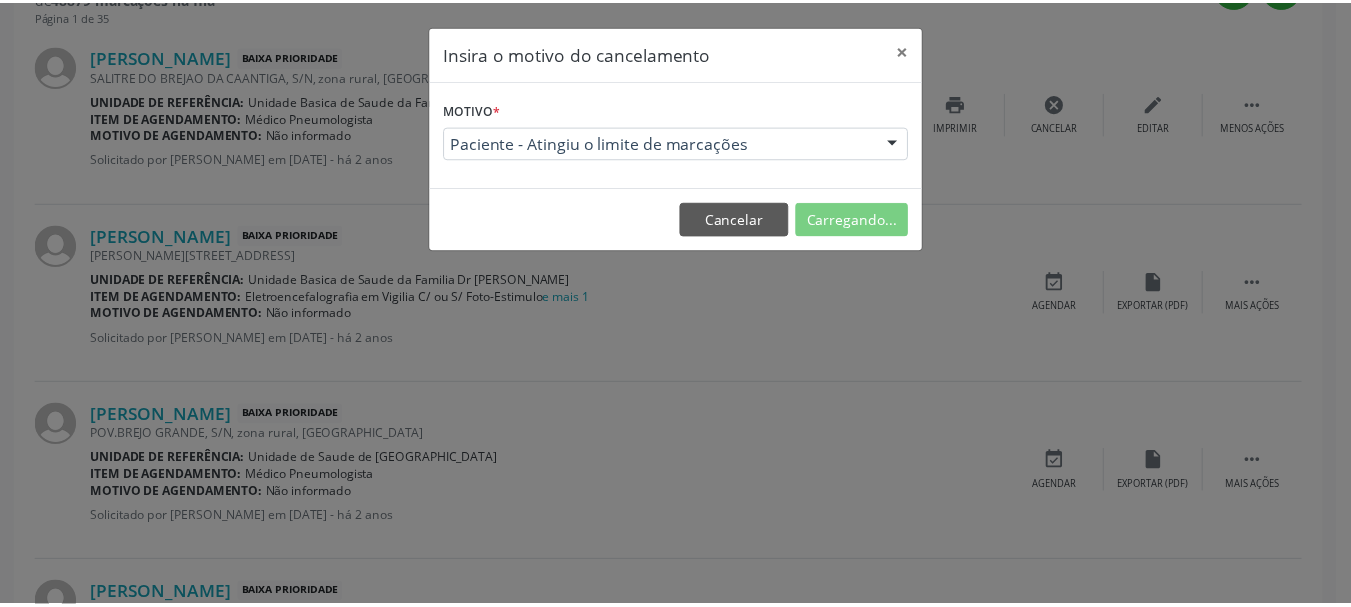 scroll, scrollTop: 238, scrollLeft: 0, axis: vertical 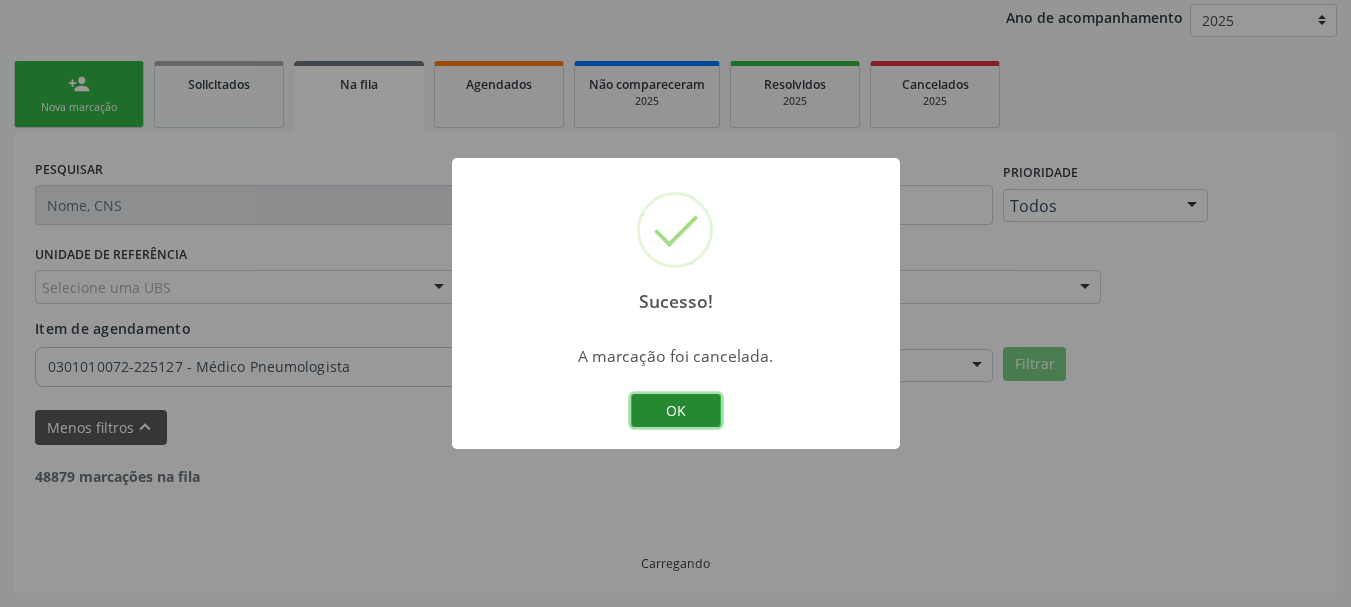 click on "OK" at bounding box center (676, 411) 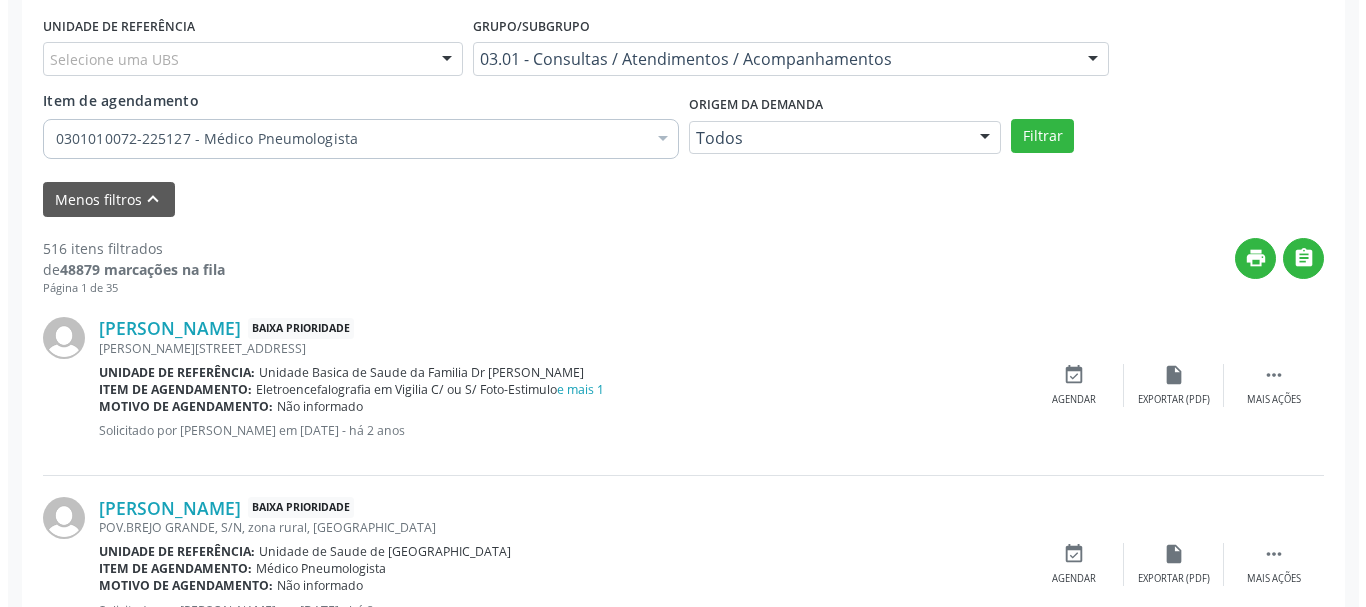 scroll, scrollTop: 738, scrollLeft: 0, axis: vertical 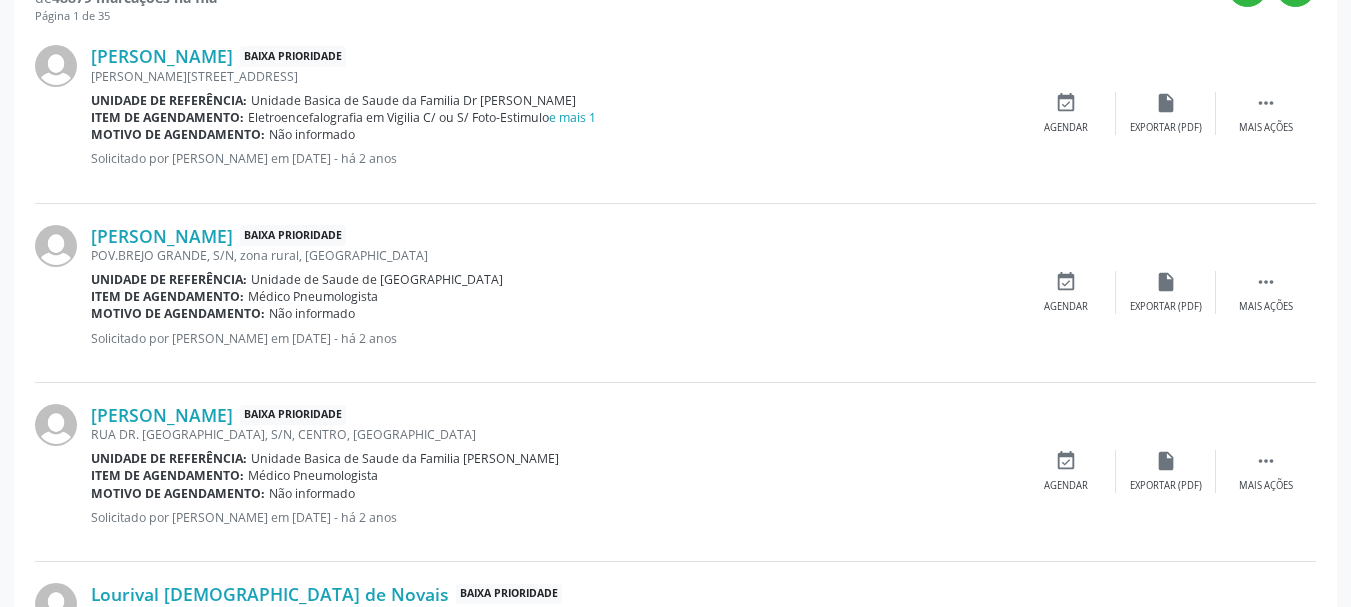 click on "[PERSON_NAME]
Baixa Prioridade
[STREET_ADDRESS]
Unidade de referência:
Unidade Basica de Saude da Familia Dr [PERSON_NAME]
Item de agendamento:
Eletroencefalografia em Vigilia C/ ou S/ Foto-Estimulo
e mais 1
Motivo de agendamento:
Não informado
Solicitado por [PERSON_NAME] em [DATE] - há 2 anos

Mais ações
insert_drive_file
Exportar (PDF)
event_available
Agendar" at bounding box center (675, 113) 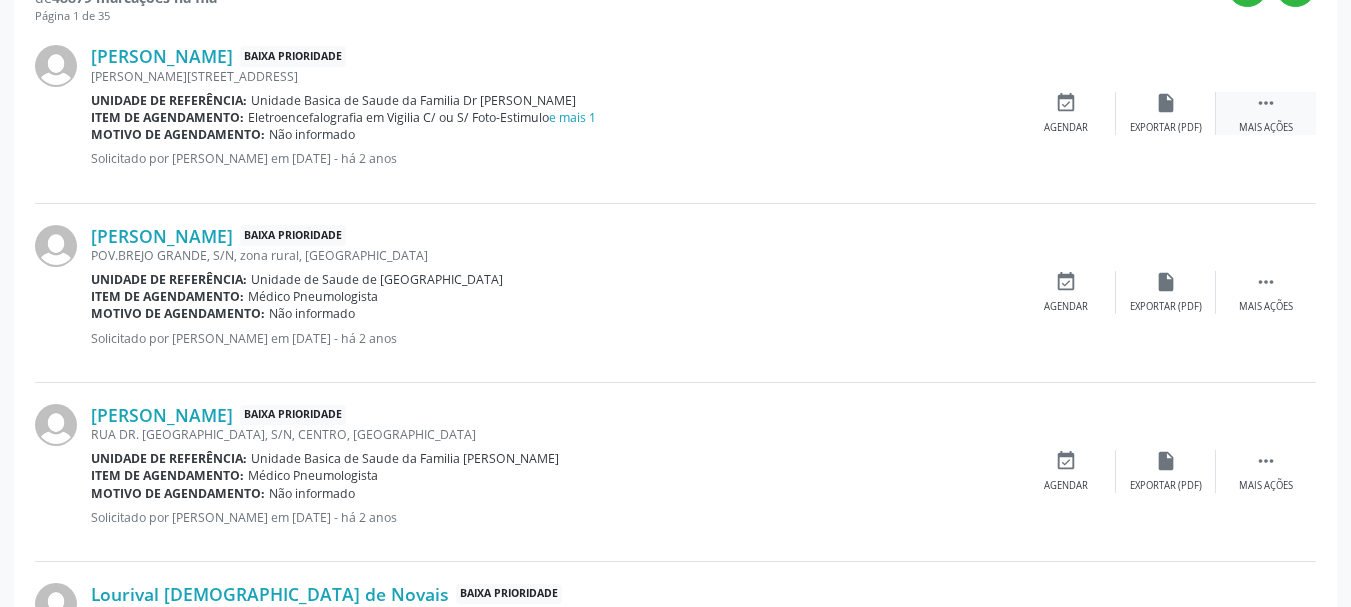 click on "" at bounding box center (1266, 103) 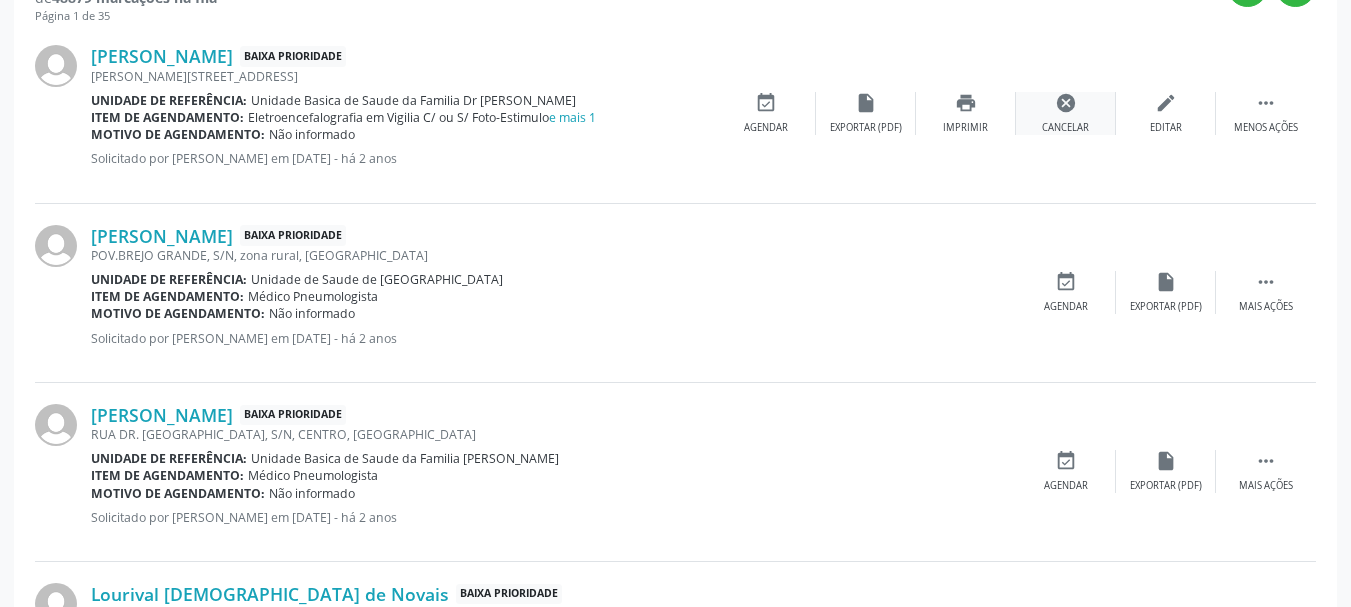 click on "cancel
Cancelar" at bounding box center [1066, 113] 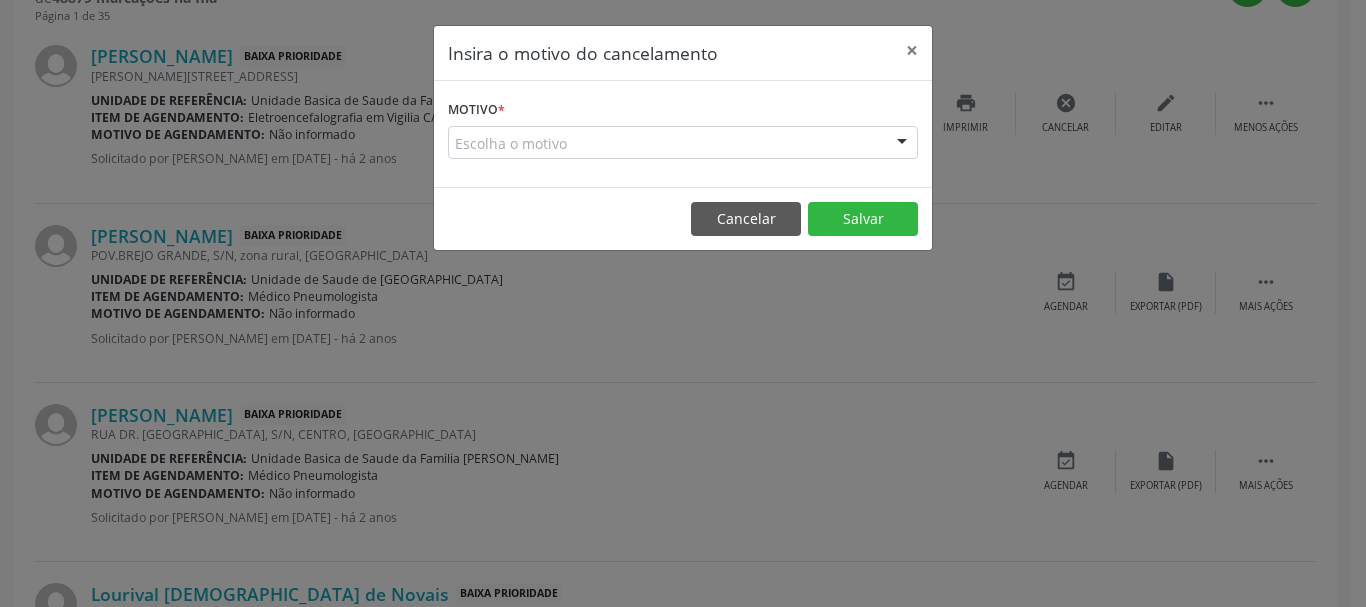 click on "Escolha o motivo" at bounding box center [683, 143] 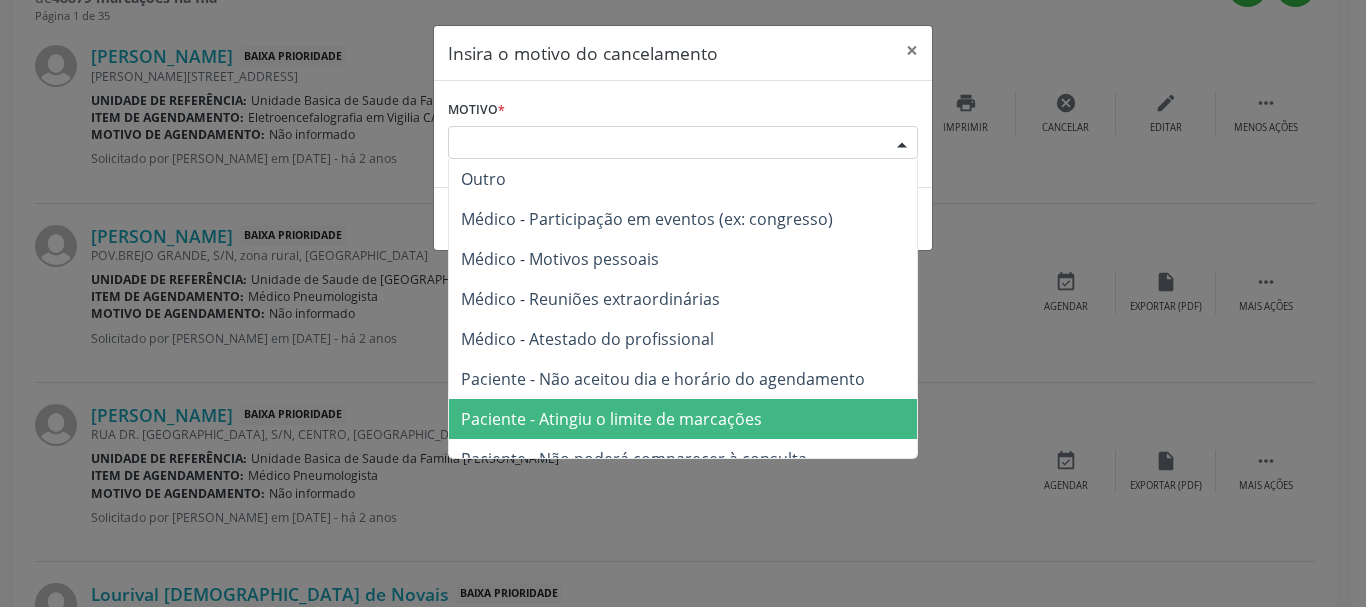 click on "Paciente - Não poderá comparecer à consulta" at bounding box center (683, 459) 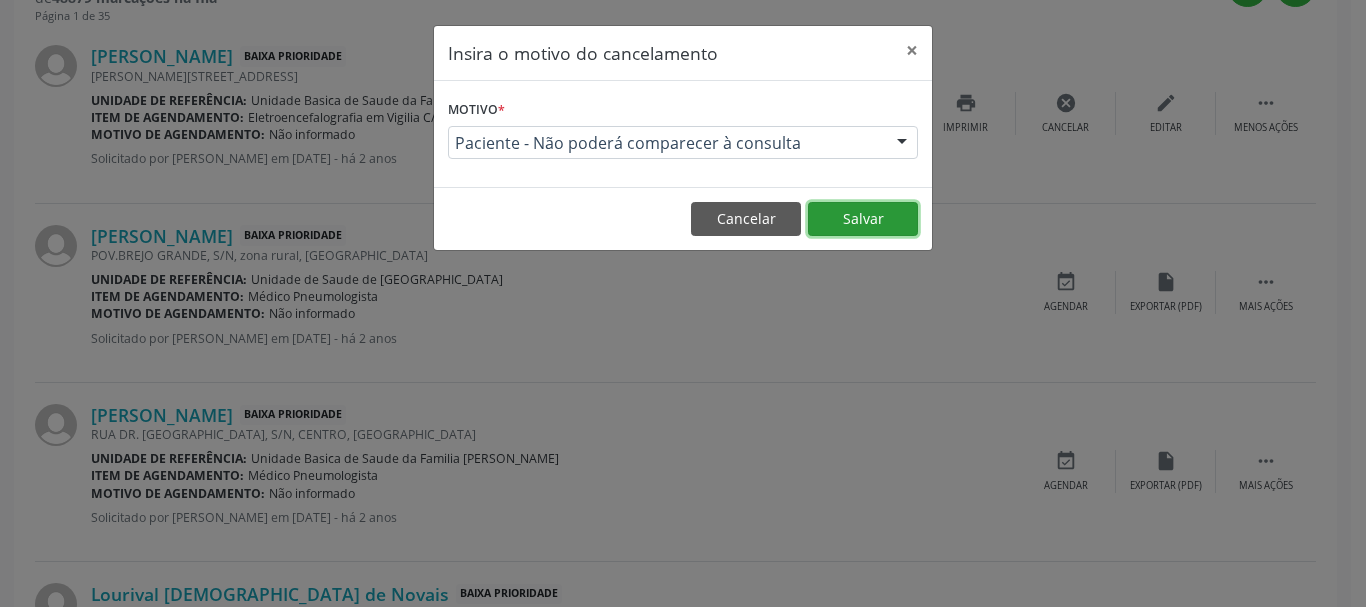 click on "Salvar" at bounding box center (863, 219) 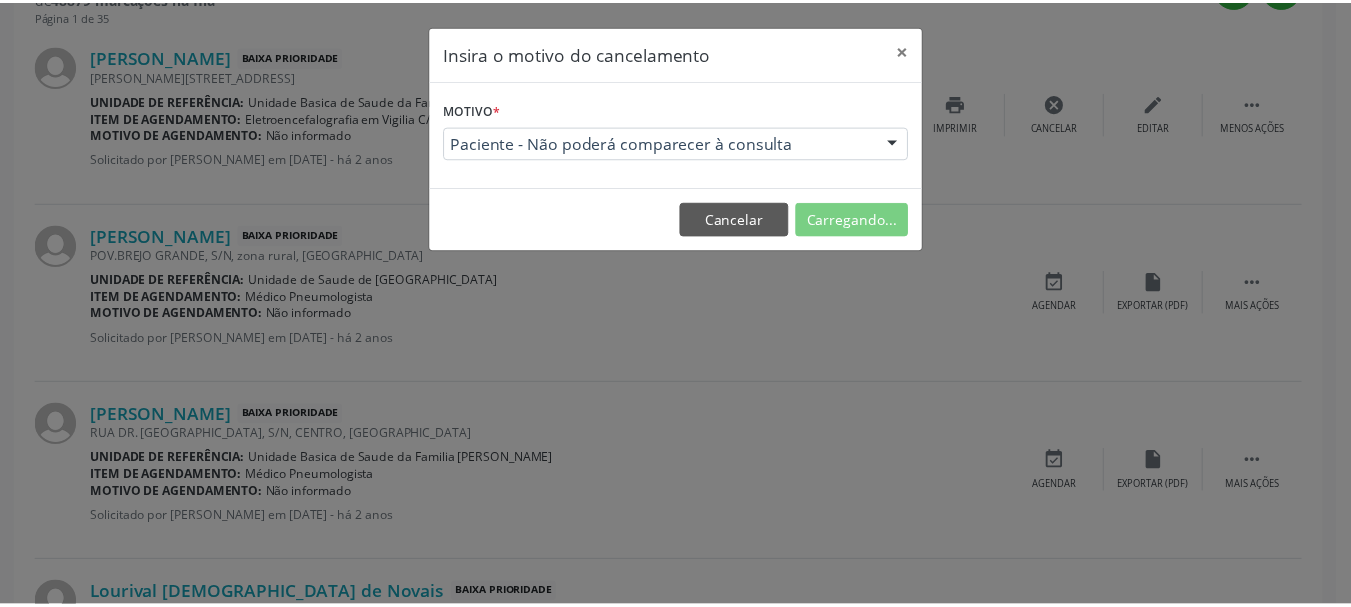 scroll, scrollTop: 238, scrollLeft: 0, axis: vertical 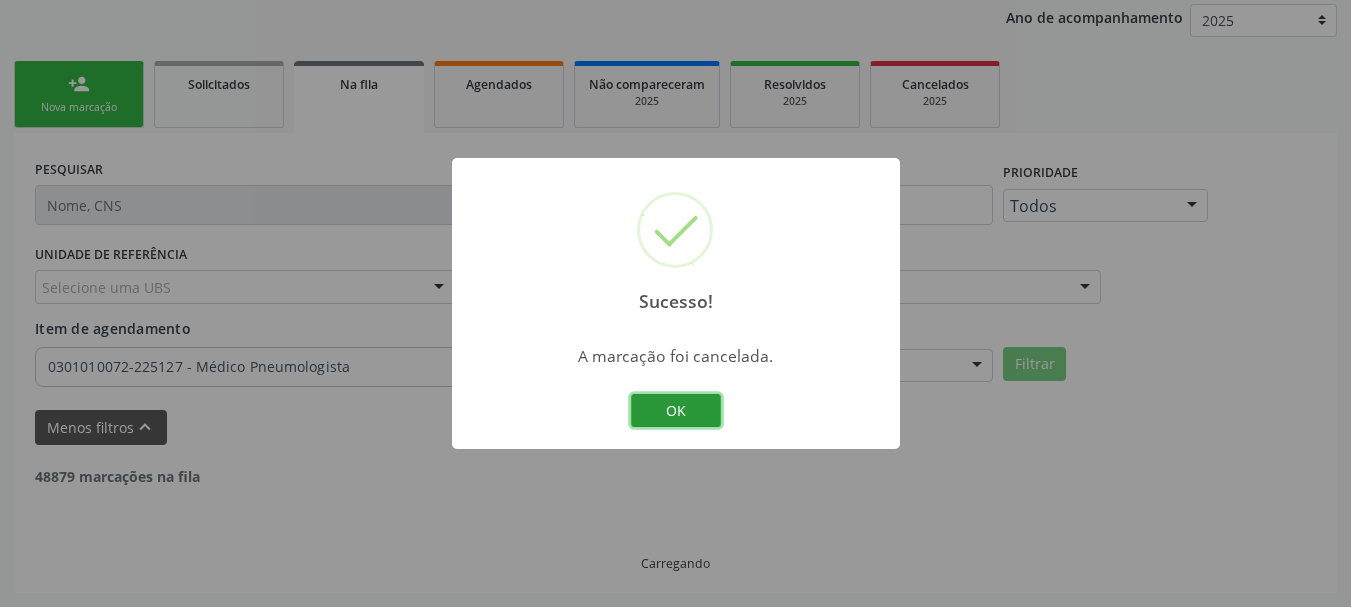 click on "OK" at bounding box center [676, 411] 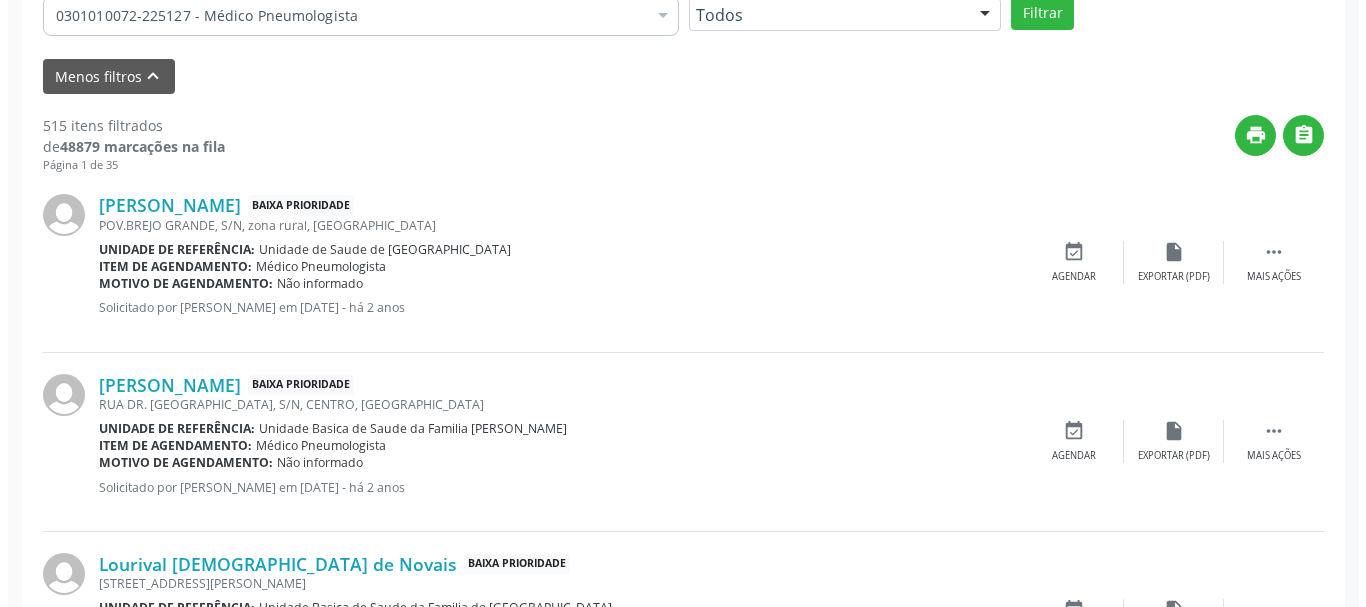 scroll, scrollTop: 638, scrollLeft: 0, axis: vertical 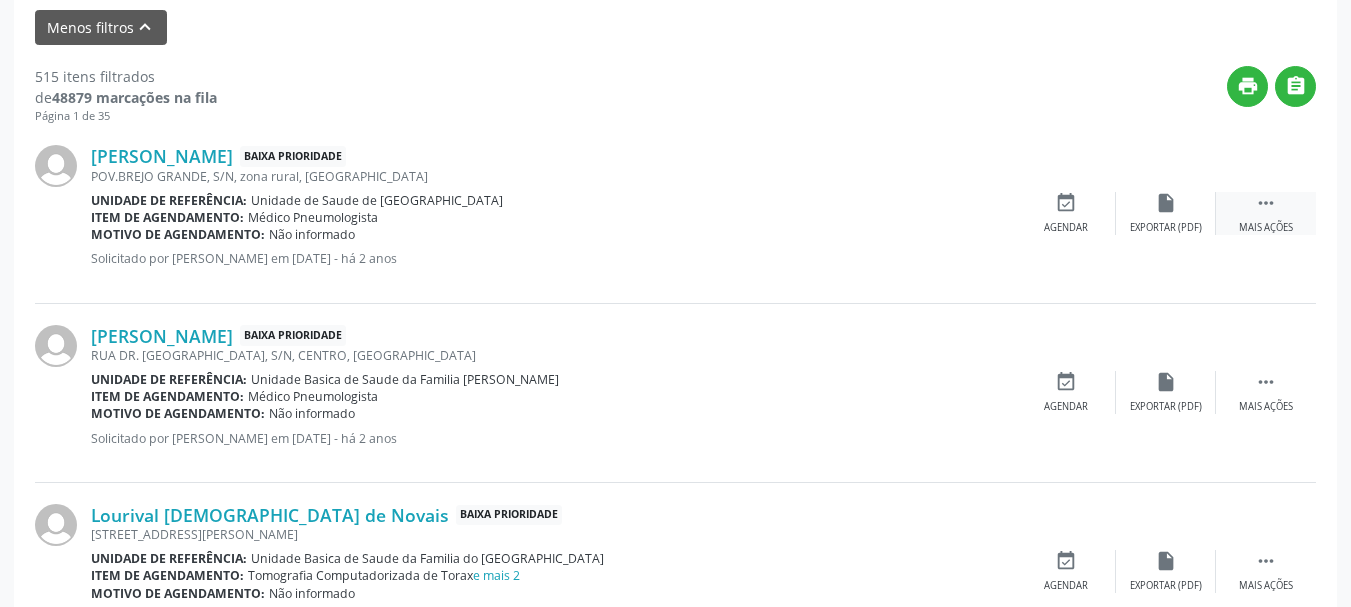 click on "
Mais ações" at bounding box center (1266, 213) 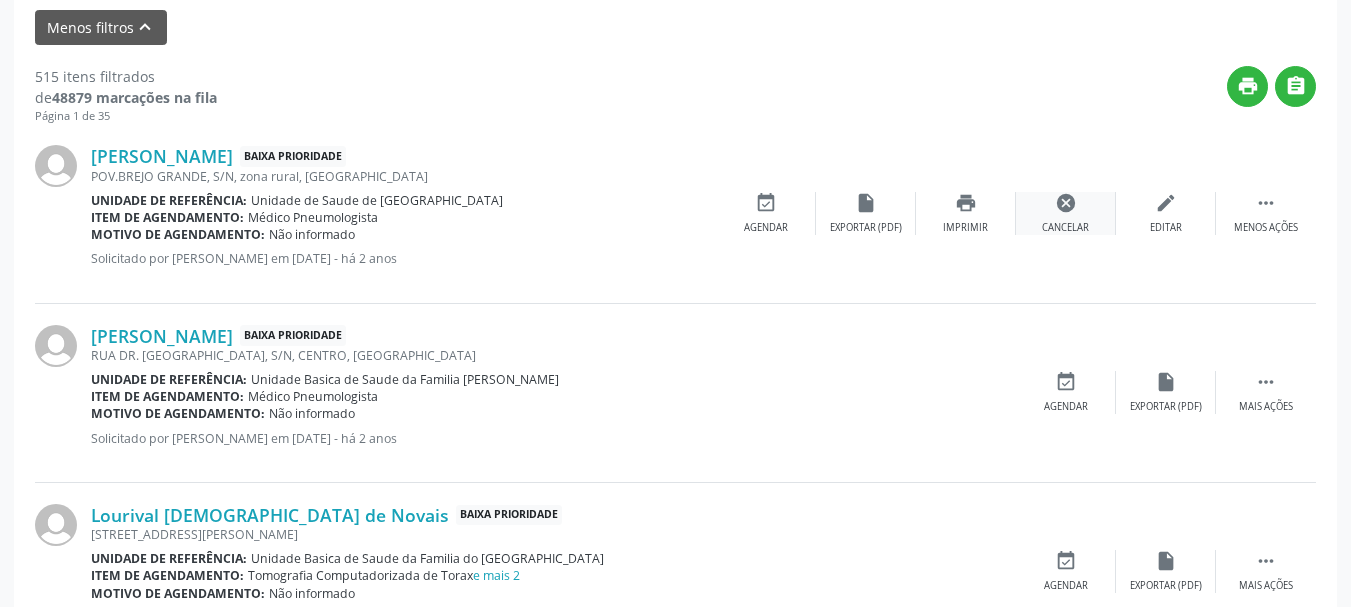 click on "Cancelar" at bounding box center [1065, 228] 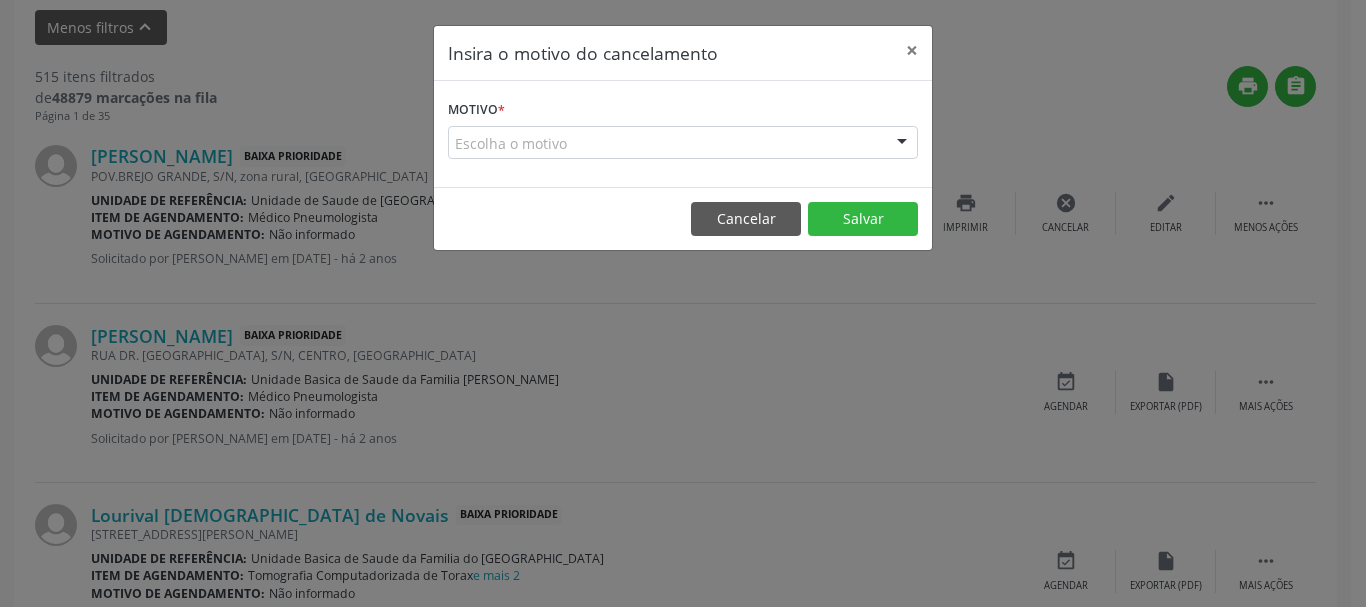click on "Escolha o motivo" at bounding box center [683, 143] 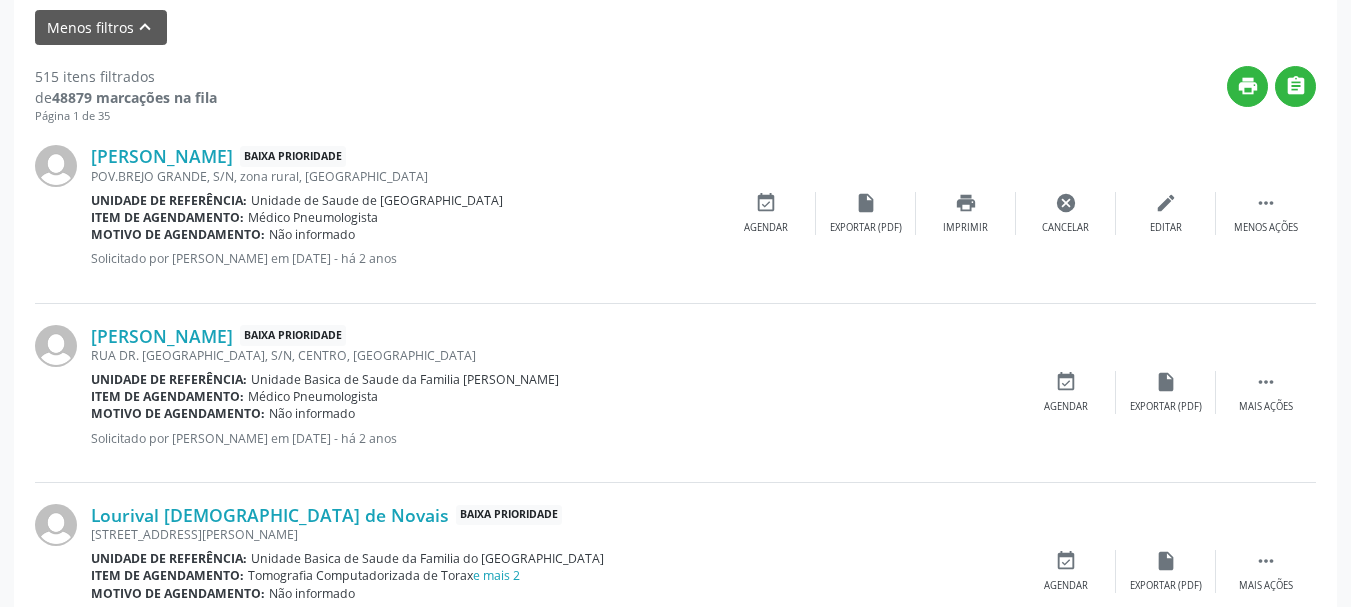 click on "[PERSON_NAME]
Baixa Prioridade
POV.[GEOGRAPHIC_DATA], S/N, zona rural, [GEOGRAPHIC_DATA]
Unidade de referência:
Unidade de Saude de [GEOGRAPHIC_DATA]
Item de agendamento:
Médico Pneumologista
Motivo de agendamento:
Não informado
Solicitado por [PERSON_NAME] em [DATE] - há 2 anos

Menos ações
edit
Editar
cancel
Cancelar
print
Imprimir
insert_drive_file
Exportar (PDF)
event_available
Agendar" at bounding box center [675, 213] 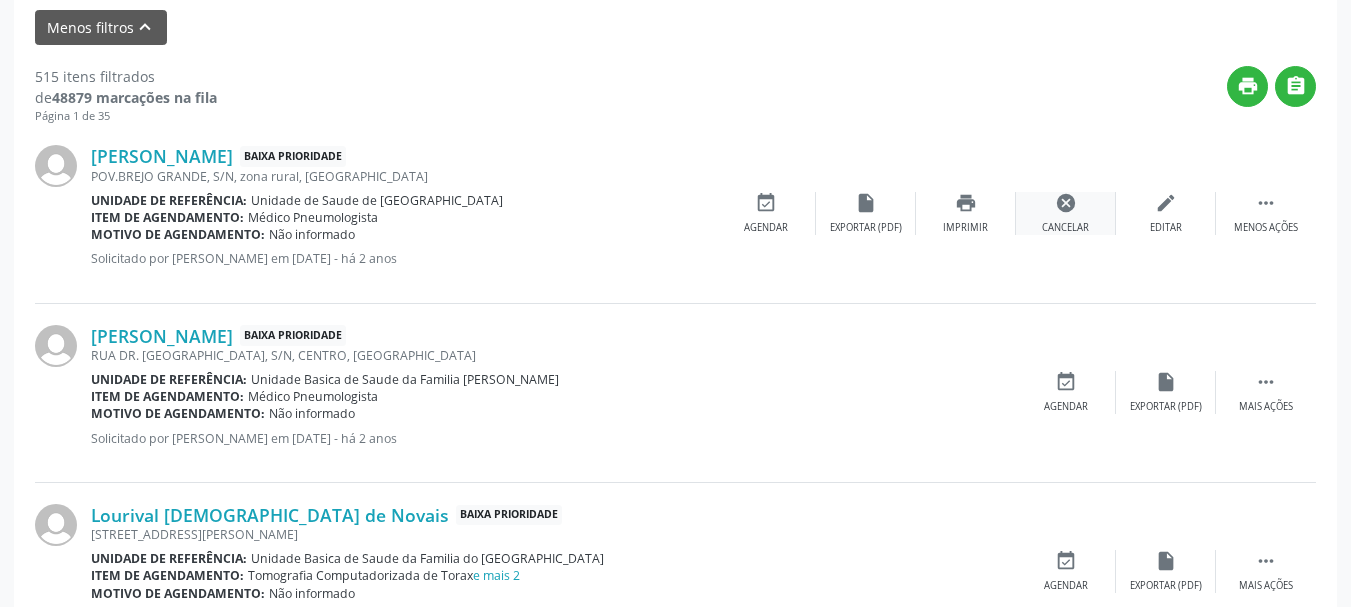 click on "cancel" at bounding box center [1066, 203] 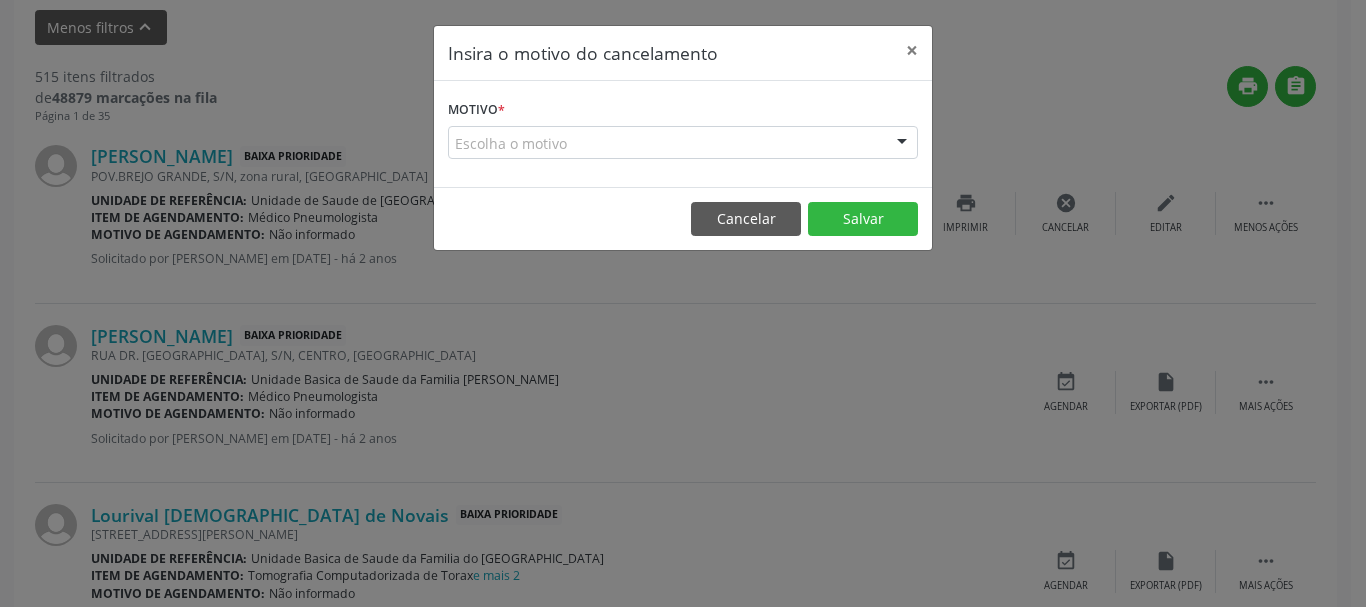 drag, startPoint x: 881, startPoint y: 99, endPoint x: 882, endPoint y: 141, distance: 42.0119 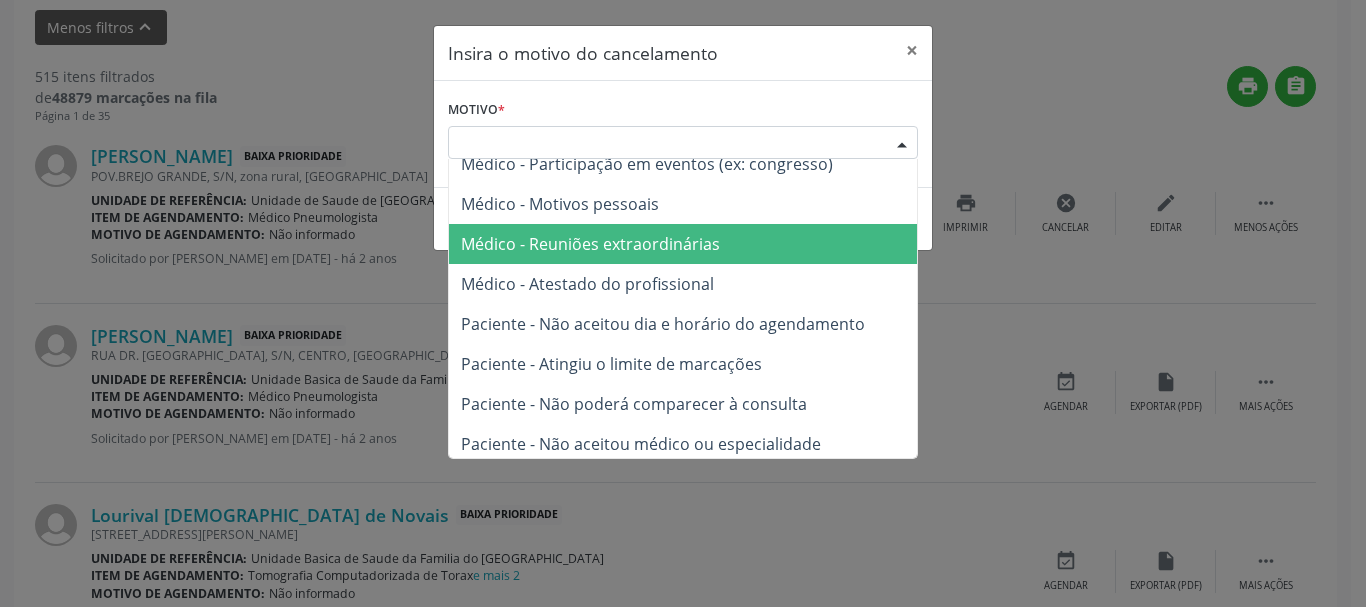 scroll, scrollTop: 101, scrollLeft: 0, axis: vertical 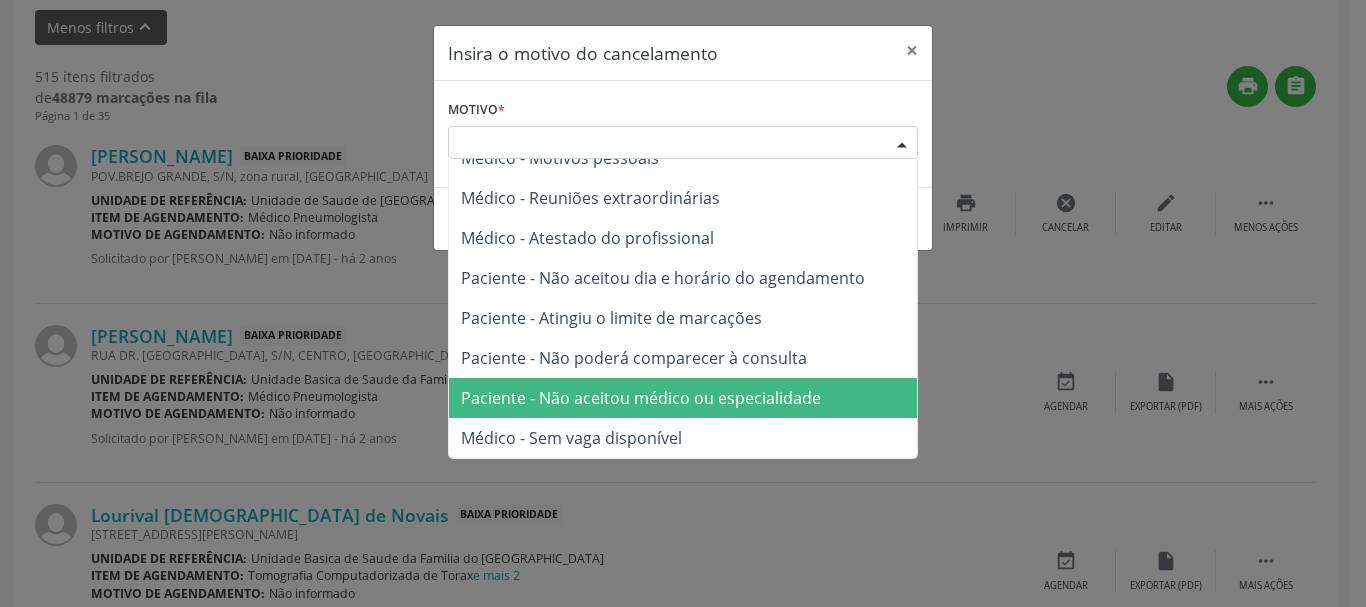 click on "Paciente - Não aceitou médico ou especialidade" at bounding box center [683, 398] 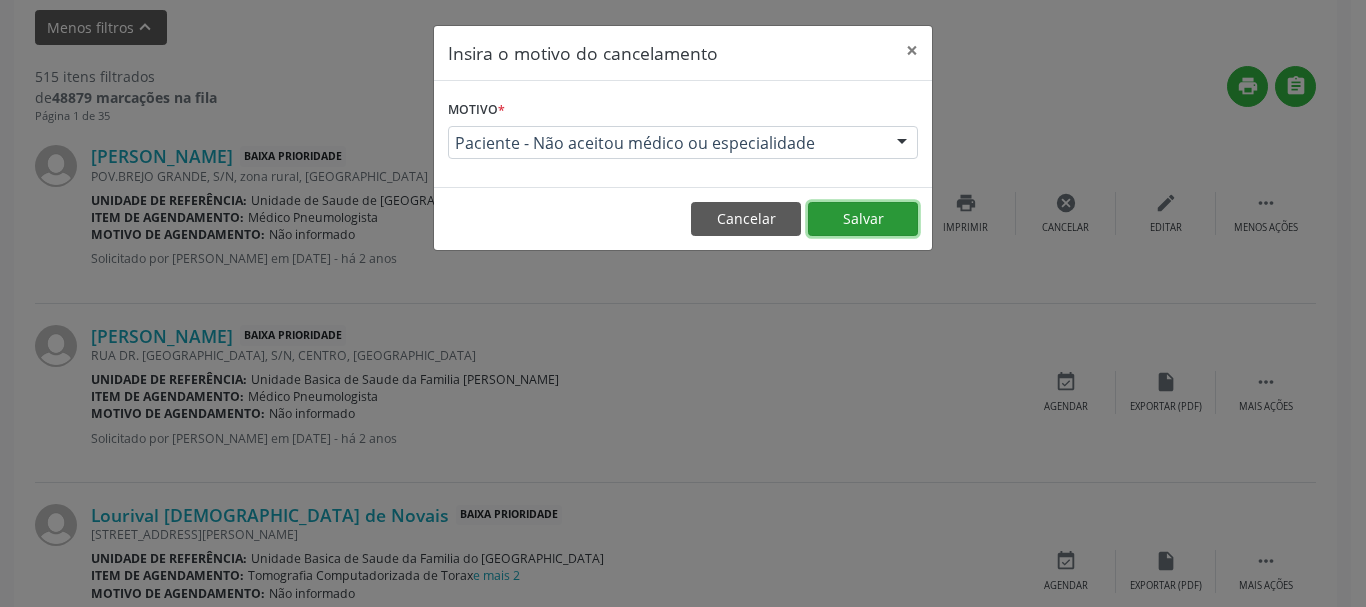 click on "Salvar" at bounding box center (863, 219) 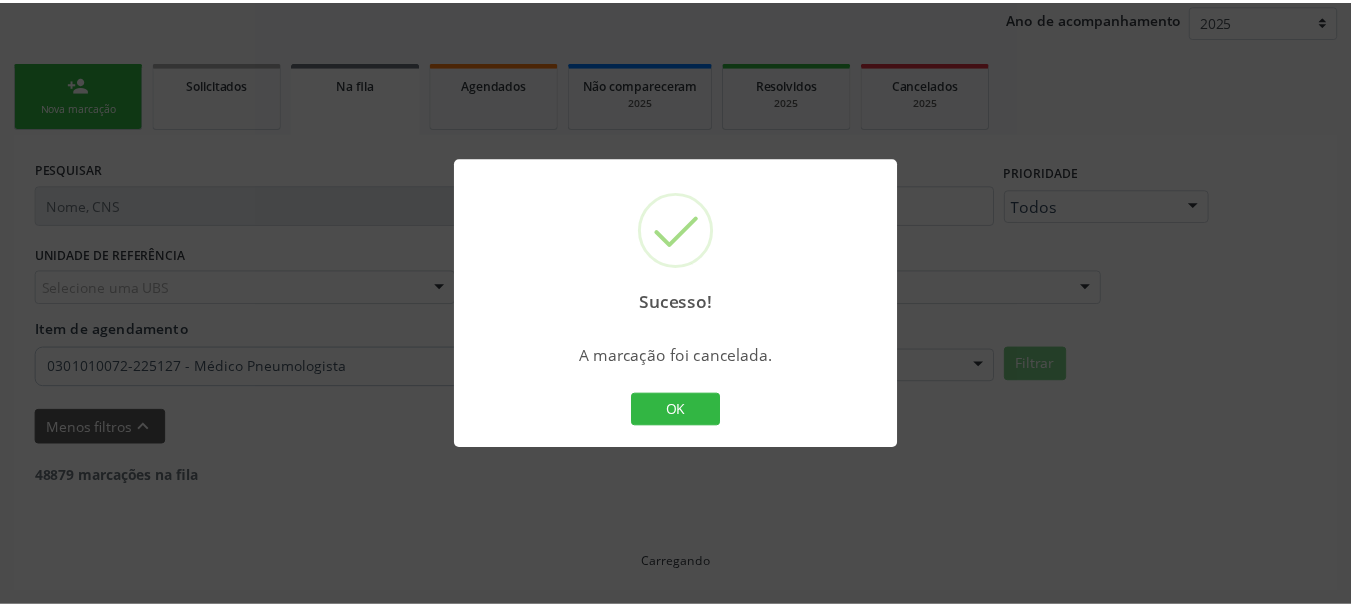 scroll, scrollTop: 238, scrollLeft: 0, axis: vertical 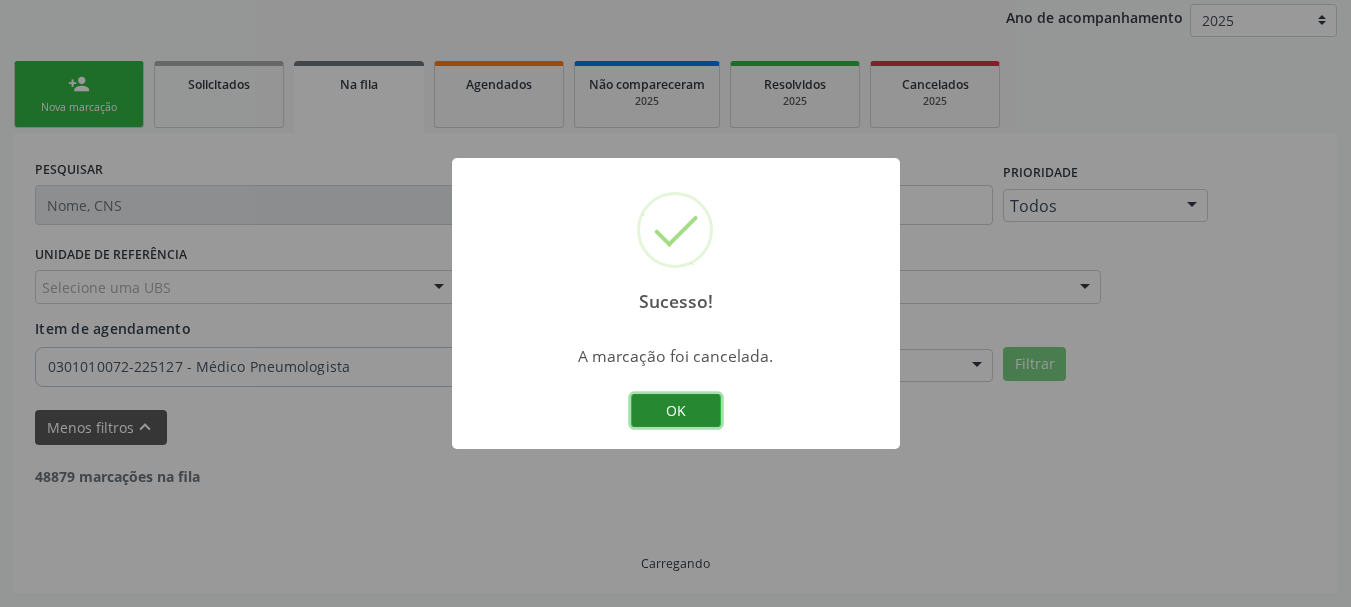 click on "OK" at bounding box center [676, 411] 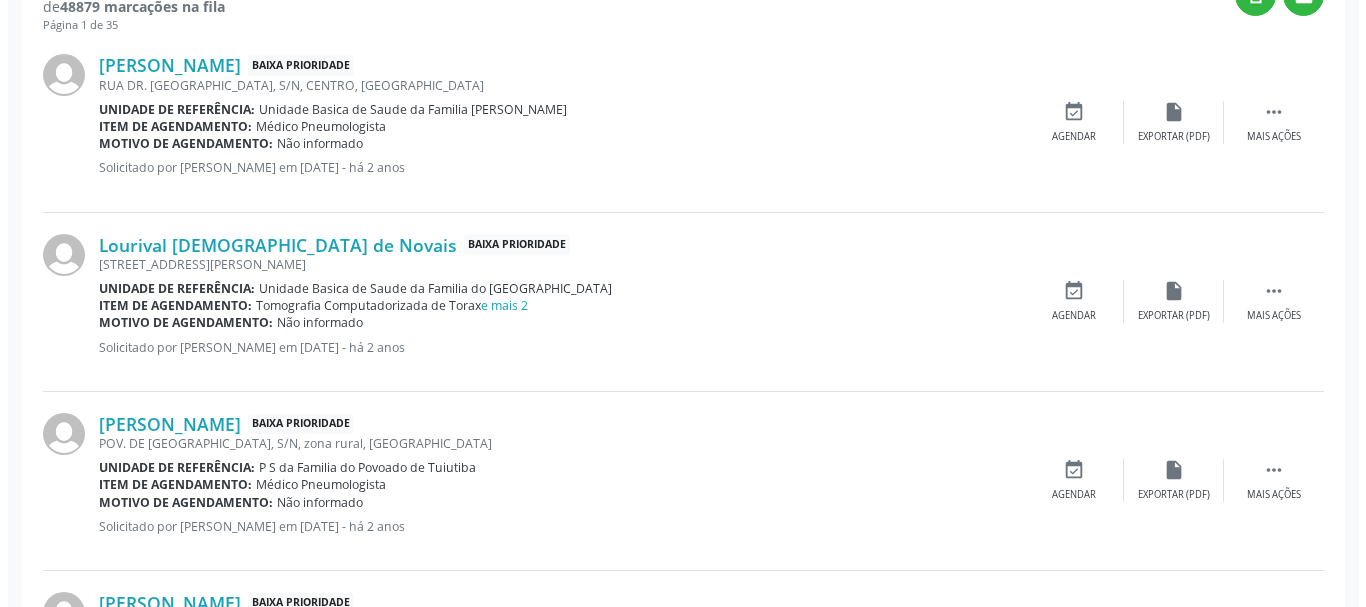 scroll, scrollTop: 738, scrollLeft: 0, axis: vertical 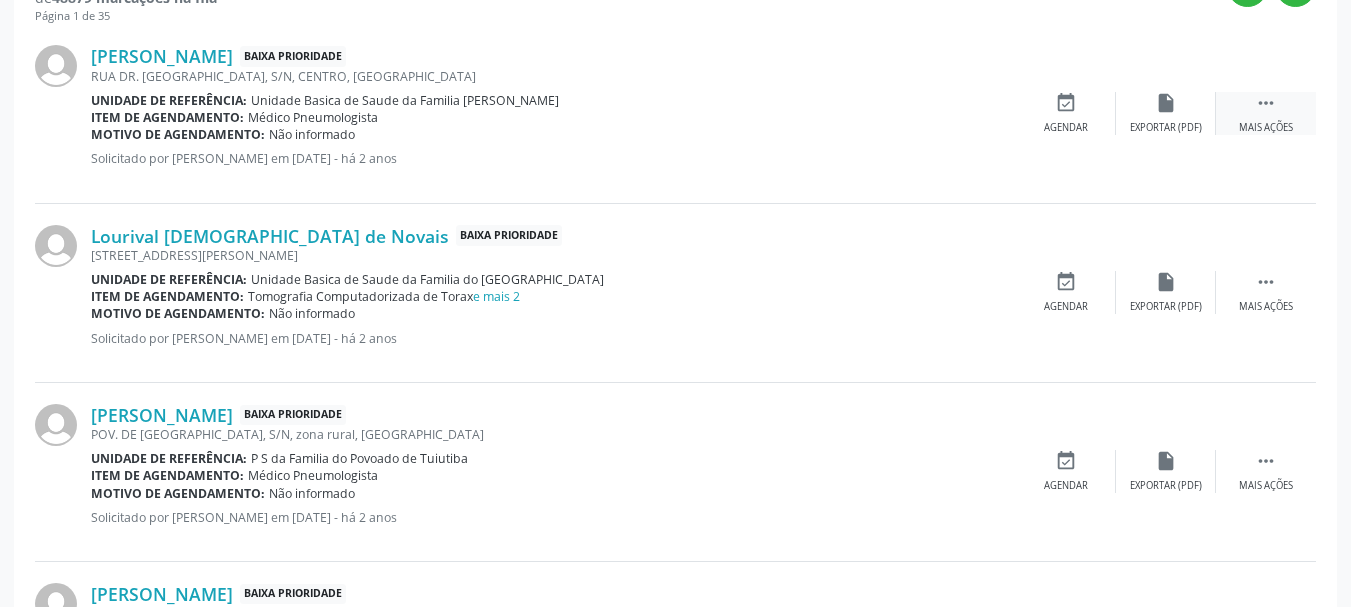 click on "" at bounding box center [1266, 103] 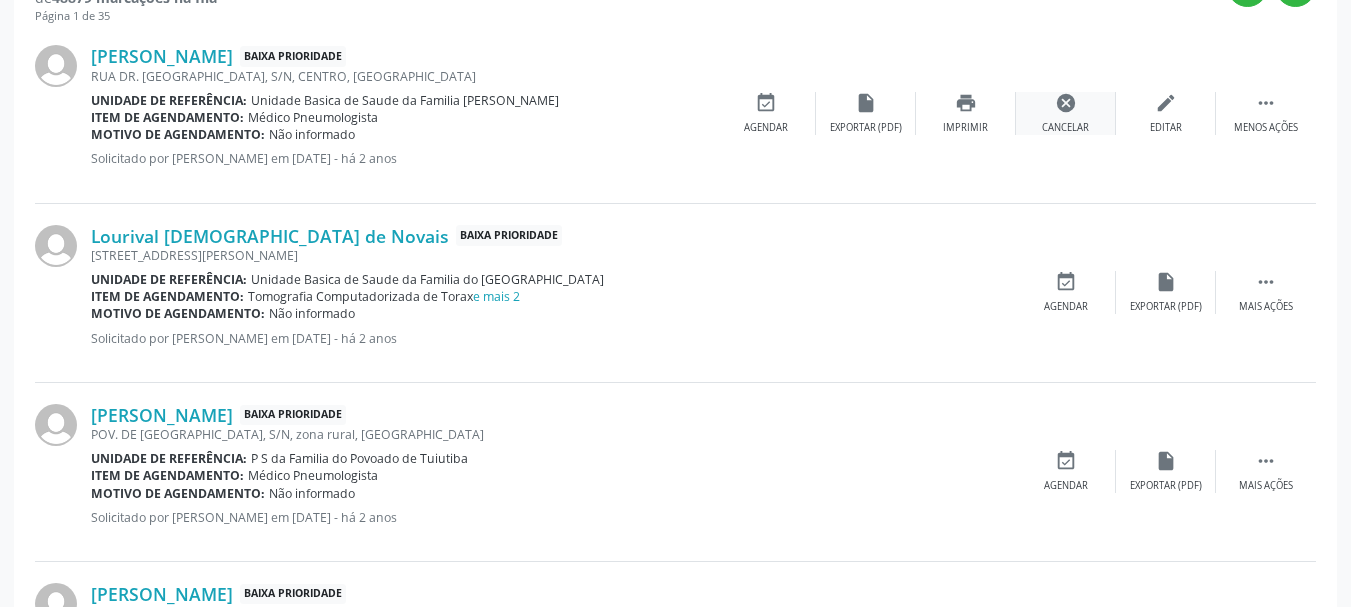 click on "cancel
Cancelar" at bounding box center (1066, 113) 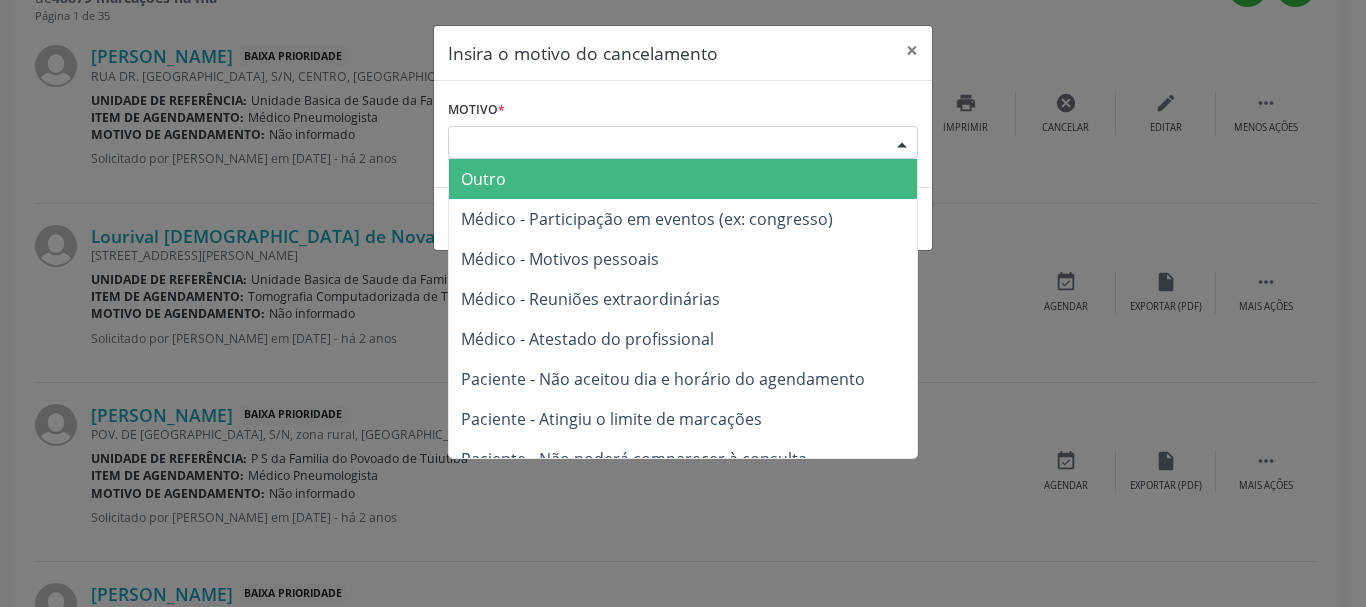 click at bounding box center [902, 144] 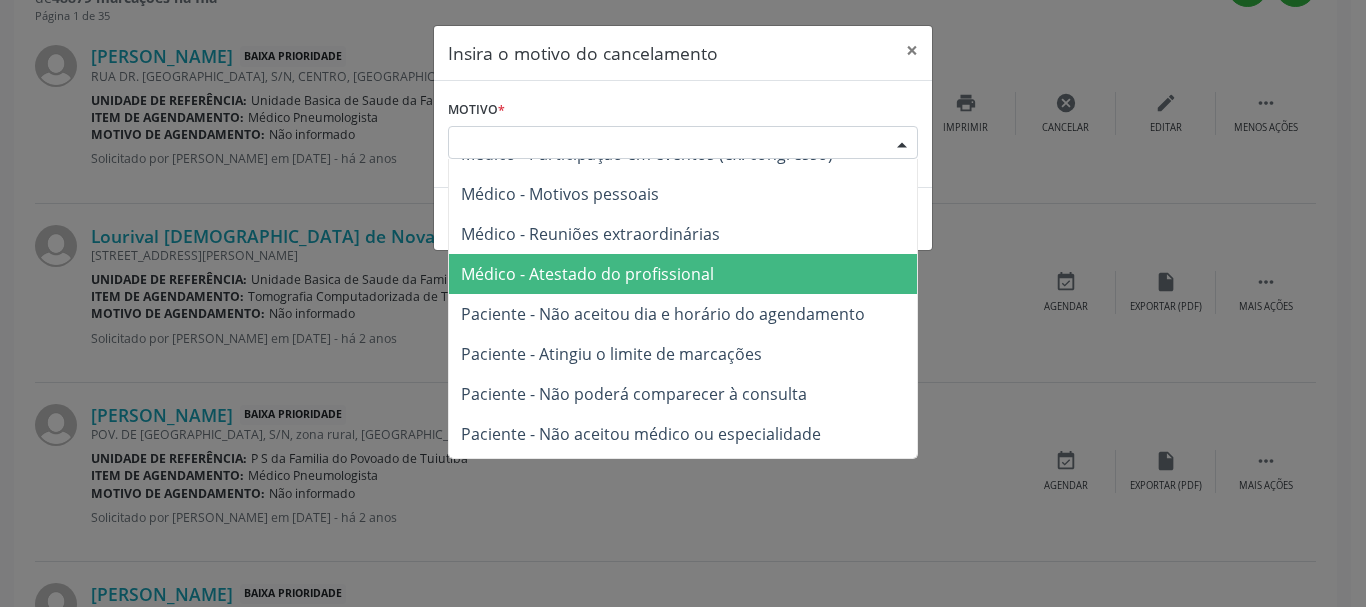 scroll, scrollTop: 101, scrollLeft: 0, axis: vertical 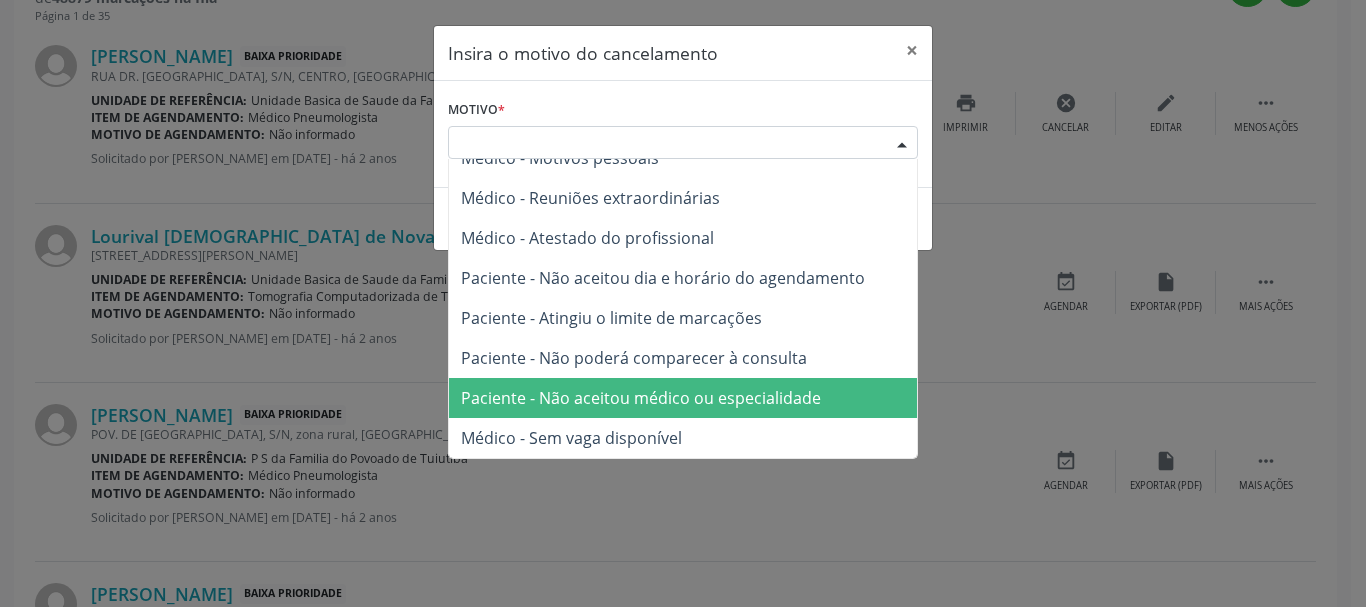 click on "Paciente - Não aceitou médico ou especialidade" at bounding box center (641, 398) 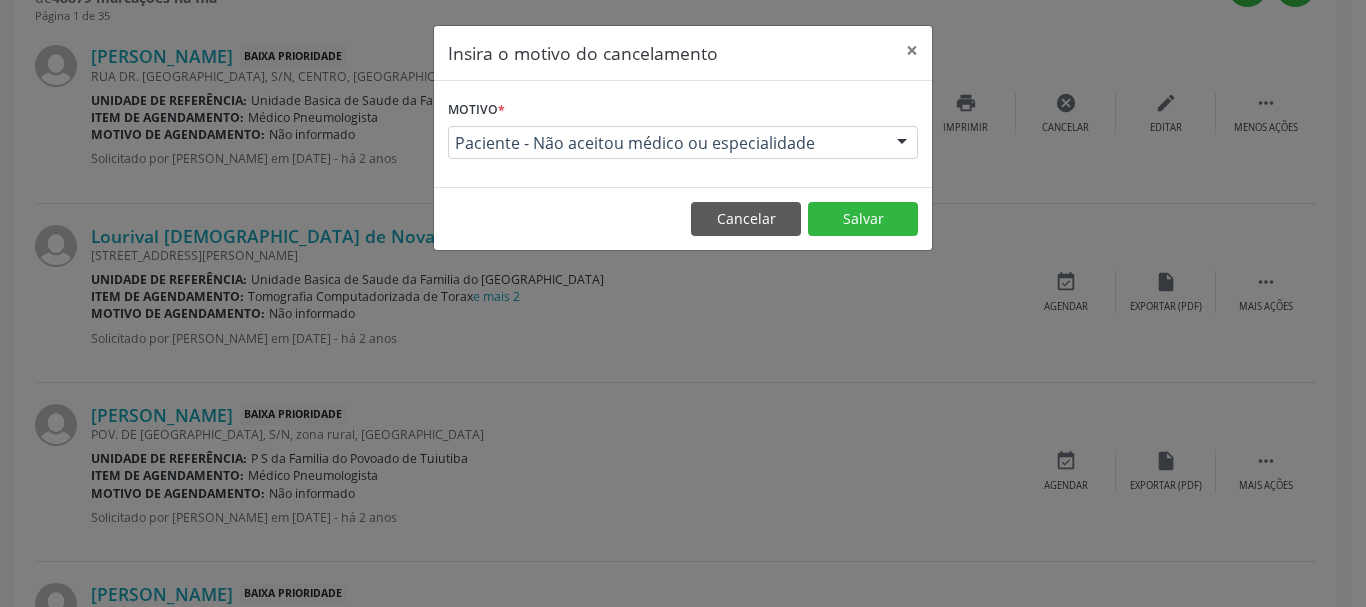 click on "Cancelar Salvar" at bounding box center [683, 218] 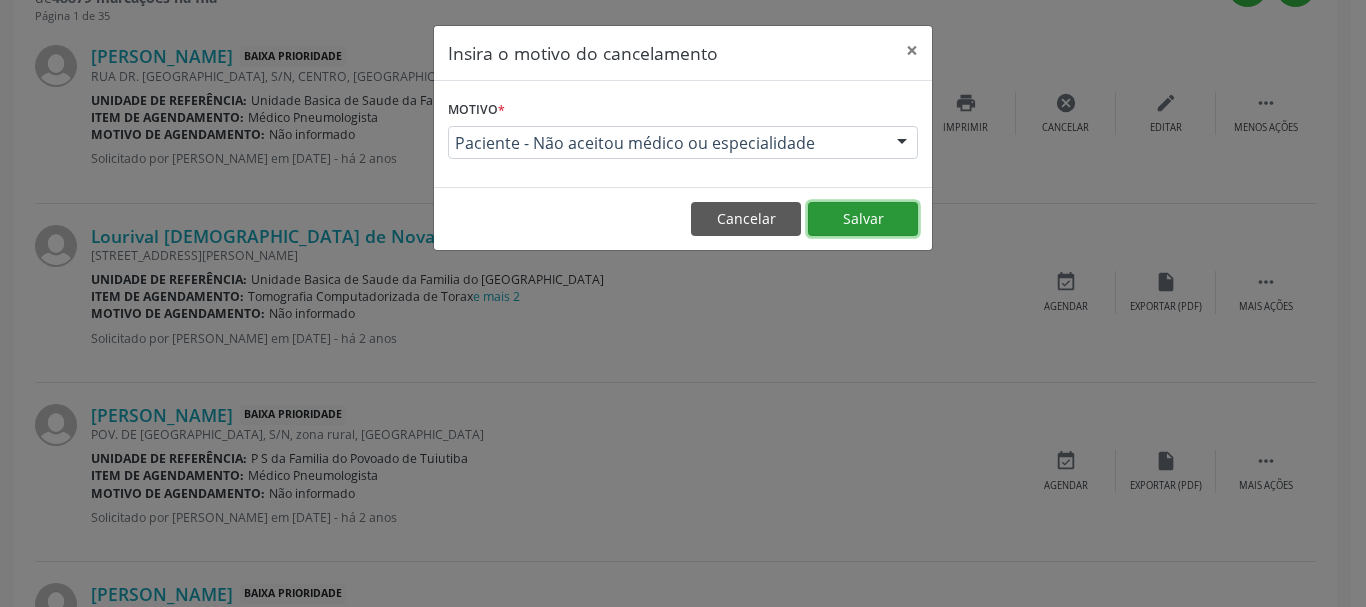 click on "Salvar" at bounding box center (863, 219) 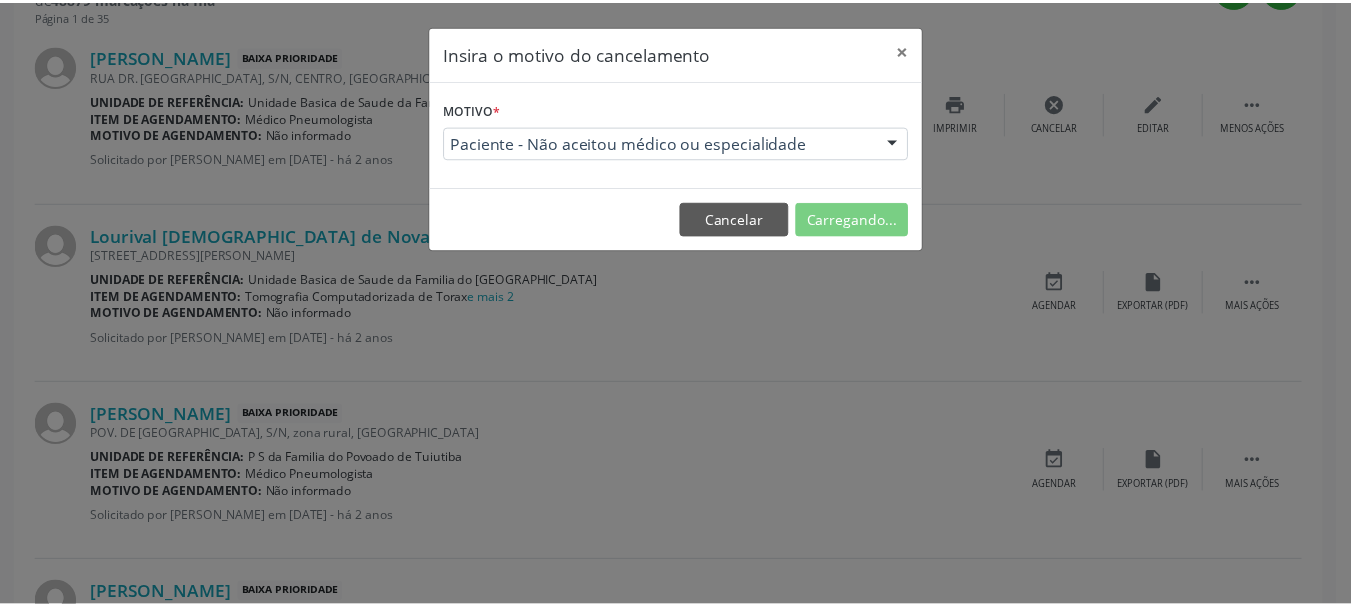 scroll, scrollTop: 238, scrollLeft: 0, axis: vertical 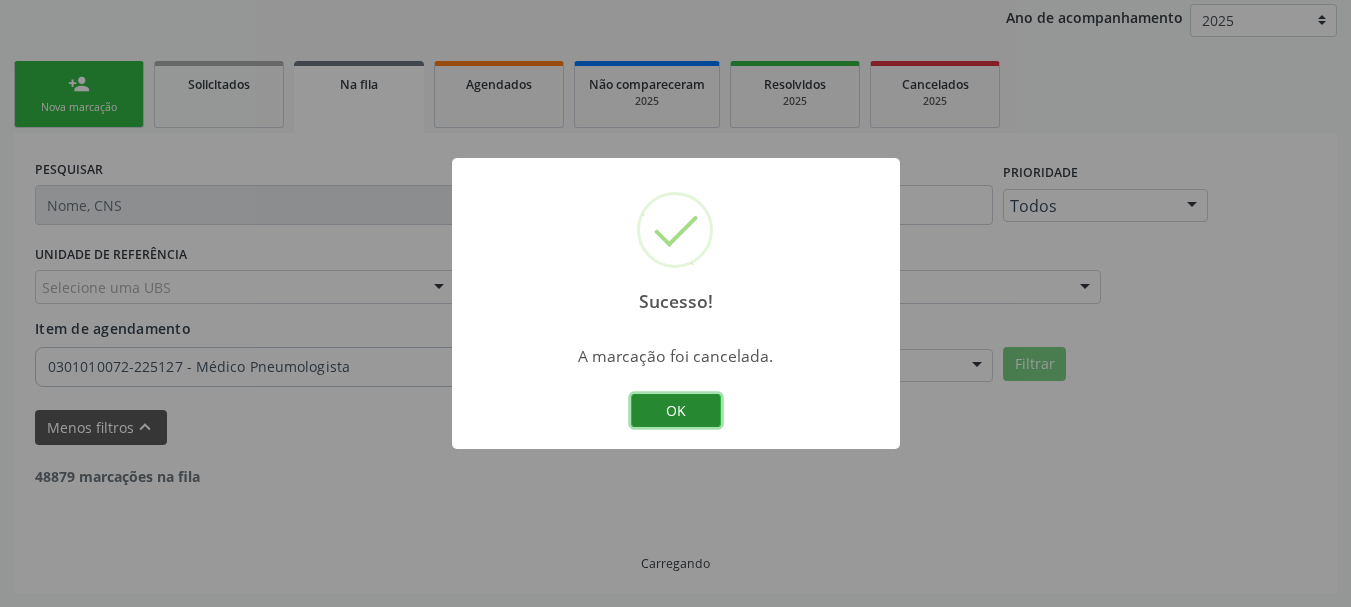 click on "OK" at bounding box center [676, 411] 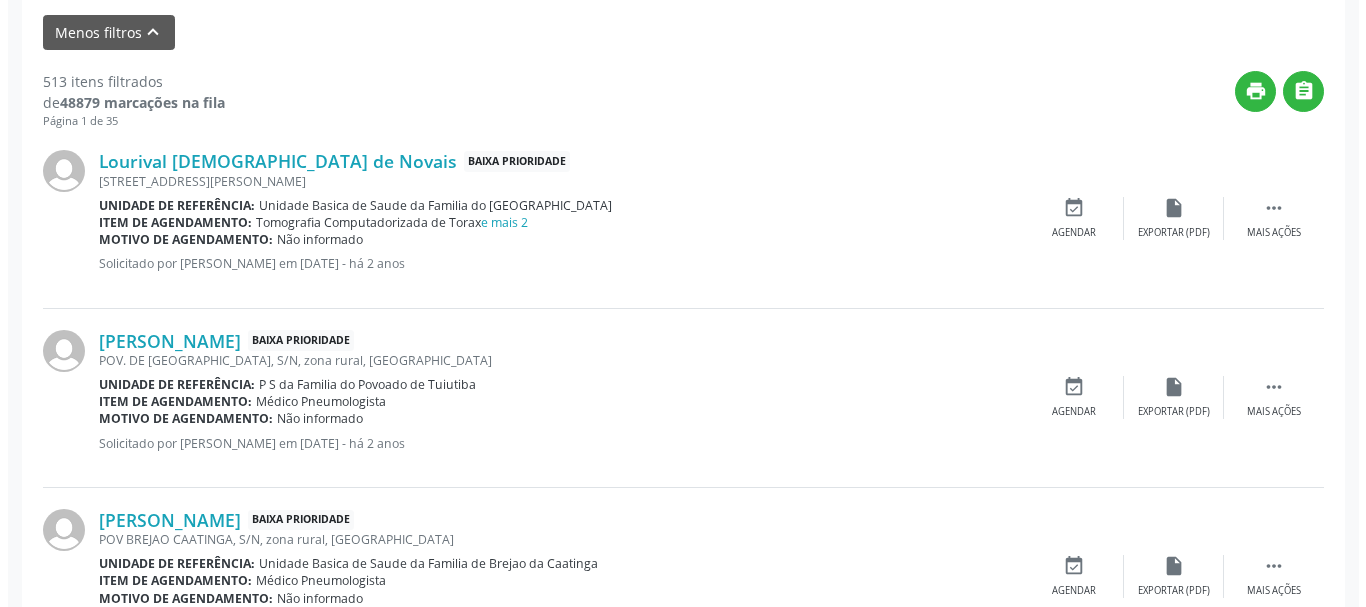 scroll, scrollTop: 638, scrollLeft: 0, axis: vertical 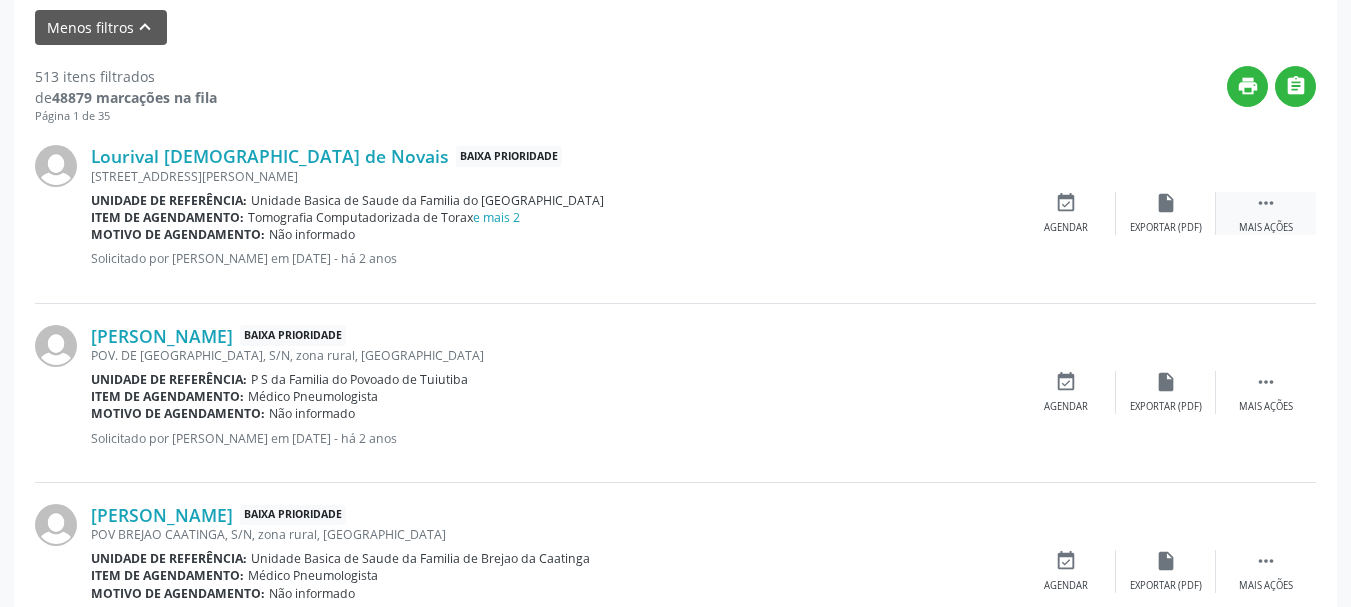 click on "
Mais ações" at bounding box center (1266, 213) 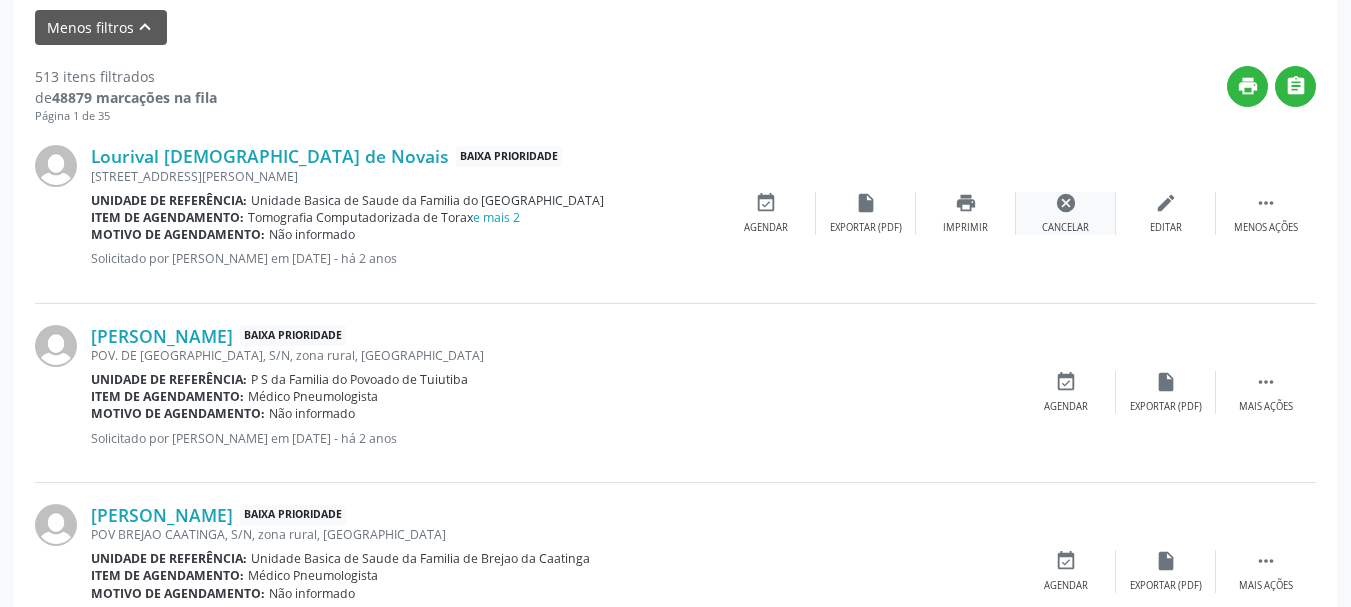 click on "cancel
Cancelar" at bounding box center [1066, 213] 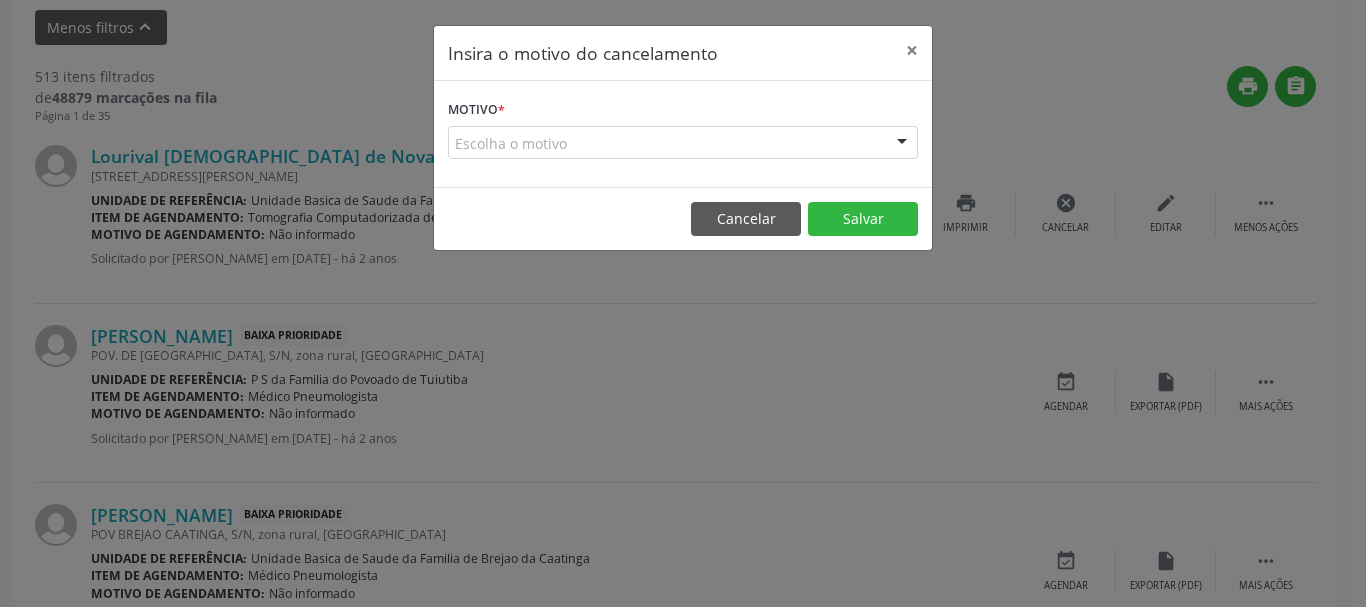 click at bounding box center (902, 144) 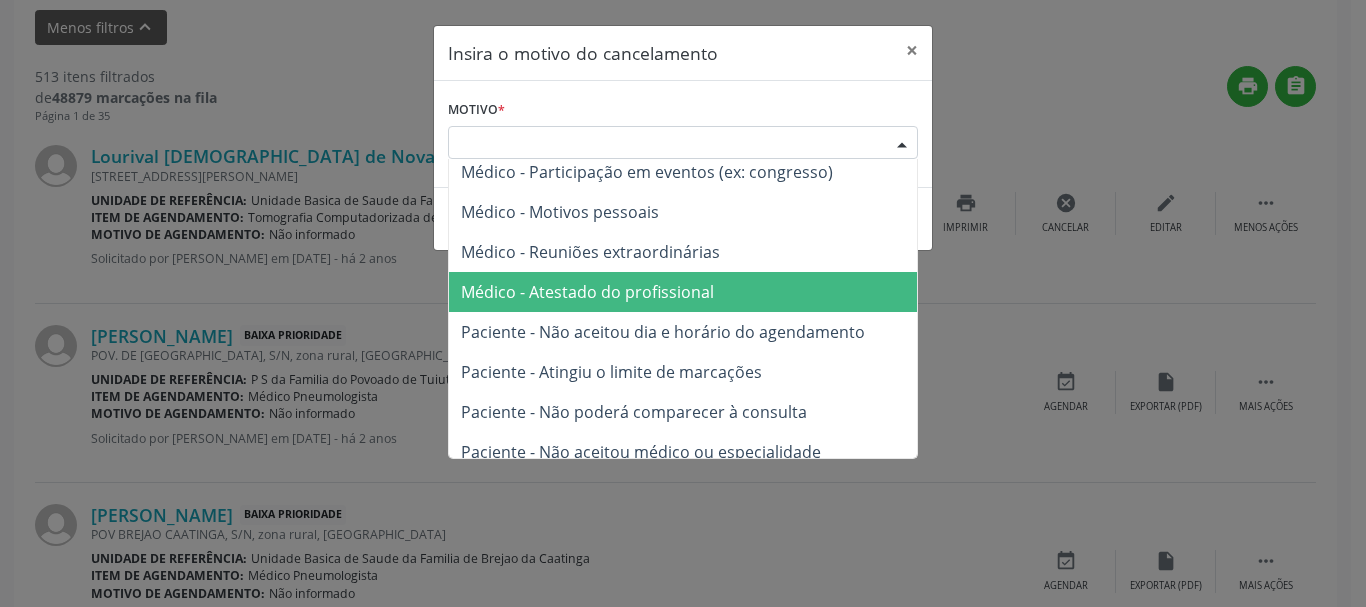 scroll, scrollTop: 101, scrollLeft: 0, axis: vertical 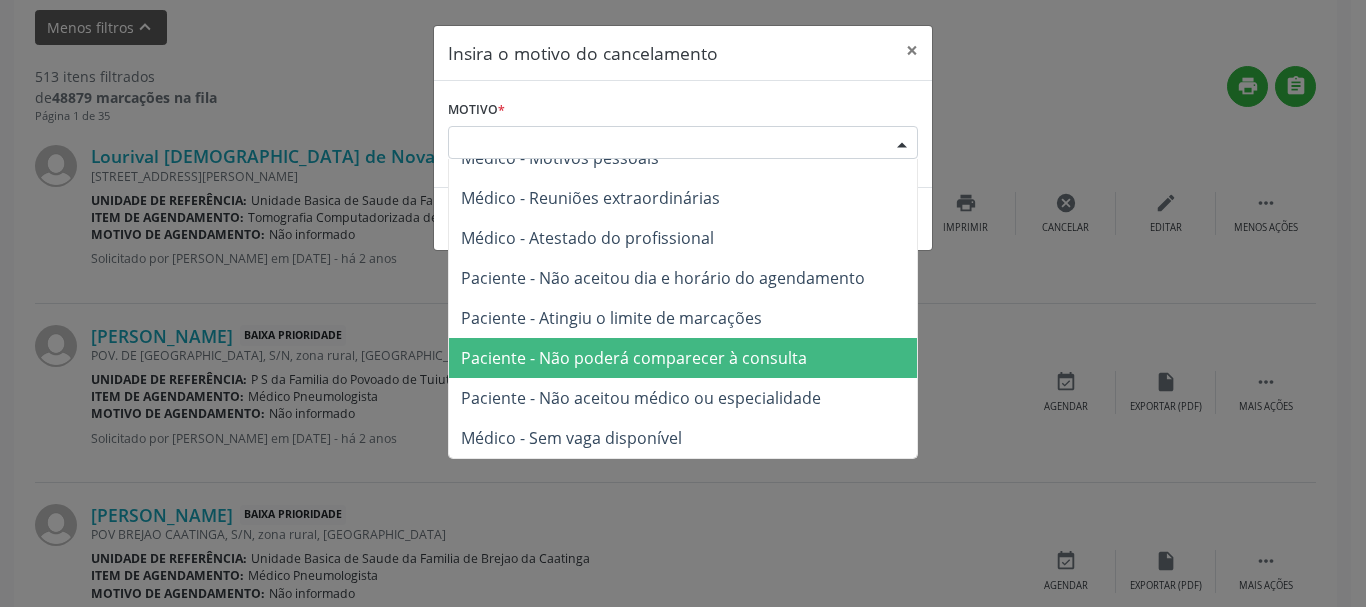 click on "Paciente - Não poderá comparecer à consulta" at bounding box center (683, 358) 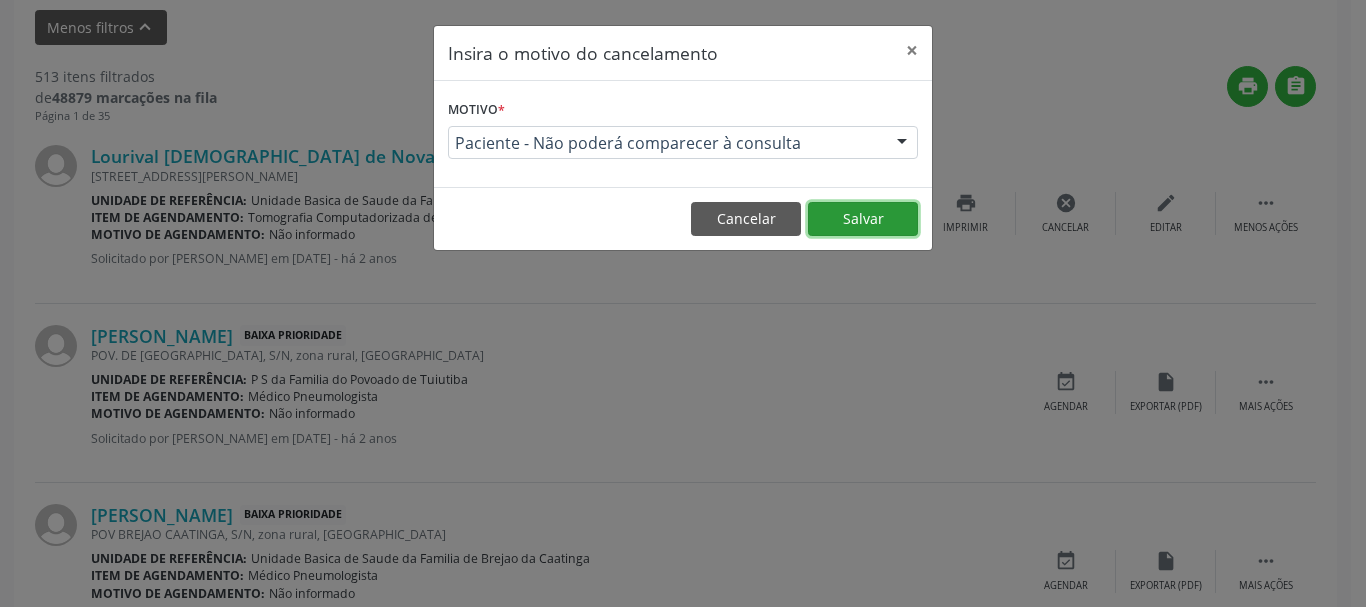 click on "Salvar" at bounding box center (863, 219) 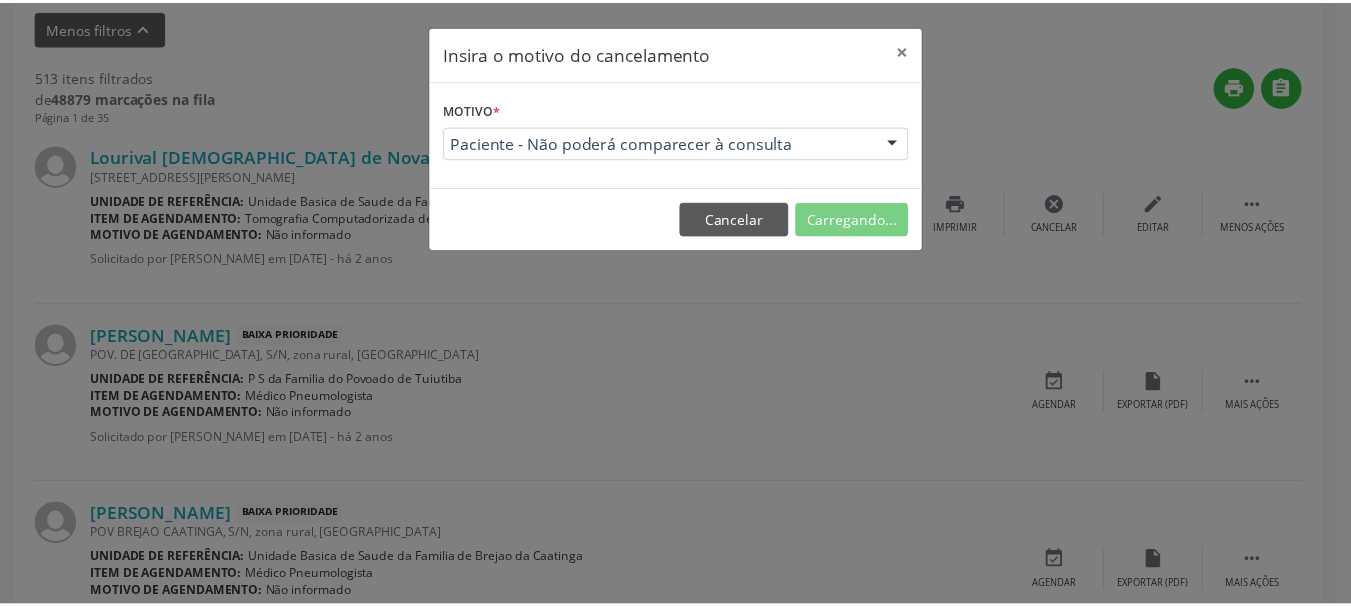 scroll, scrollTop: 238, scrollLeft: 0, axis: vertical 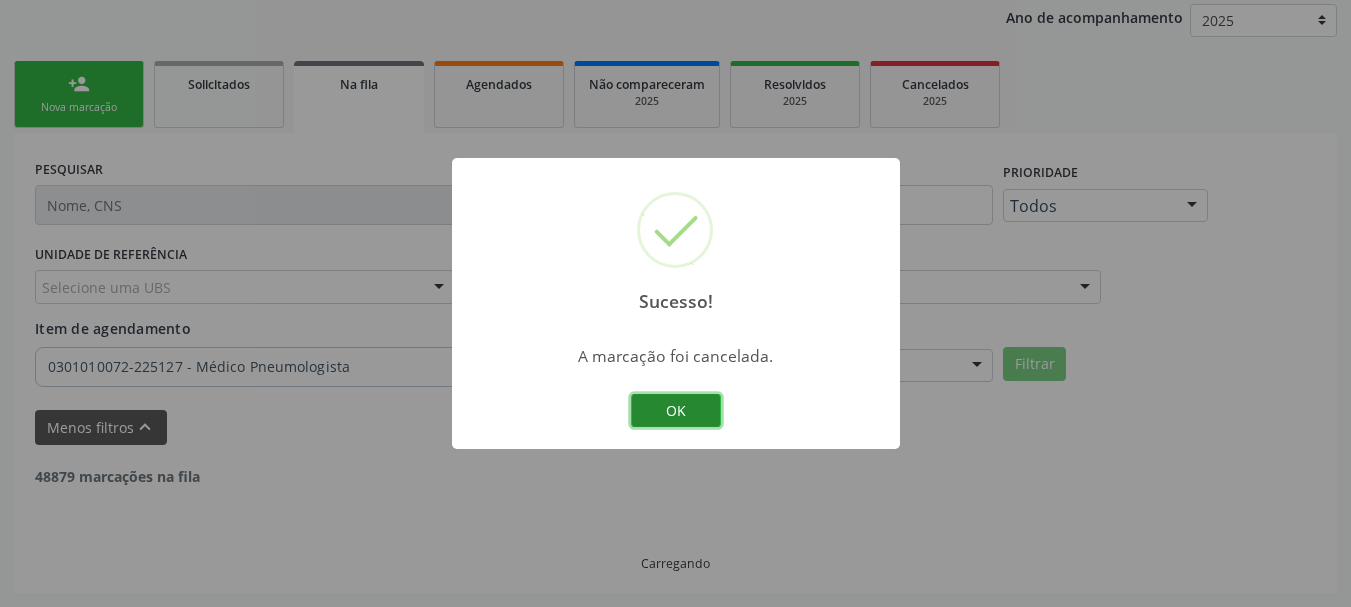 click on "OK" at bounding box center [676, 411] 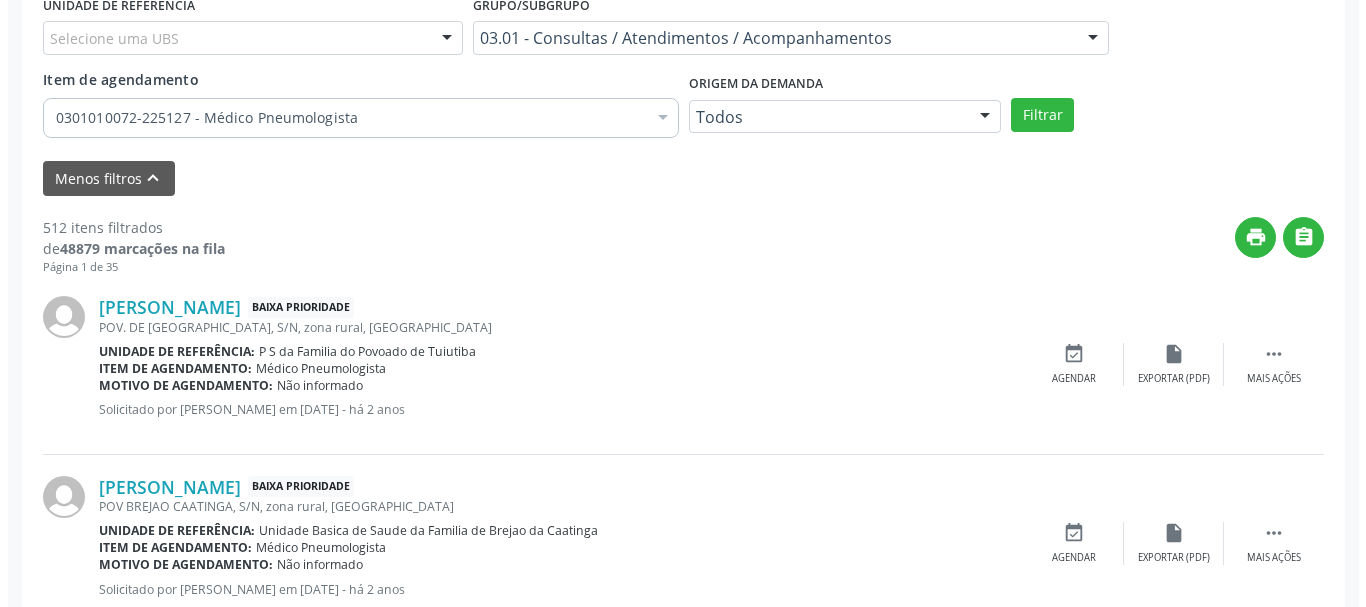 scroll, scrollTop: 538, scrollLeft: 0, axis: vertical 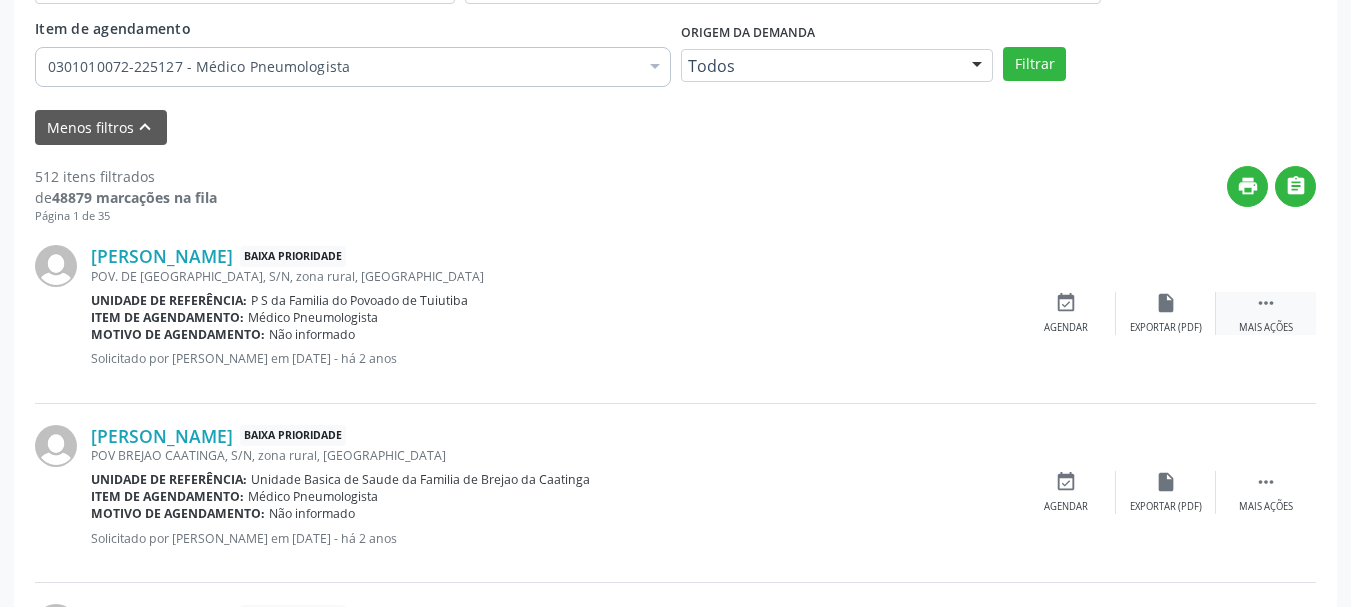click on "
Mais ações" at bounding box center (1266, 313) 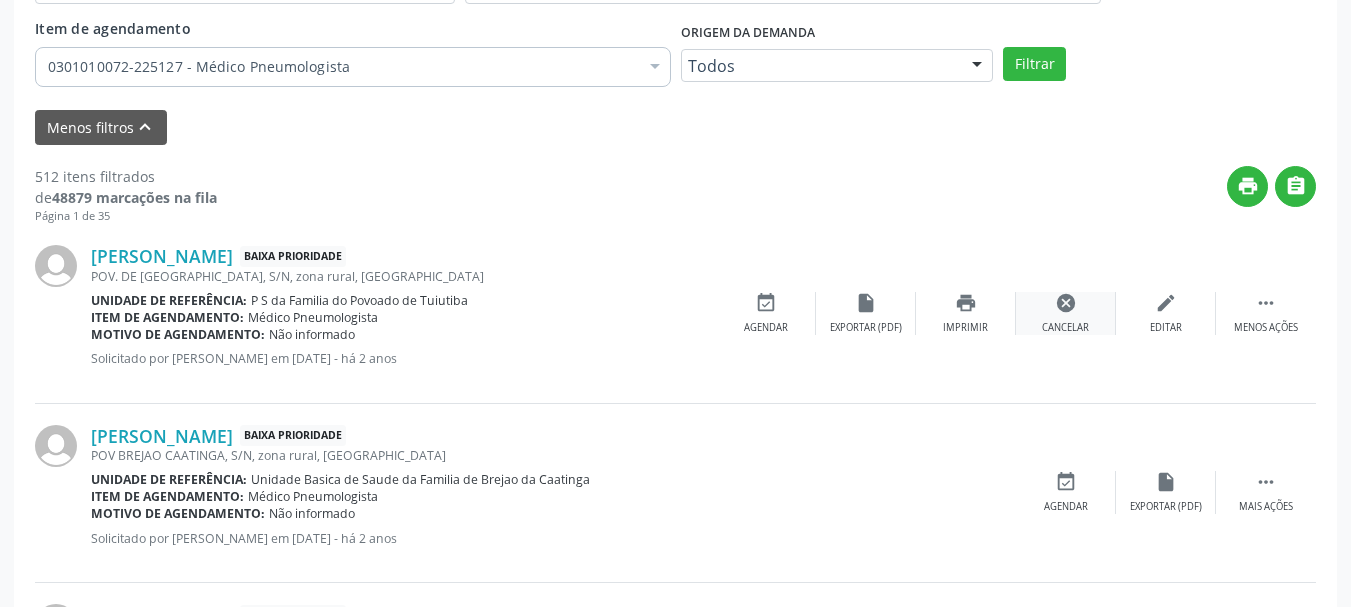 click on "cancel" at bounding box center (1066, 303) 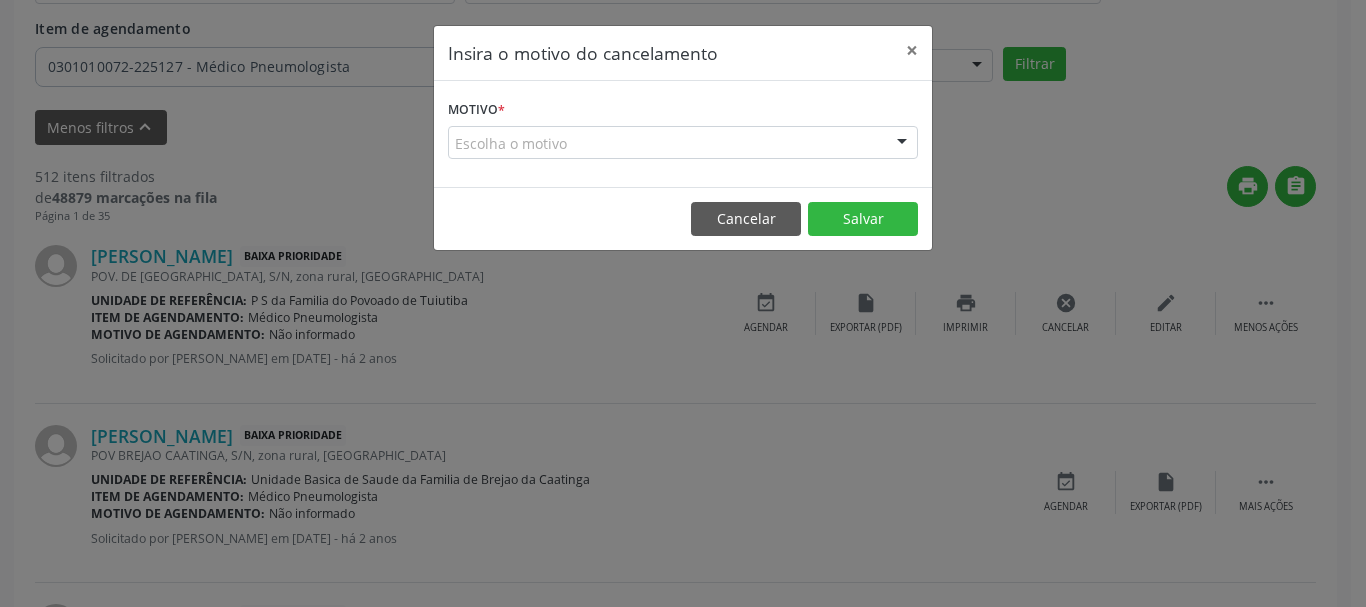 click on "Motivo
*
Escolha o motivo
Outro   Médico - Participação em eventos (ex: congresso)   Médico - Motivos pessoais   Médico - Reuniões extraordinárias   Médico - Atestado do profissional   Paciente - Não aceitou dia e horário do agendamento   Paciente - Atingiu o limite de marcações   Paciente - Não poderá comparecer à consulta   Paciente - Não aceitou médico ou especialidade   Médico - Sem vaga disponível
Nenhum resultado encontrado para: "   "
Não há nenhuma opção para ser exibida." at bounding box center [683, 127] 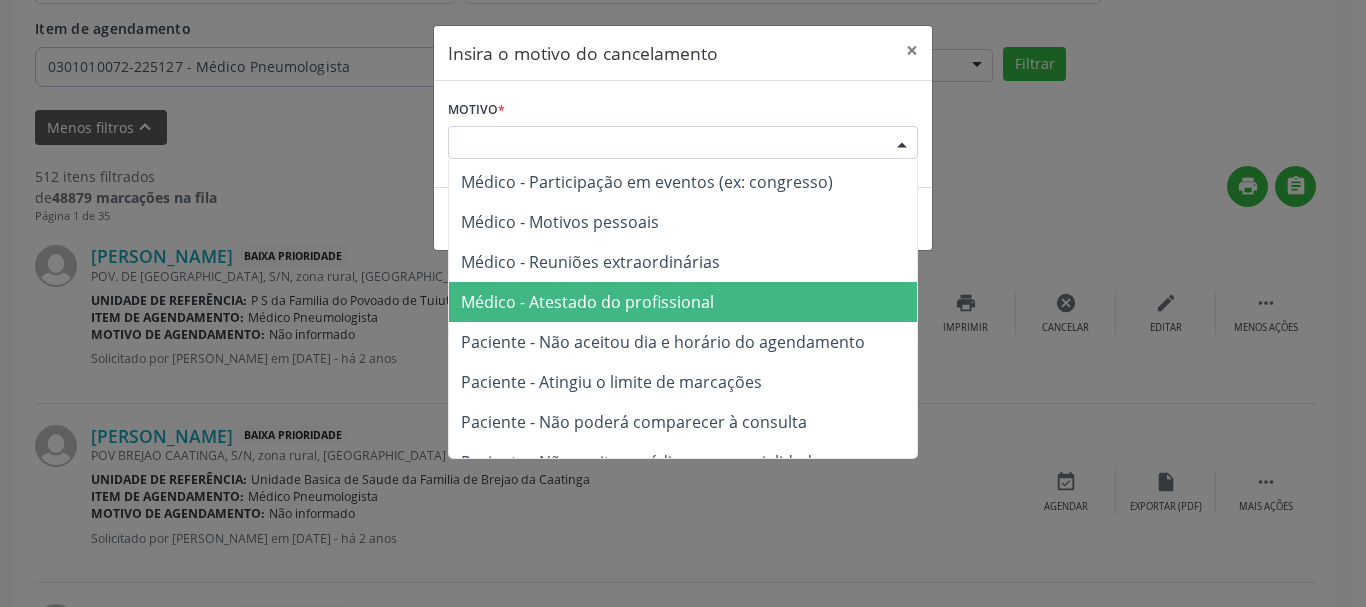 scroll, scrollTop: 100, scrollLeft: 0, axis: vertical 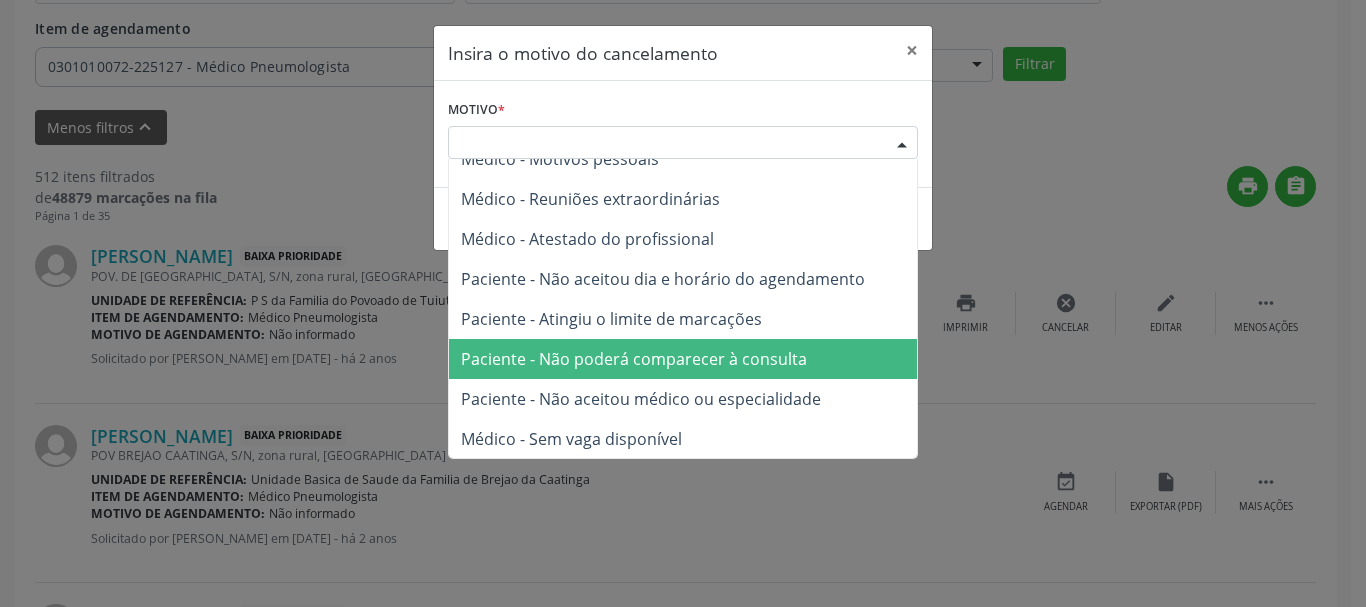 click on "Paciente - Não poderá comparecer à consulta" at bounding box center (683, 359) 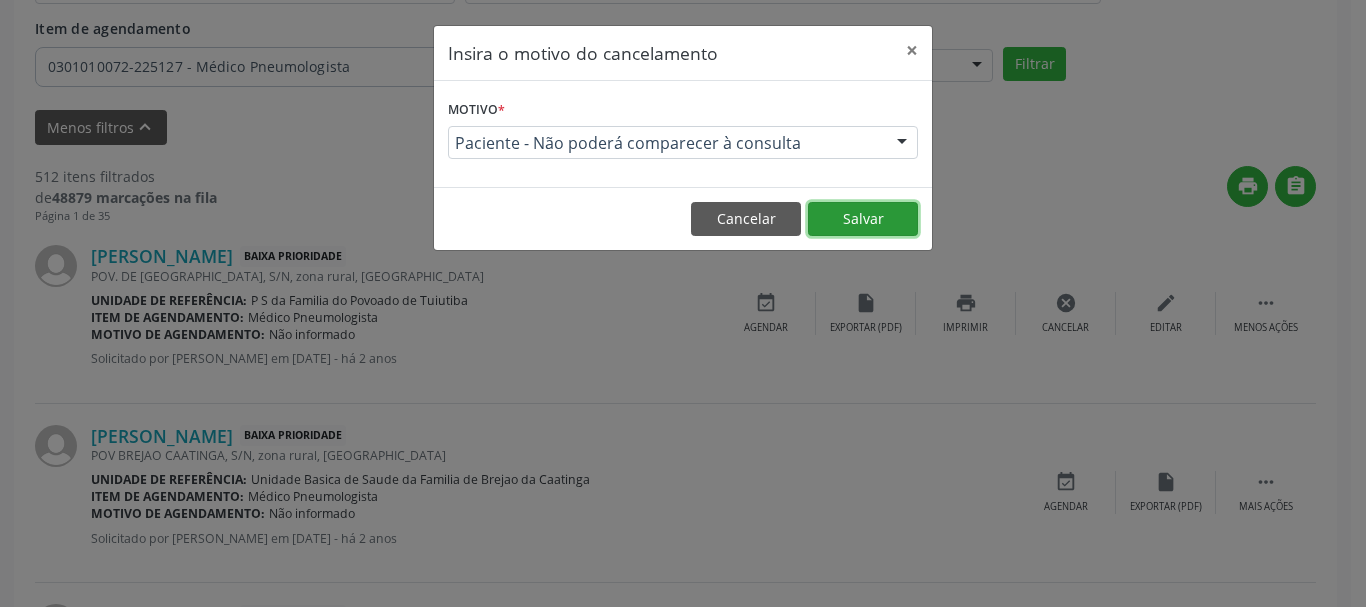 click on "Salvar" at bounding box center (863, 219) 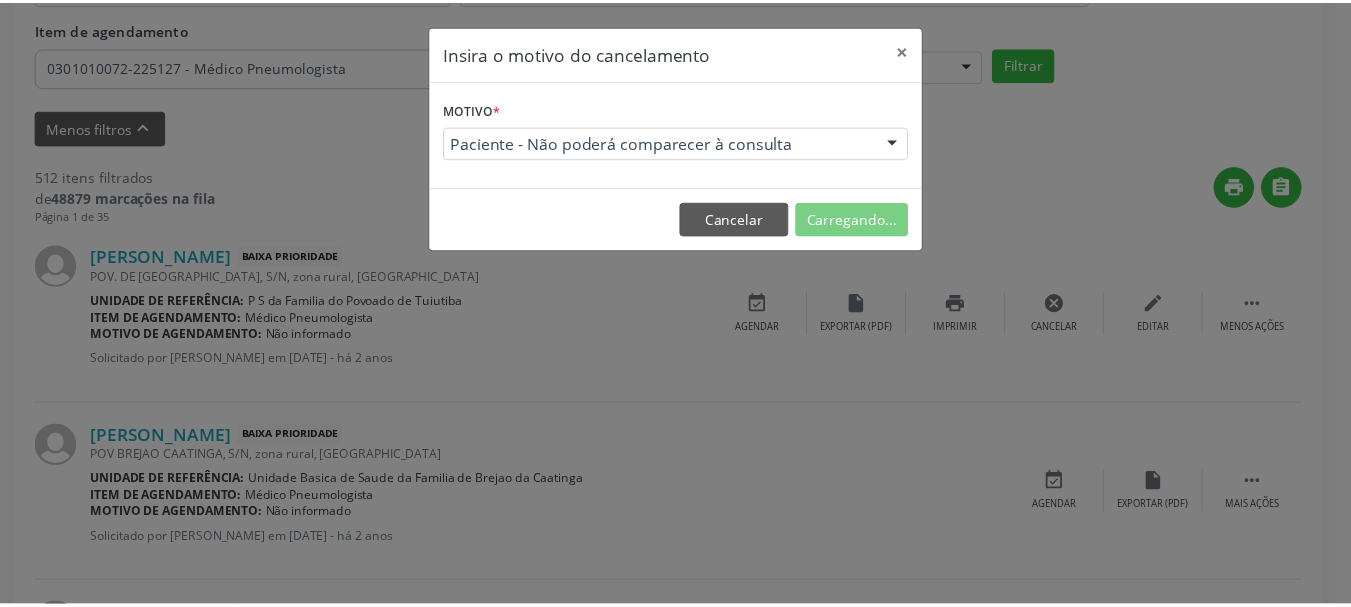 scroll, scrollTop: 238, scrollLeft: 0, axis: vertical 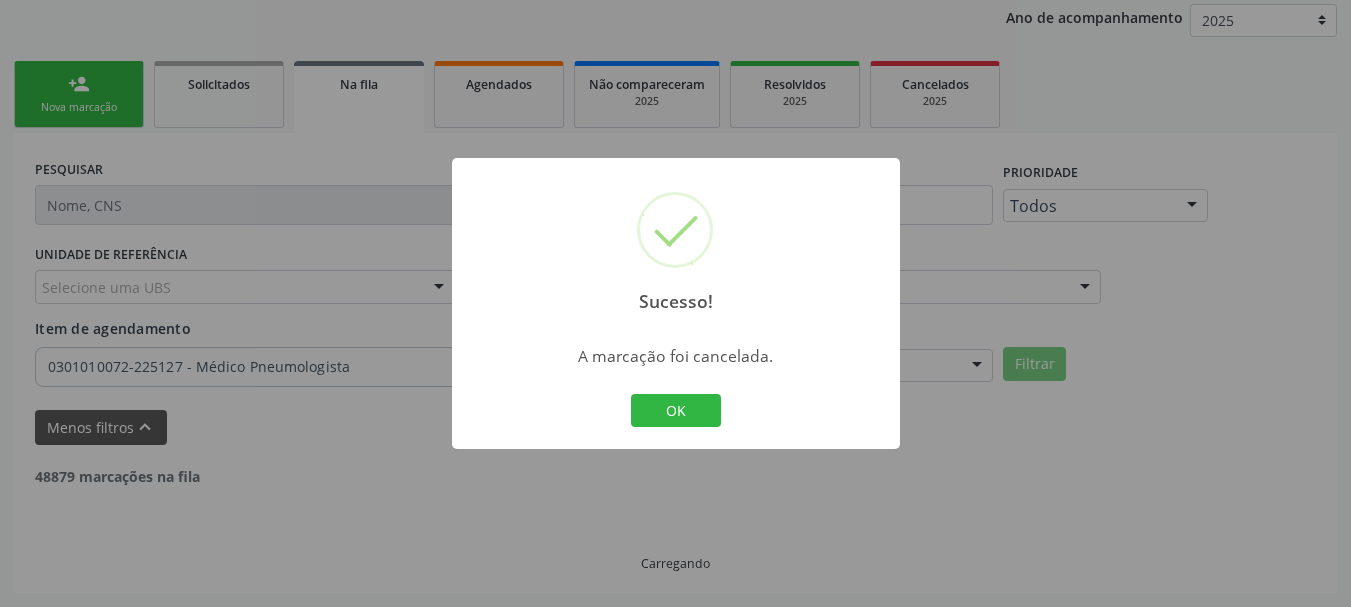 click on "Sucesso! × A marcação foi cancelada. OK Cancel" at bounding box center (676, 304) 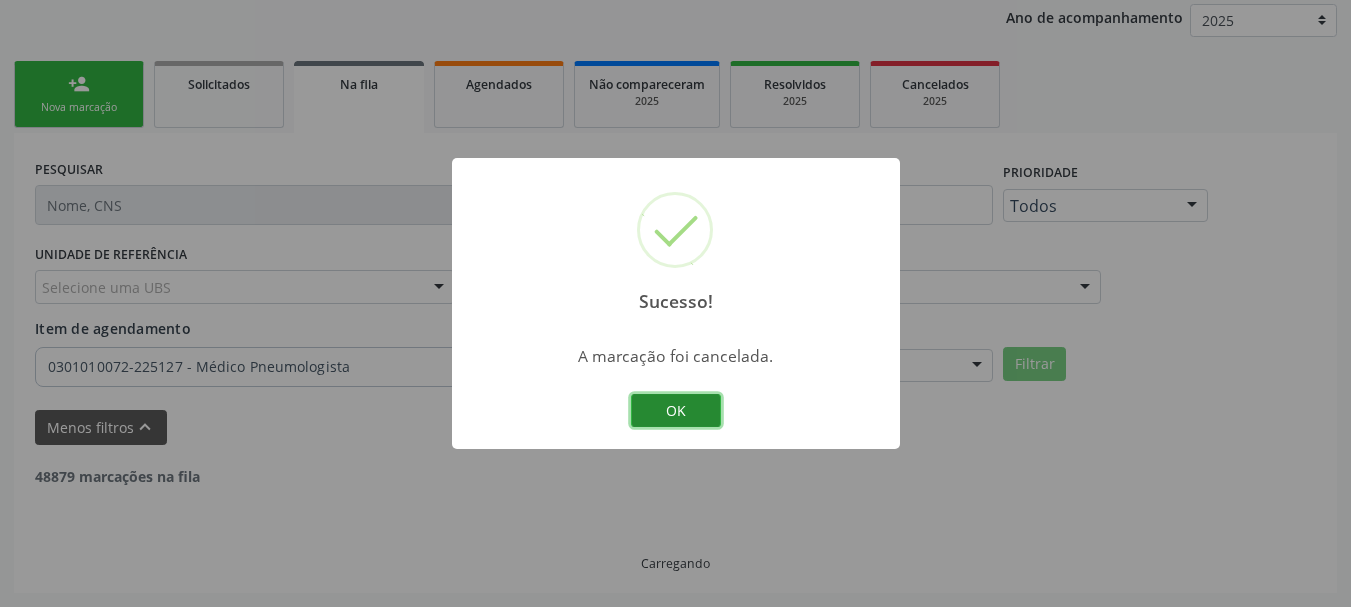 click on "OK" at bounding box center [676, 411] 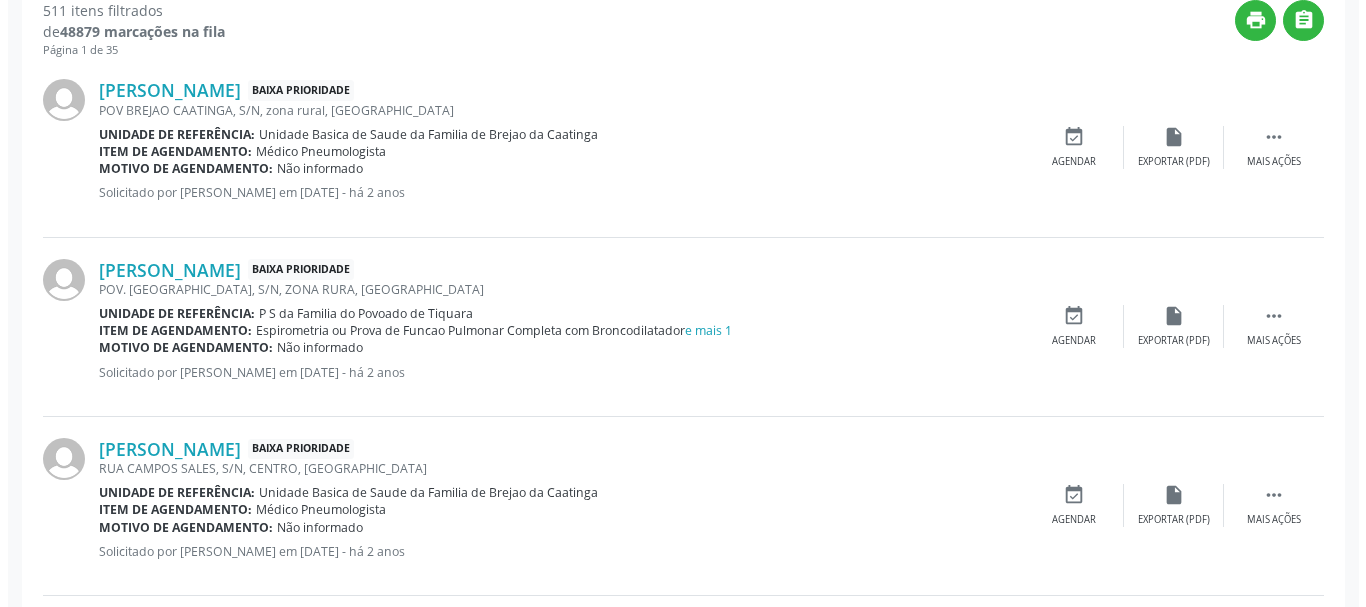 scroll, scrollTop: 738, scrollLeft: 0, axis: vertical 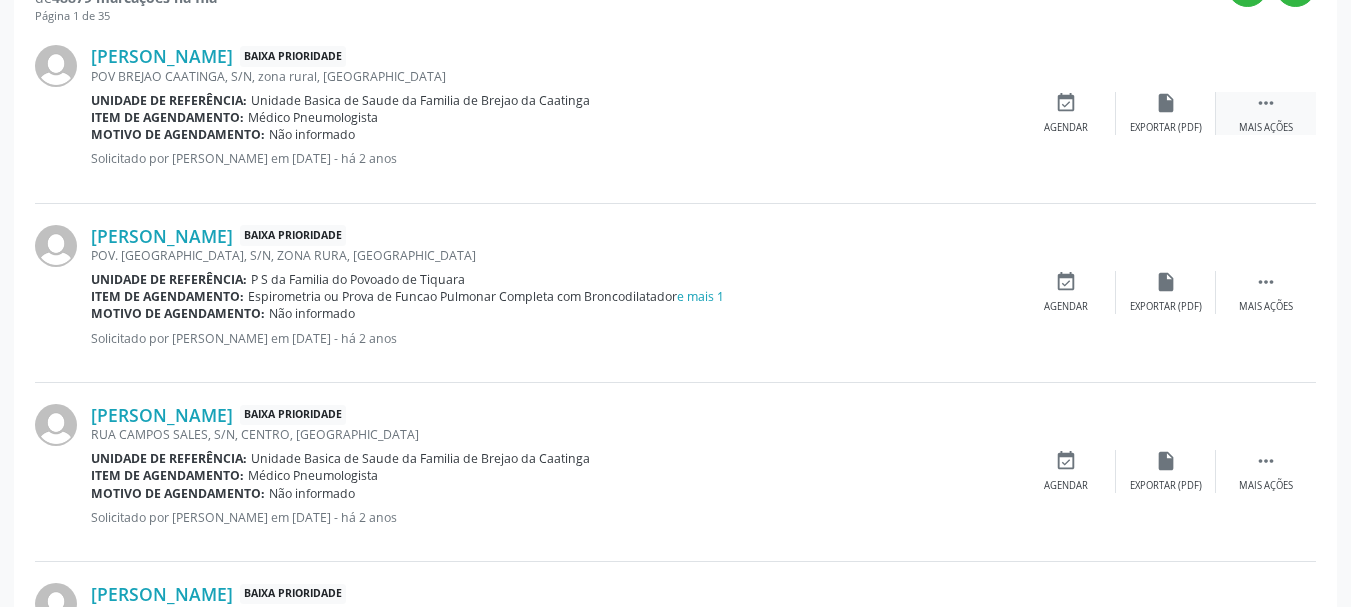 click on "
Mais ações" at bounding box center [1266, 113] 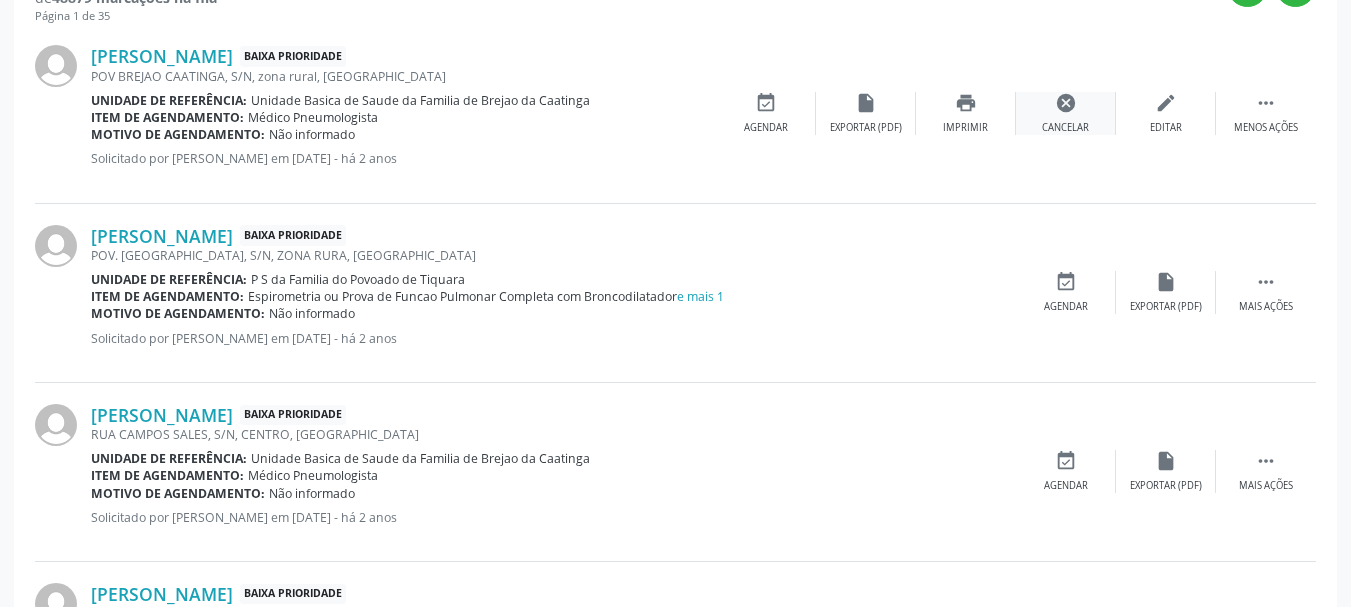click on "cancel
Cancelar" at bounding box center [1066, 113] 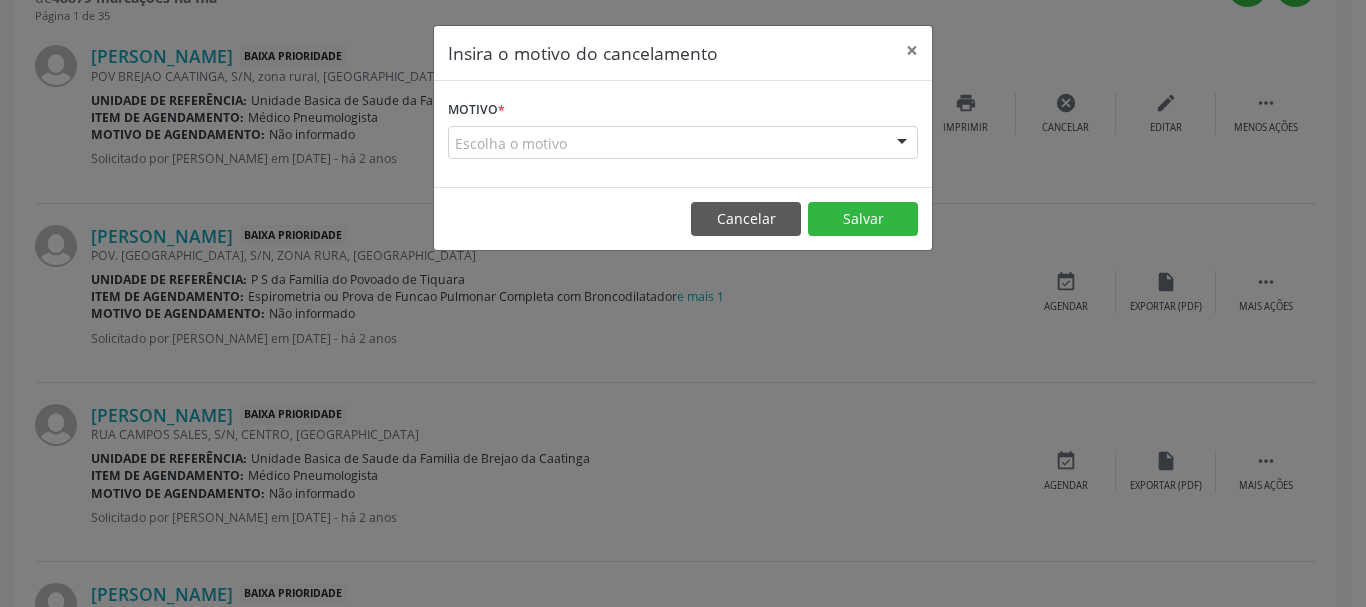 click on "Escolha o motivo" at bounding box center [683, 143] 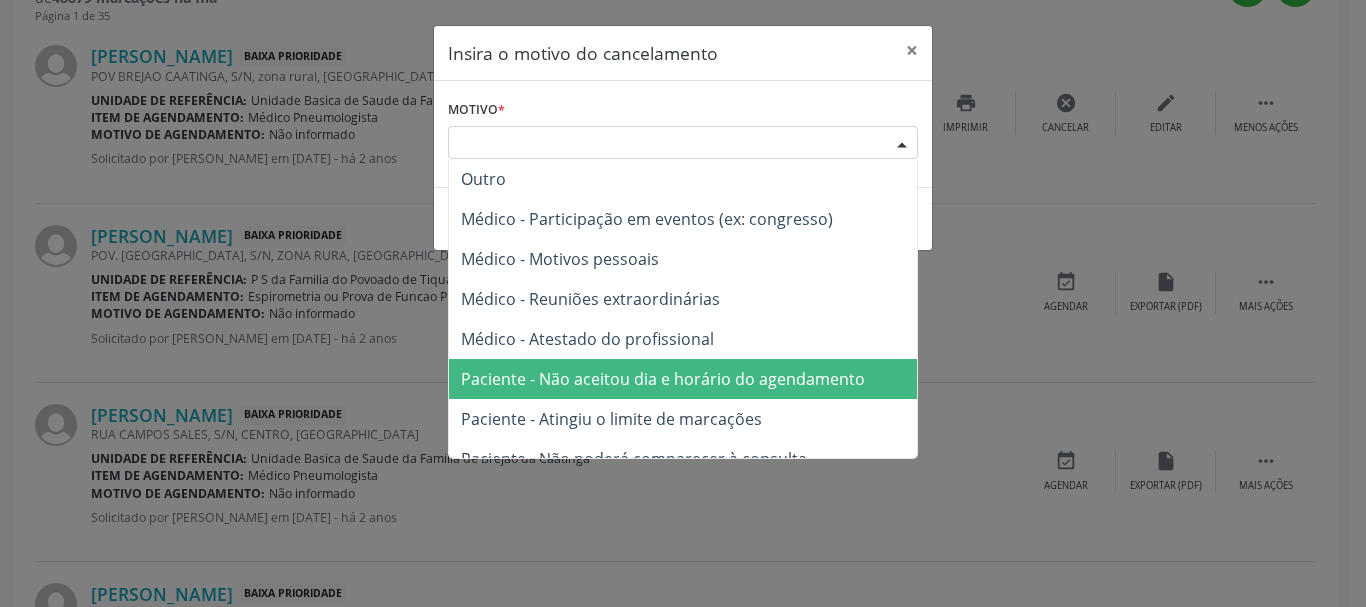 click on "Paciente - Não aceitou dia e horário do agendamento" at bounding box center [663, 379] 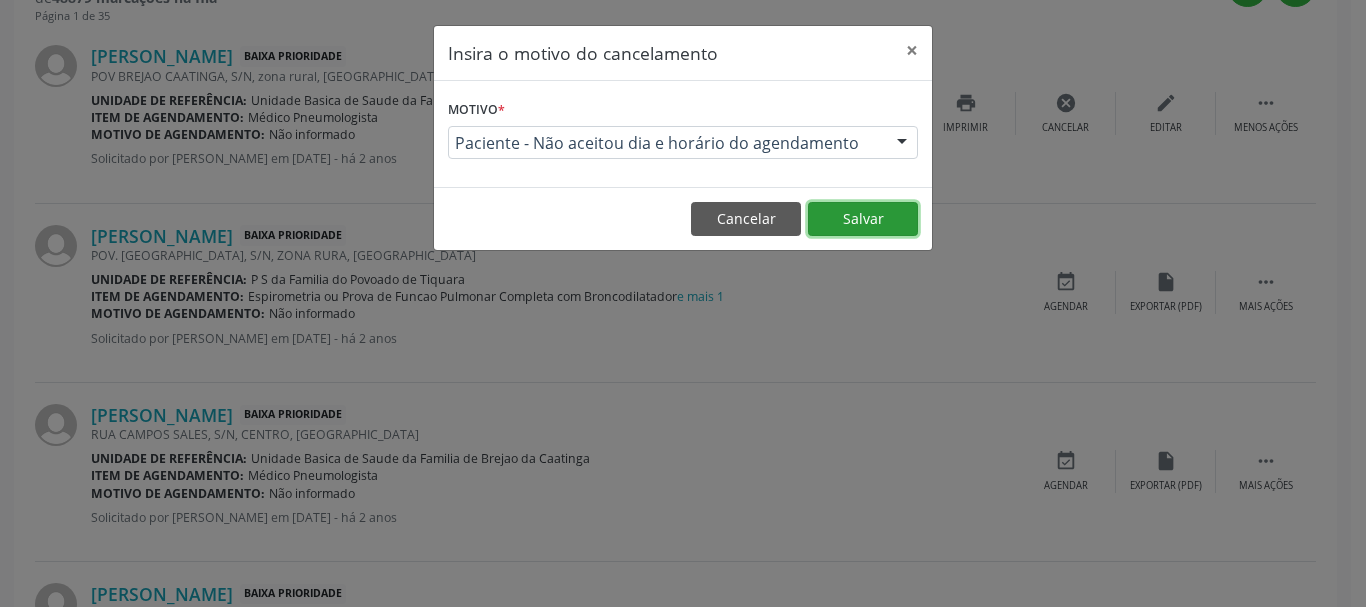 click on "Salvar" at bounding box center [863, 219] 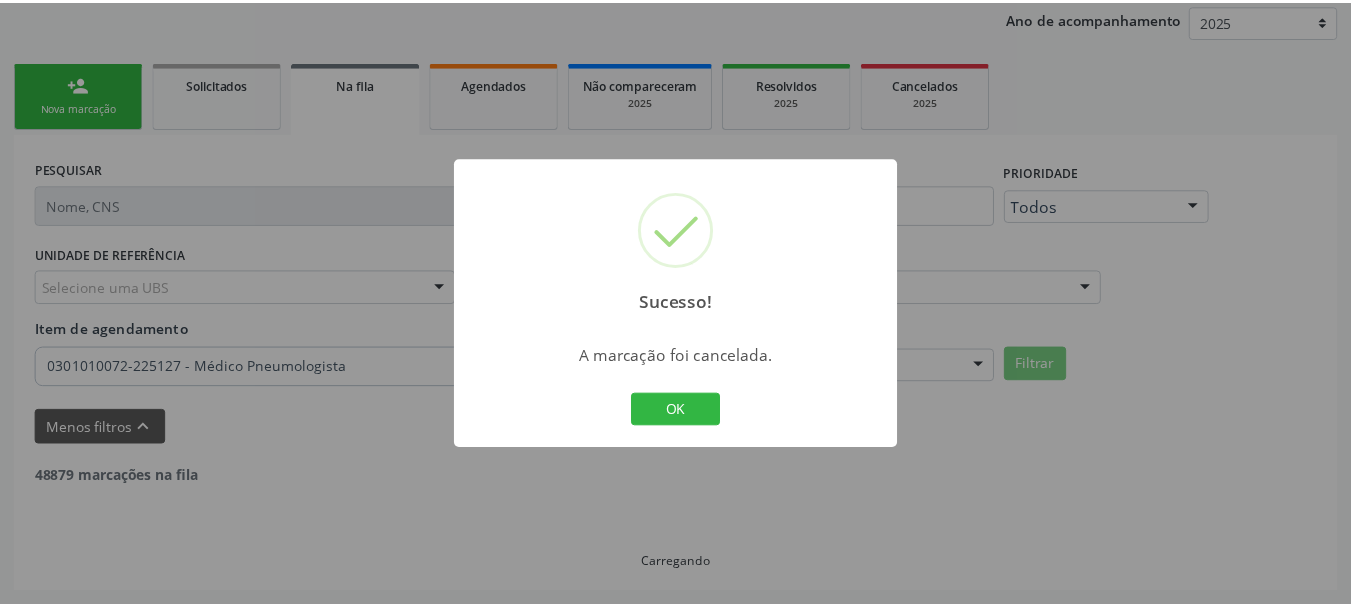 scroll, scrollTop: 238, scrollLeft: 0, axis: vertical 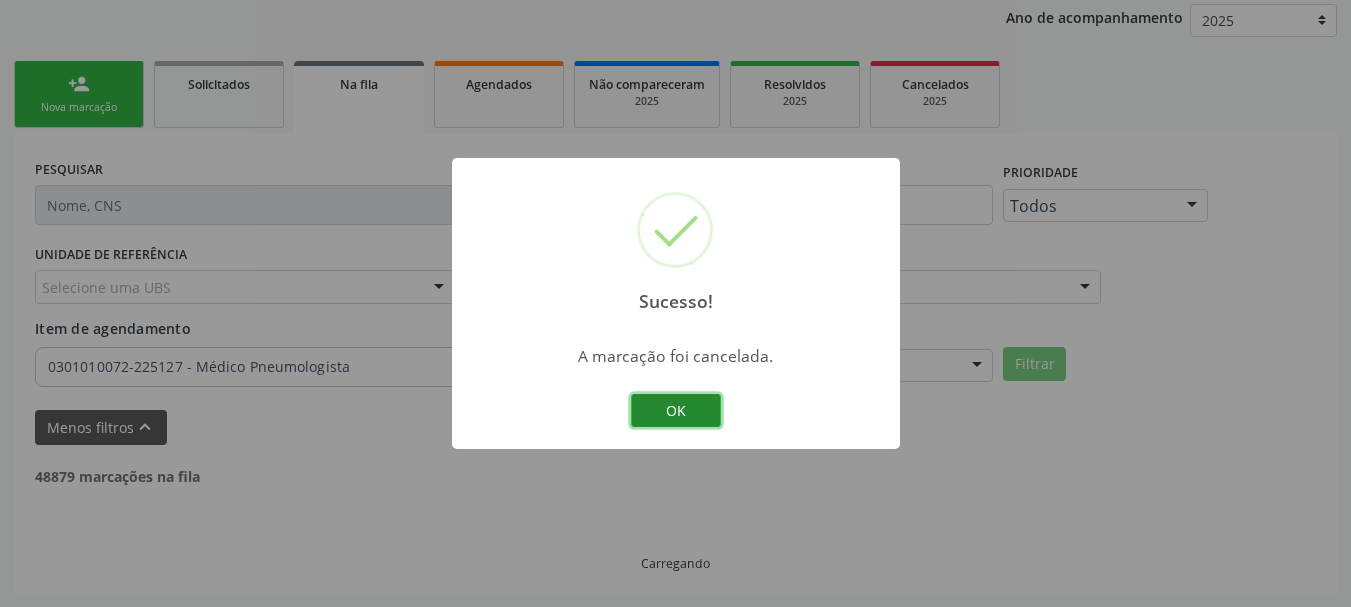 click on "OK" at bounding box center [676, 411] 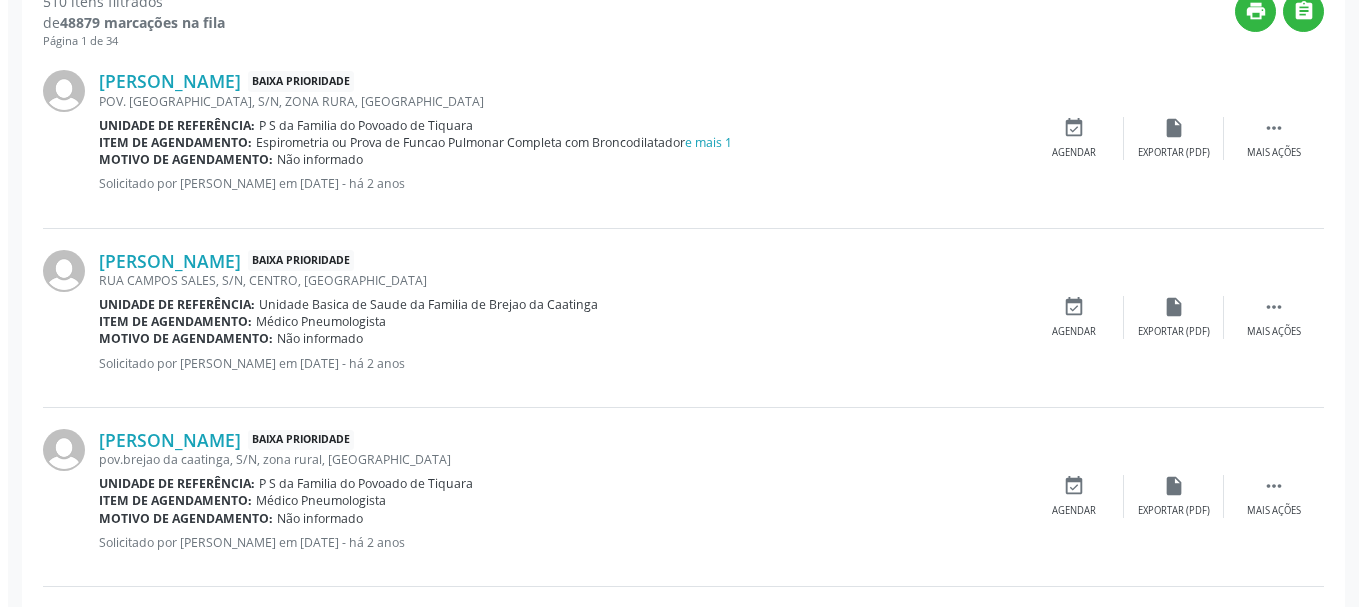 scroll, scrollTop: 738, scrollLeft: 0, axis: vertical 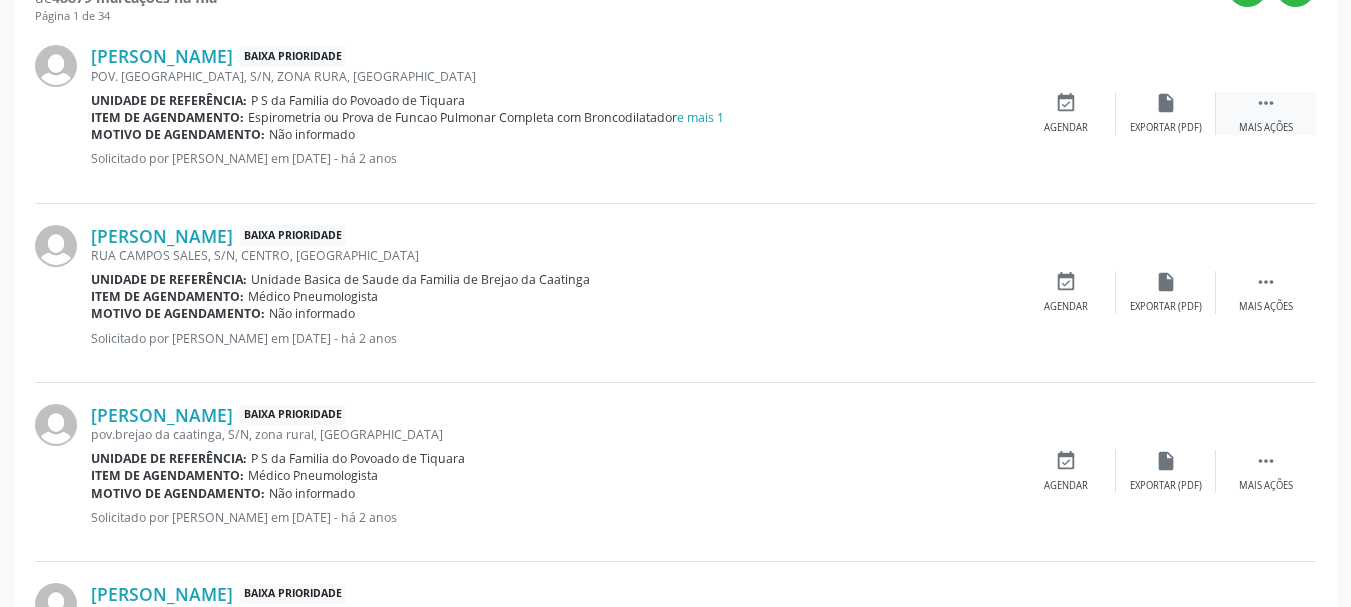 click on "" at bounding box center [1266, 103] 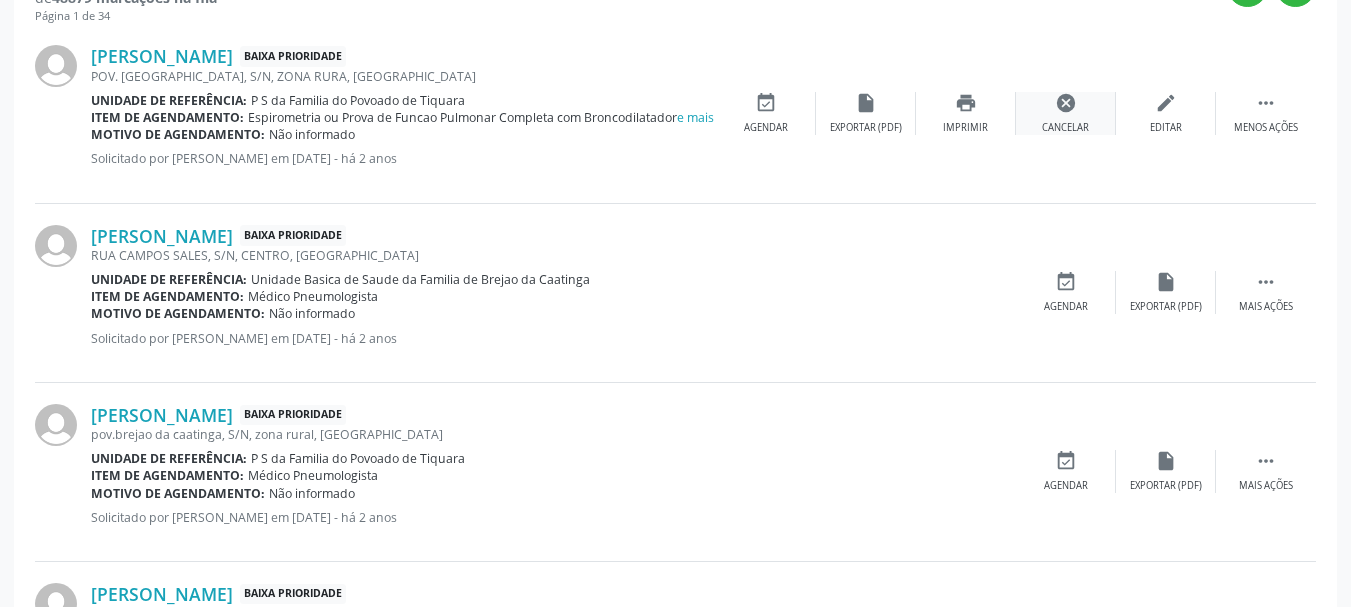 click on "cancel" at bounding box center [1066, 103] 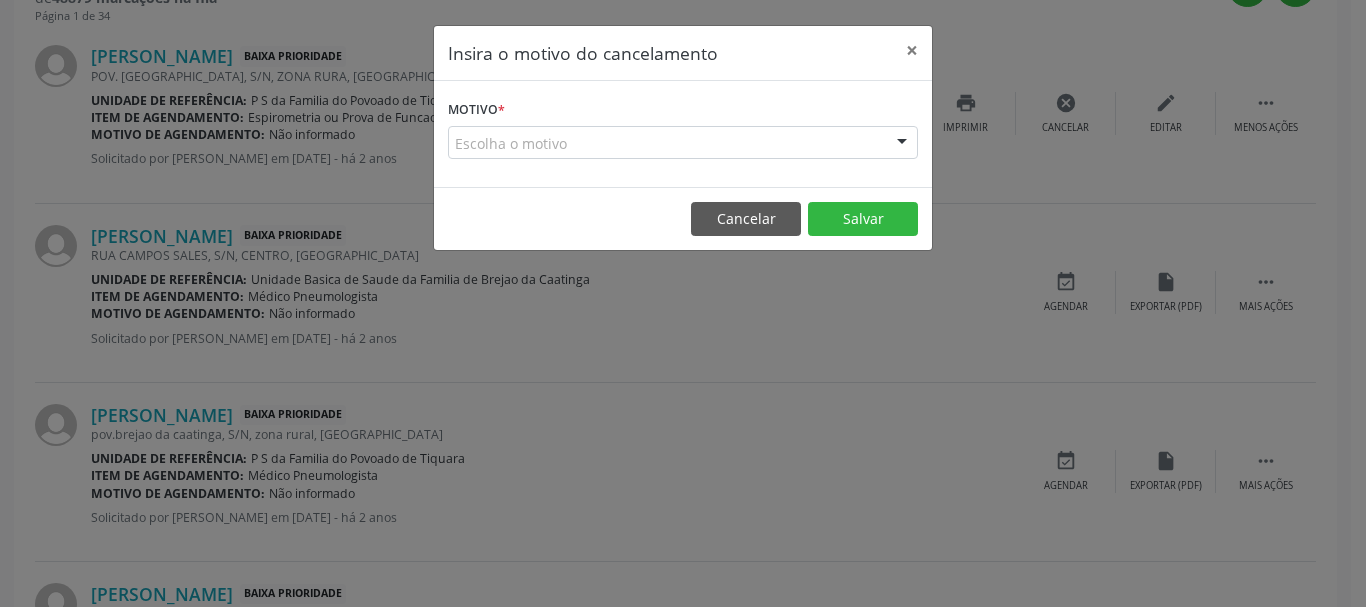 click on "Escolha o motivo" at bounding box center (683, 143) 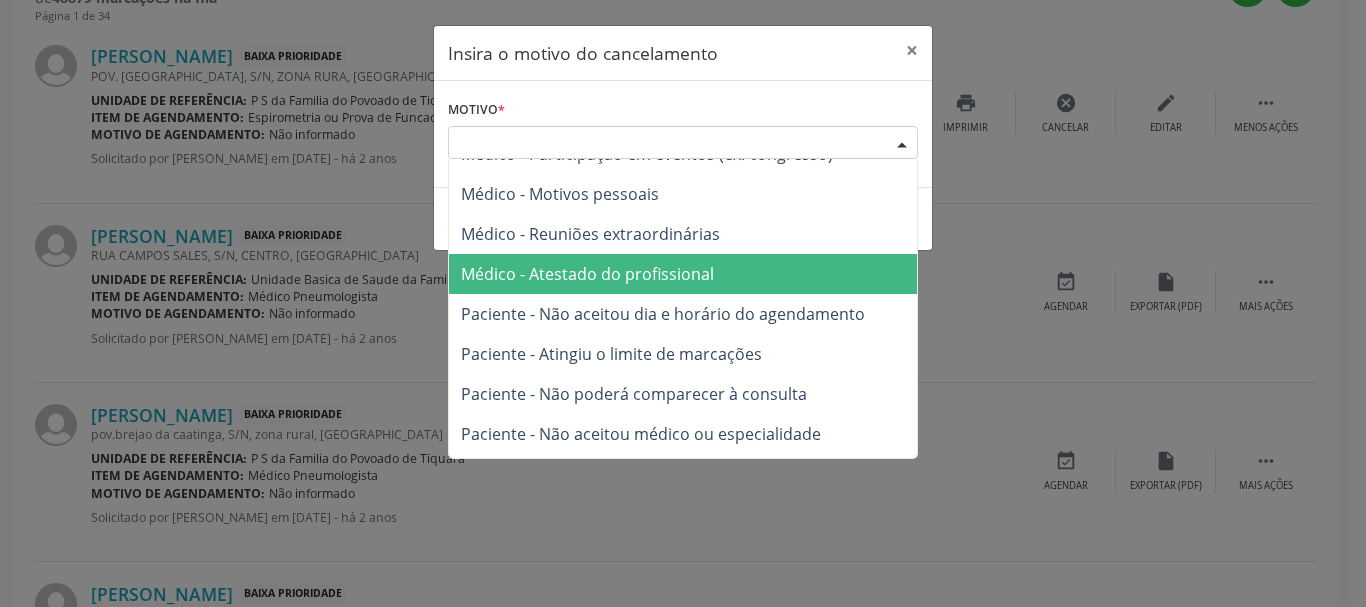 scroll, scrollTop: 101, scrollLeft: 0, axis: vertical 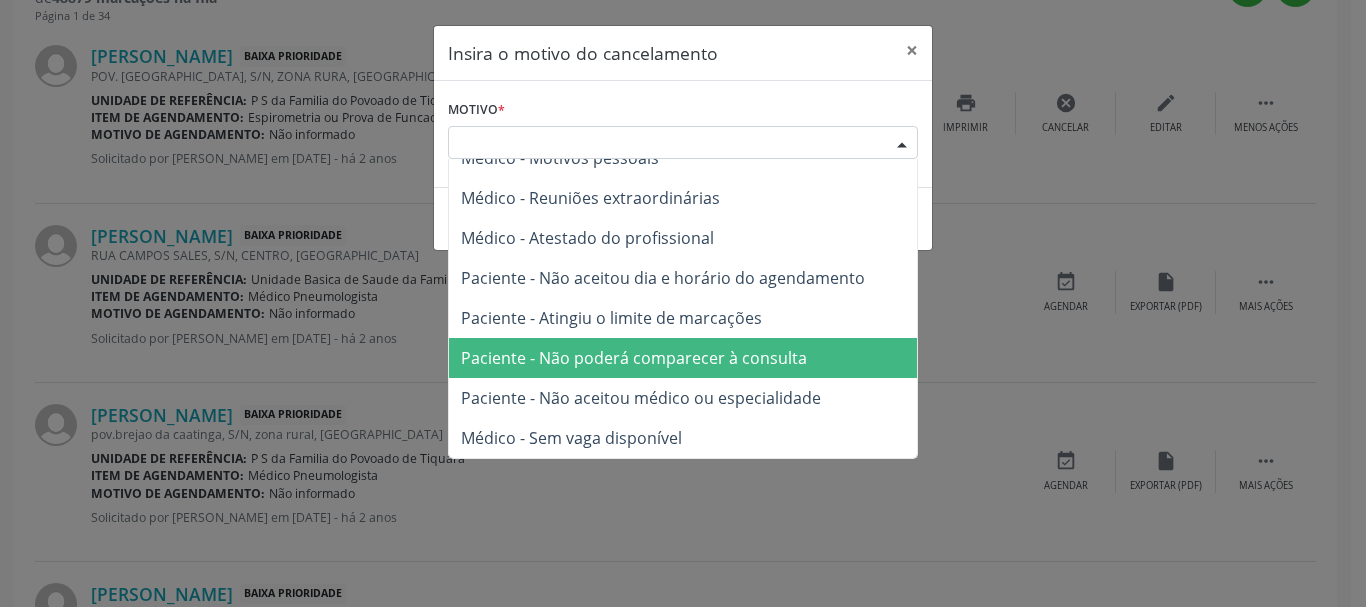 click on "Paciente - Não poderá comparecer à consulta" at bounding box center [634, 358] 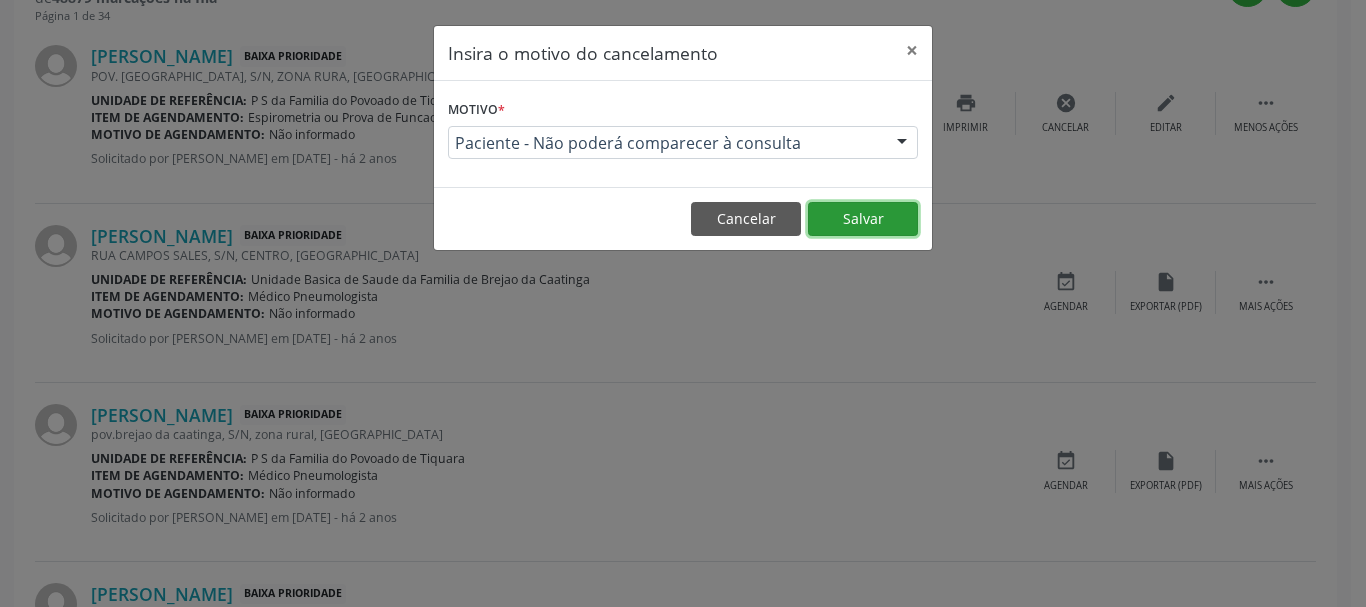 click on "Salvar" at bounding box center [863, 219] 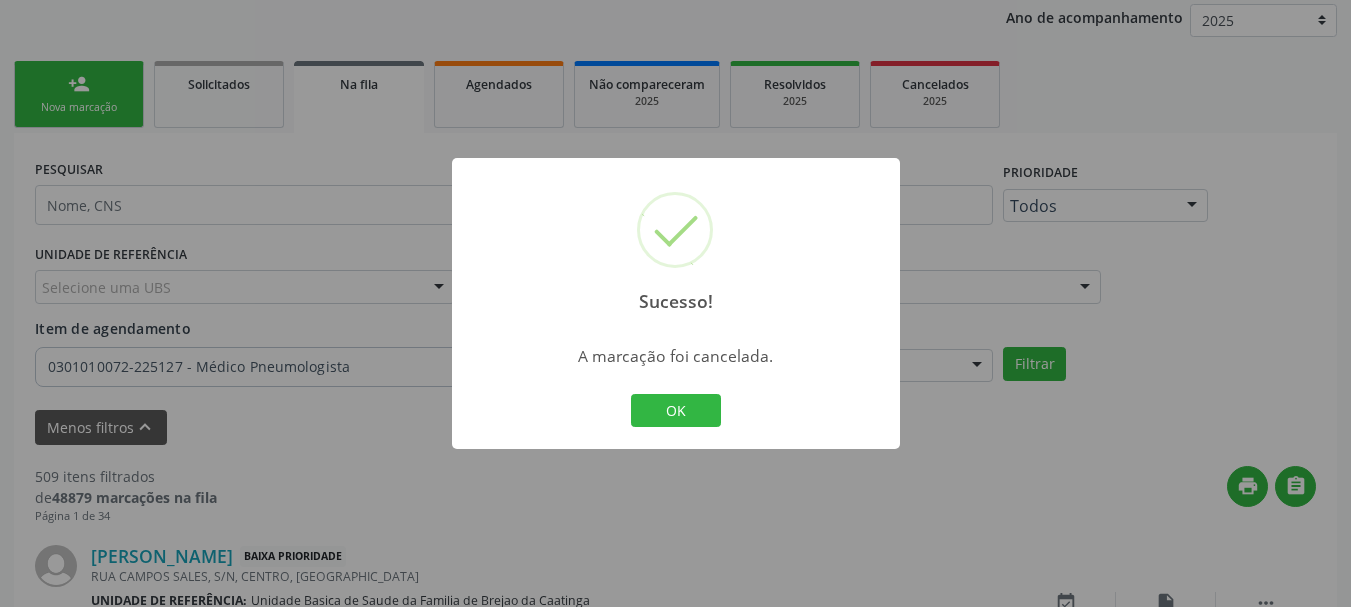 scroll, scrollTop: 738, scrollLeft: 0, axis: vertical 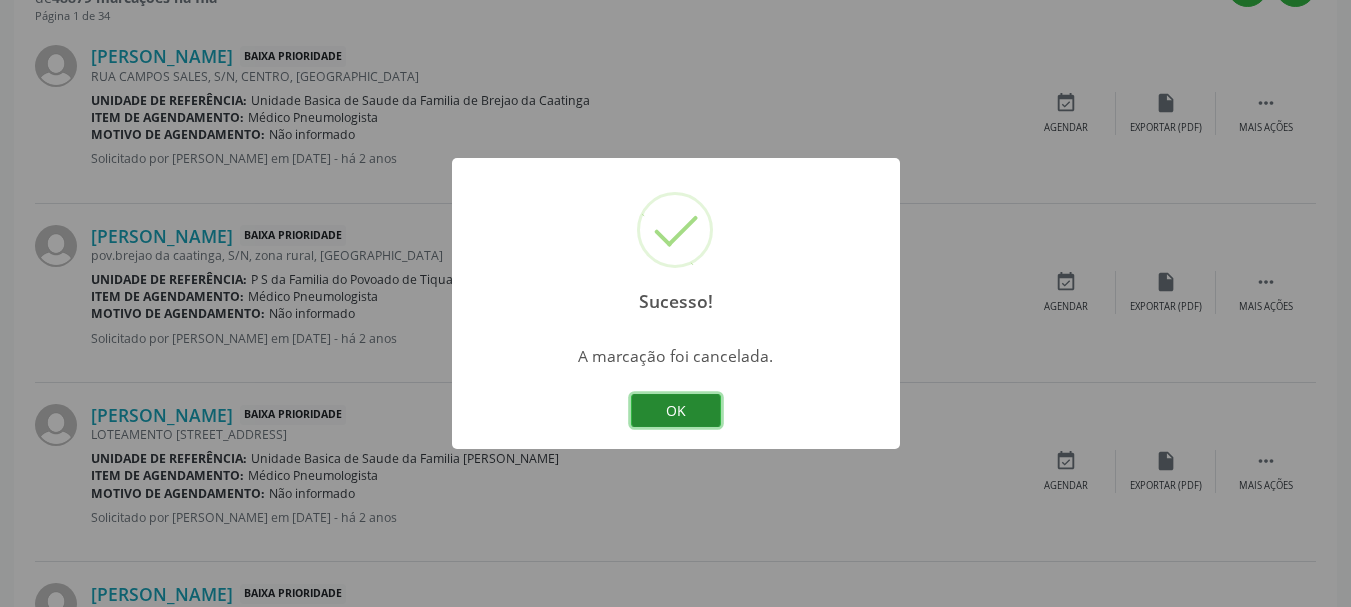 click on "OK" at bounding box center [676, 411] 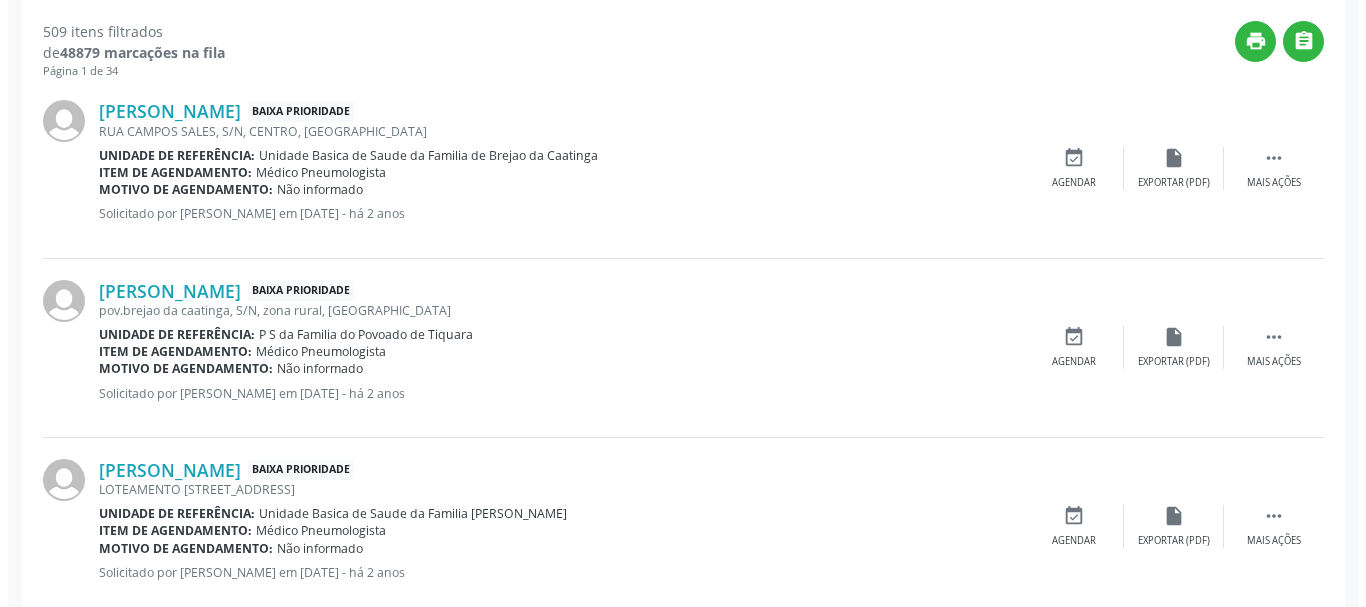 scroll, scrollTop: 638, scrollLeft: 0, axis: vertical 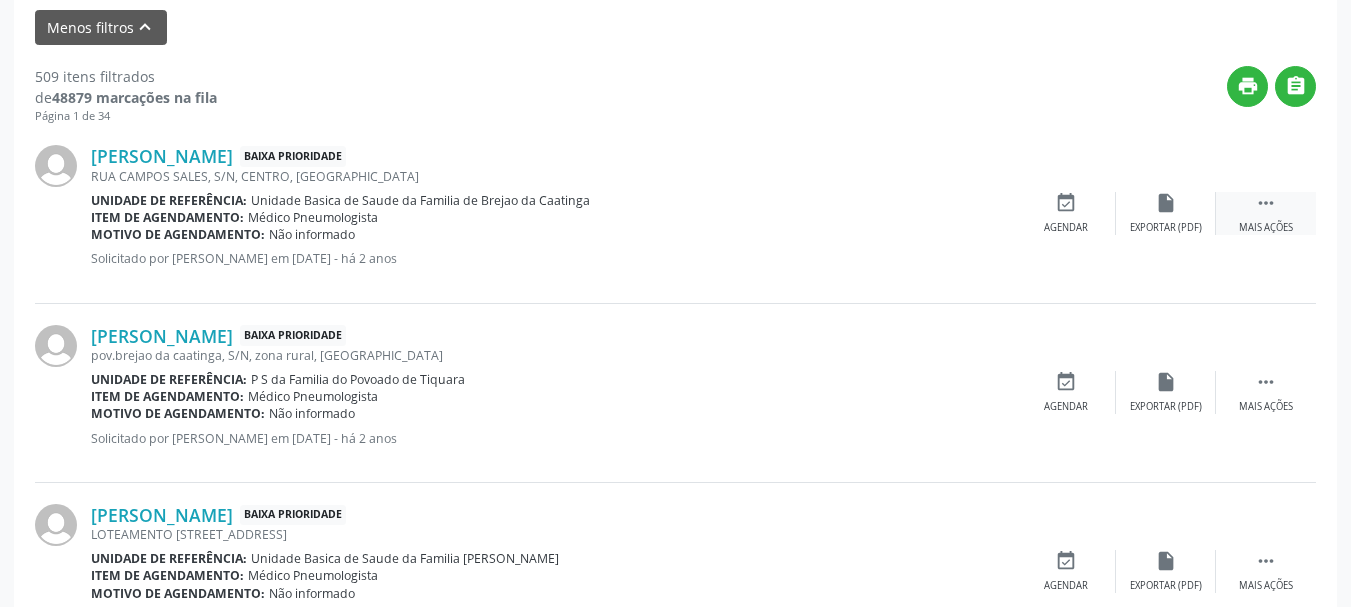 click on "" at bounding box center [1266, 203] 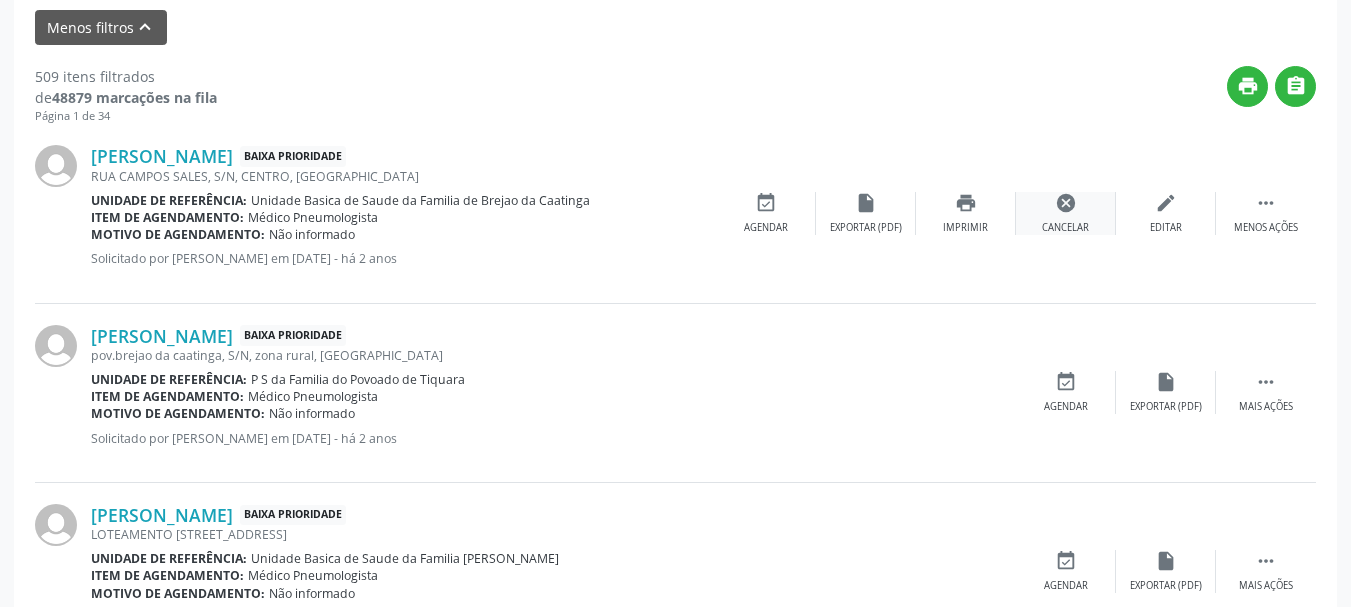 click on "cancel
Cancelar" at bounding box center (1066, 213) 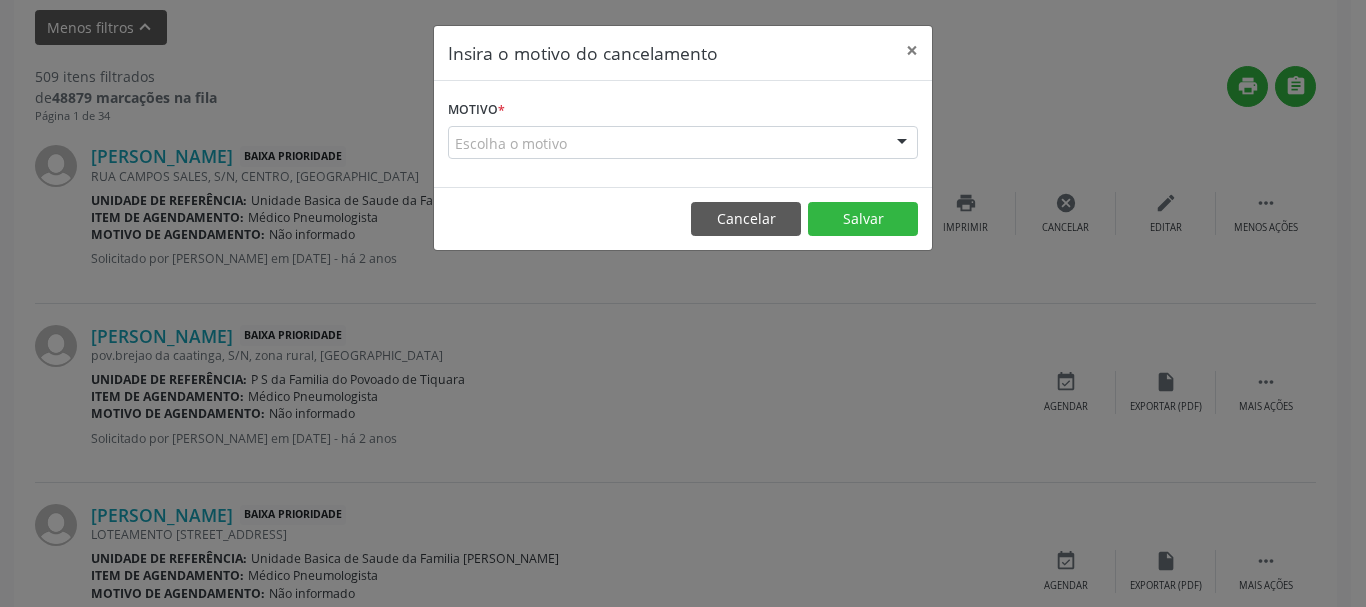 click at bounding box center [902, 144] 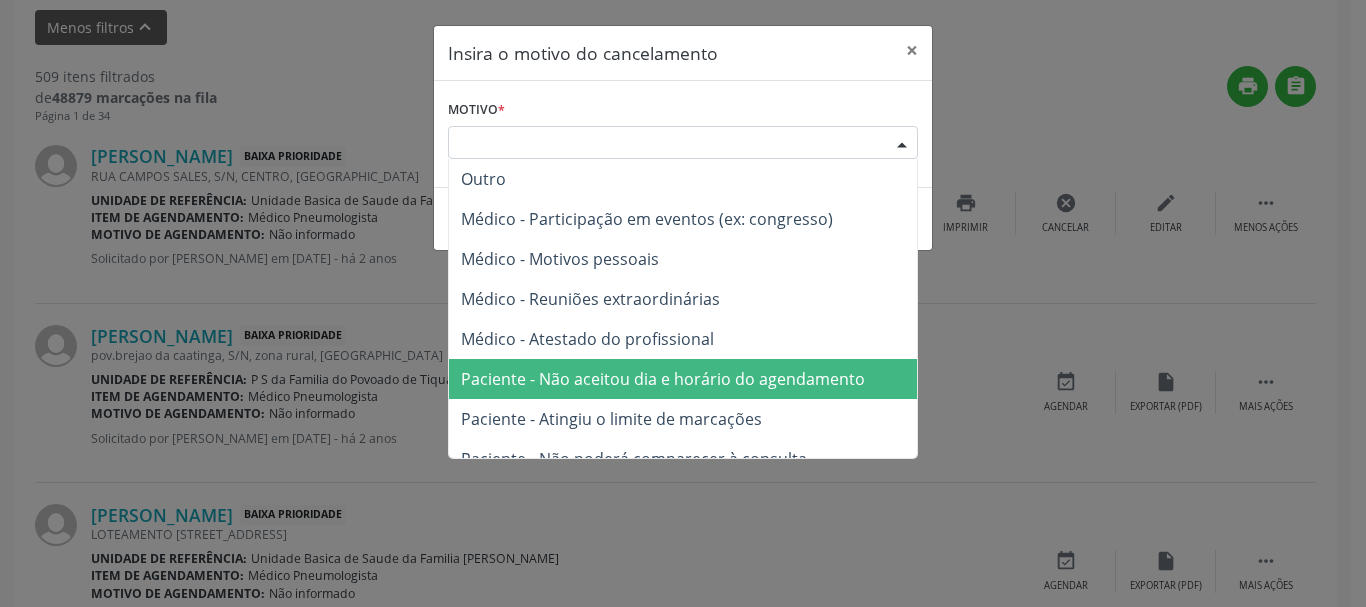 scroll, scrollTop: 100, scrollLeft: 0, axis: vertical 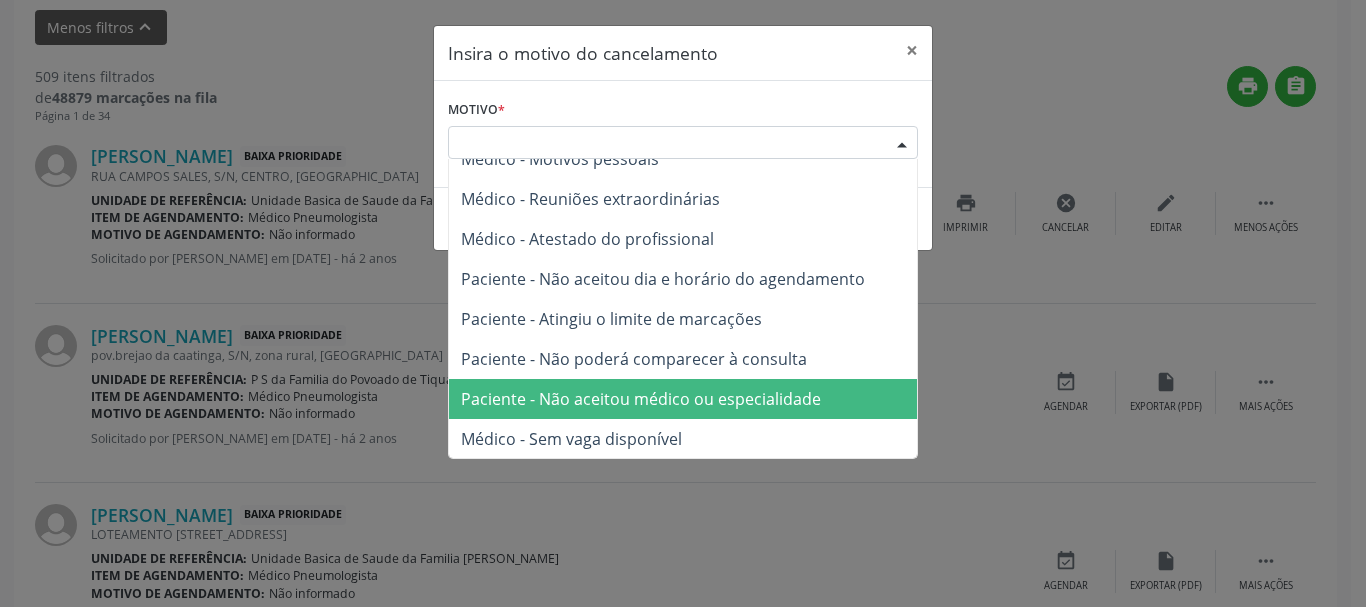 click on "Paciente - Não aceitou médico ou especialidade" at bounding box center (683, 399) 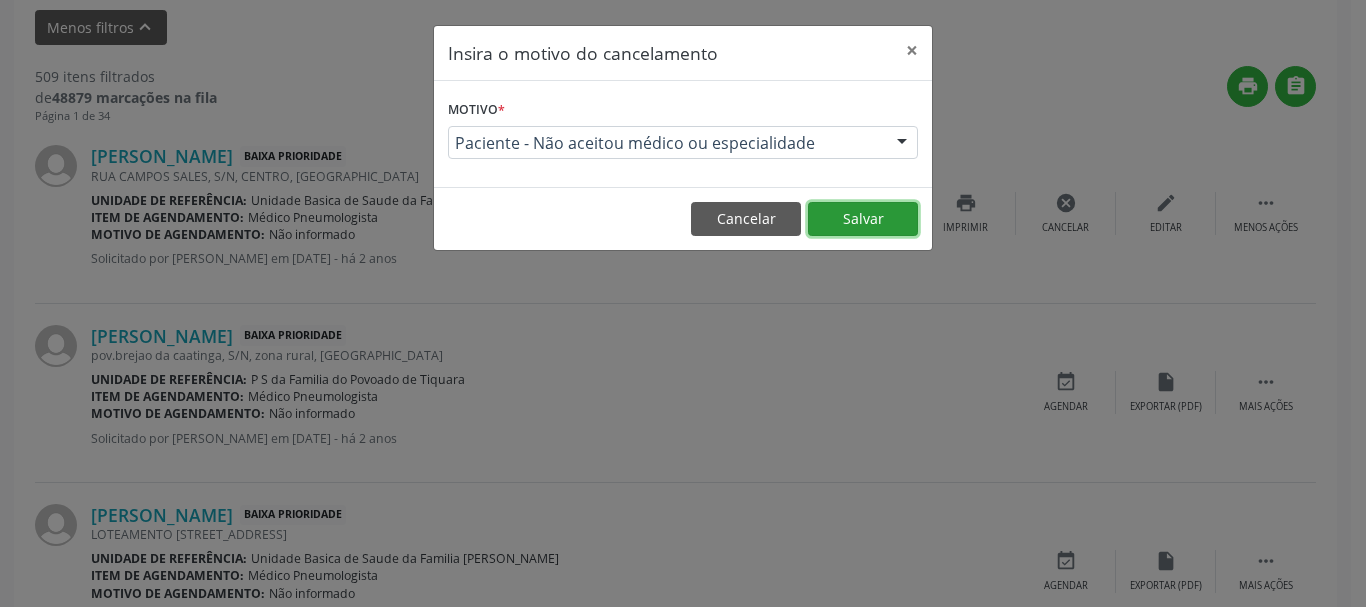 click on "Salvar" at bounding box center (863, 219) 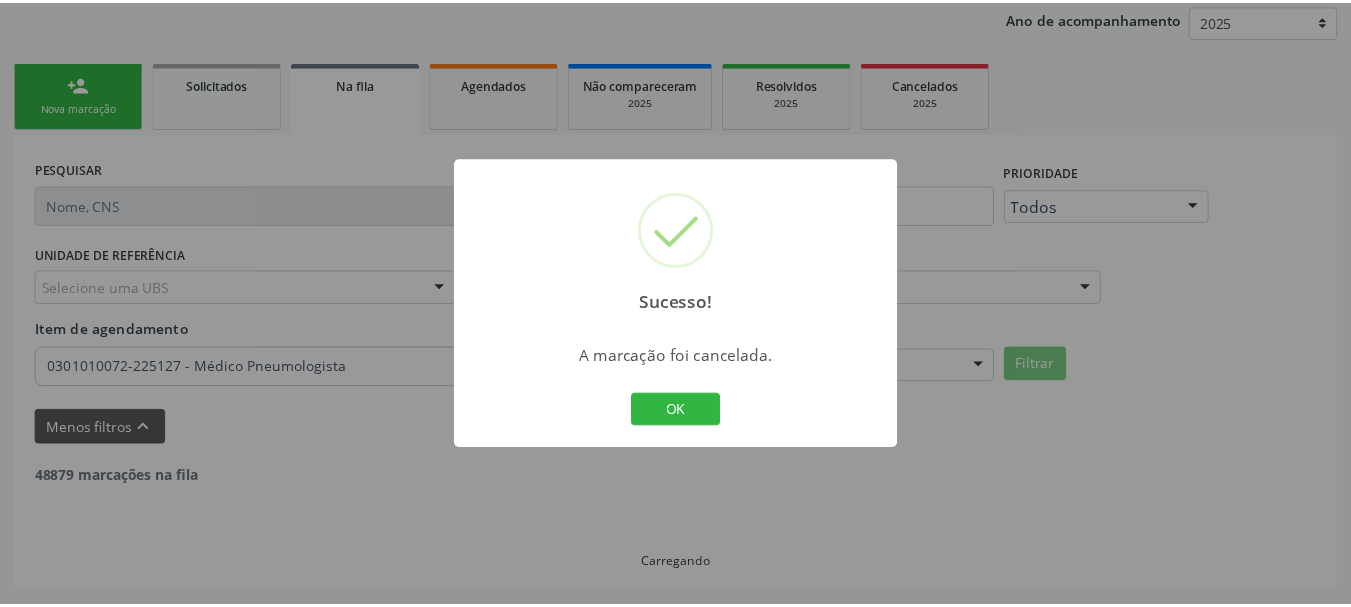 scroll, scrollTop: 238, scrollLeft: 0, axis: vertical 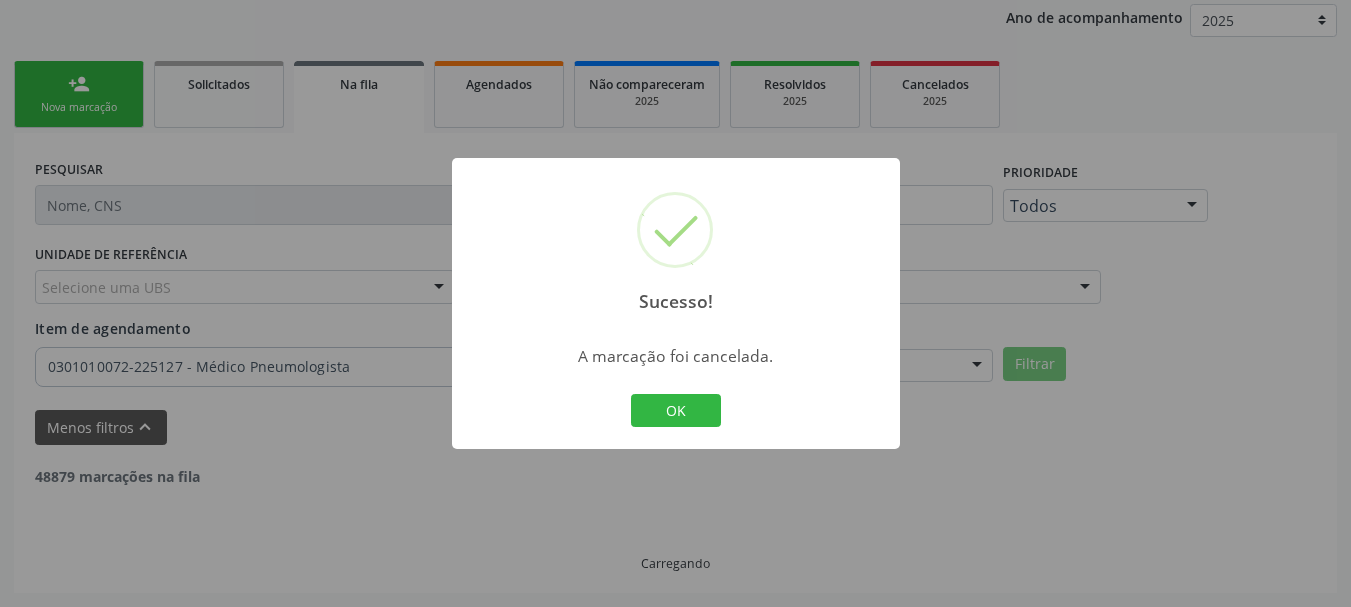 click on "OK Cancel" at bounding box center (675, 411) 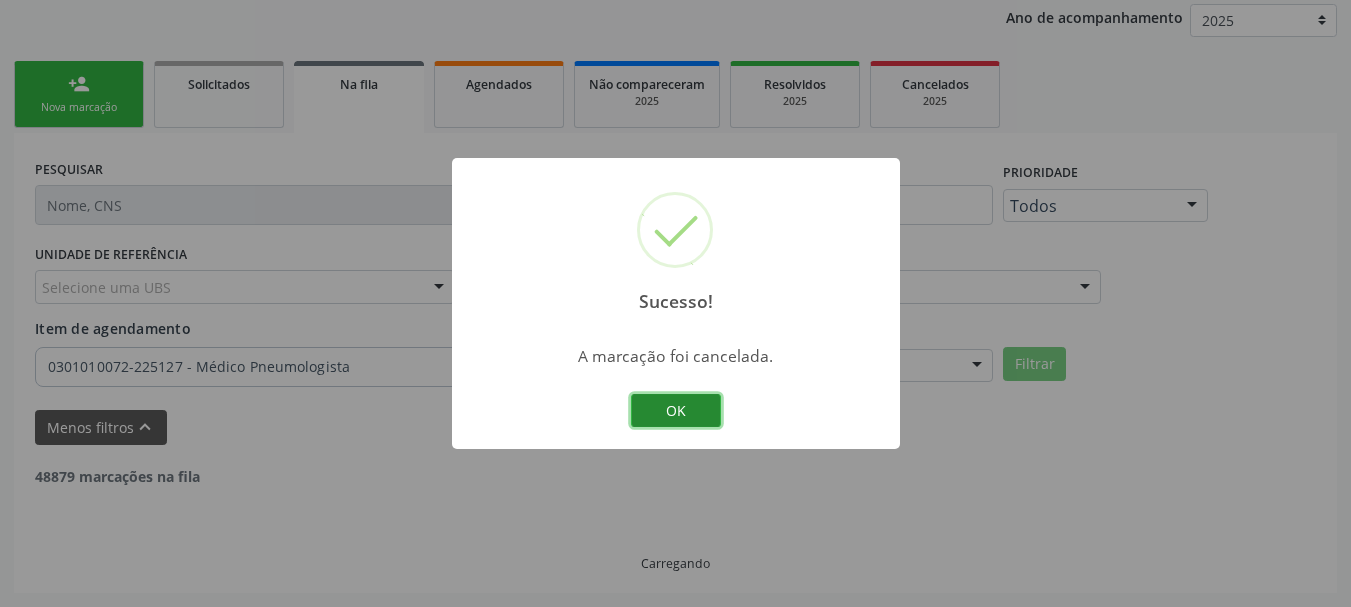 click on "OK" at bounding box center (676, 411) 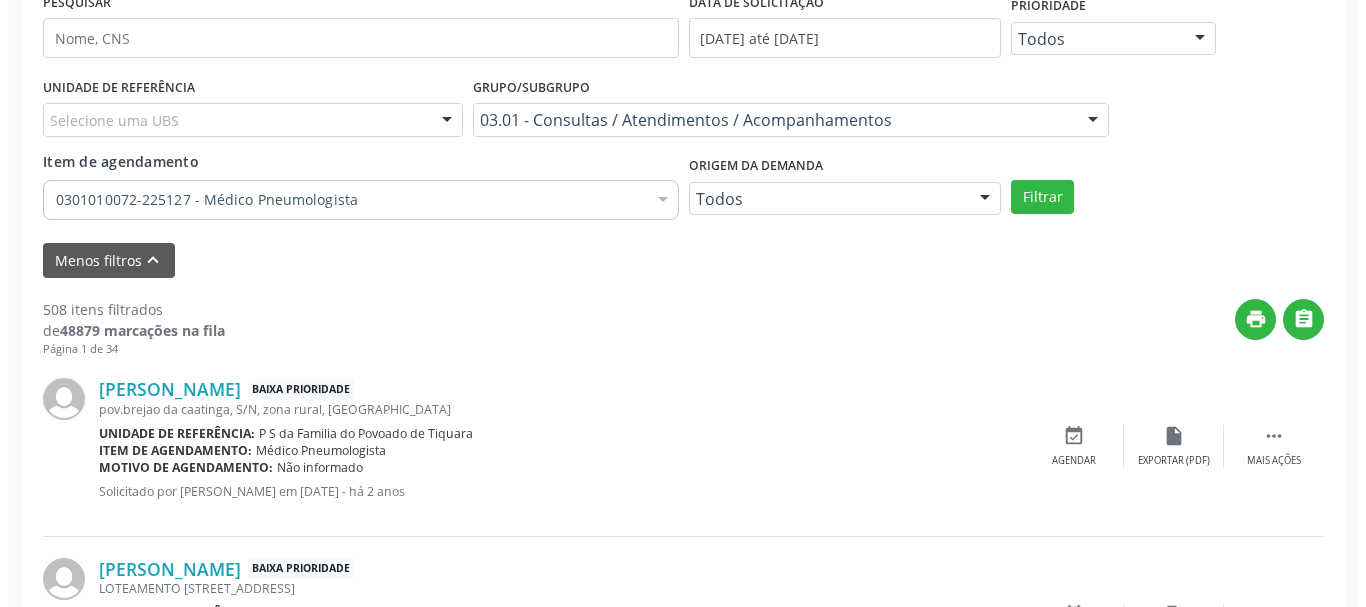 scroll, scrollTop: 538, scrollLeft: 0, axis: vertical 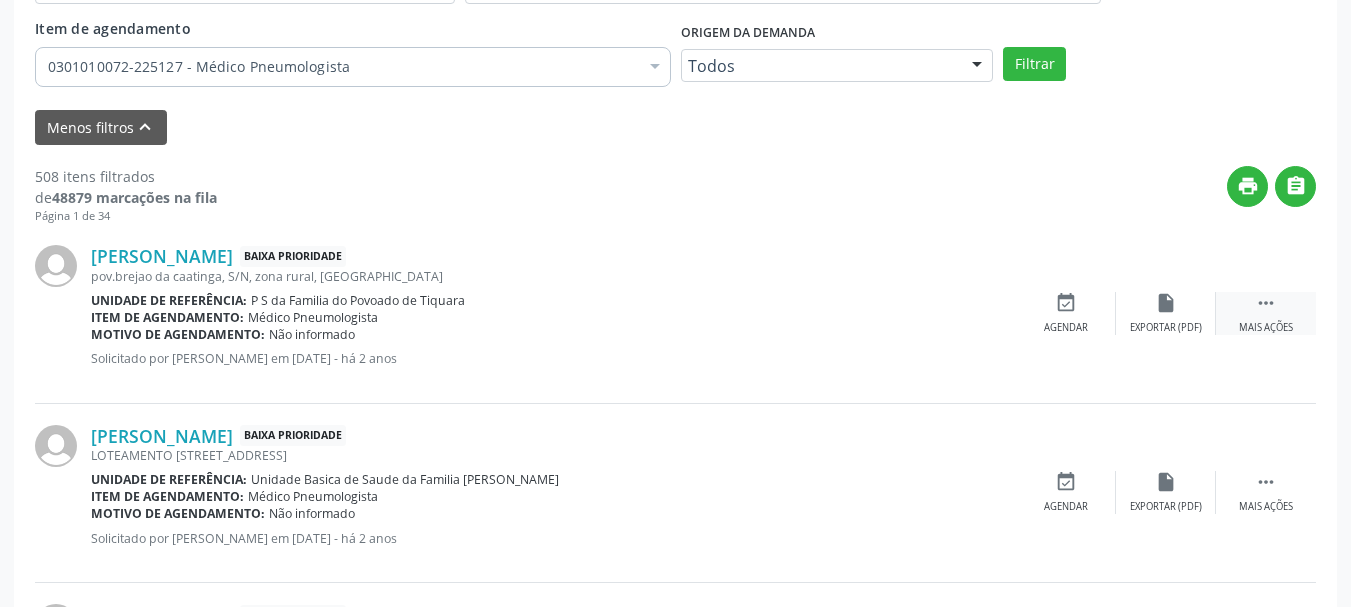 click on "" at bounding box center (1266, 303) 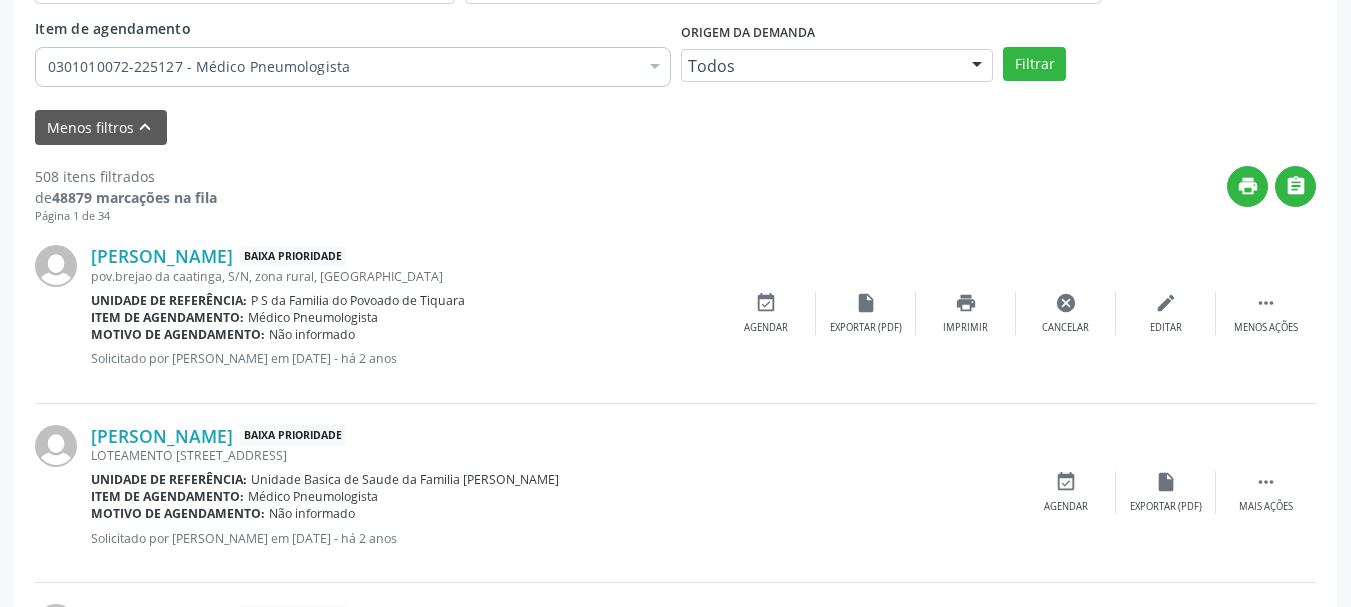 click on "[PERSON_NAME]
Baixa Prioridade
pov.brejao da caatinga, S/N, zona rural, [GEOGRAPHIC_DATA]
Unidade de referência:
P S da Familia do Povoado de Tiquara
Item de agendamento:
Médico Pneumologista
Motivo de agendamento:
Não informado
Solicitado por [PERSON_NAME] em [DATE] - há 2 anos

Menos ações
edit
Editar
cancel
Cancelar
print
Imprimir
insert_drive_file
Exportar (PDF)
event_available
Agendar" at bounding box center [675, 313] 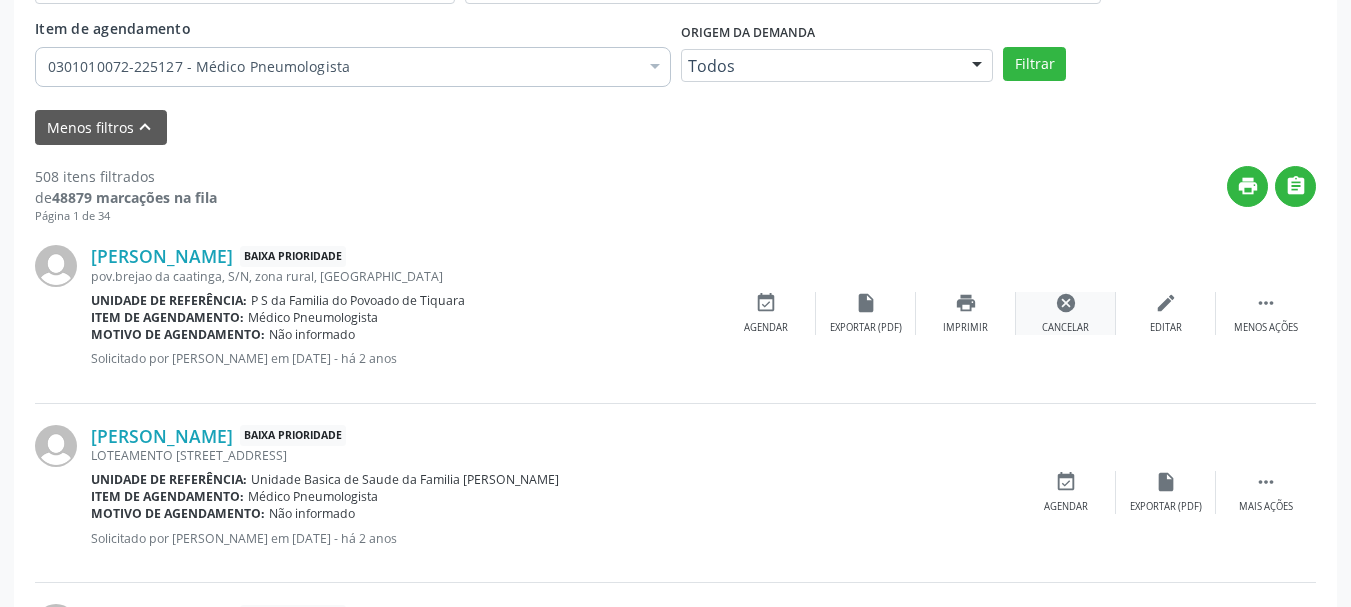 click on "Cancelar" at bounding box center [1065, 328] 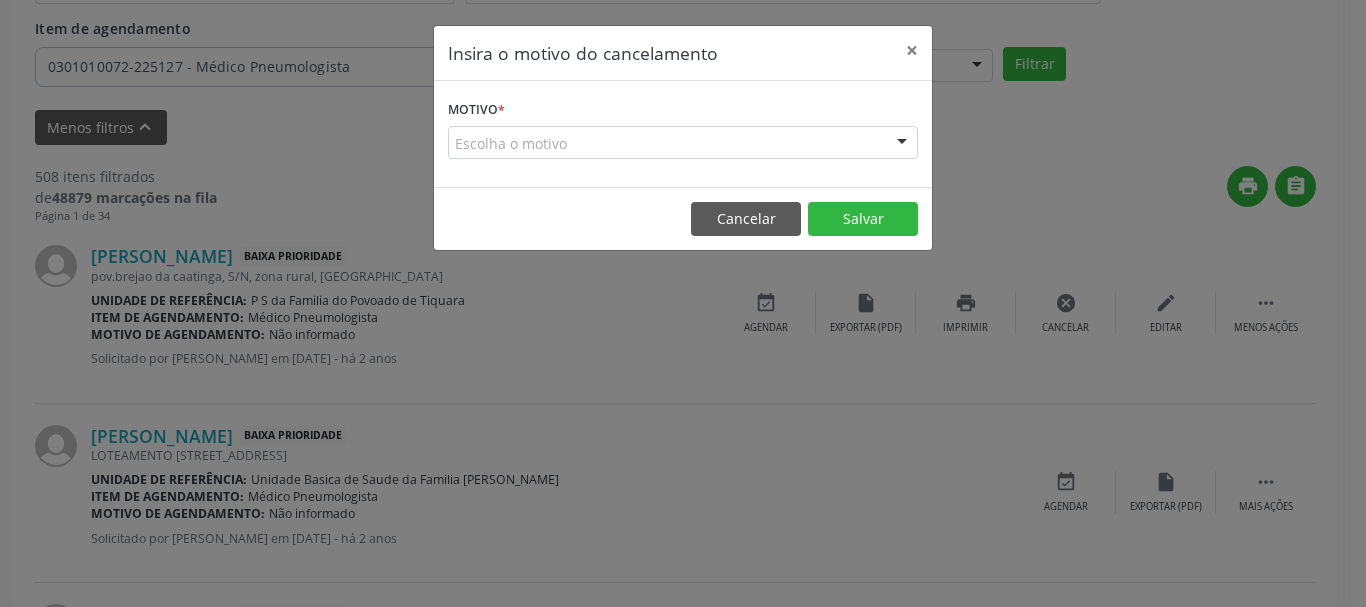 click on "Escolha o motivo" at bounding box center [683, 143] 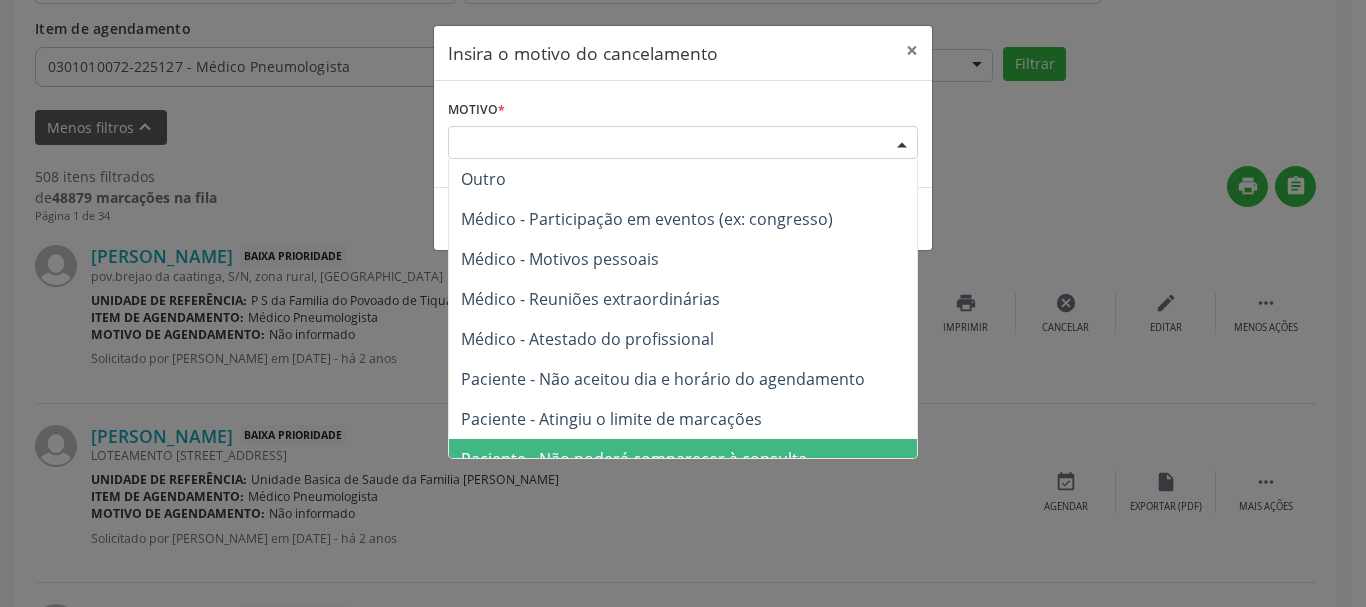 click on "Paciente - Não poderá comparecer à consulta" at bounding box center [683, 459] 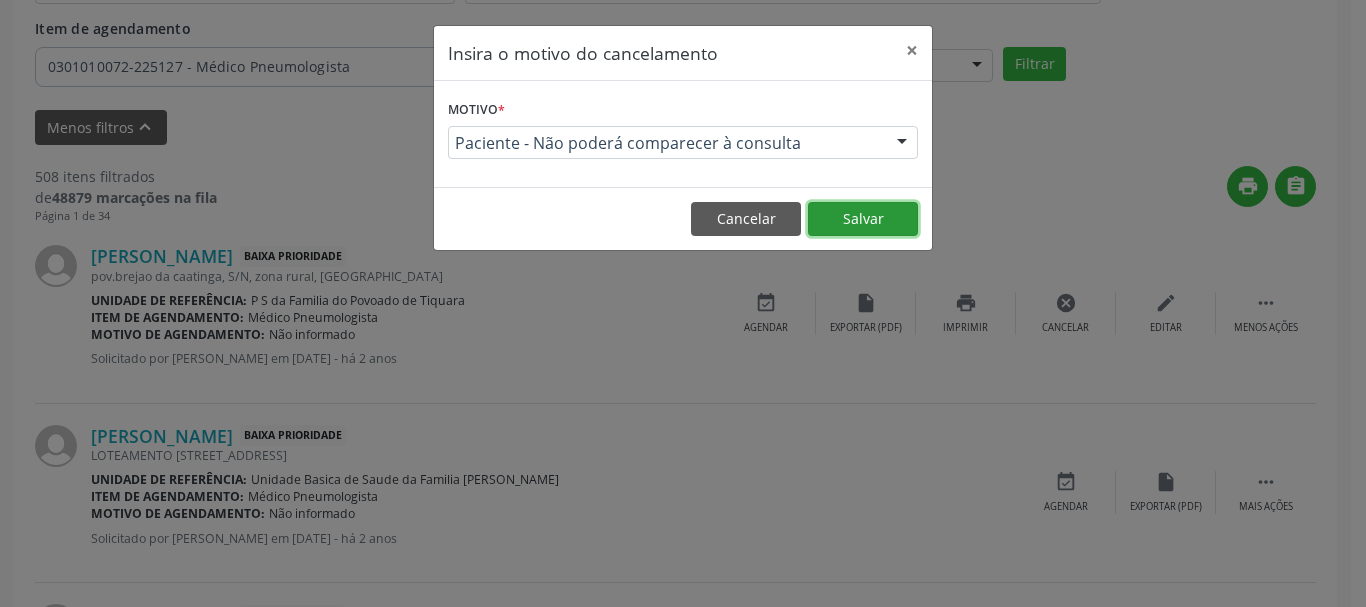 click on "Salvar" at bounding box center [863, 219] 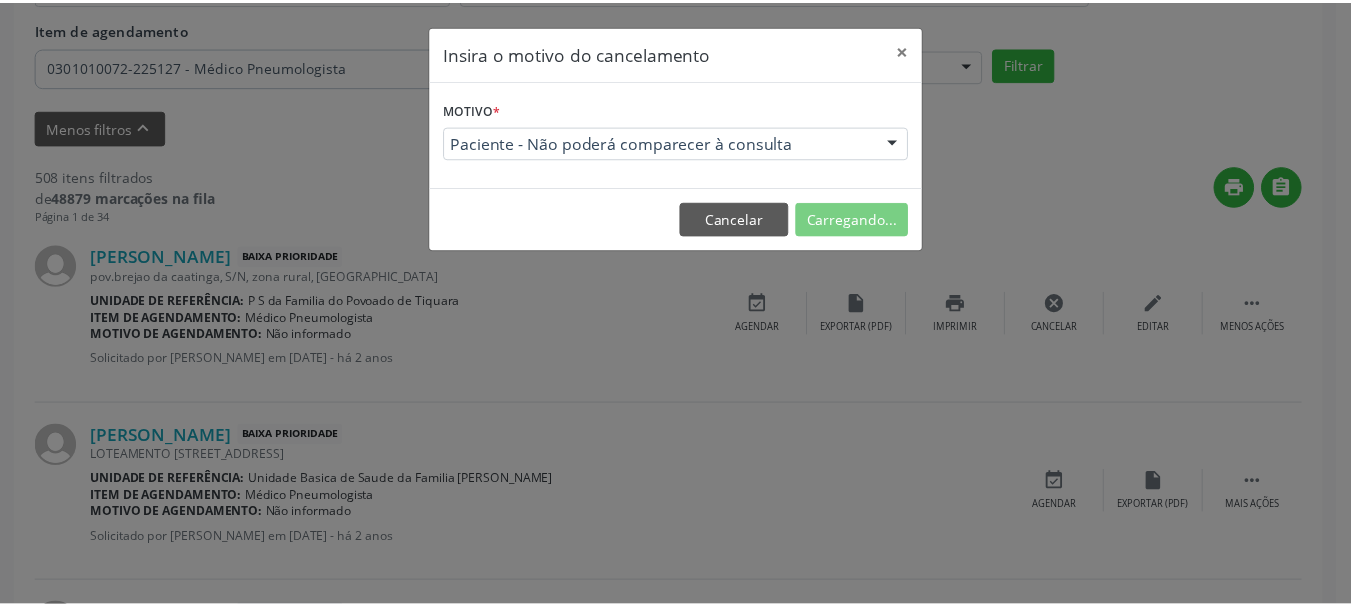 scroll, scrollTop: 238, scrollLeft: 0, axis: vertical 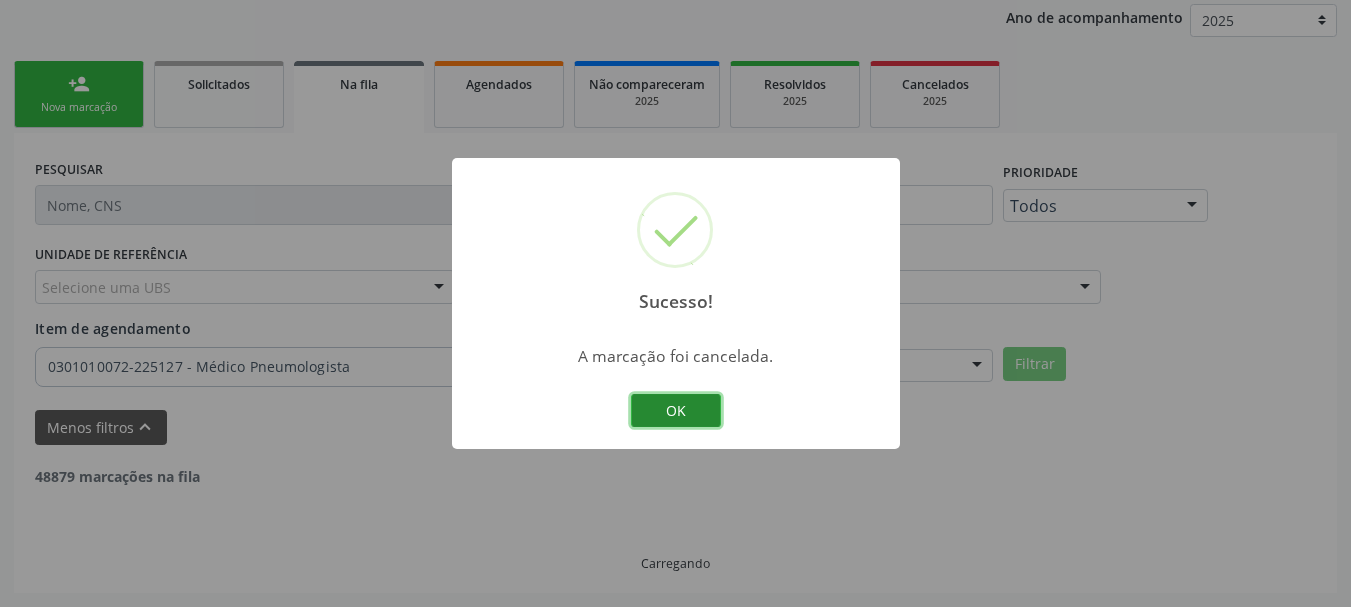 click on "OK" at bounding box center [676, 411] 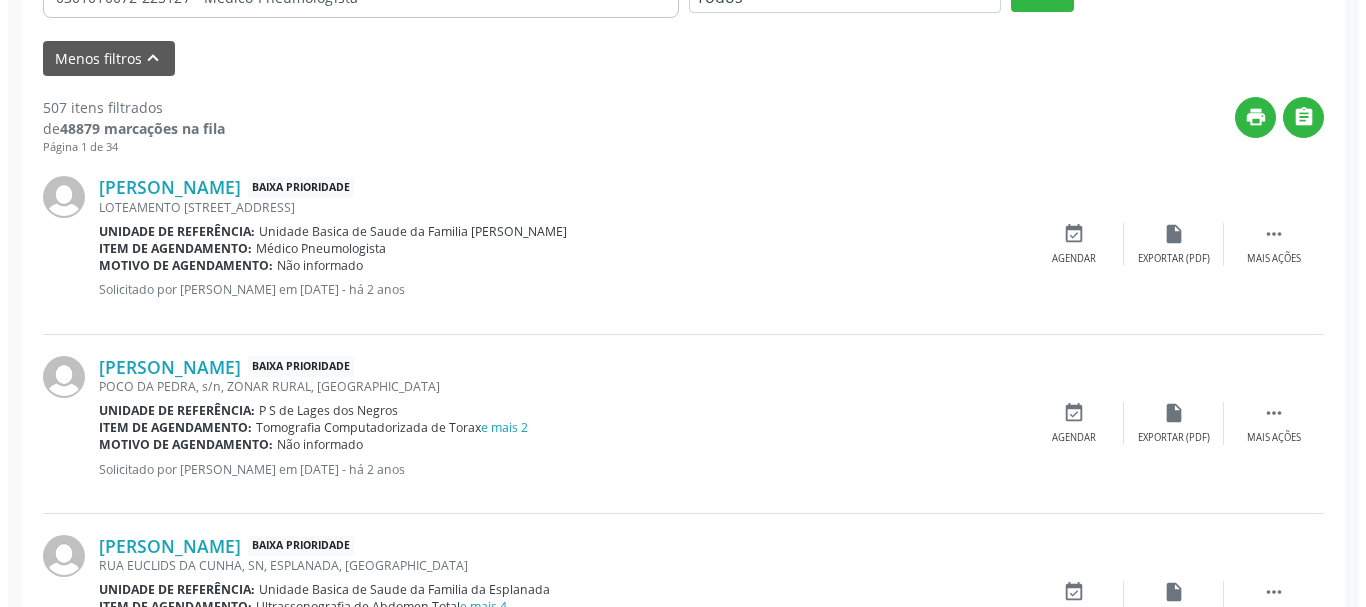scroll, scrollTop: 638, scrollLeft: 0, axis: vertical 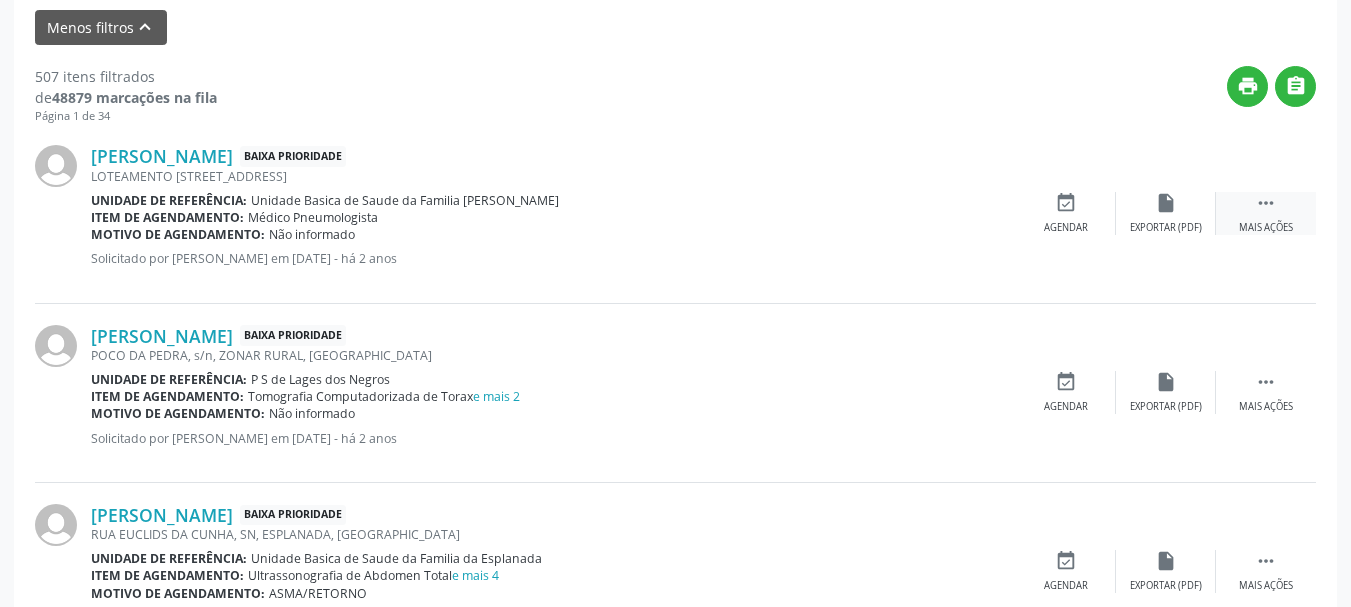 click on "
Mais ações" at bounding box center (1266, 213) 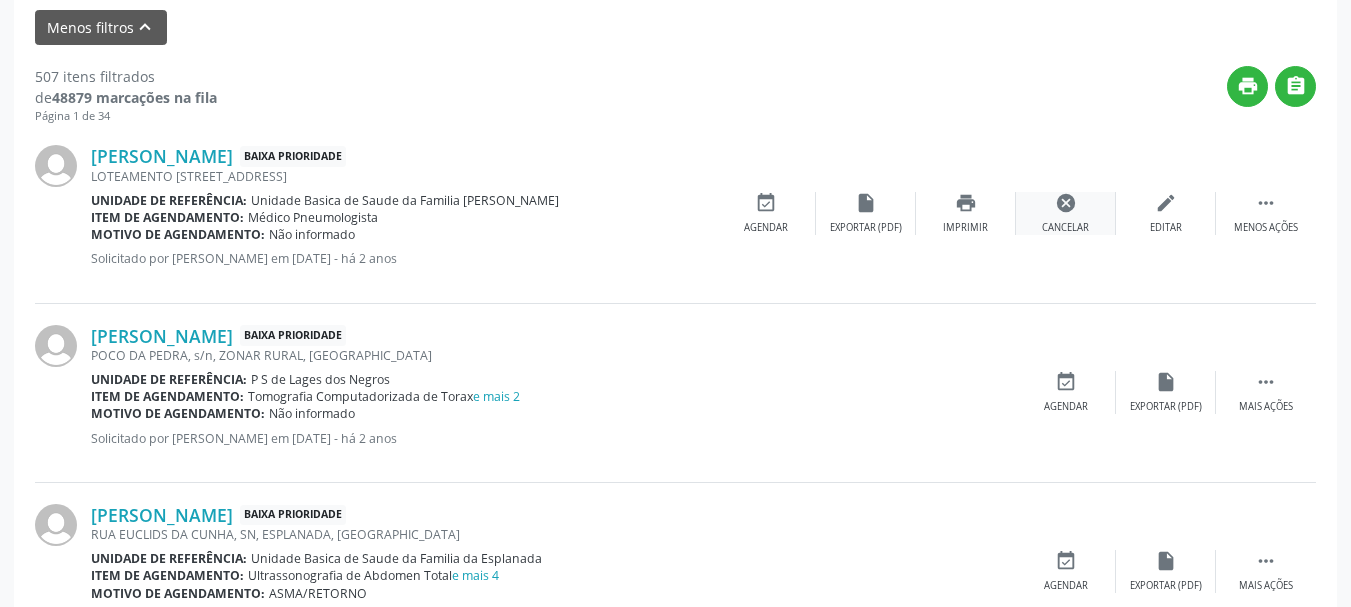 click on "cancel
Cancelar" at bounding box center [1066, 213] 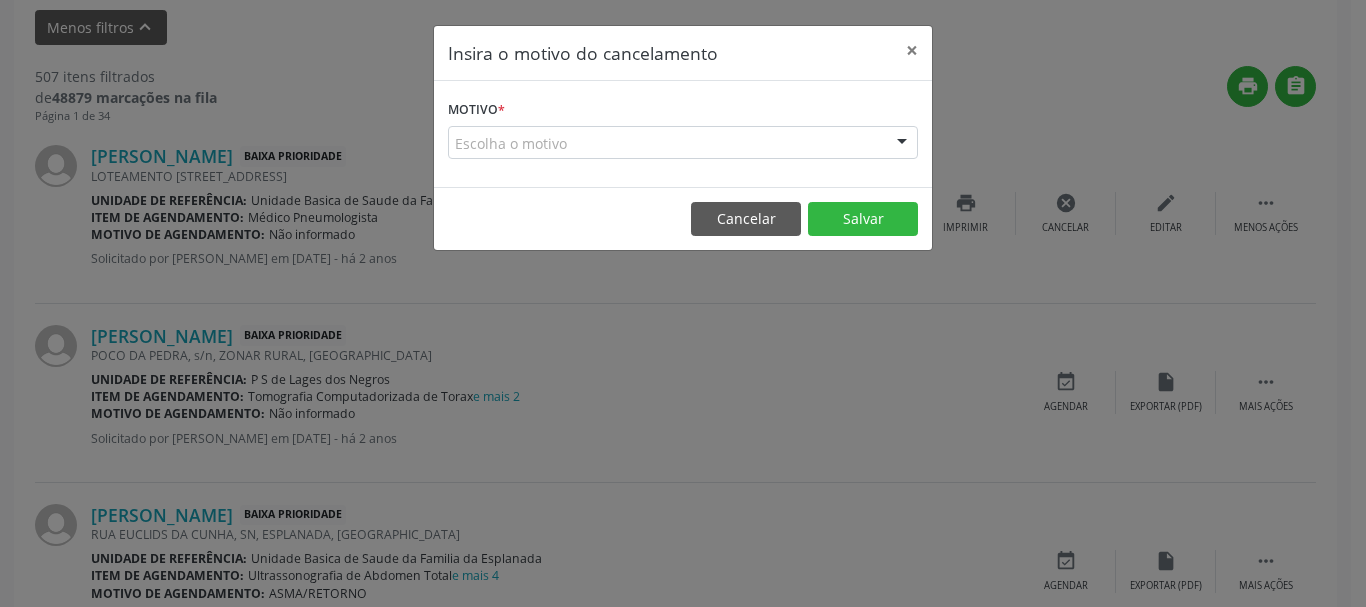 click on "Escolha o motivo
Outro   Médico - Participação em eventos (ex: congresso)   Médico - Motivos pessoais   Médico - Reuniões extraordinárias   Médico - Atestado do profissional   Paciente - Não aceitou dia e horário do agendamento   Paciente - Atingiu o limite de marcações   Paciente - Não poderá comparecer à consulta   Paciente - Não aceitou médico ou especialidade   Médico - Sem vaga disponível
Nenhum resultado encontrado para: "   "
Não há nenhuma opção para ser exibida." at bounding box center (683, 143) 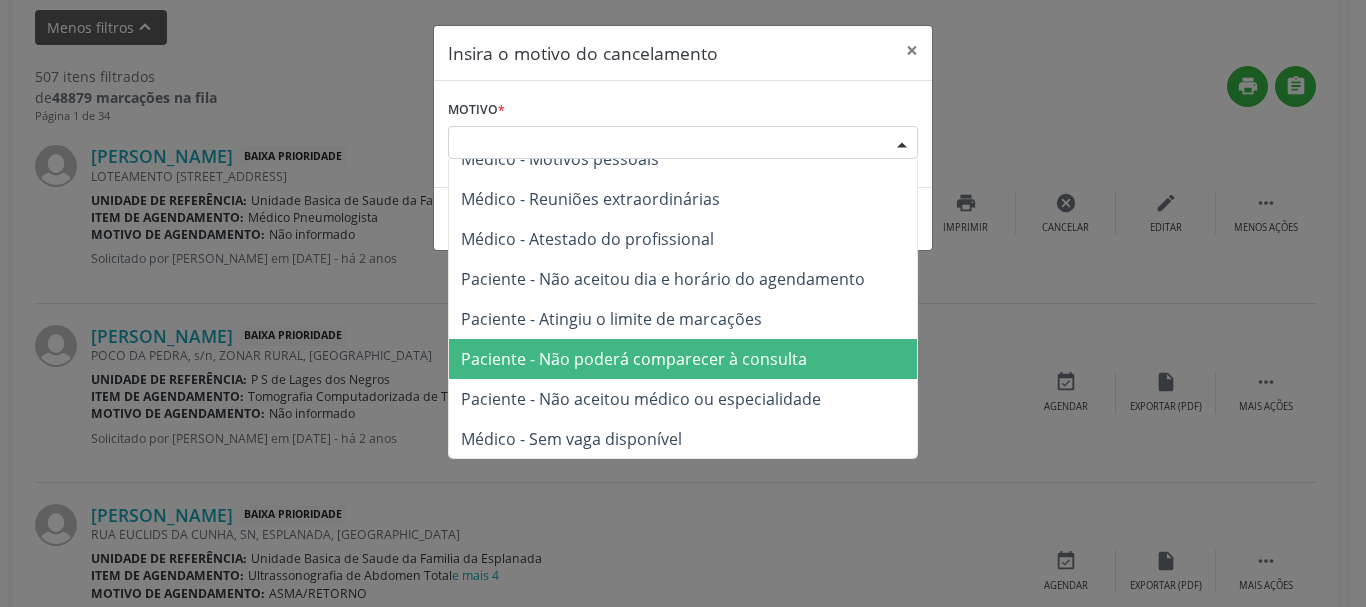 scroll, scrollTop: 101, scrollLeft: 0, axis: vertical 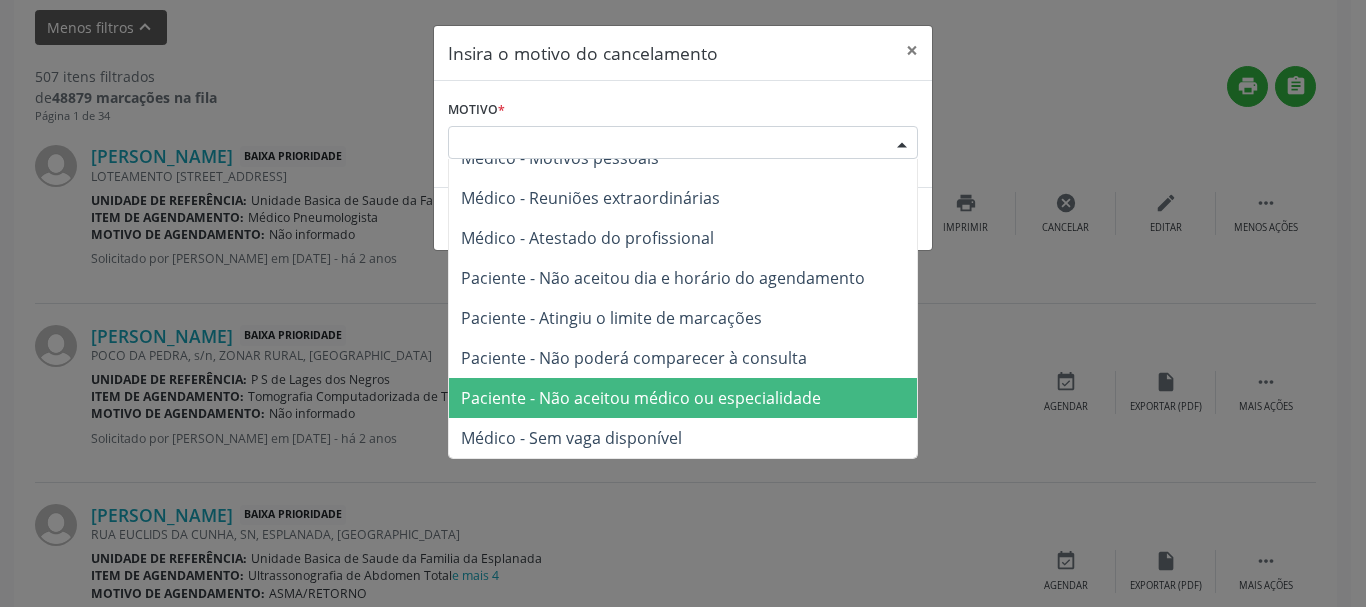 click on "Paciente - Não aceitou médico ou especialidade" at bounding box center (683, 398) 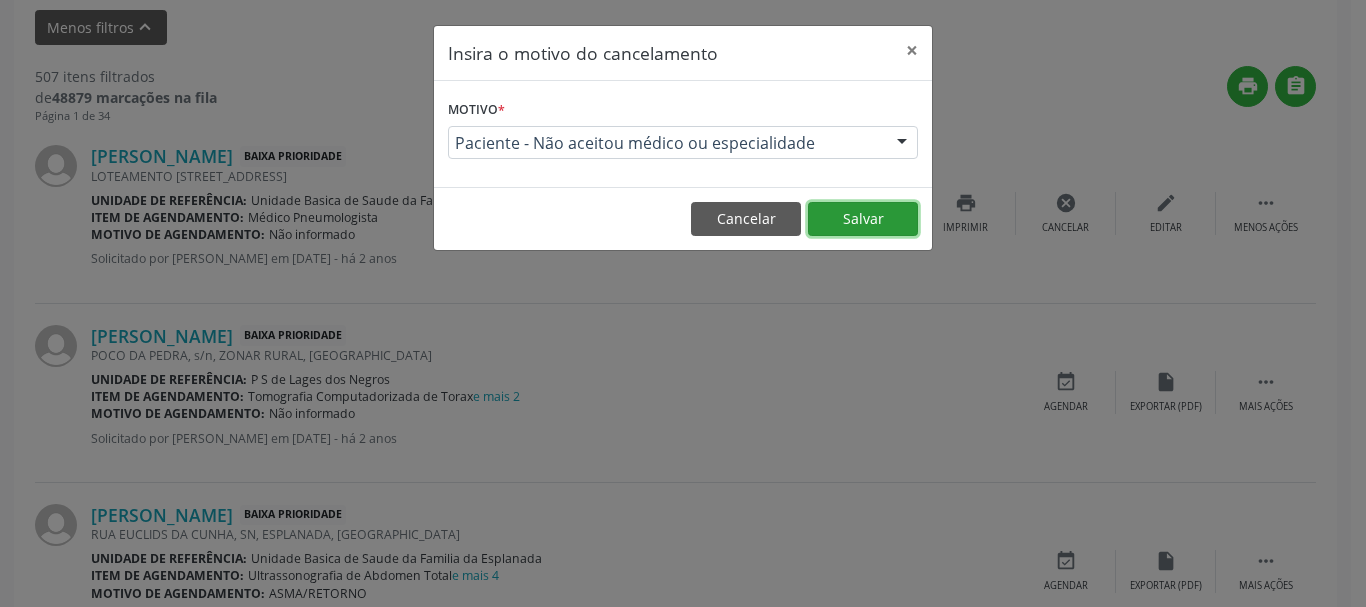 click on "Salvar" at bounding box center (863, 219) 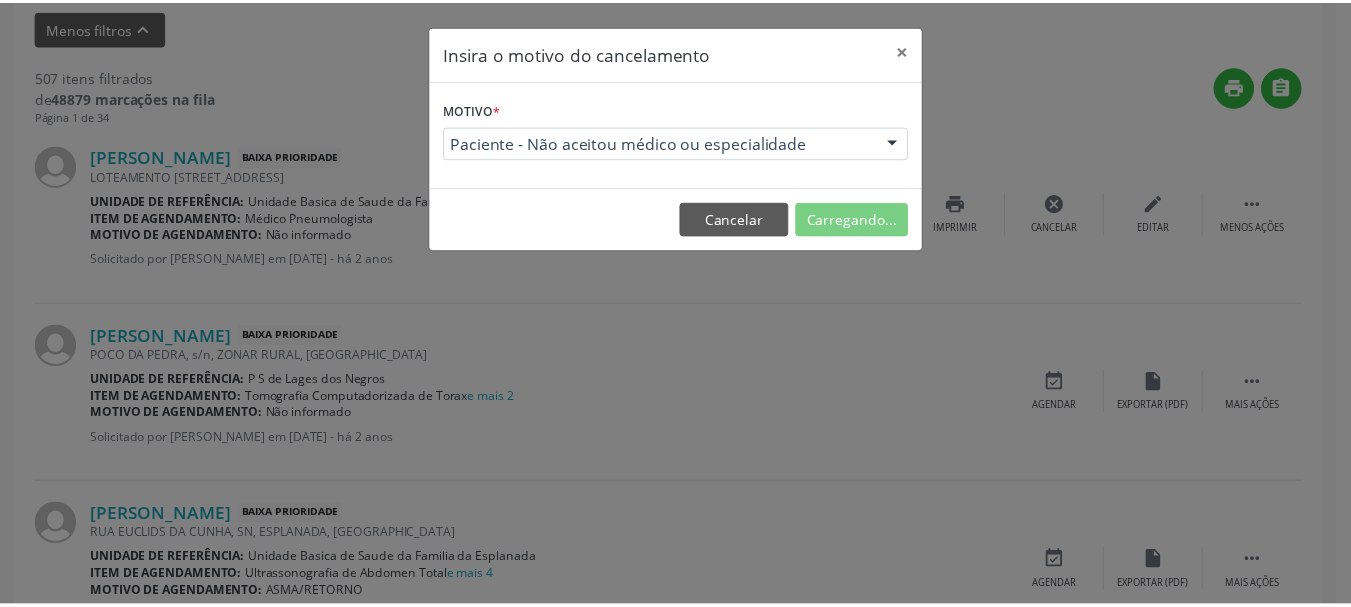 scroll, scrollTop: 238, scrollLeft: 0, axis: vertical 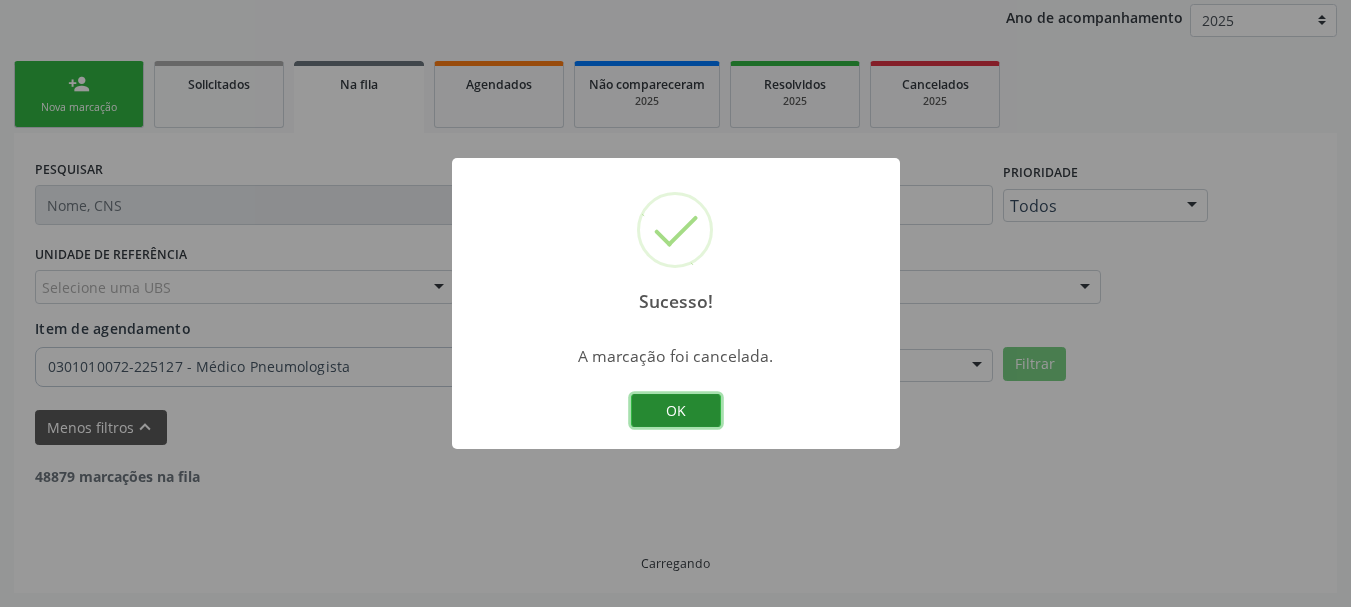 click on "OK" at bounding box center (676, 411) 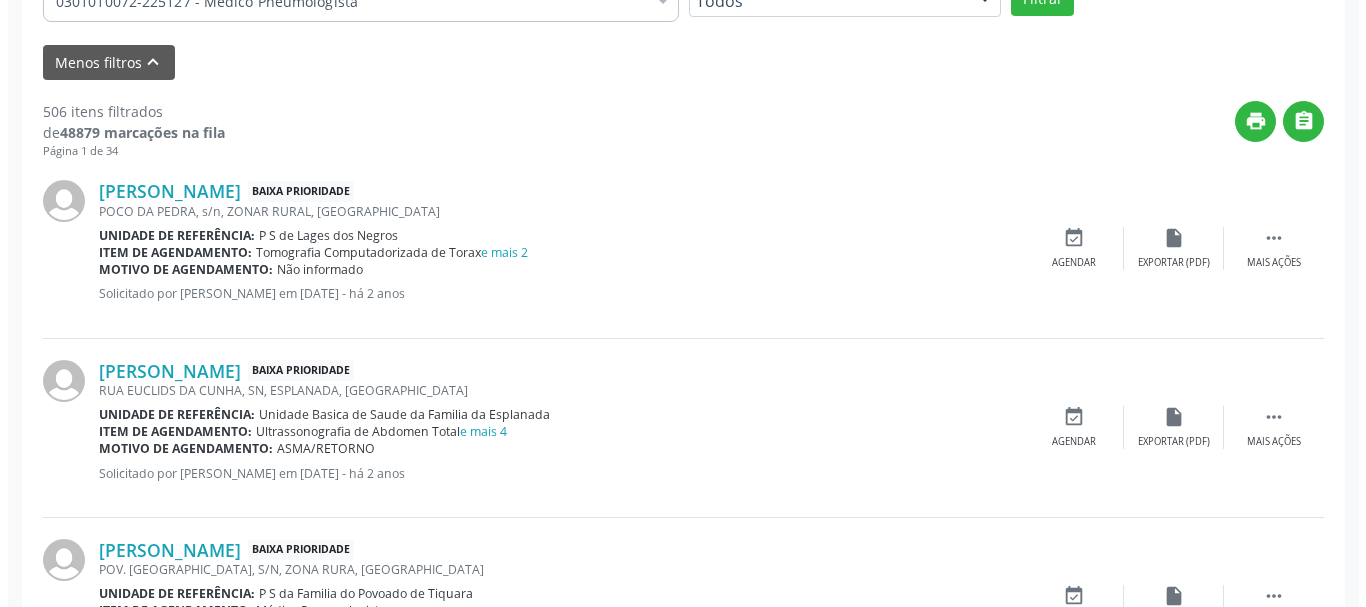scroll, scrollTop: 638, scrollLeft: 0, axis: vertical 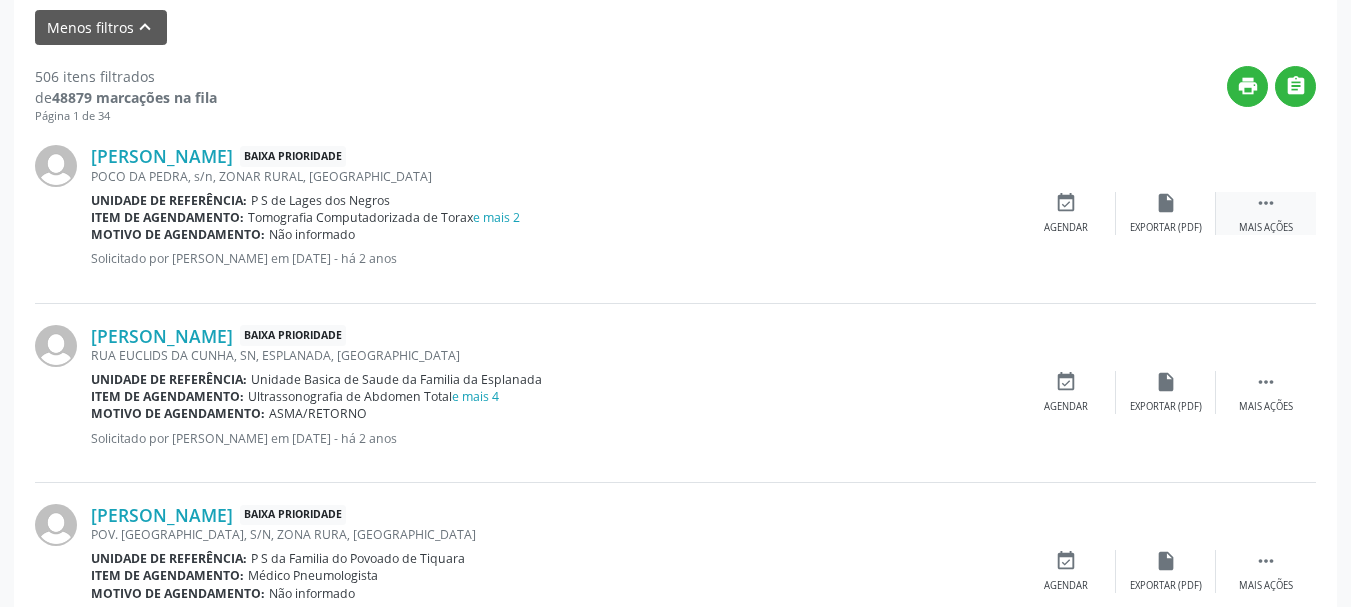 click on "
Mais ações" at bounding box center [1266, 213] 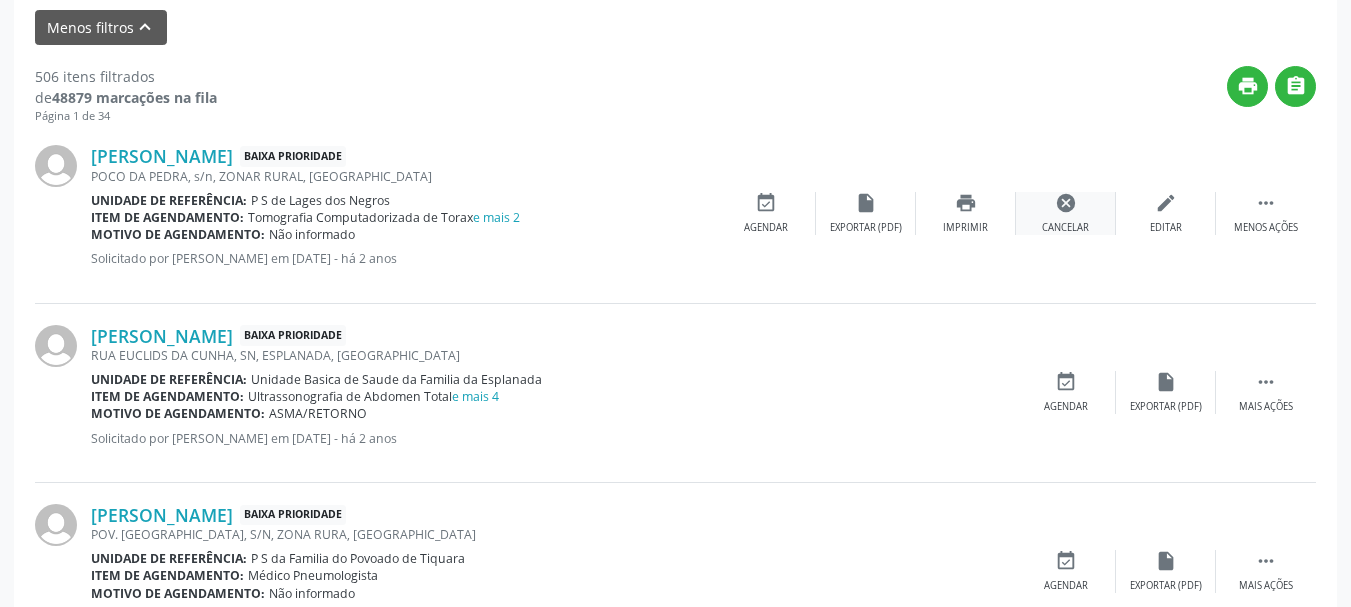 click on "cancel" at bounding box center (1066, 203) 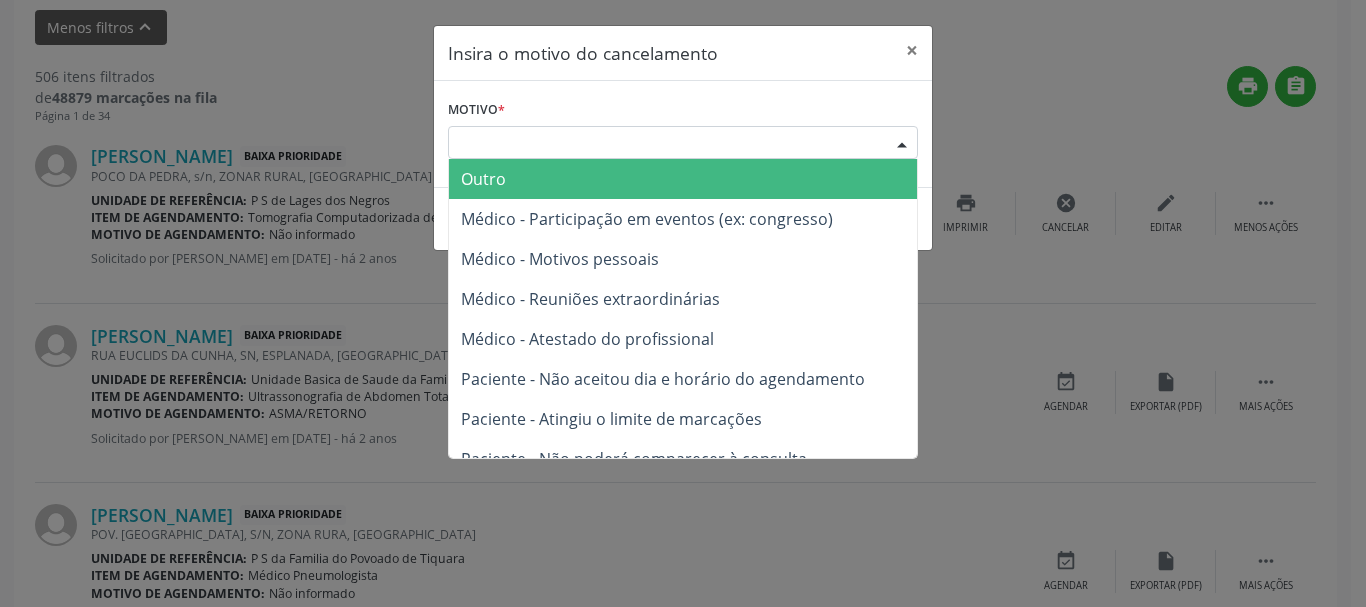 click at bounding box center [902, 144] 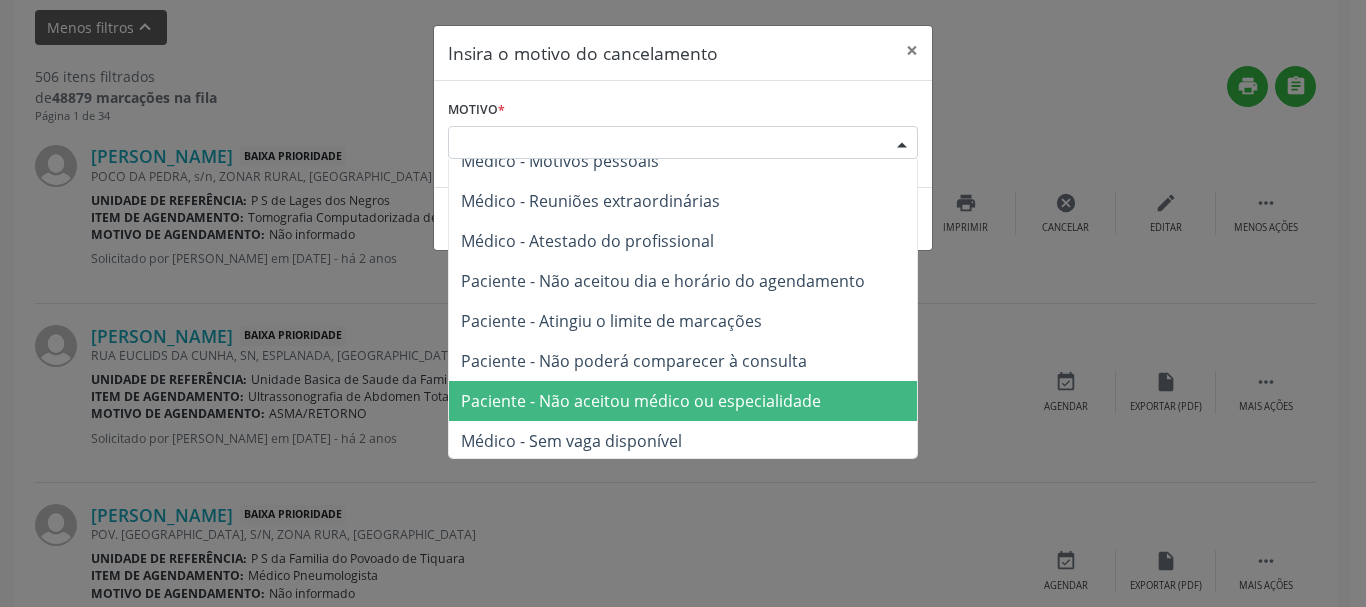 scroll, scrollTop: 101, scrollLeft: 0, axis: vertical 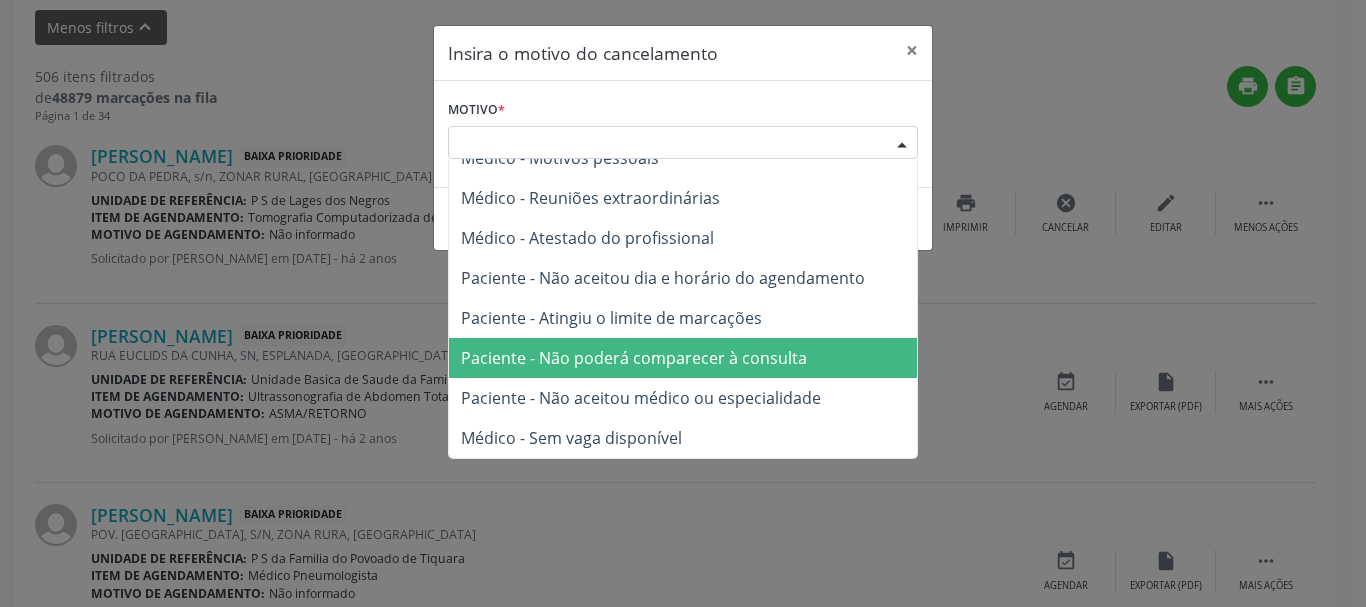 click on "Paciente - Não poderá comparecer à consulta" at bounding box center (634, 358) 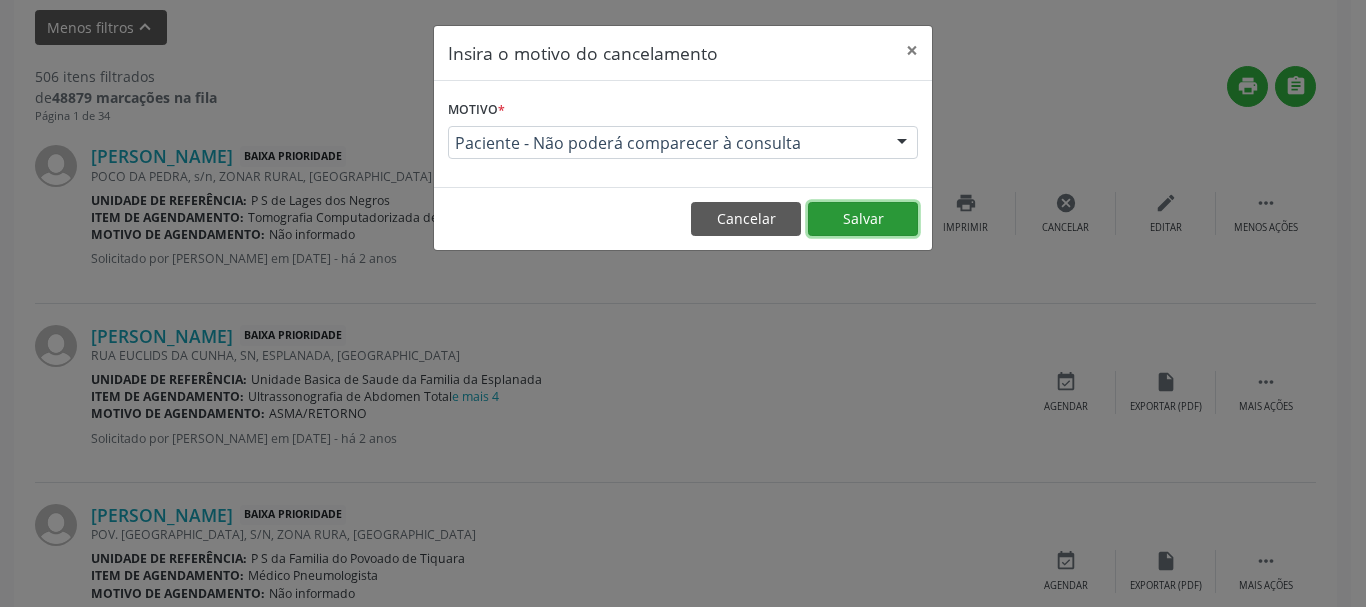 click on "Salvar" at bounding box center [863, 219] 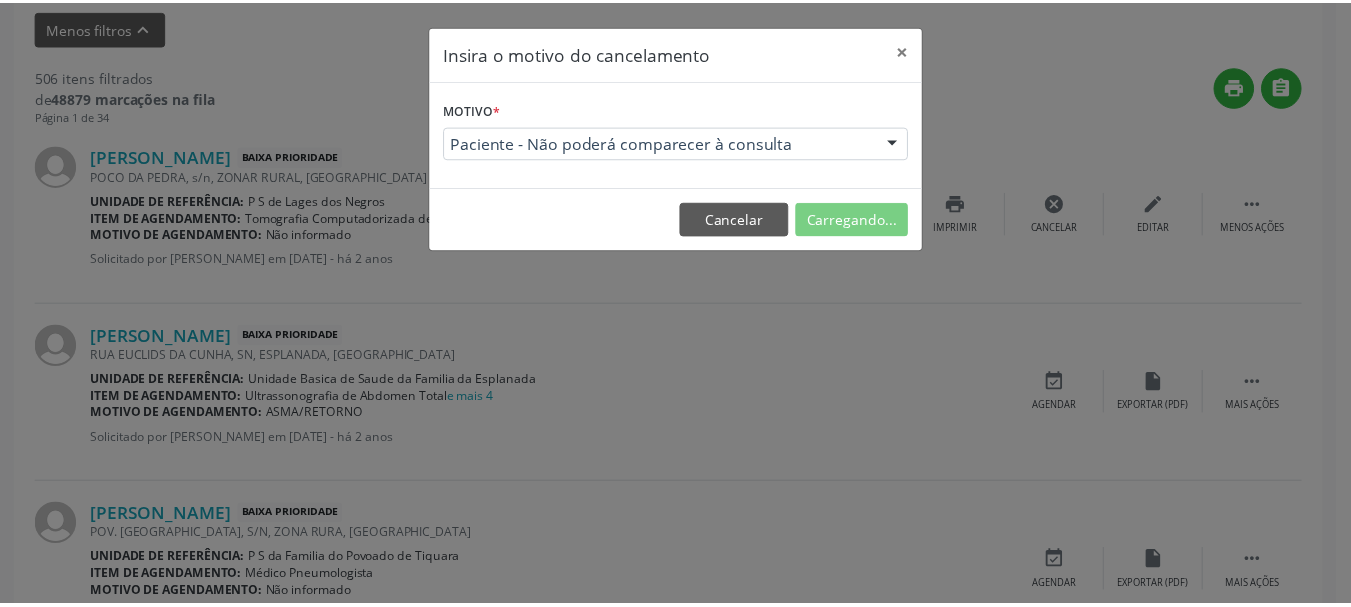 scroll, scrollTop: 238, scrollLeft: 0, axis: vertical 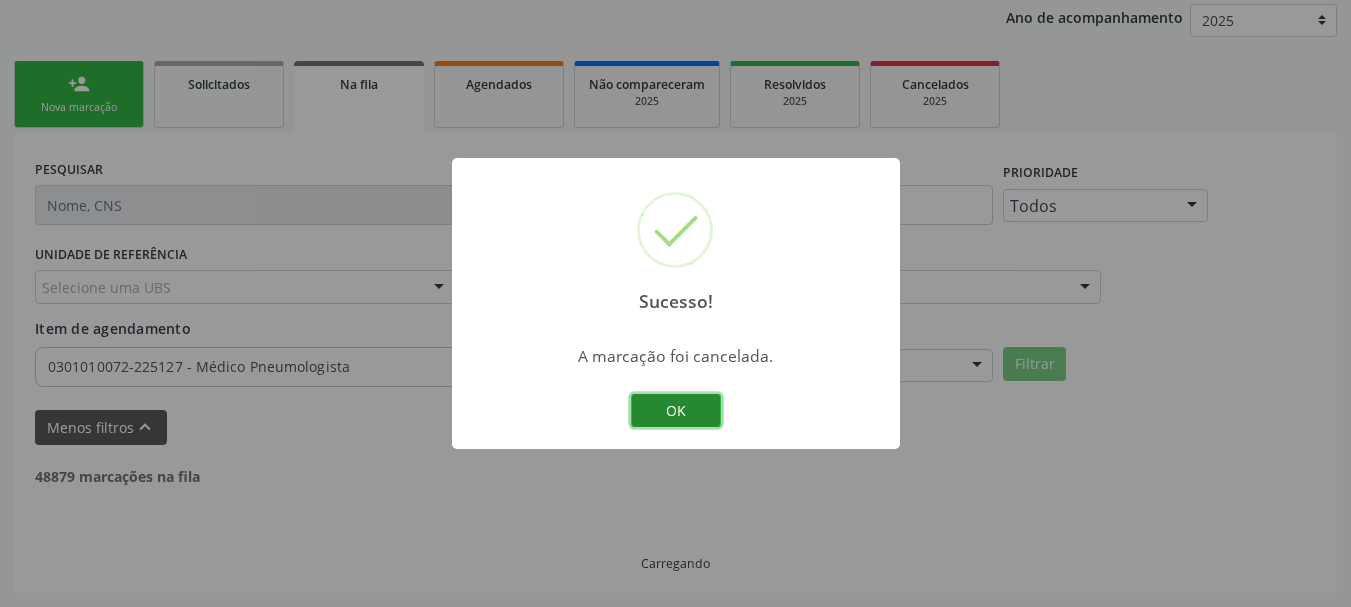 click on "OK" at bounding box center [676, 411] 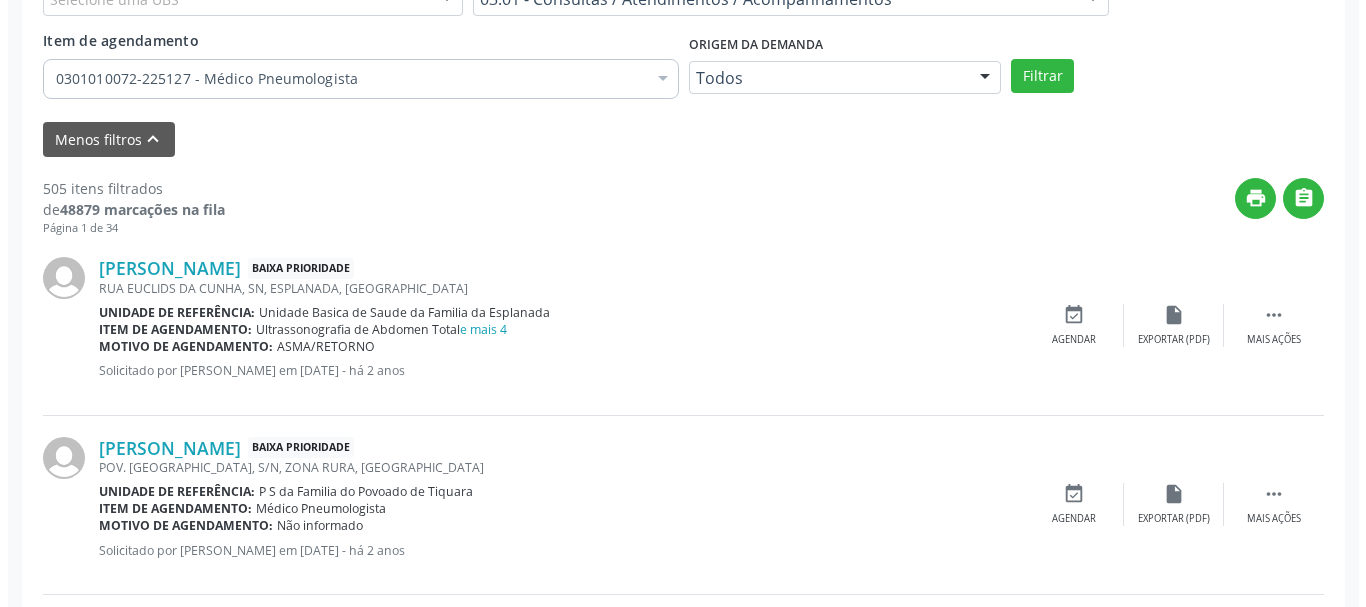 scroll, scrollTop: 538, scrollLeft: 0, axis: vertical 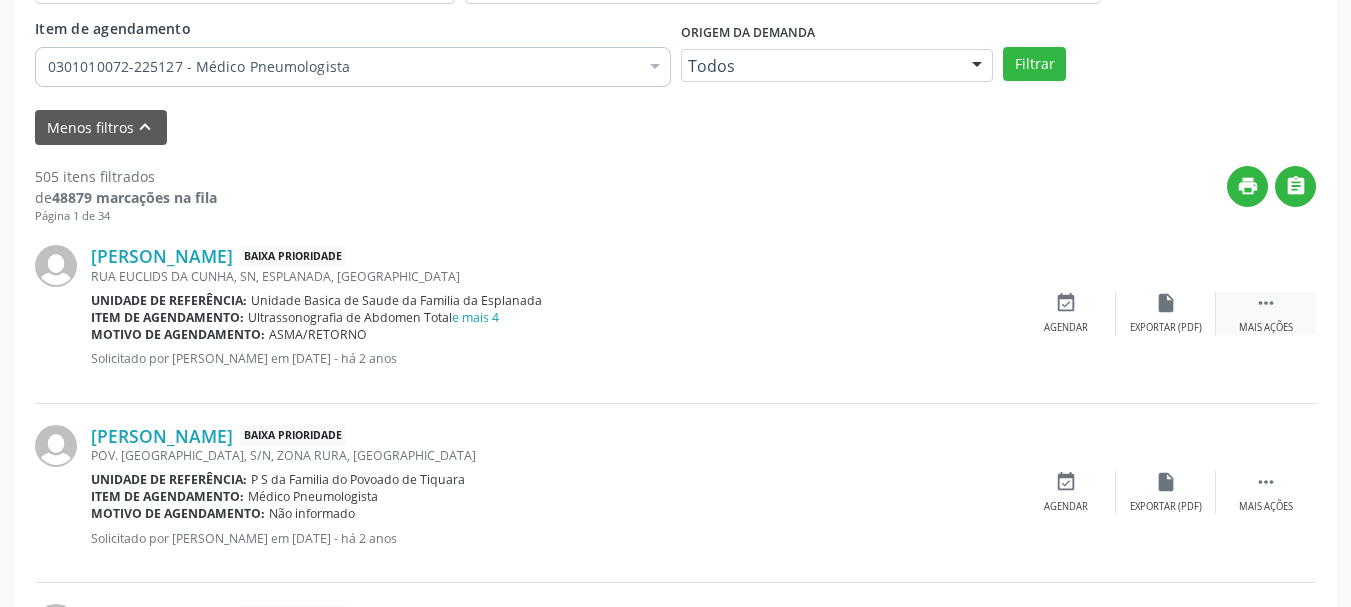 click on "" at bounding box center (1266, 303) 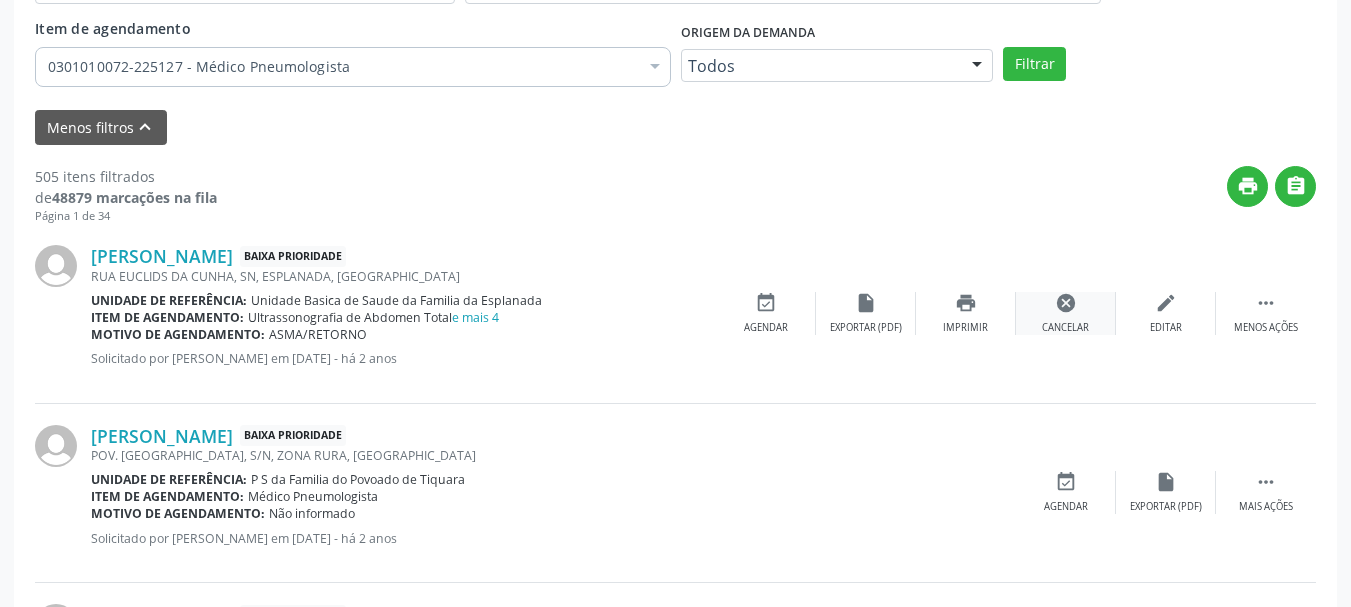 click on "cancel
Cancelar" at bounding box center [1066, 313] 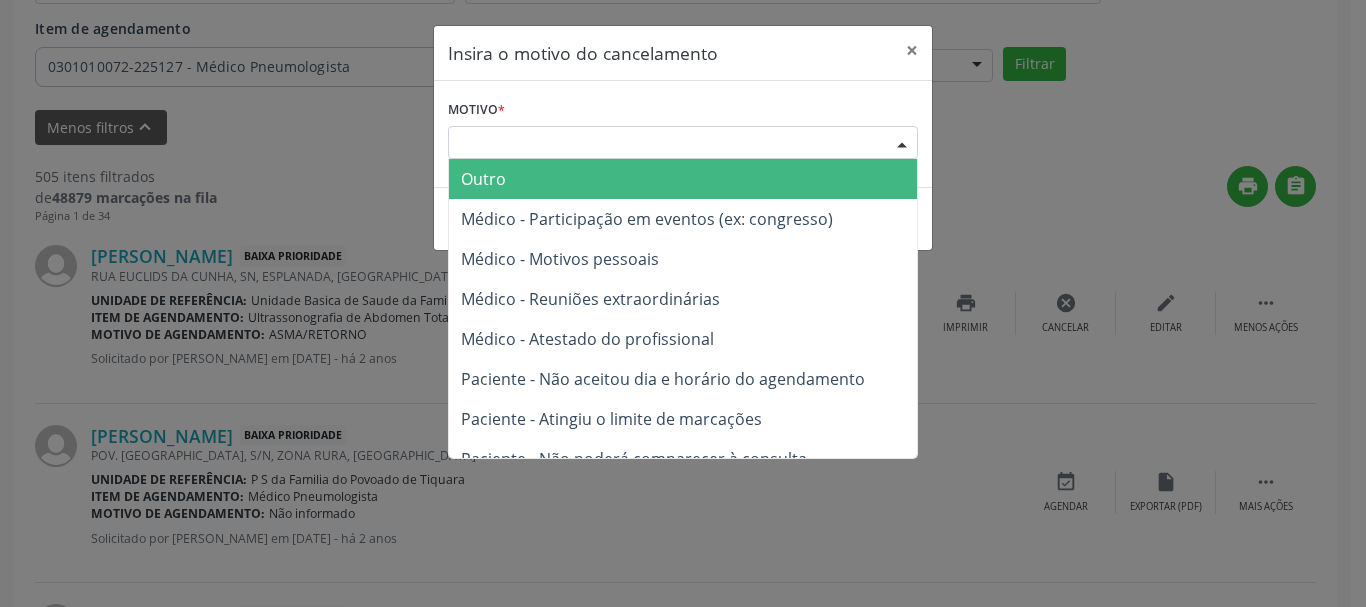 click on "Escolha o motivo" at bounding box center [683, 143] 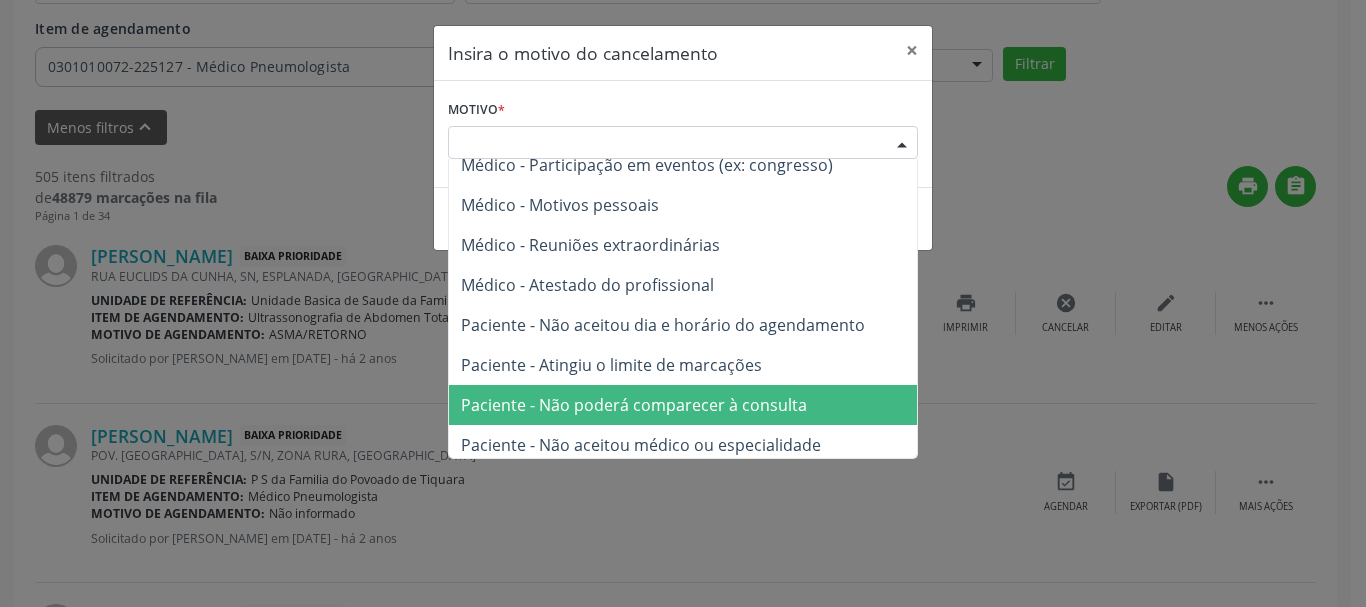 scroll, scrollTop: 101, scrollLeft: 0, axis: vertical 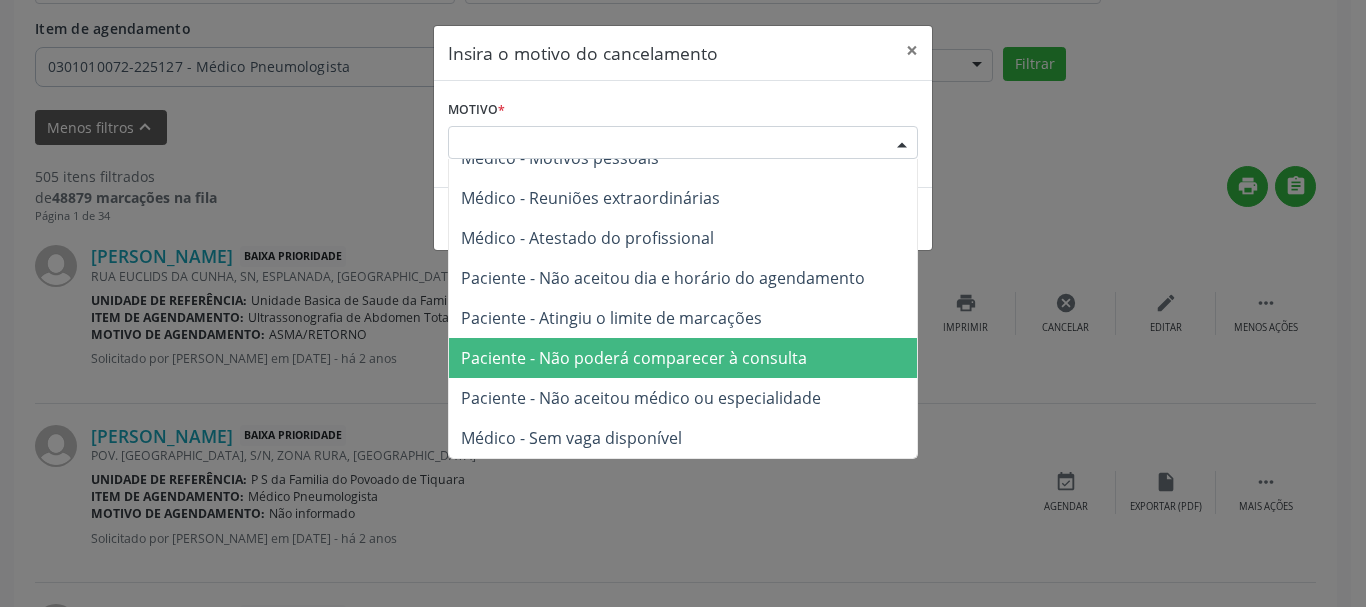 click on "Paciente - Não poderá comparecer à consulta" at bounding box center [634, 358] 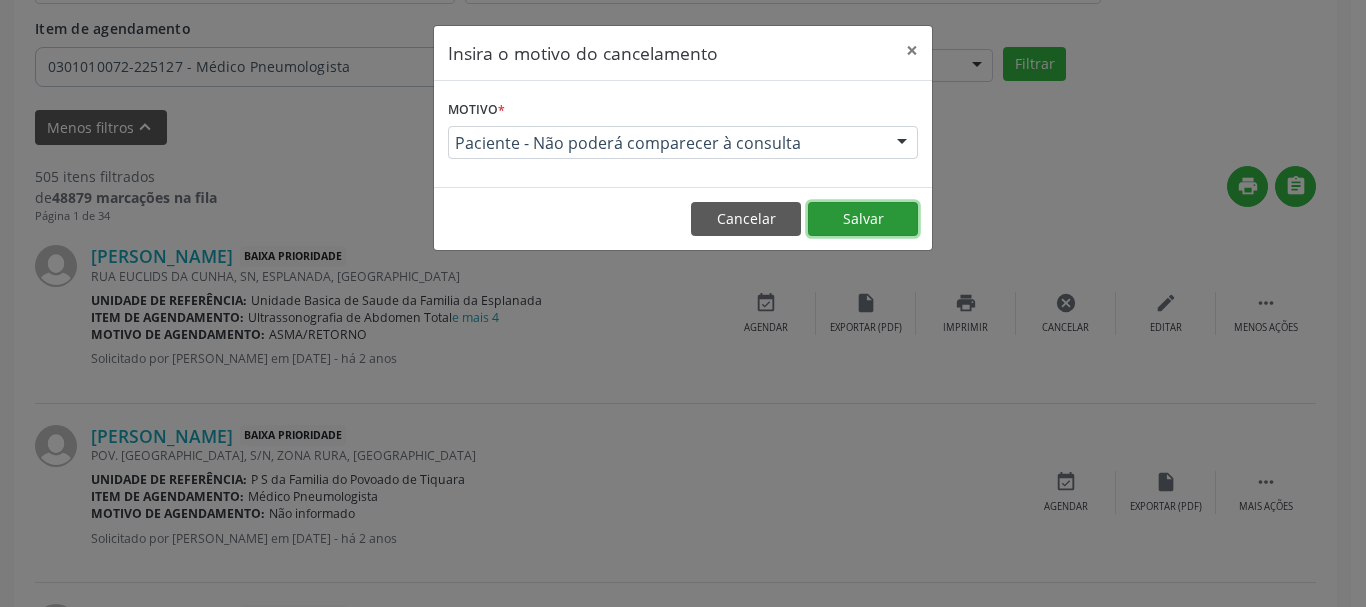 click on "Salvar" at bounding box center (863, 219) 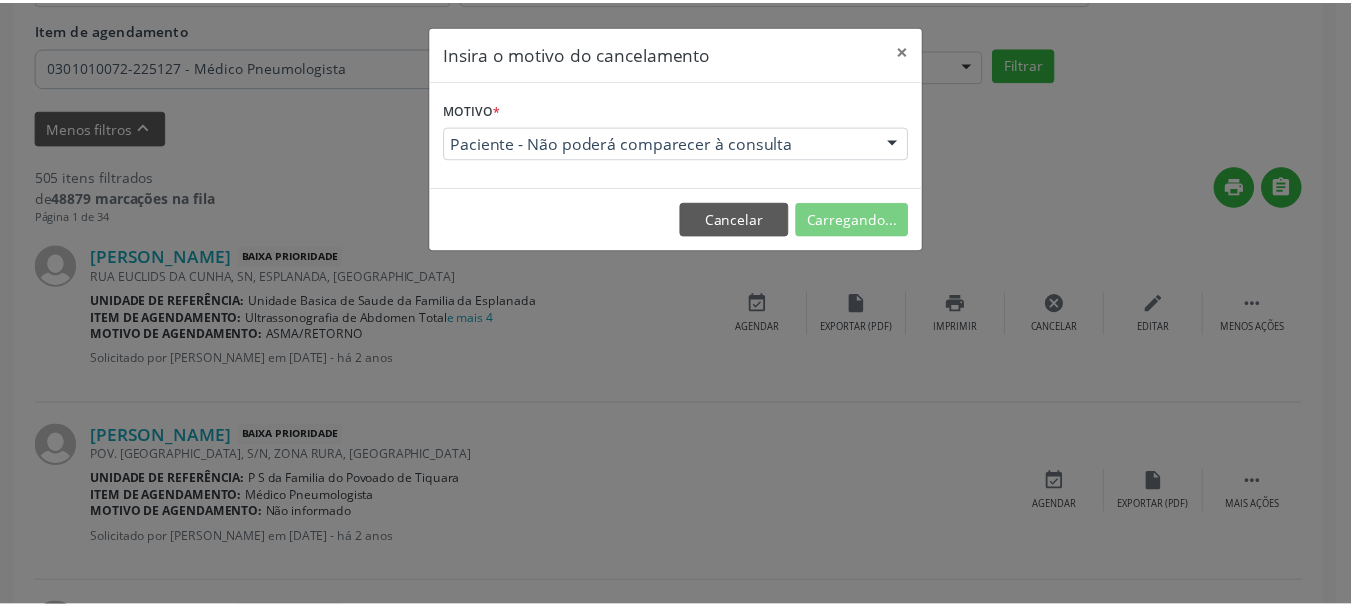 scroll, scrollTop: 238, scrollLeft: 0, axis: vertical 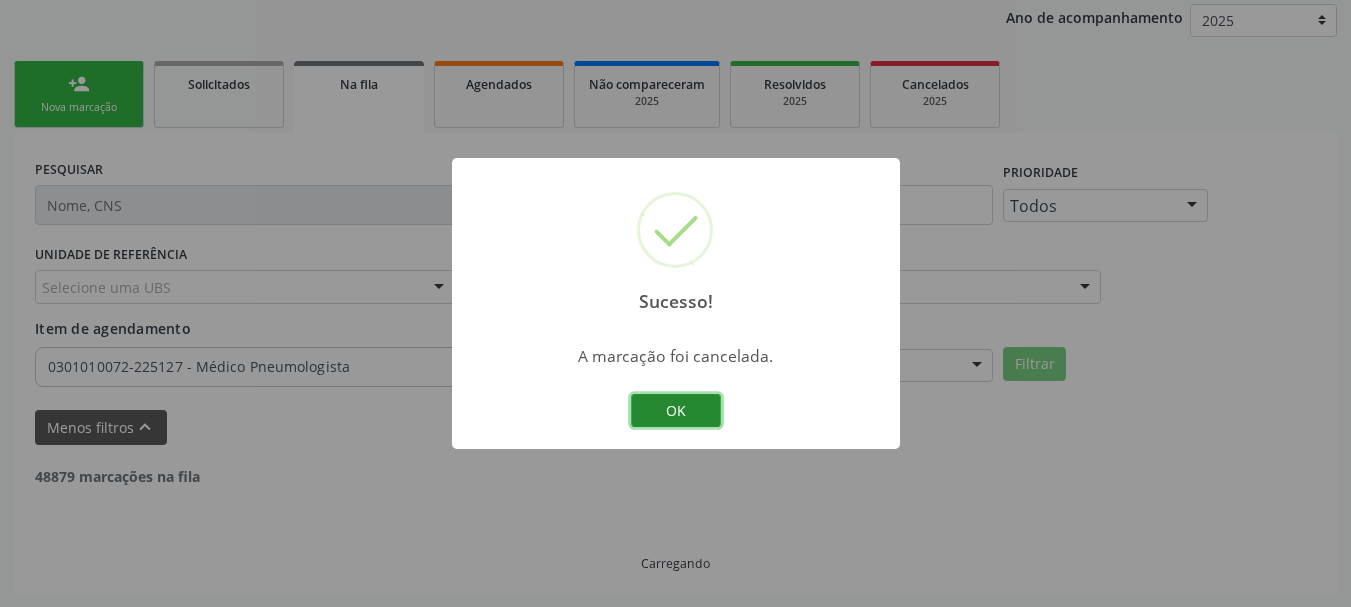 click on "OK" at bounding box center [676, 411] 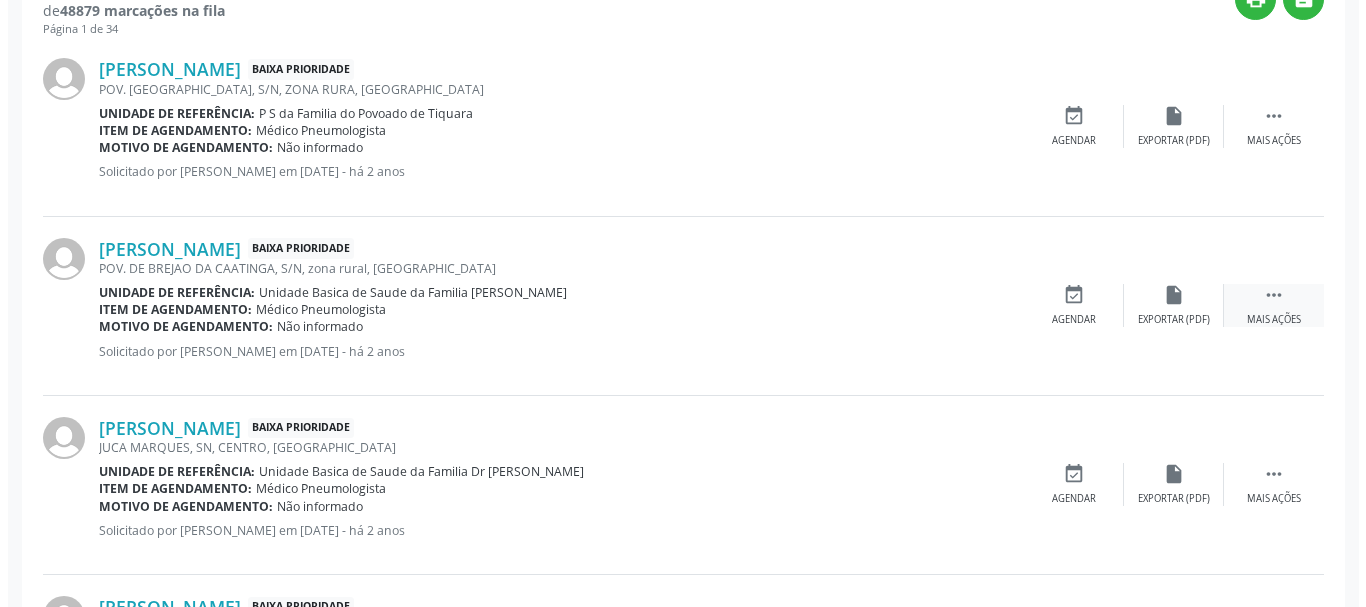 scroll, scrollTop: 738, scrollLeft: 0, axis: vertical 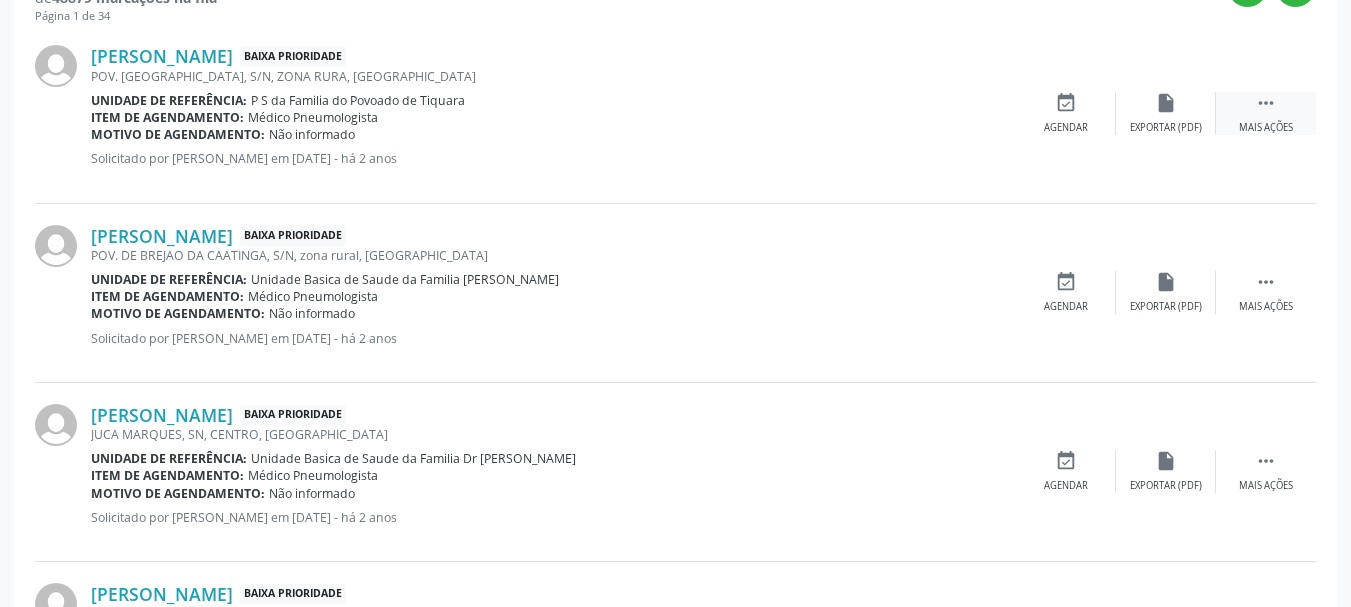 click on "" at bounding box center (1266, 103) 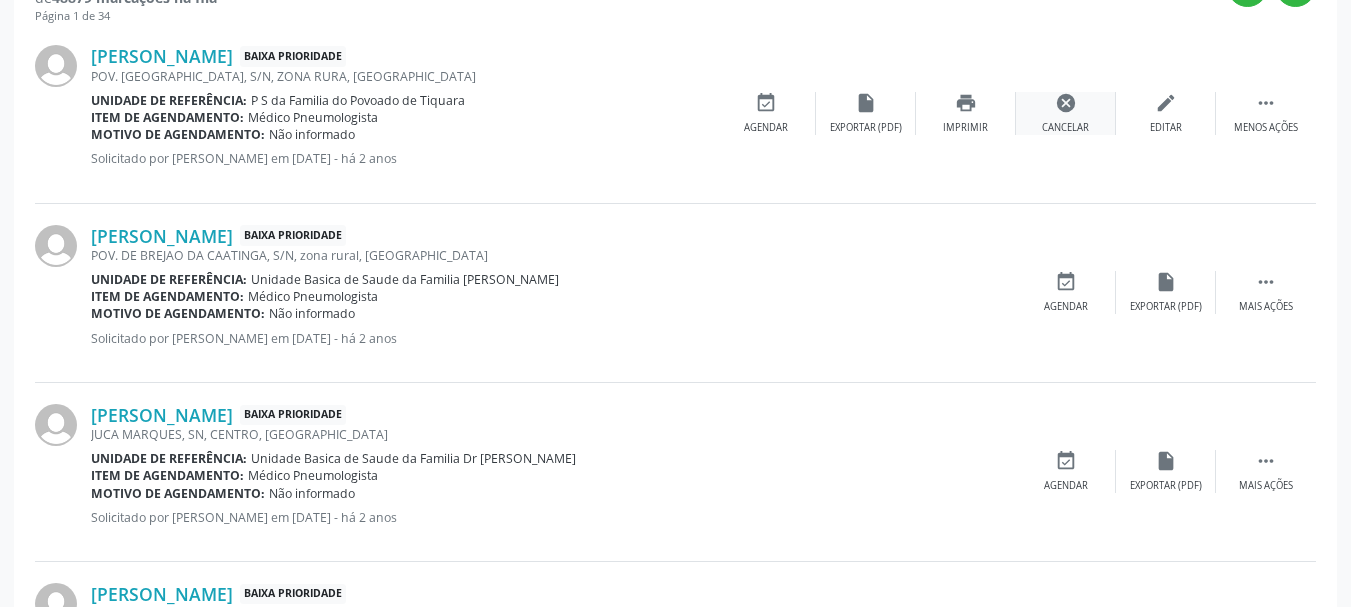click on "Cancelar" at bounding box center (1065, 128) 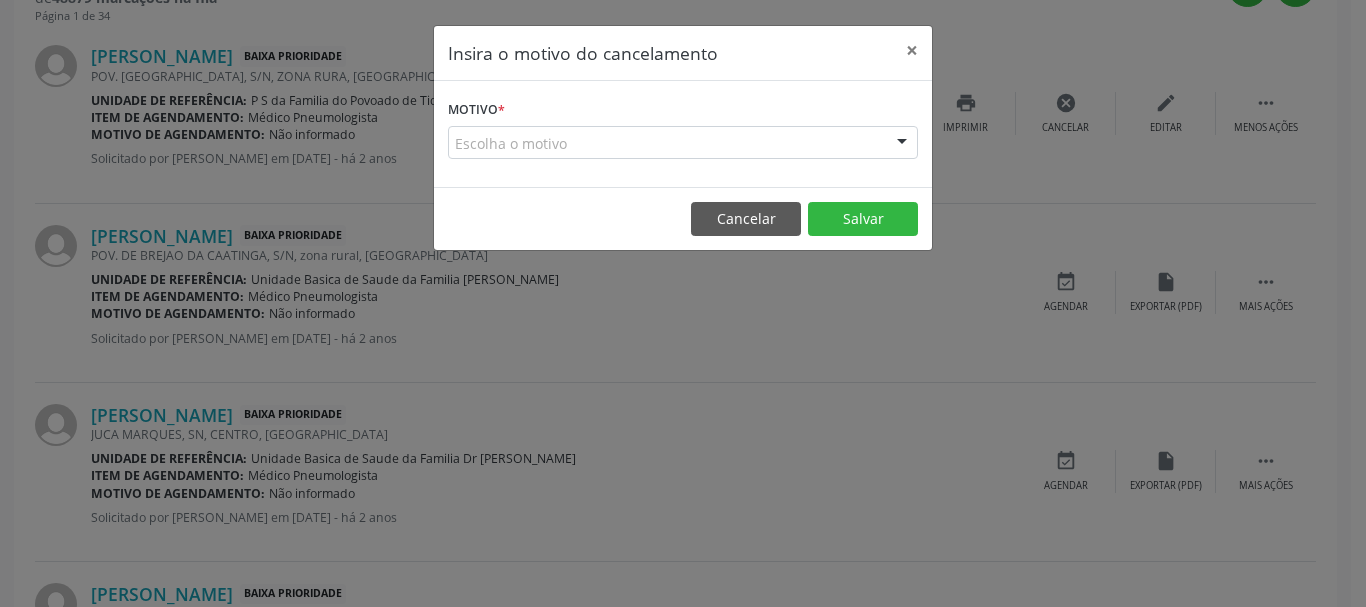 click on "Escolha o motivo" at bounding box center [683, 143] 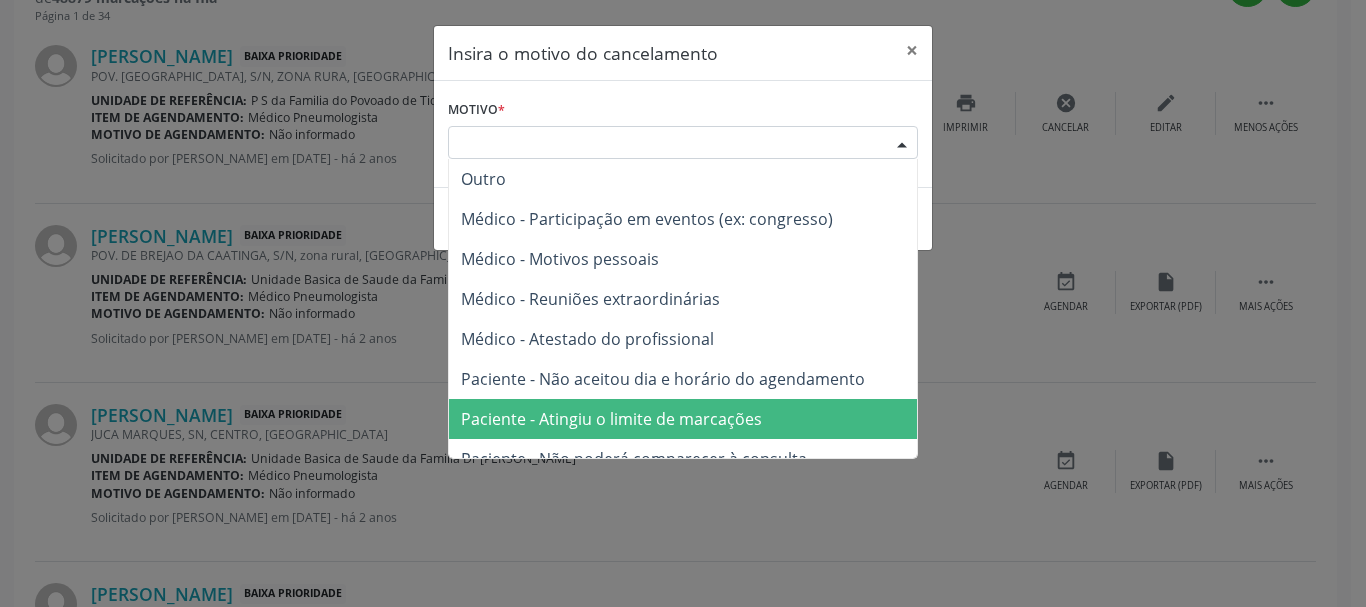 click on "Paciente - Atingiu o limite de marcações" at bounding box center (683, 419) 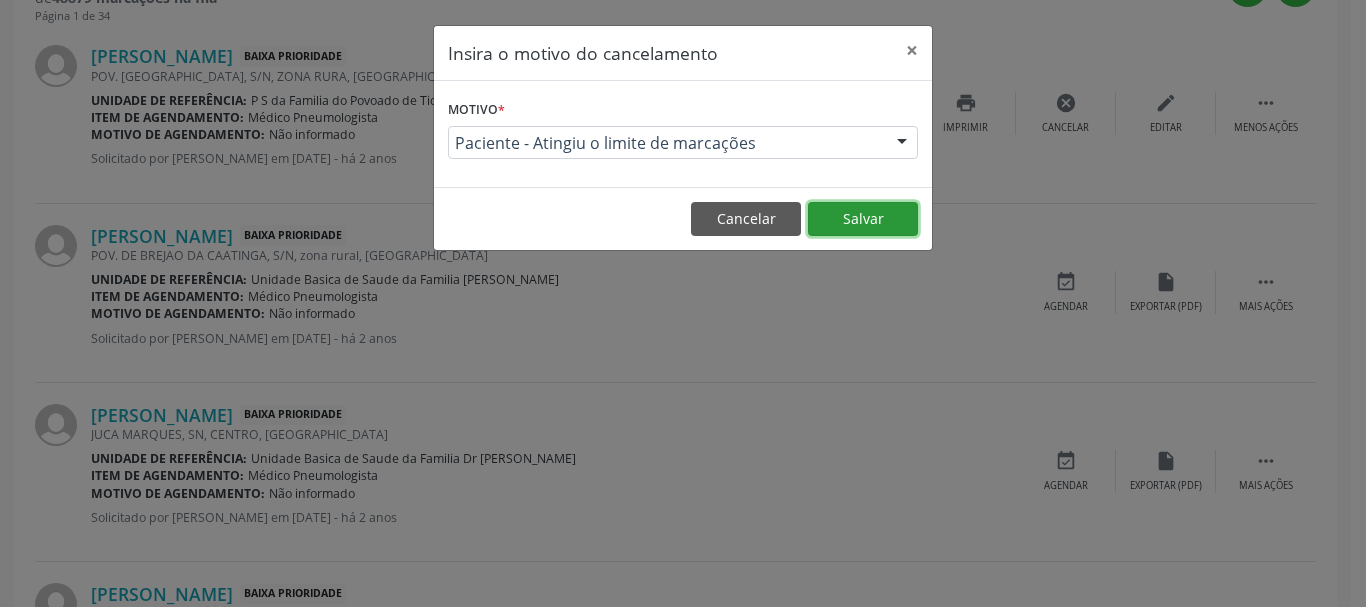 click on "Salvar" at bounding box center (863, 219) 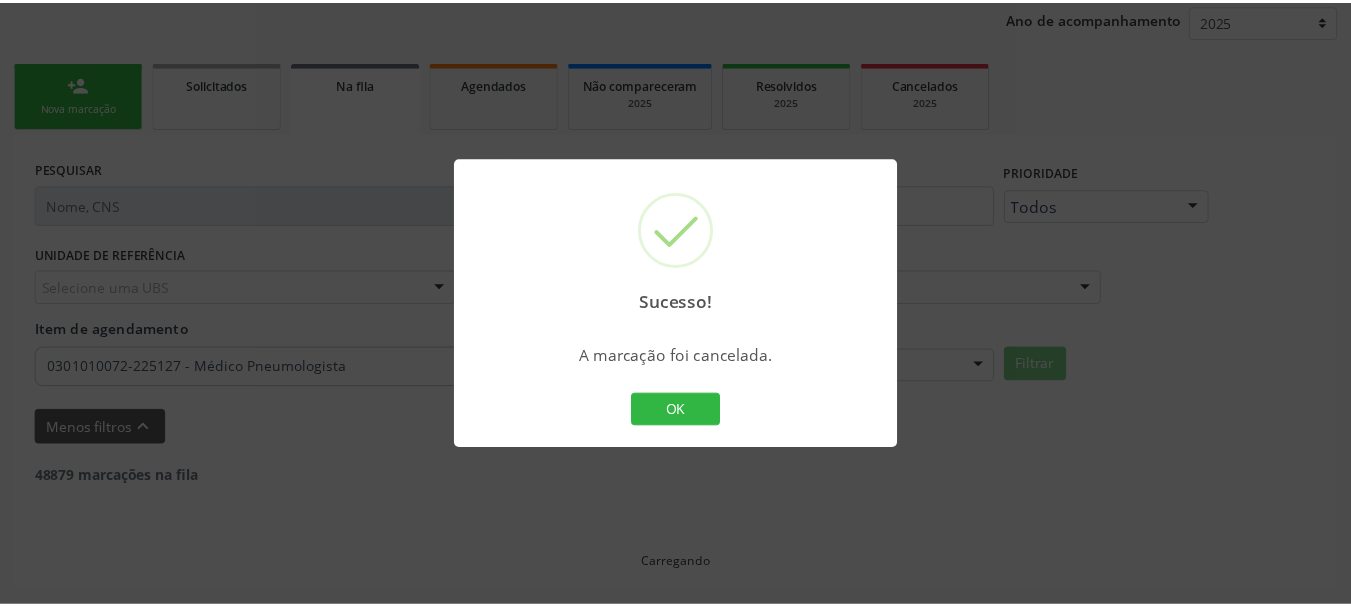 scroll, scrollTop: 238, scrollLeft: 0, axis: vertical 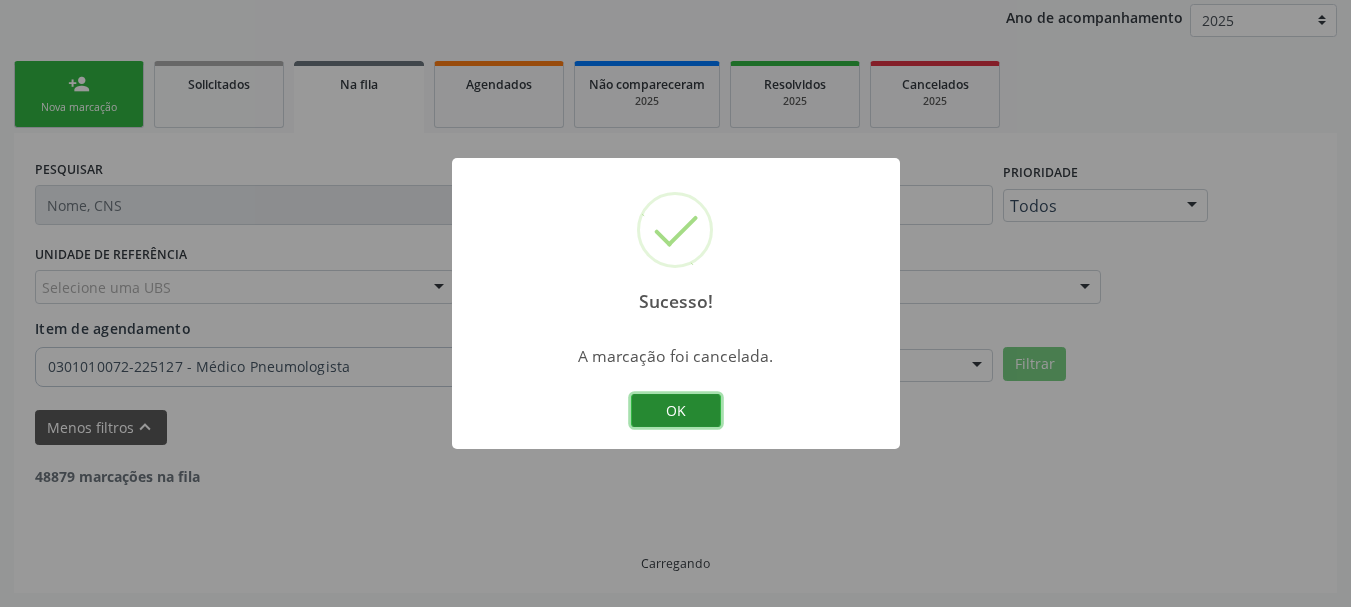 click on "OK" at bounding box center [676, 411] 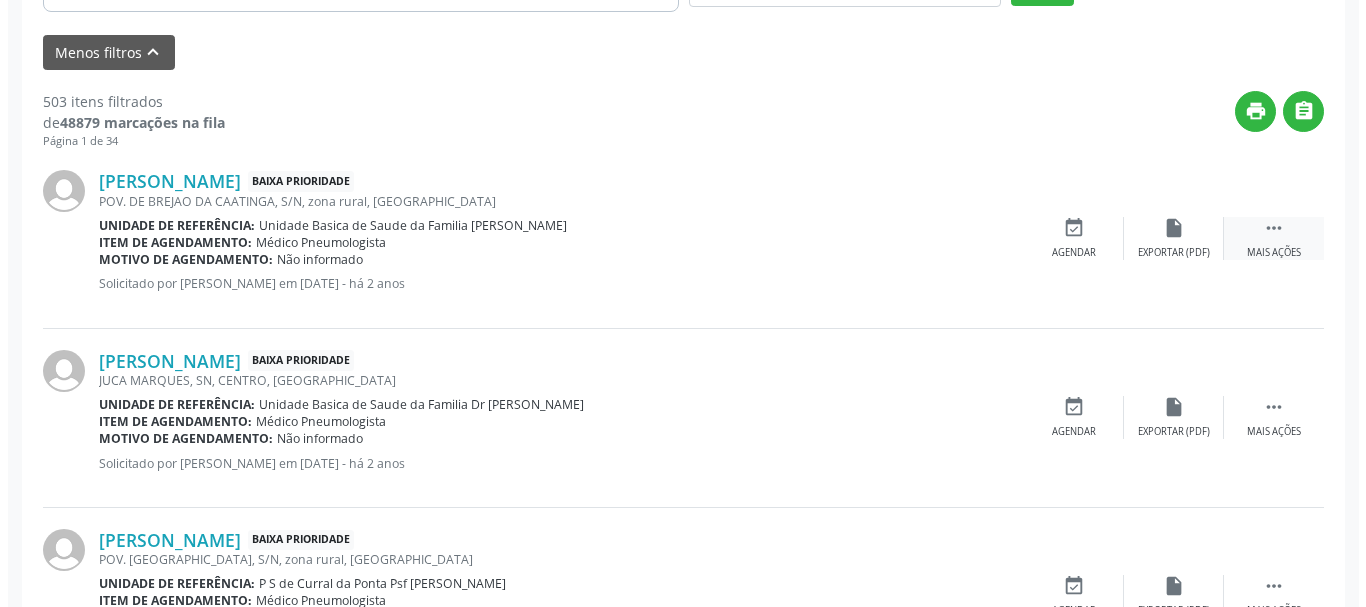 scroll, scrollTop: 638, scrollLeft: 0, axis: vertical 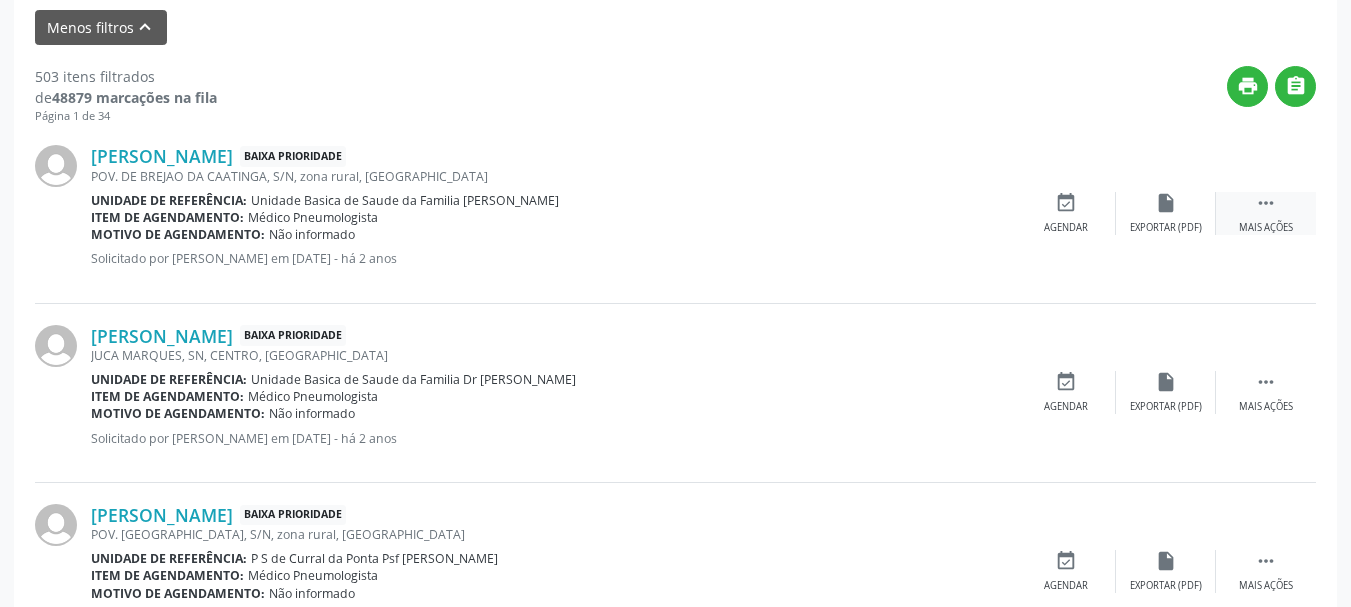 click on "" at bounding box center (1266, 203) 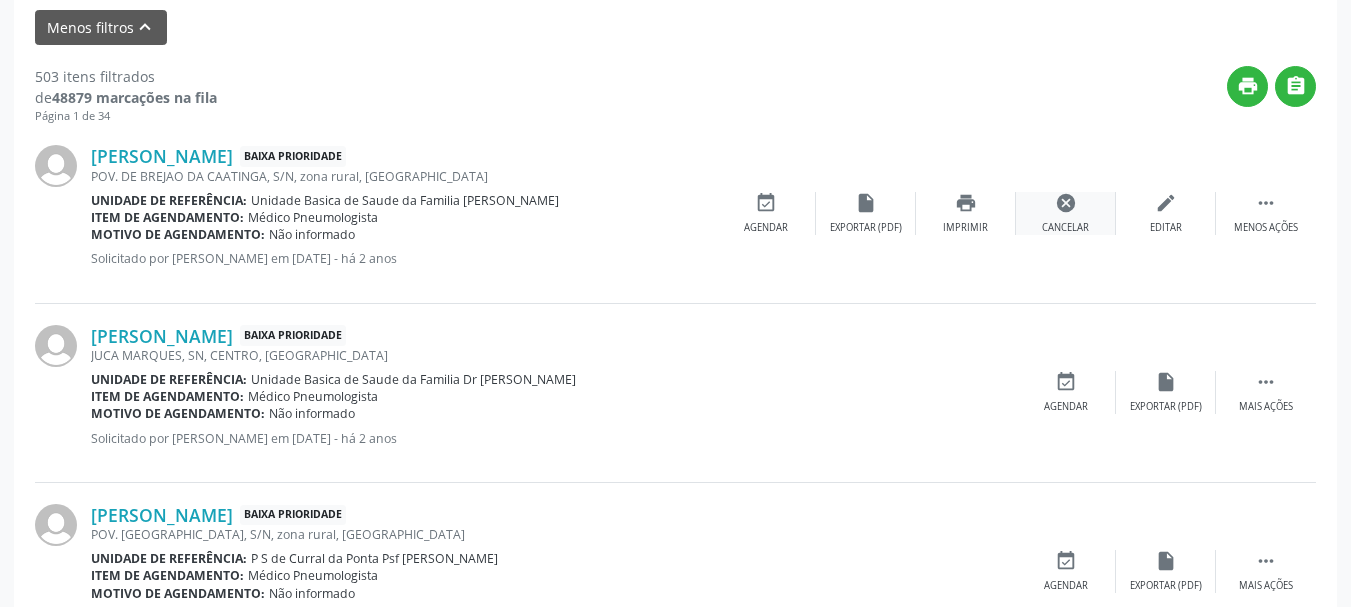click on "cancel
Cancelar" at bounding box center [1066, 213] 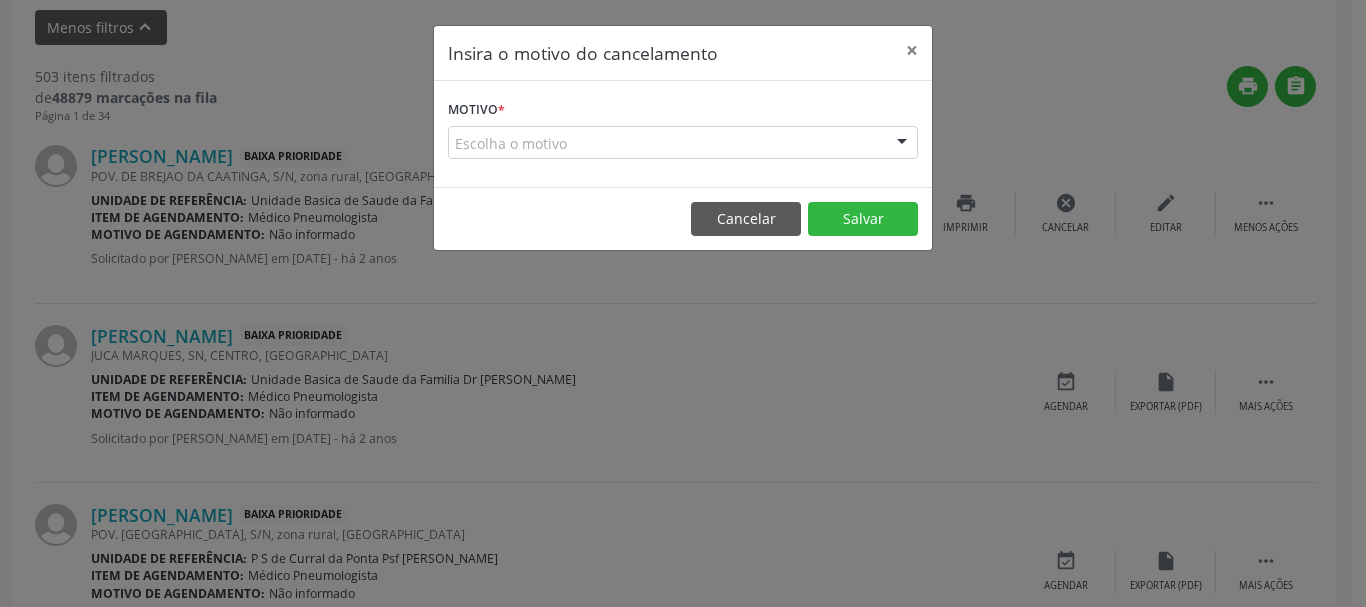 click on "Escolha o motivo" at bounding box center (683, 143) 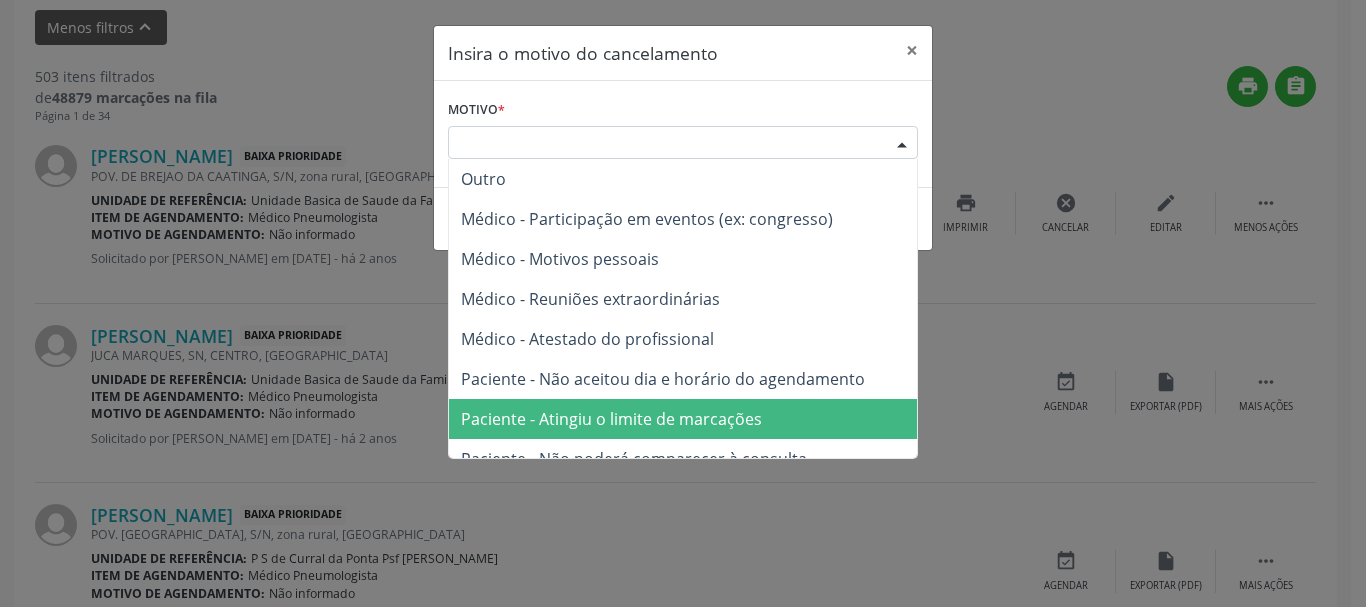 click on "Paciente - Atingiu o limite de marcações" at bounding box center [683, 419] 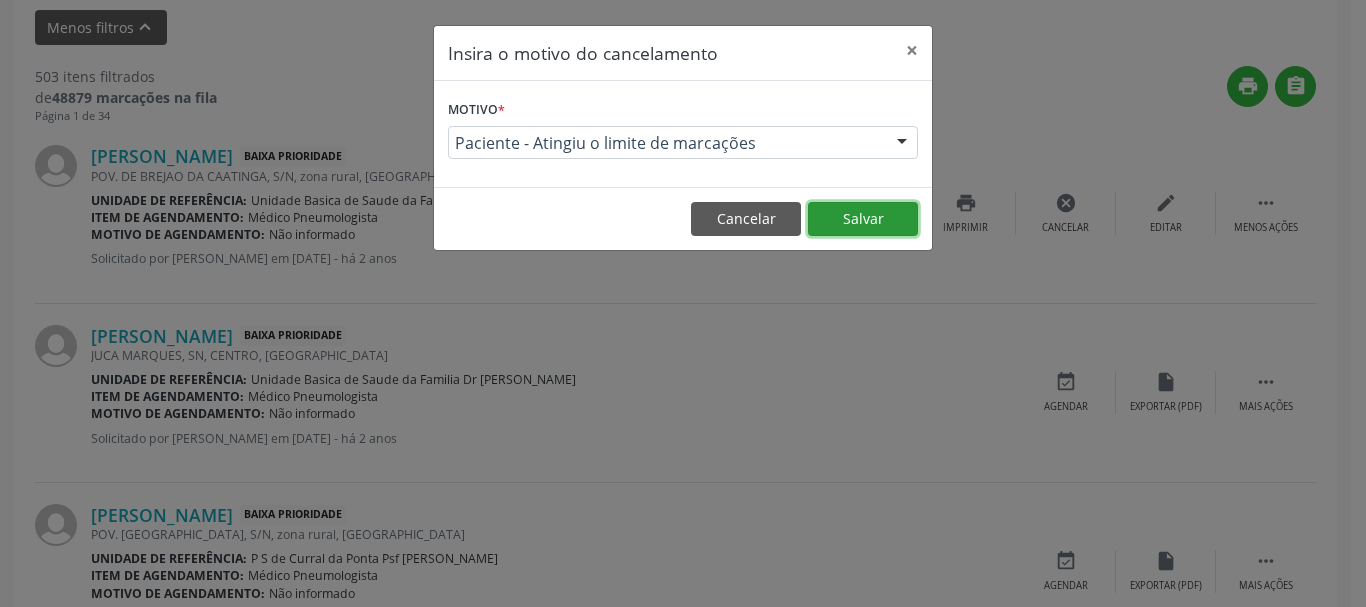 click on "Salvar" at bounding box center (863, 219) 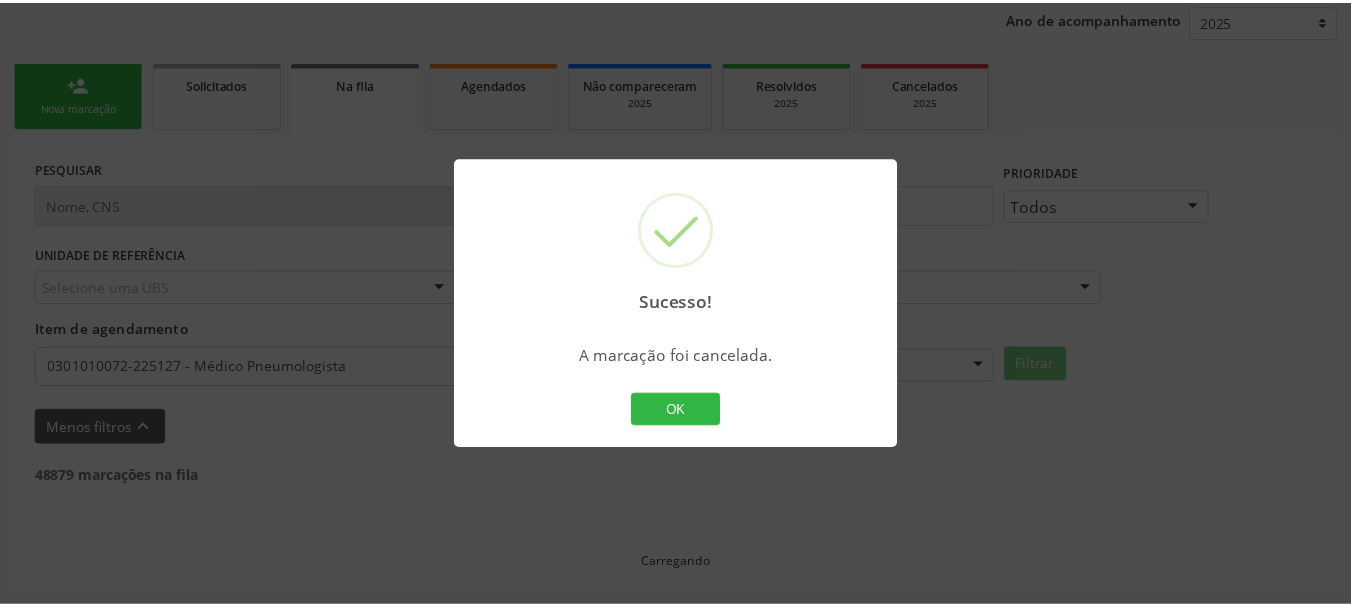 scroll, scrollTop: 238, scrollLeft: 0, axis: vertical 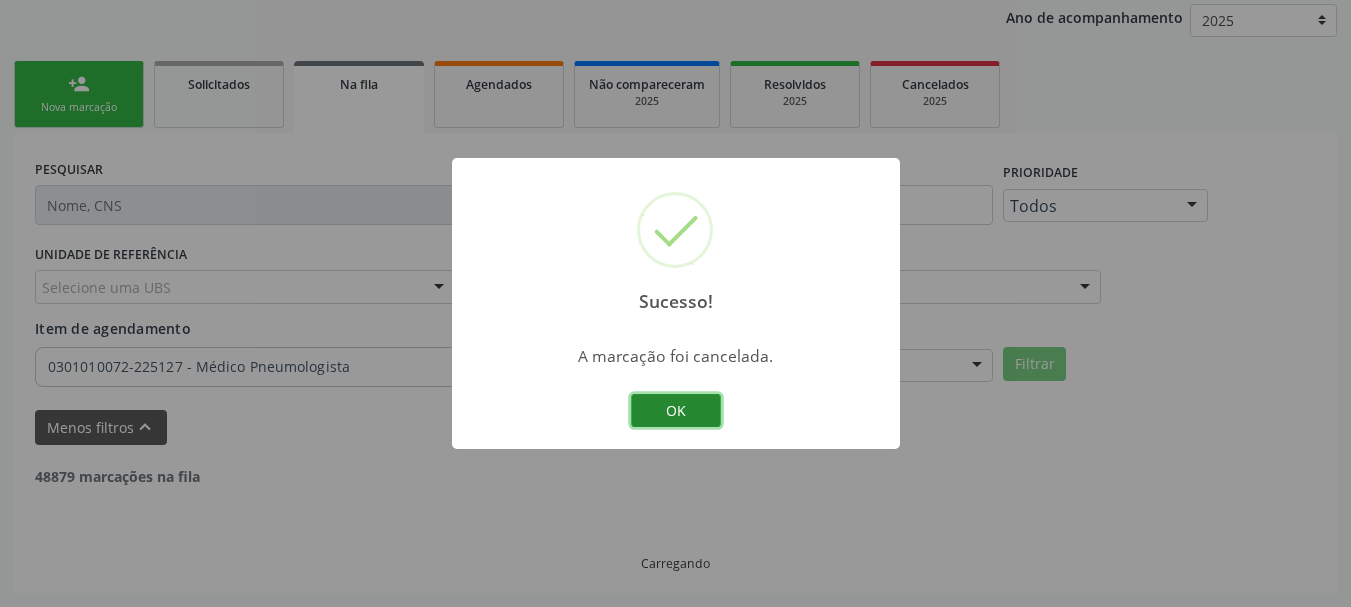 click on "OK" at bounding box center (676, 411) 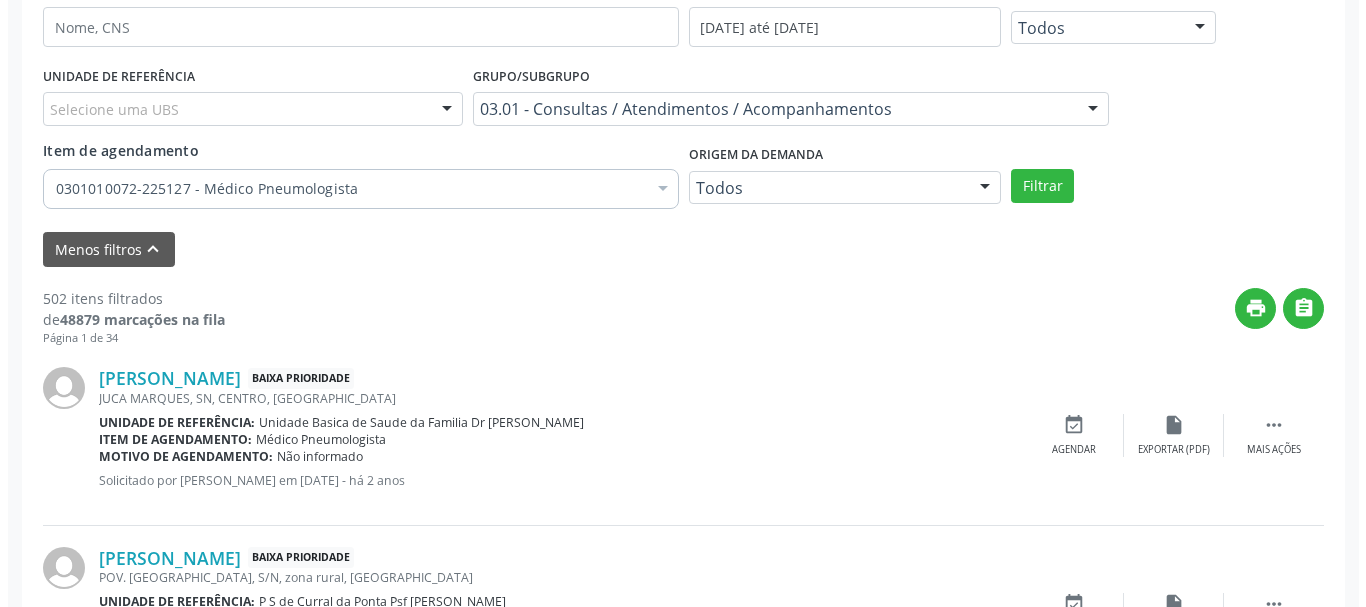 scroll, scrollTop: 438, scrollLeft: 0, axis: vertical 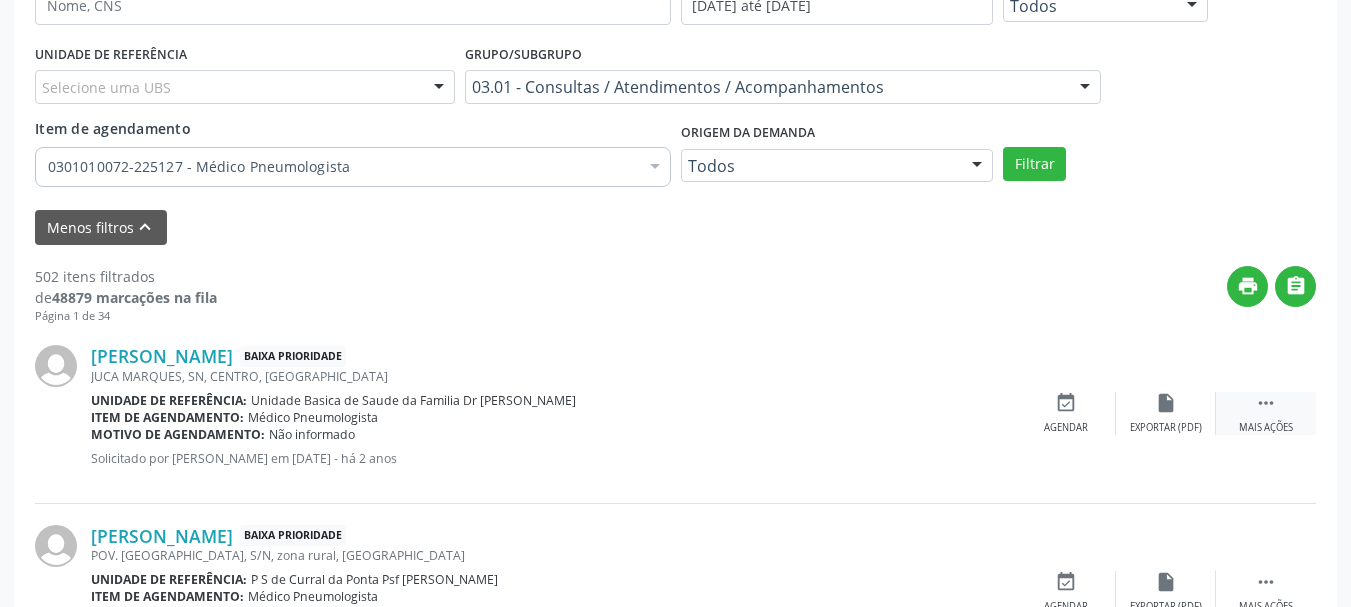 click on "Mais ações" at bounding box center (1266, 428) 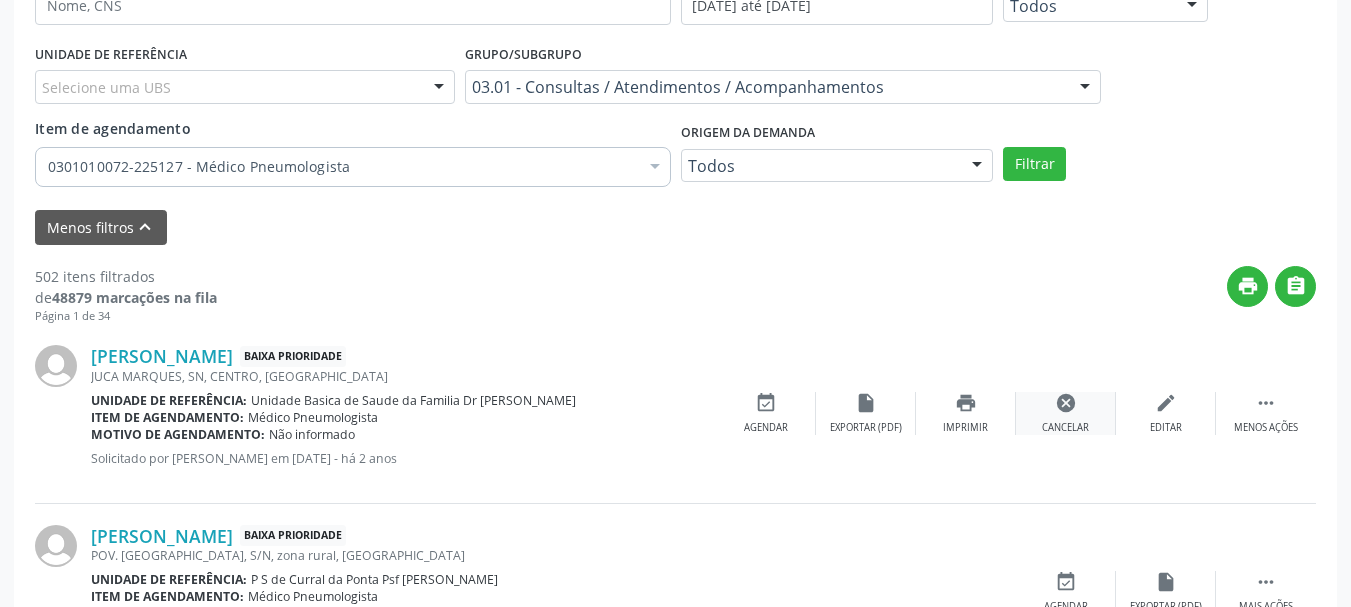 click on "cancel
Cancelar" at bounding box center [1066, 413] 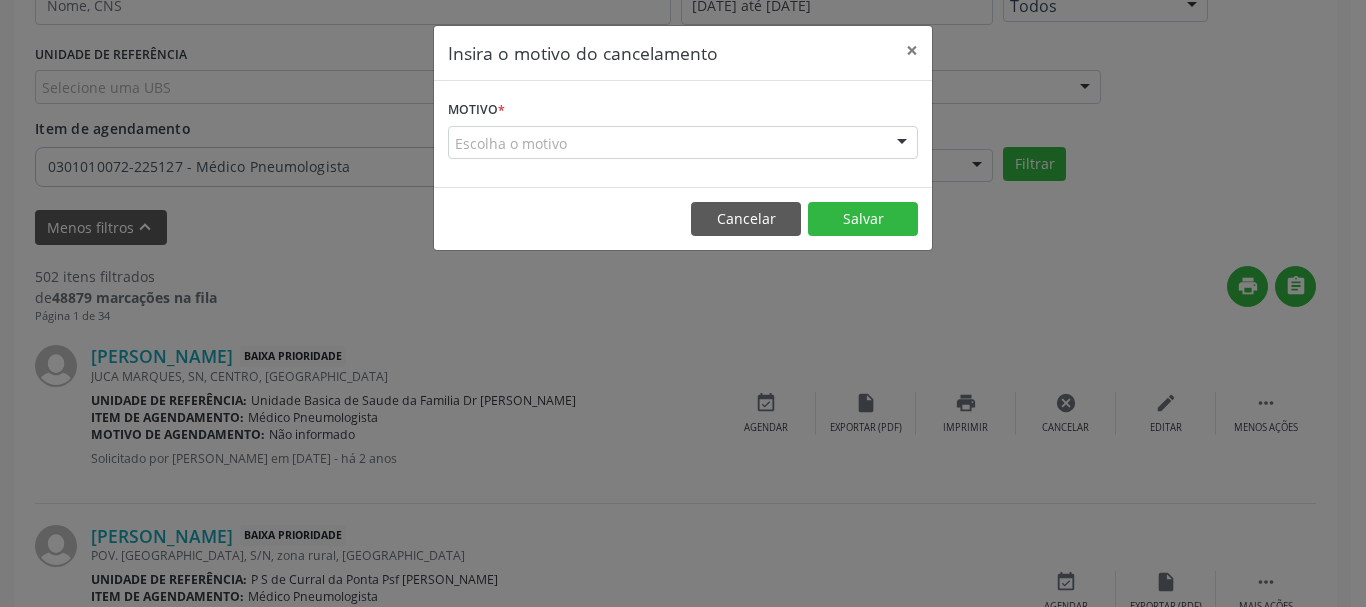 click at bounding box center (902, 144) 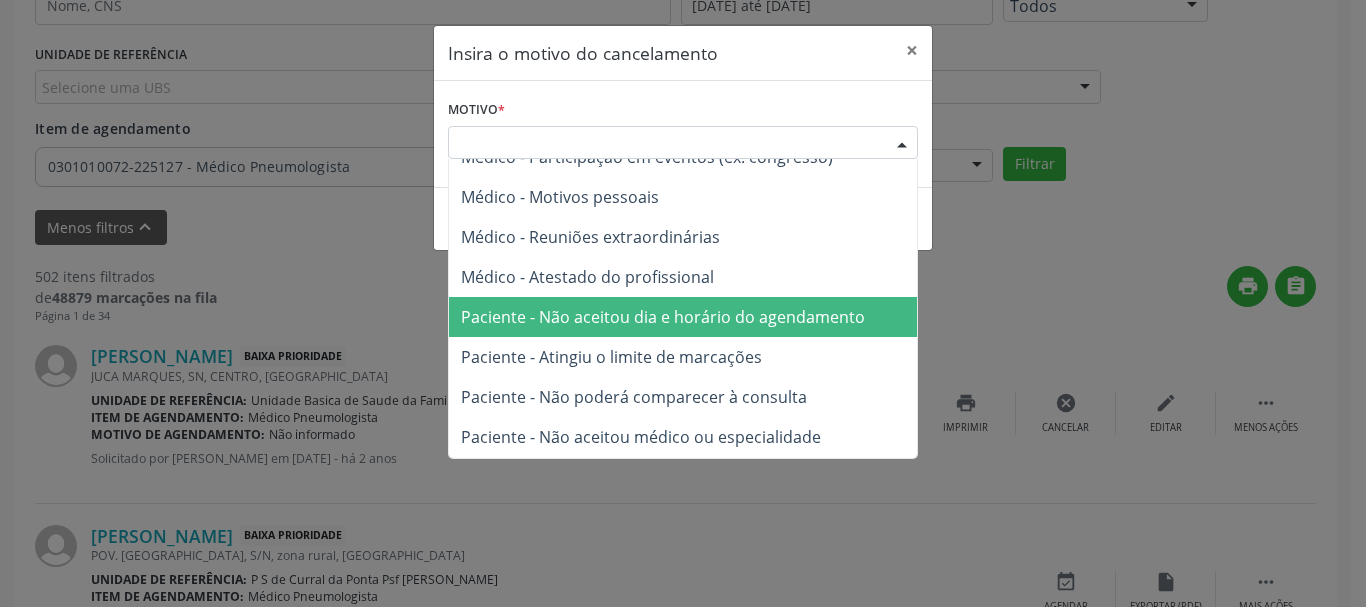 scroll, scrollTop: 101, scrollLeft: 0, axis: vertical 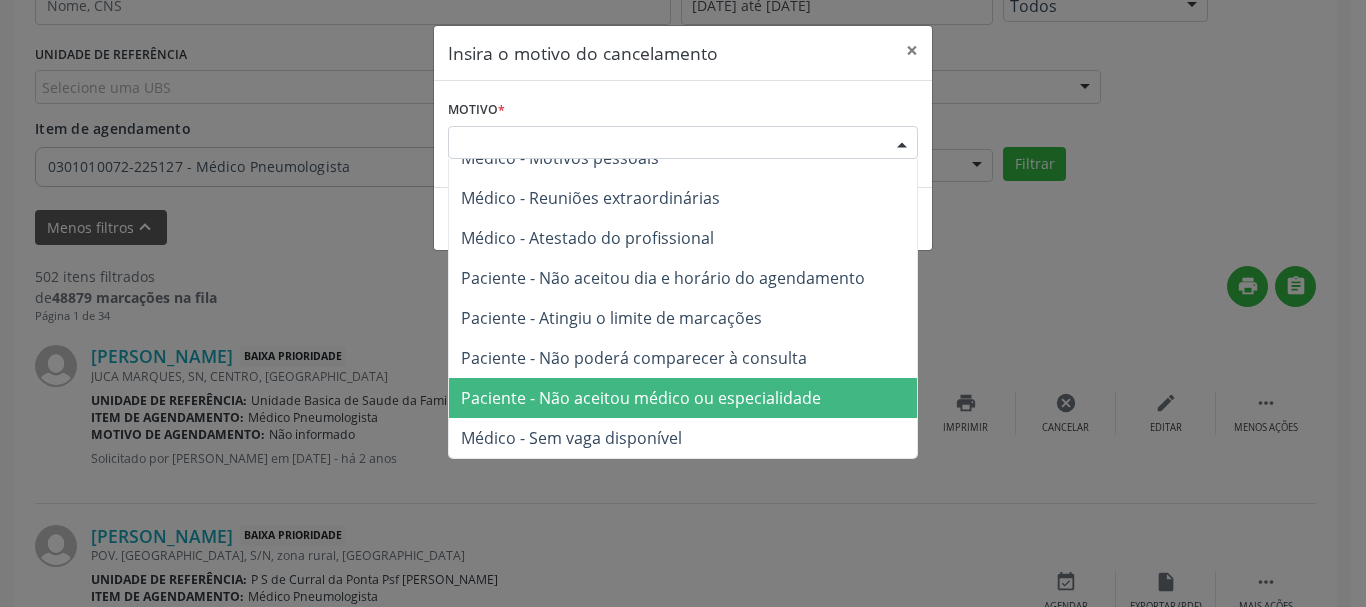 click on "Paciente - Não aceitou médico ou especialidade" at bounding box center (683, 398) 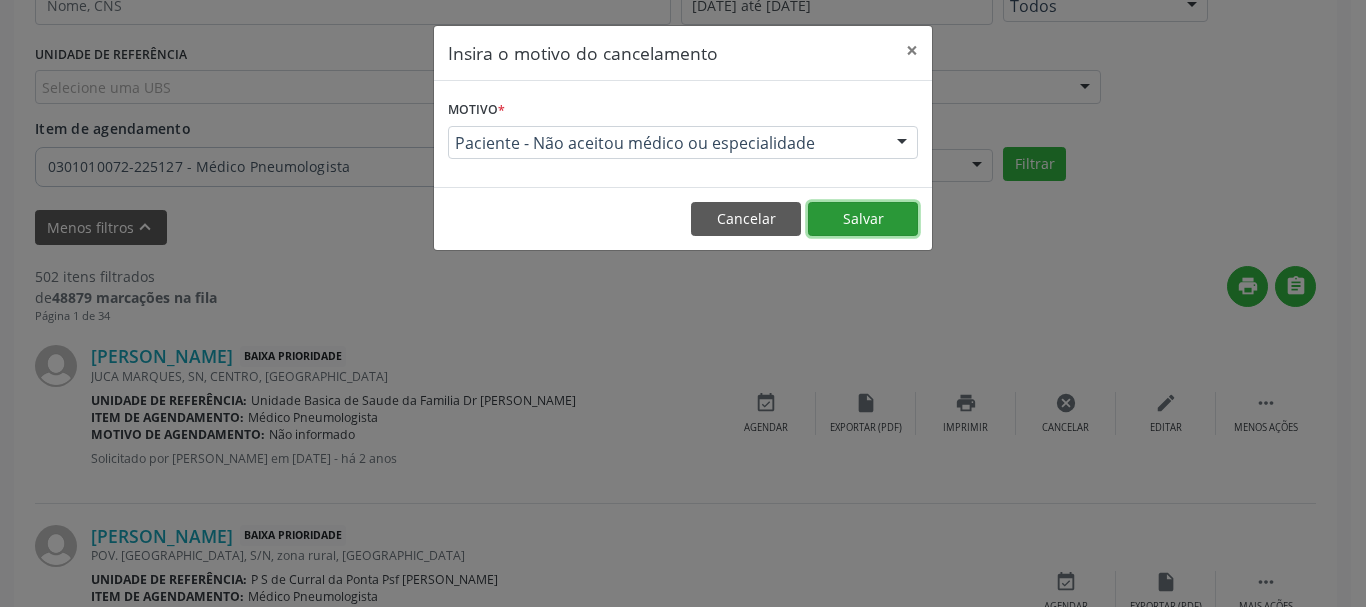 click on "Salvar" at bounding box center (863, 219) 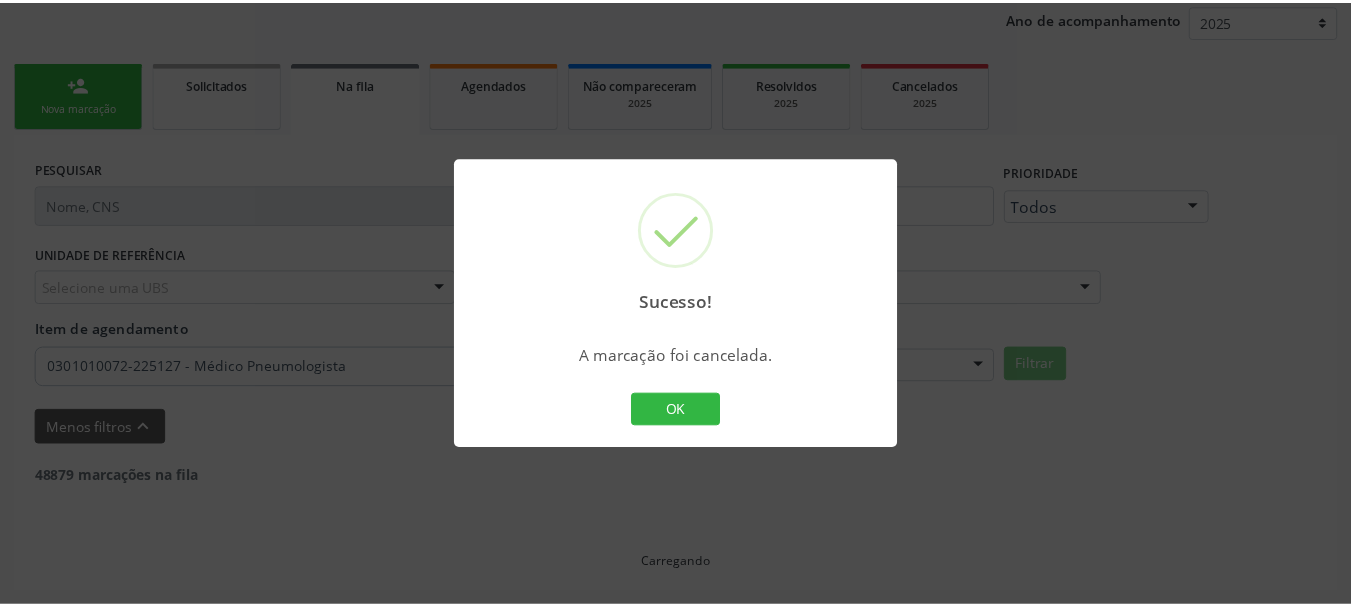 scroll, scrollTop: 238, scrollLeft: 0, axis: vertical 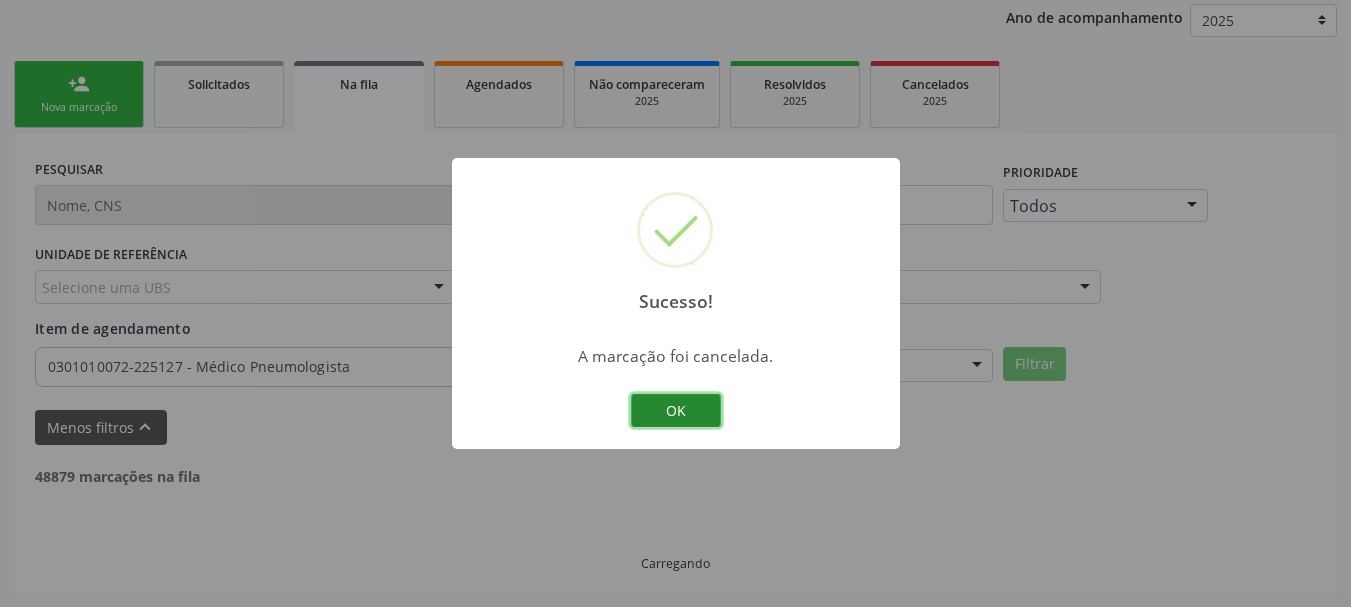click on "OK" at bounding box center [676, 411] 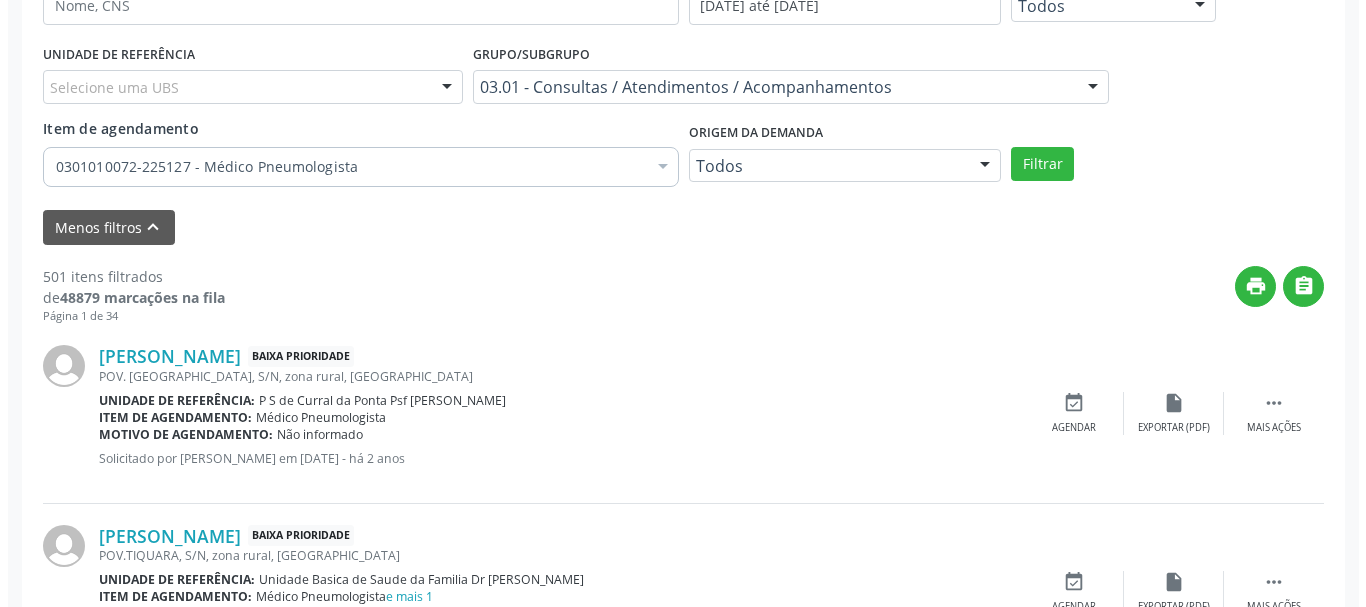 scroll, scrollTop: 538, scrollLeft: 0, axis: vertical 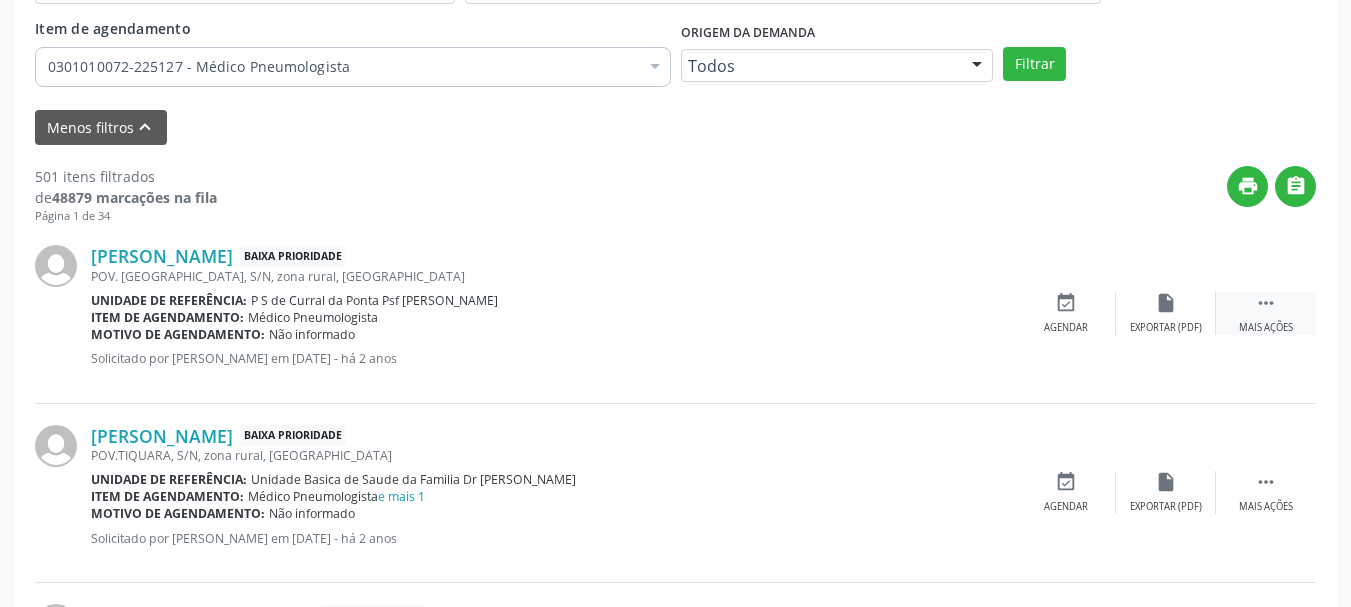 click on "" at bounding box center [1266, 303] 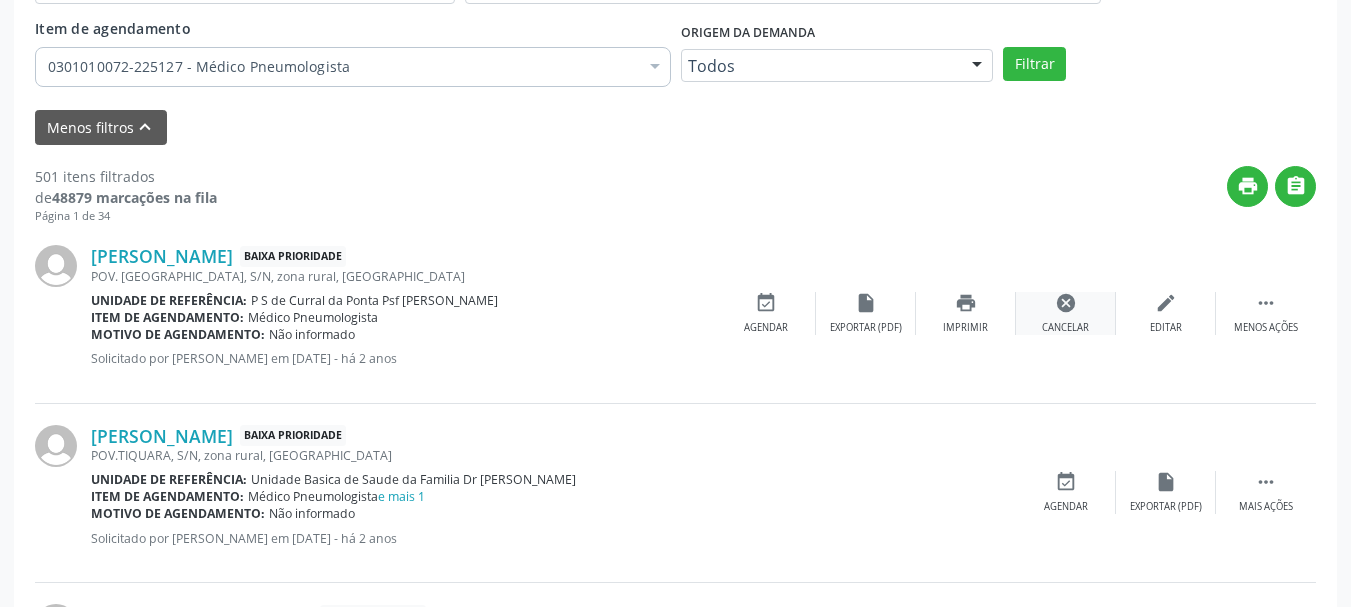 click on "Cancelar" at bounding box center (1065, 328) 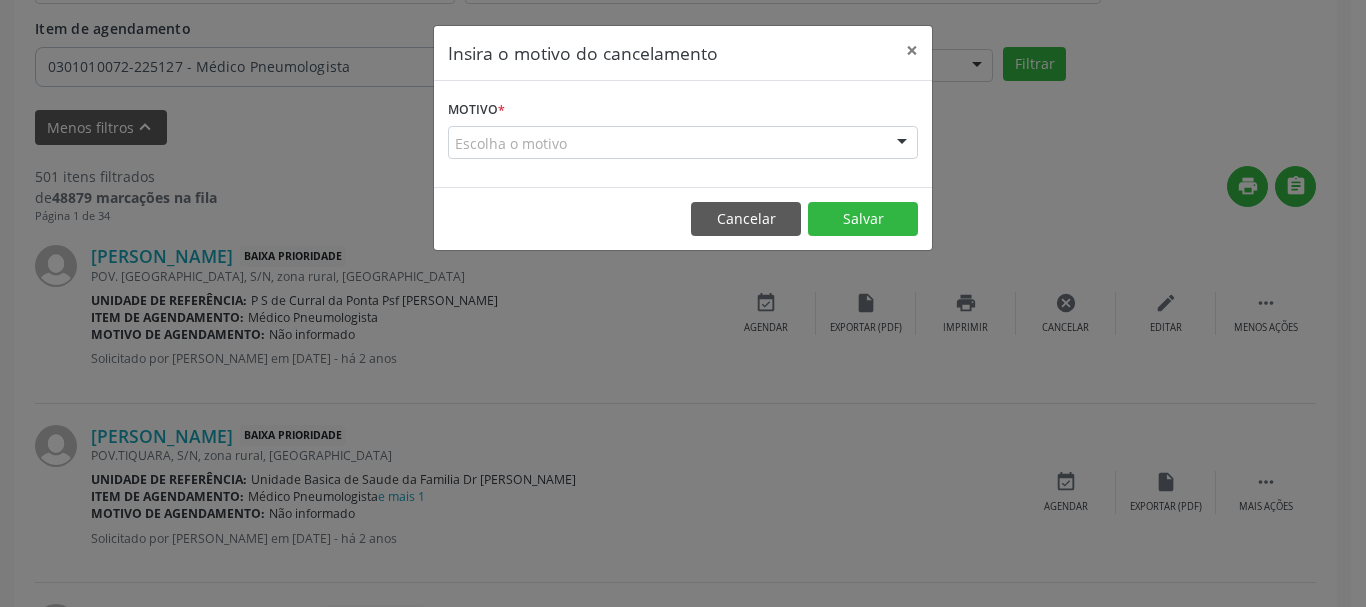 click on "Escolha o motivo" at bounding box center (683, 143) 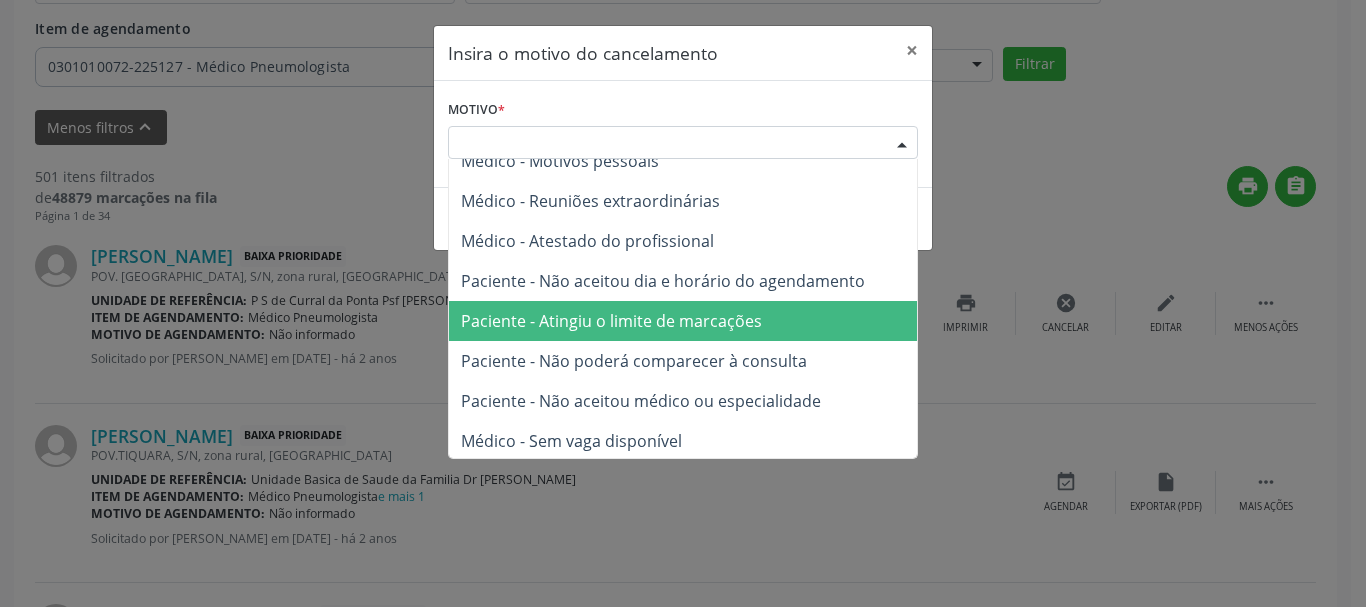scroll, scrollTop: 101, scrollLeft: 0, axis: vertical 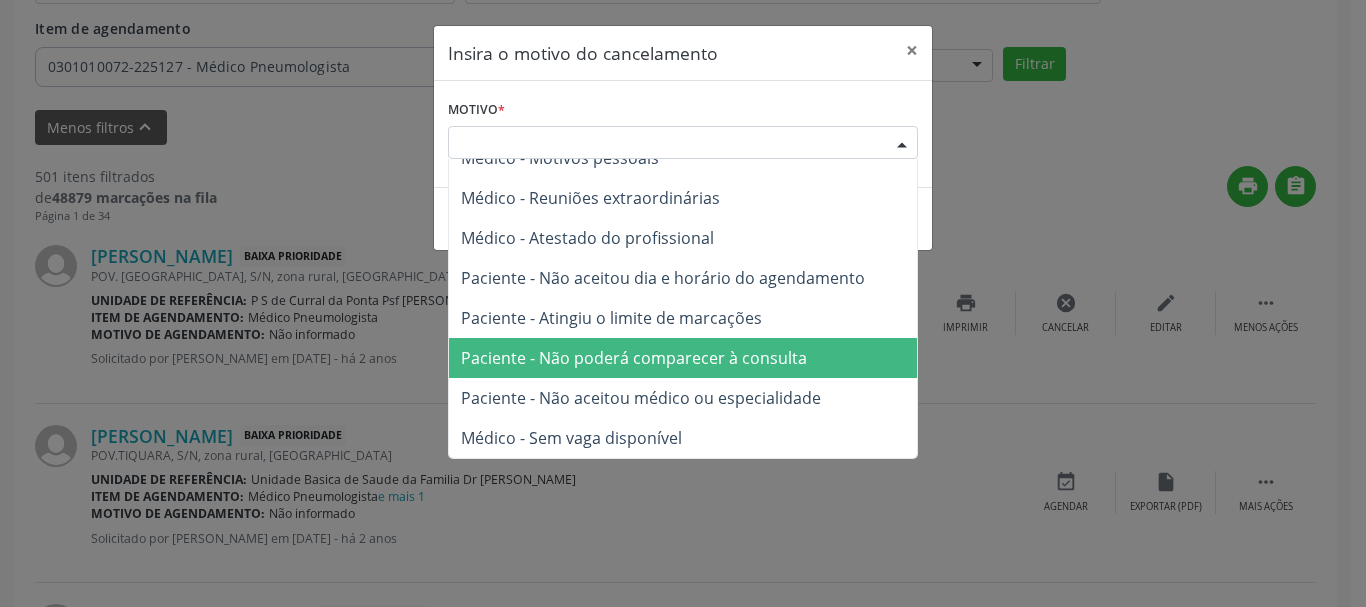 click on "Paciente - Não poderá comparecer à consulta" at bounding box center (683, 358) 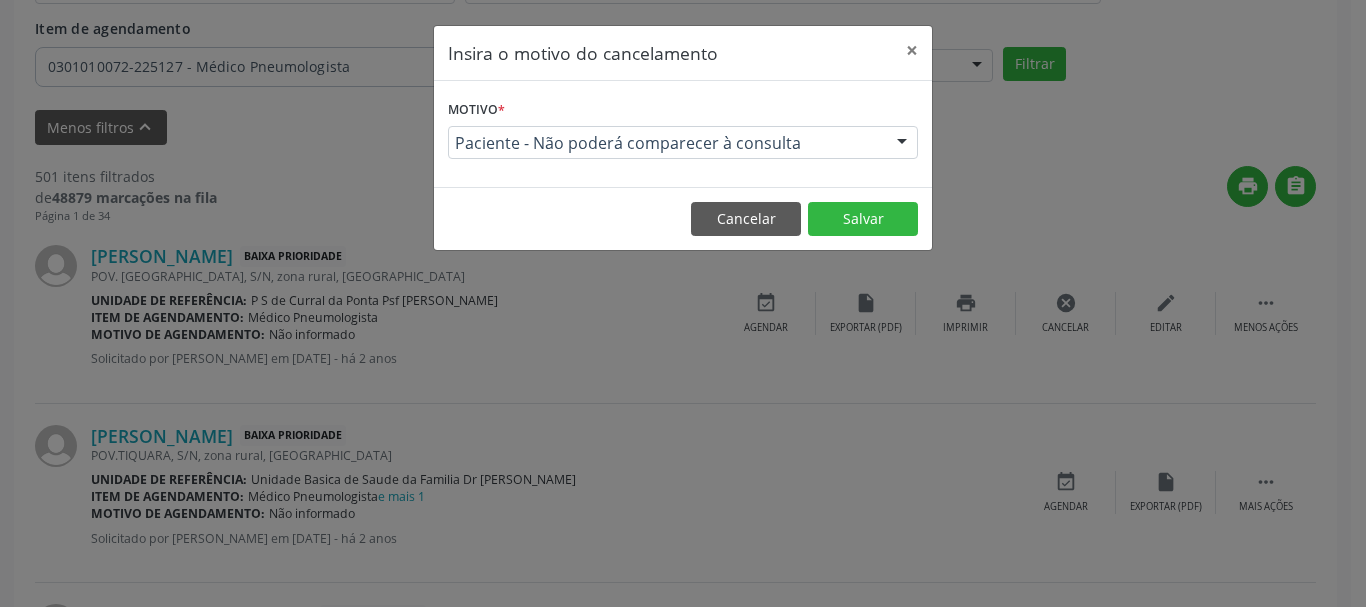 drag, startPoint x: 881, startPoint y: 184, endPoint x: 909, endPoint y: 240, distance: 62.609905 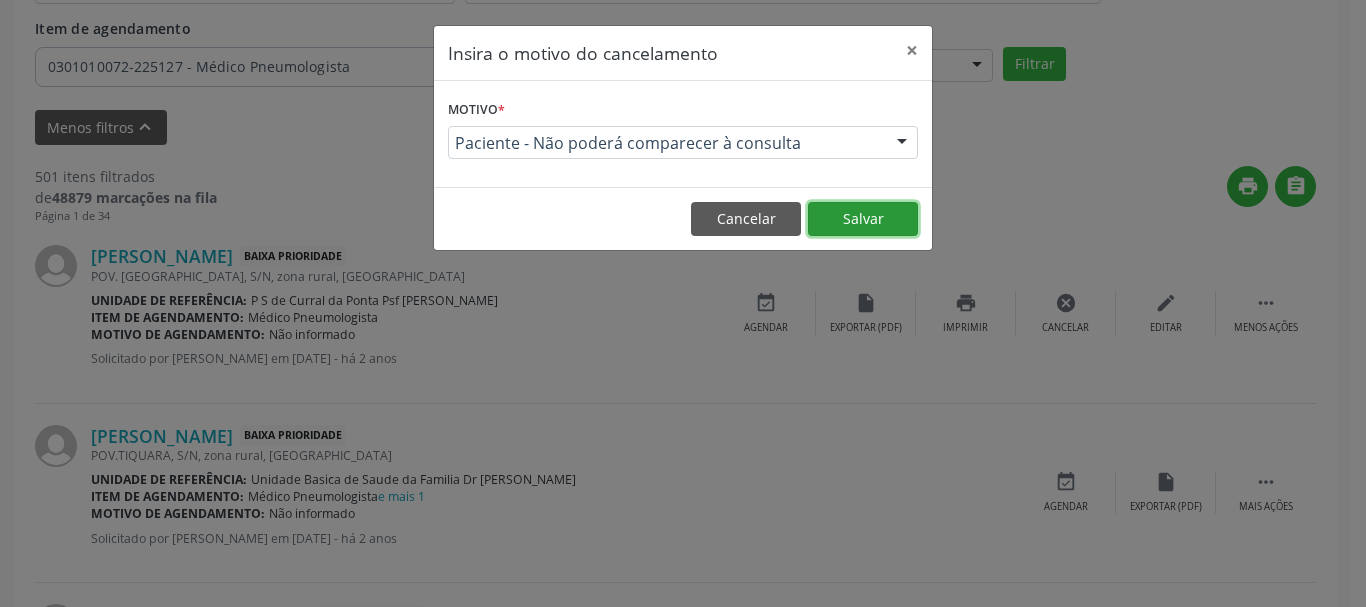 click on "Salvar" at bounding box center (863, 219) 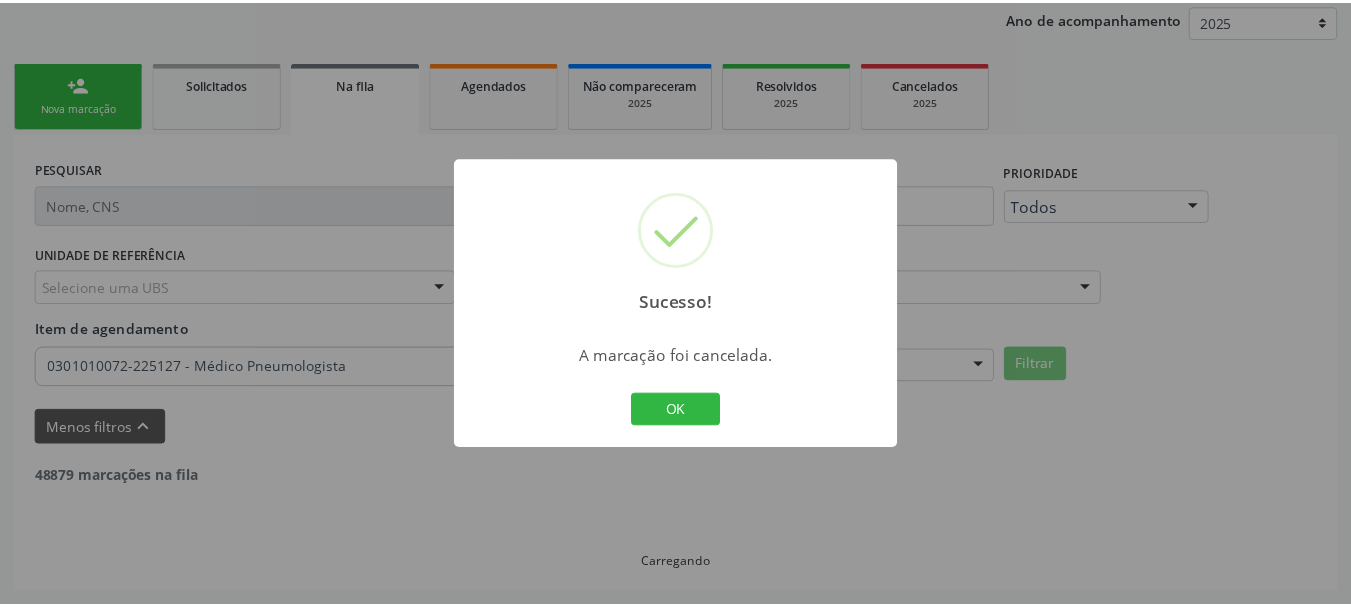 scroll, scrollTop: 238, scrollLeft: 0, axis: vertical 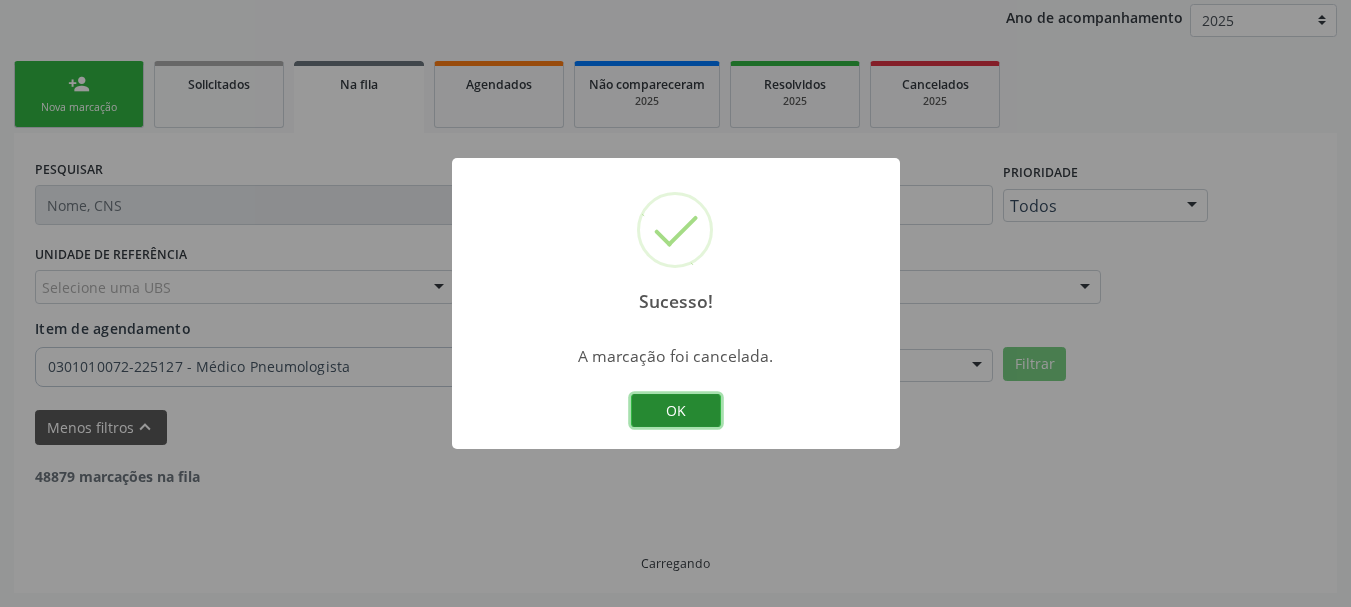 click on "OK" at bounding box center [676, 411] 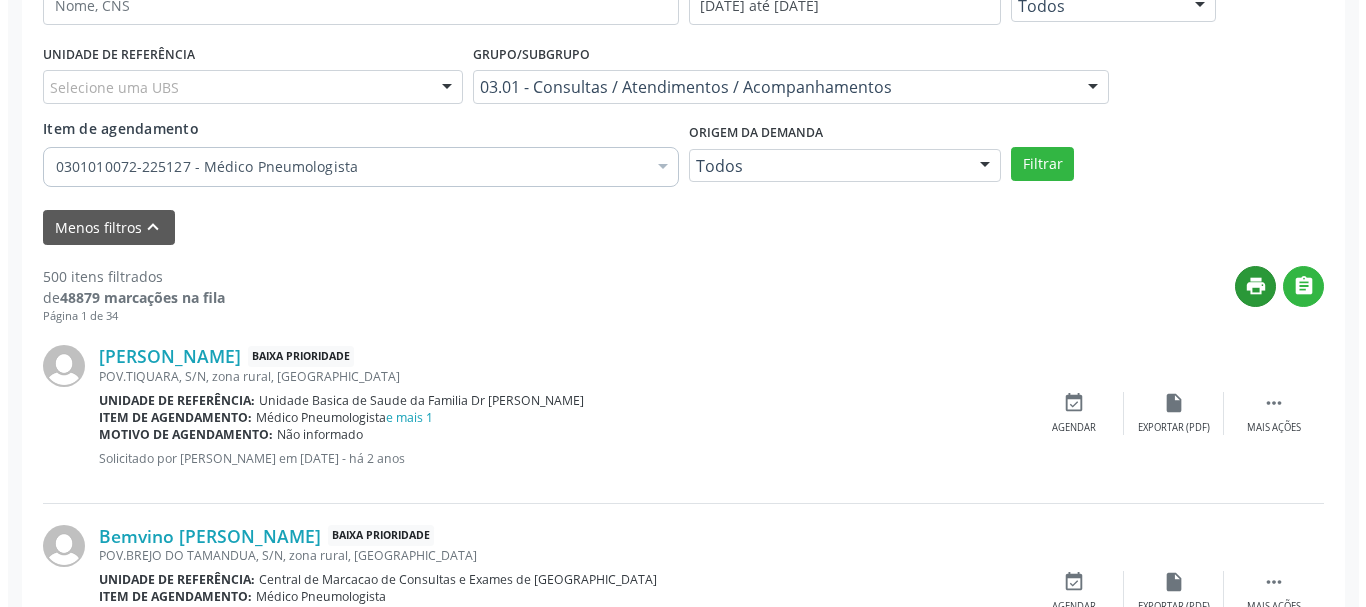 scroll, scrollTop: 538, scrollLeft: 0, axis: vertical 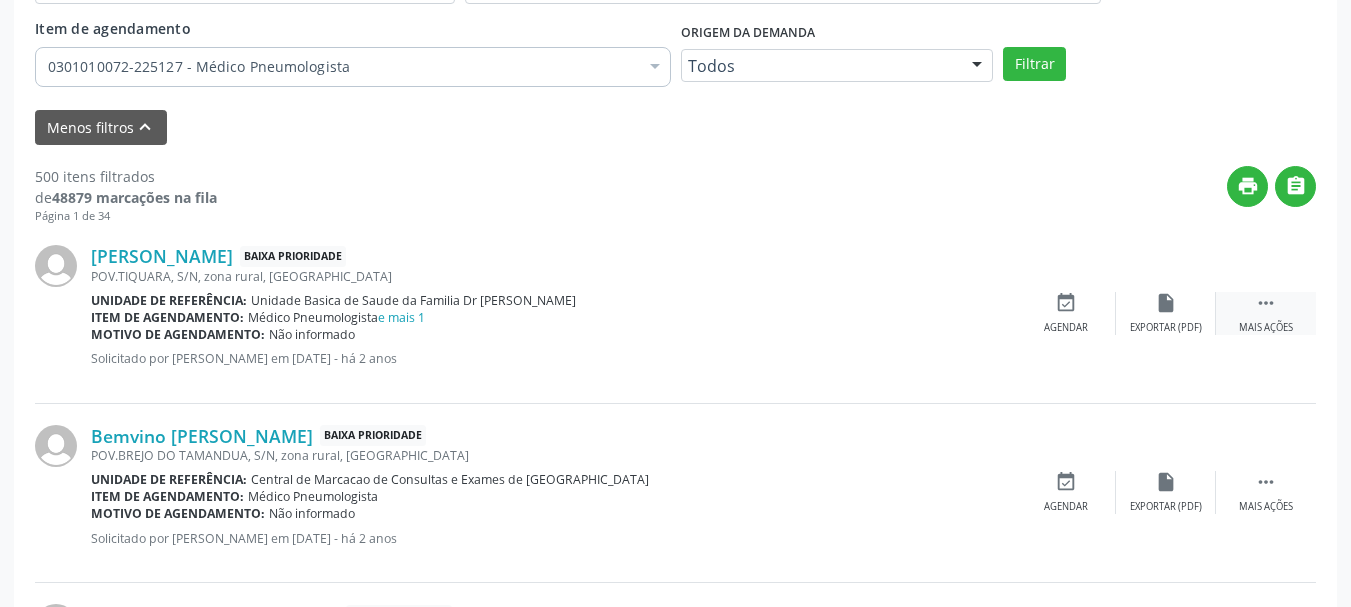 click on "" at bounding box center (1266, 303) 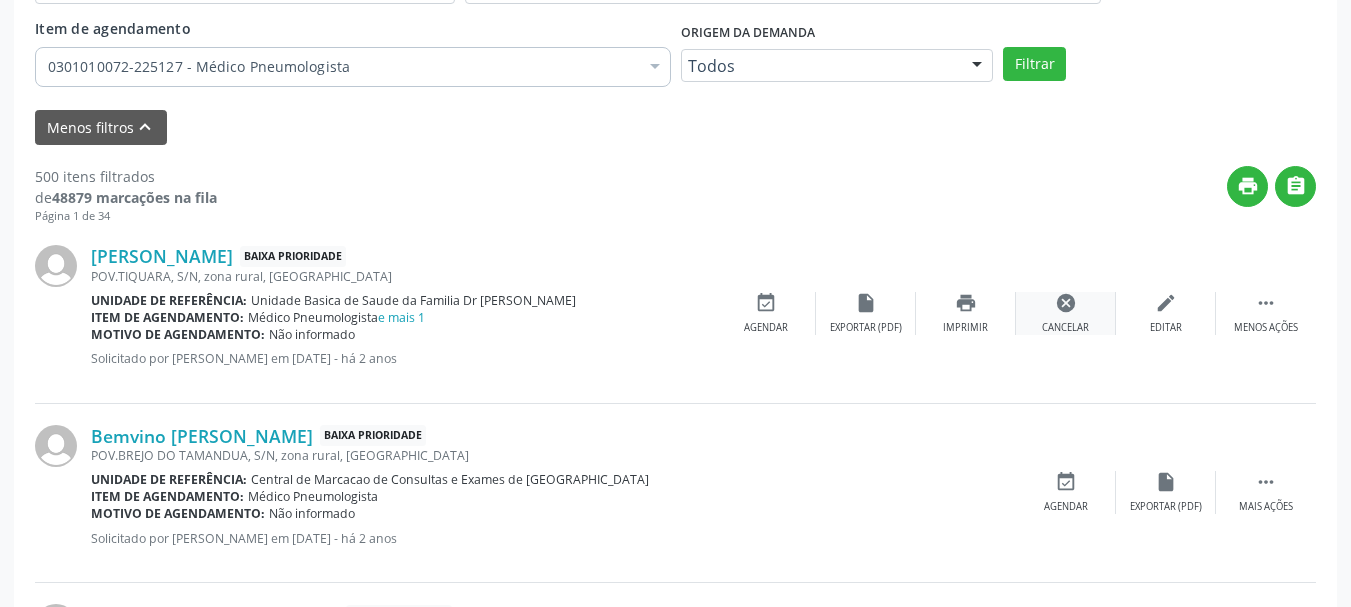 click on "cancel
Cancelar" at bounding box center (1066, 313) 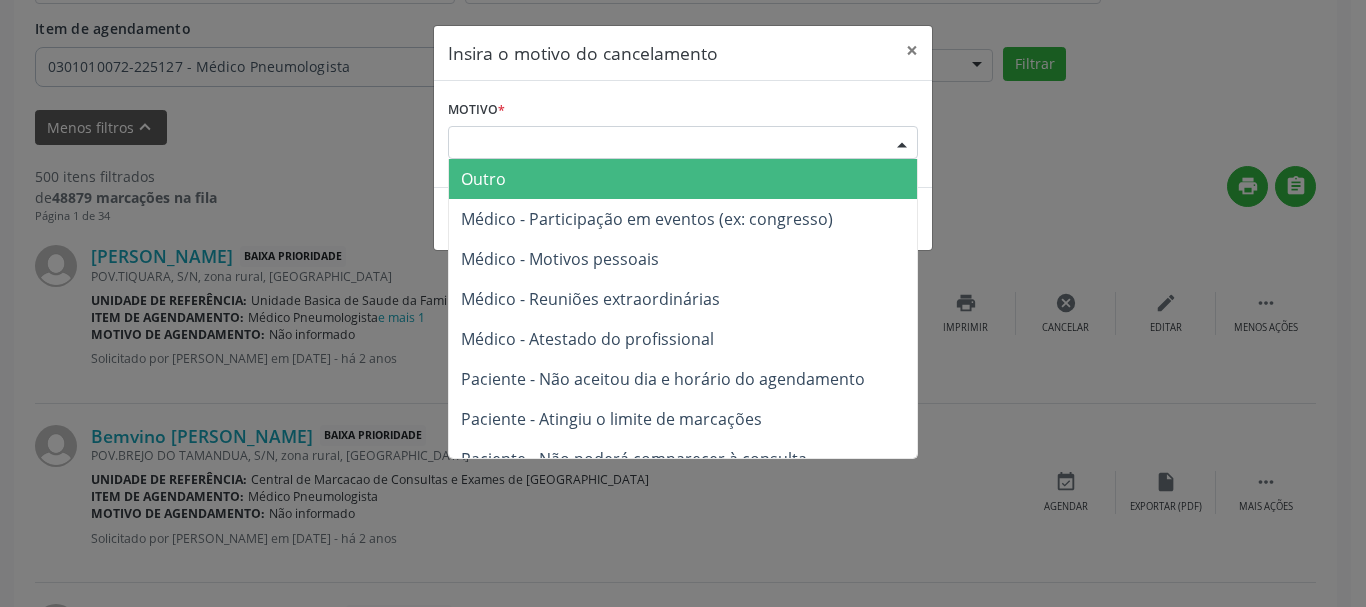 click on "Escolha o motivo" at bounding box center [683, 143] 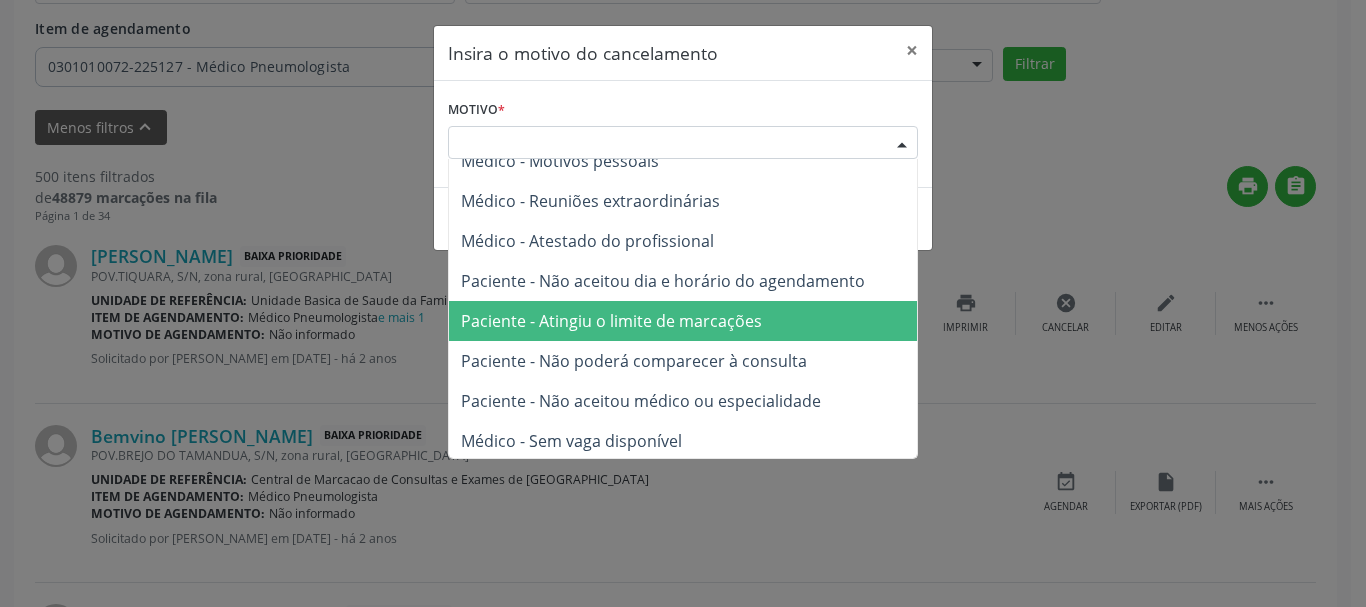 scroll, scrollTop: 101, scrollLeft: 0, axis: vertical 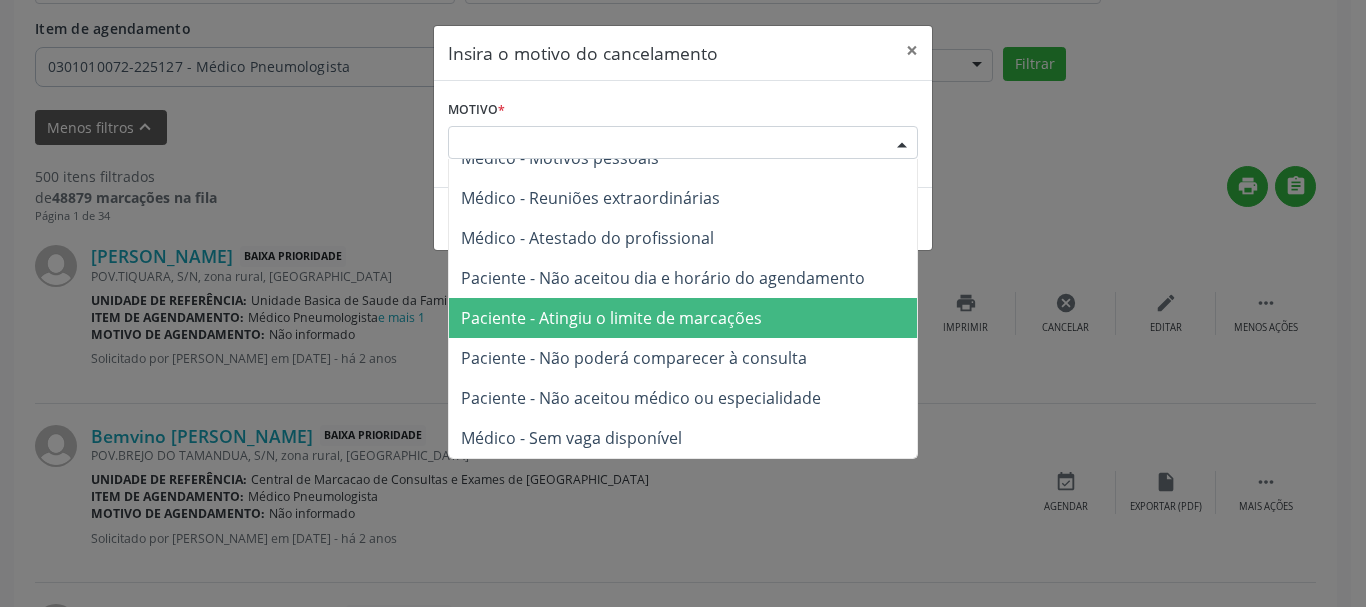 click on "Paciente - Atingiu o limite de marcações" at bounding box center (683, 318) 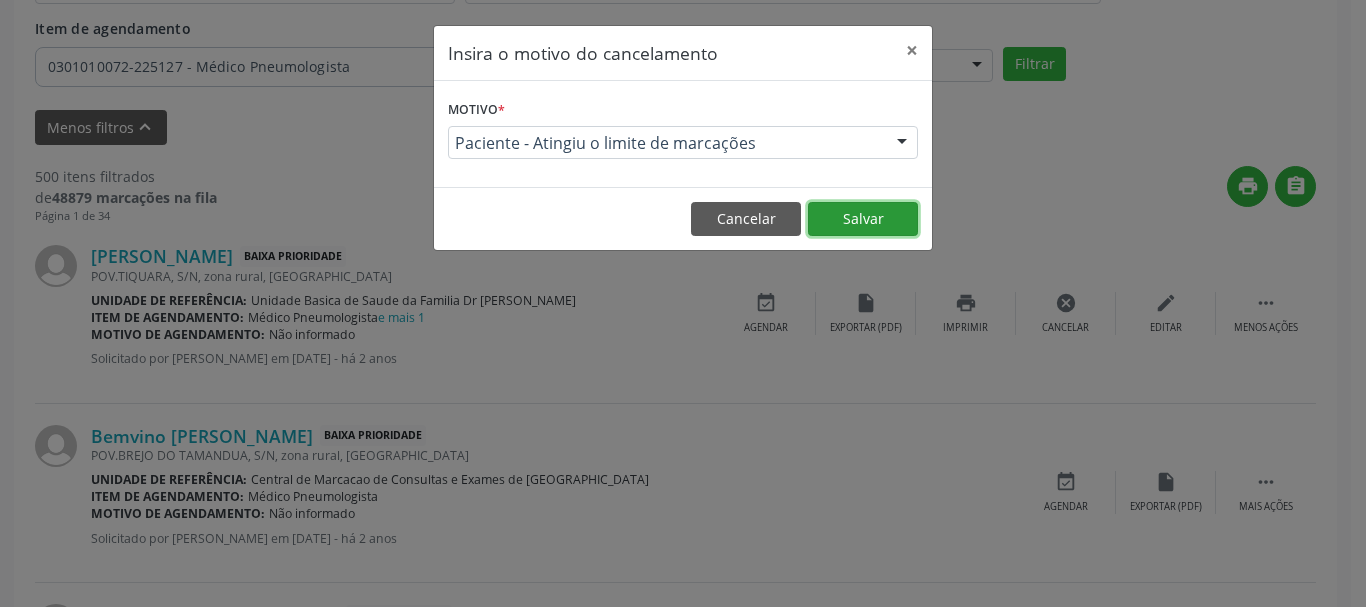click on "Salvar" at bounding box center [863, 219] 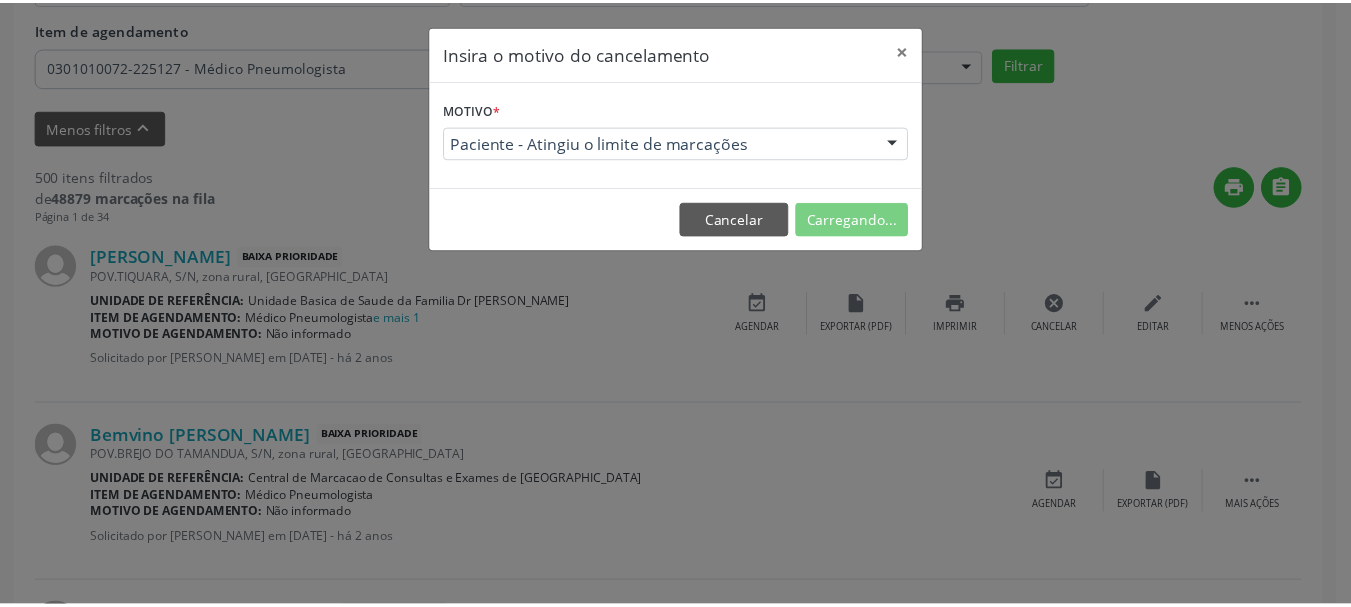 scroll, scrollTop: 238, scrollLeft: 0, axis: vertical 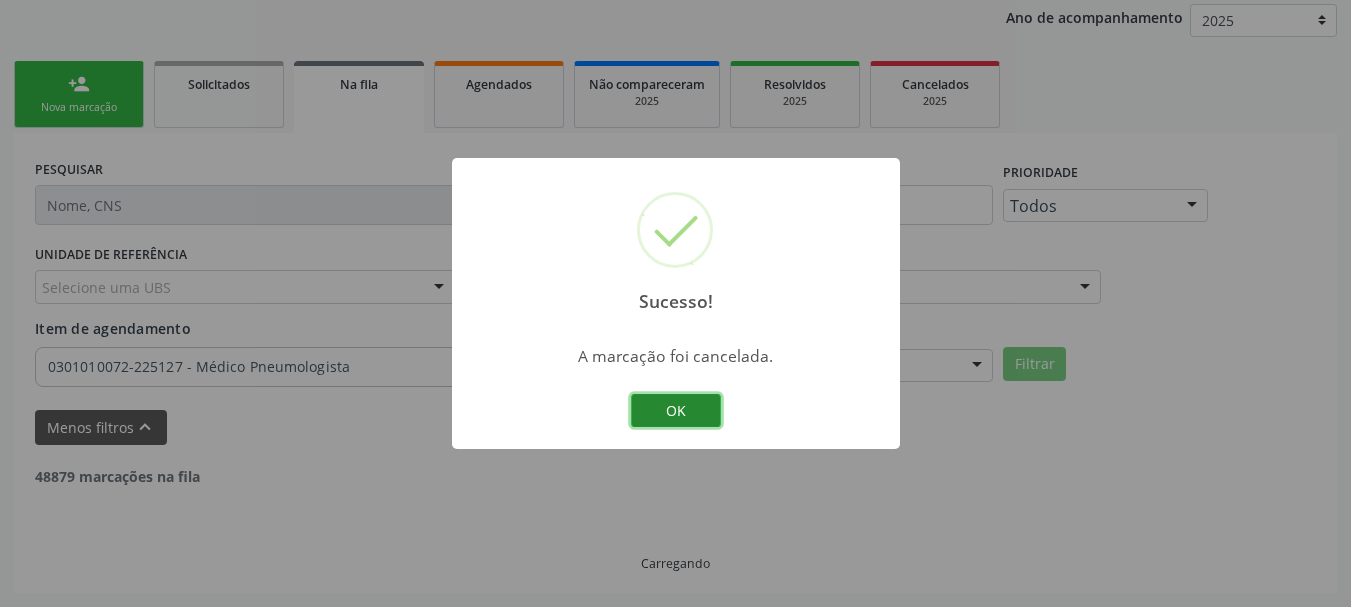 click on "OK" at bounding box center (676, 411) 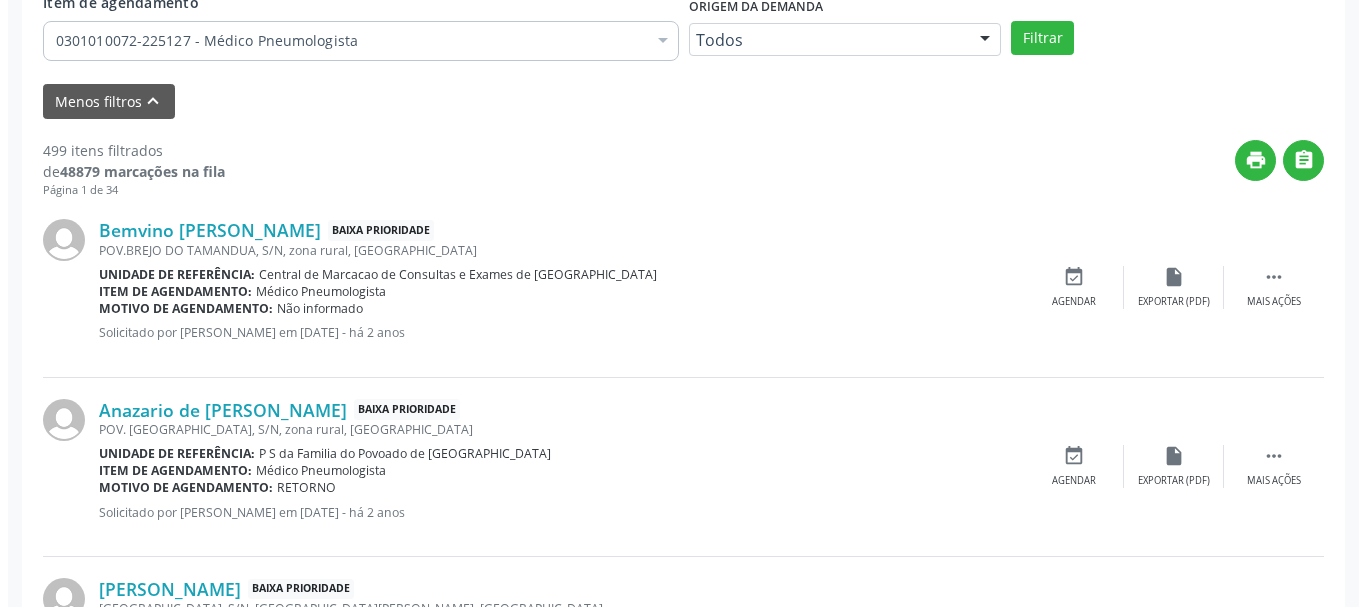 scroll, scrollTop: 638, scrollLeft: 0, axis: vertical 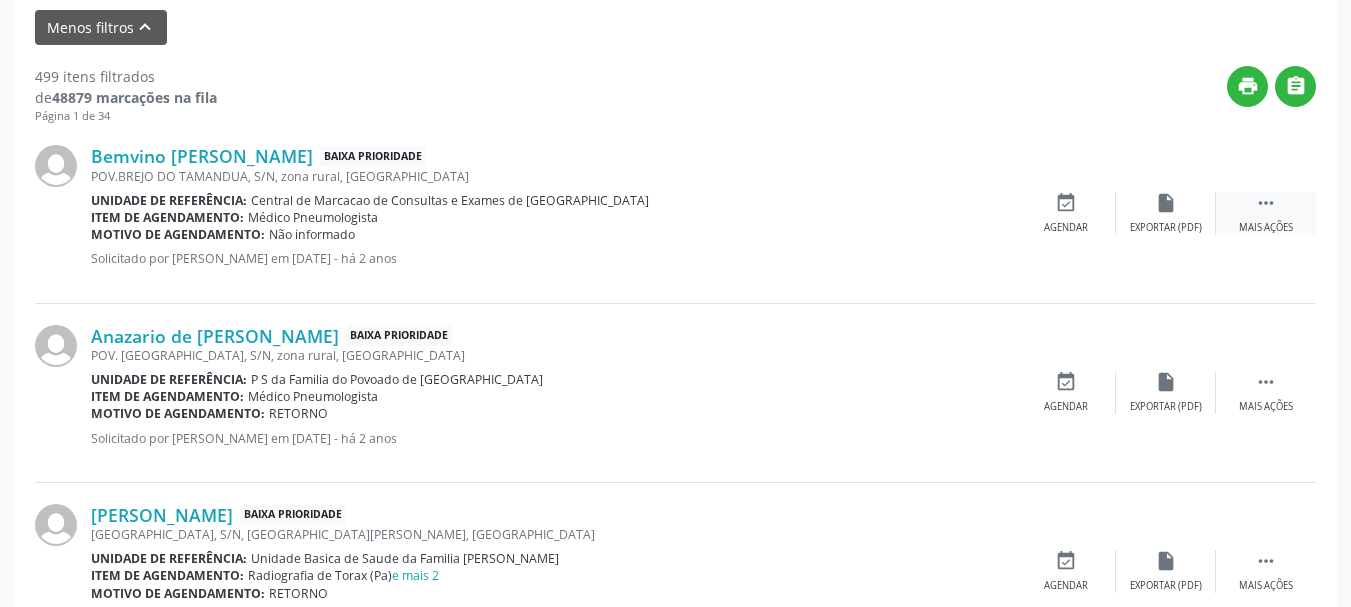 click on "
Mais ações" at bounding box center [1266, 213] 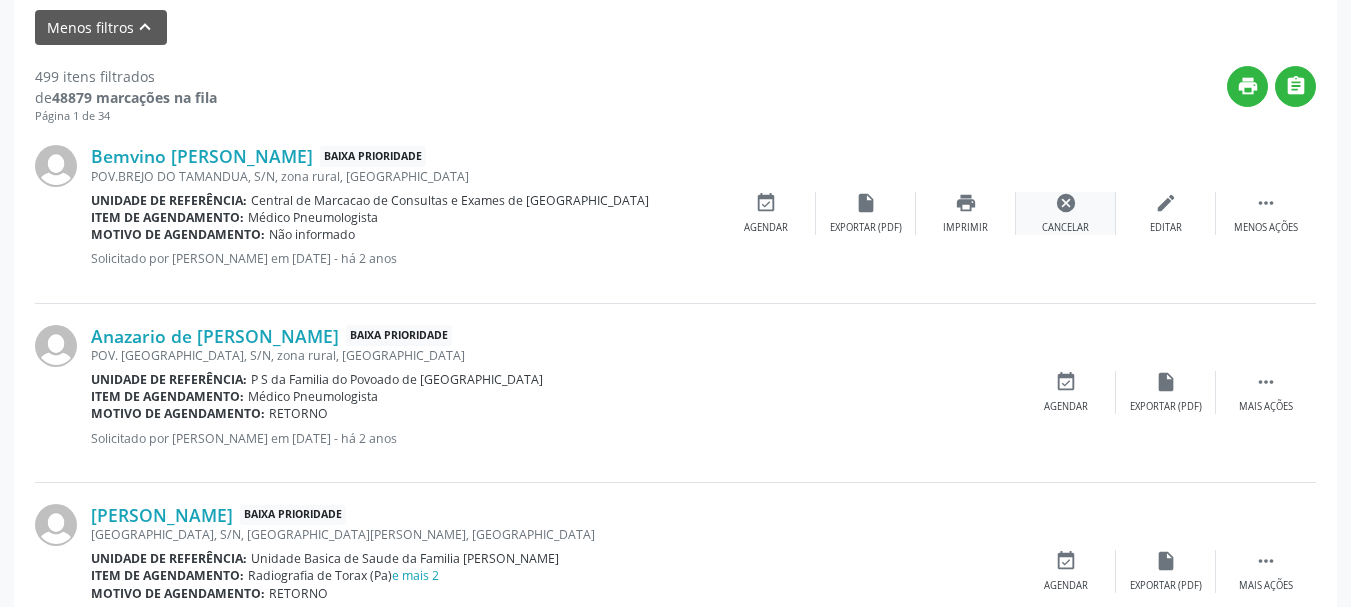 click on "cancel
Cancelar" at bounding box center [1066, 213] 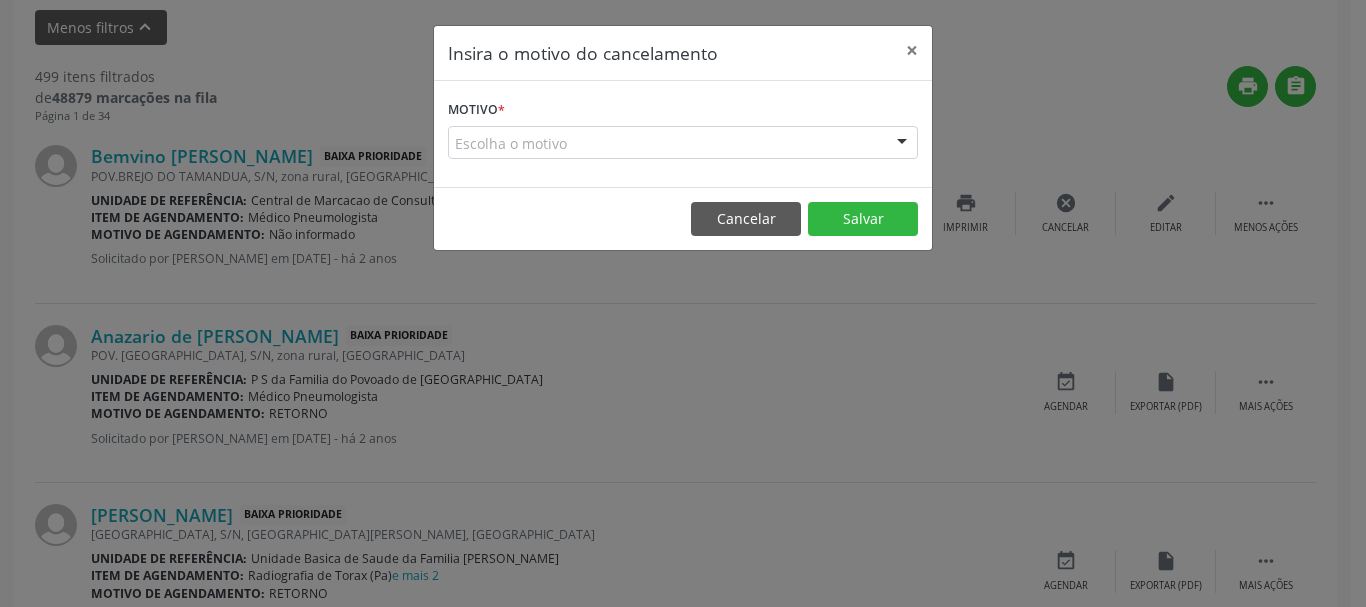 click on "Escolha o motivo
Outro   Médico - Participação em eventos (ex: congresso)   Médico - Motivos pessoais   Médico - Reuniões extraordinárias   Médico - Atestado do profissional   Paciente - Não aceitou dia e horário do agendamento   Paciente - Atingiu o limite de marcações   Paciente - Não poderá comparecer à consulta   Paciente - Não aceitou médico ou especialidade   Médico - Sem vaga disponível
Nenhum resultado encontrado para: "   "
Não há nenhuma opção para ser exibida." at bounding box center (683, 143) 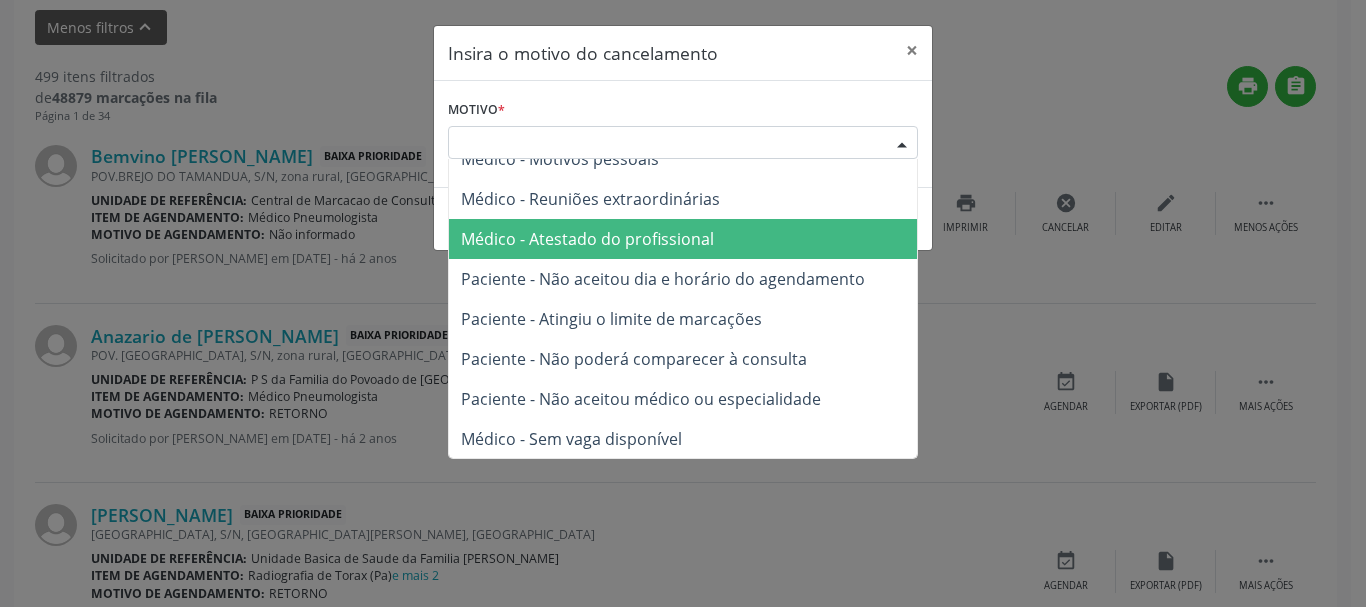 scroll, scrollTop: 101, scrollLeft: 0, axis: vertical 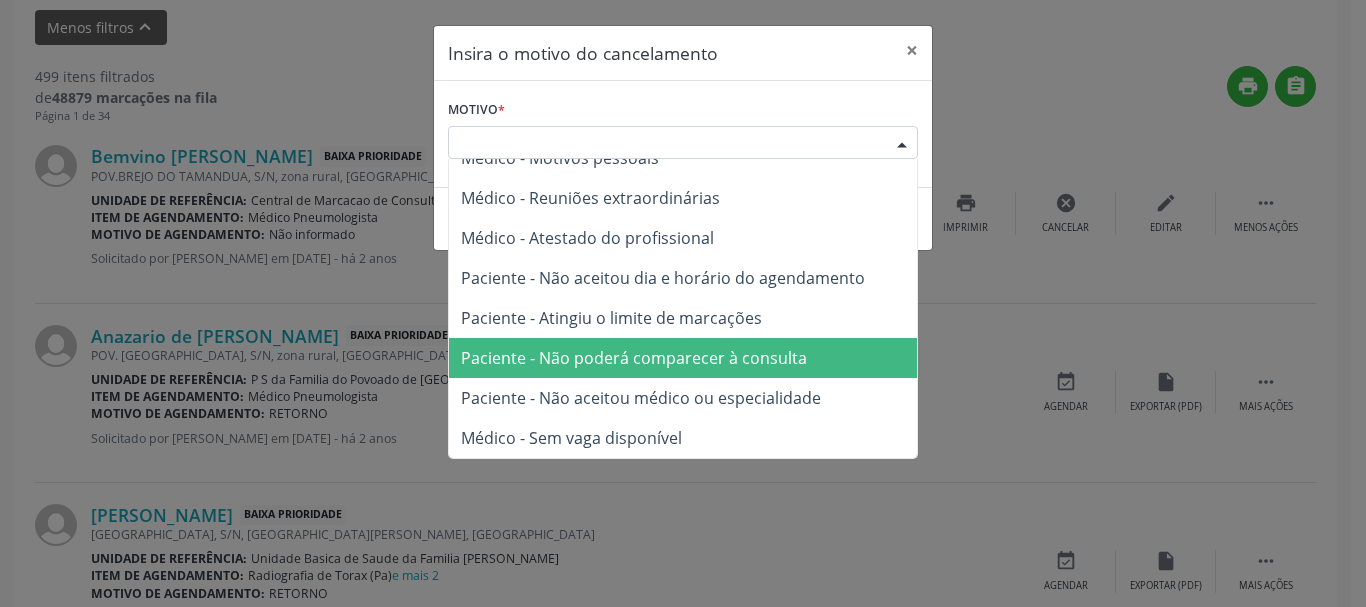 click on "Paciente - Não poderá comparecer à consulta" at bounding box center (634, 358) 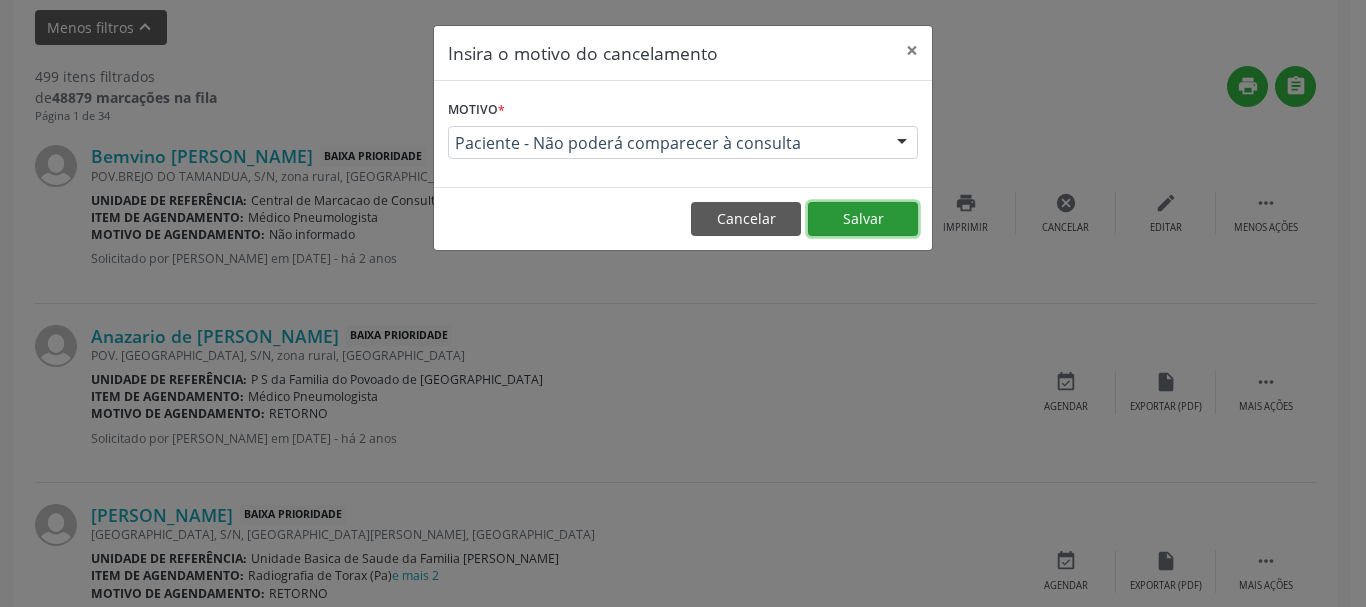 click on "Salvar" at bounding box center (863, 219) 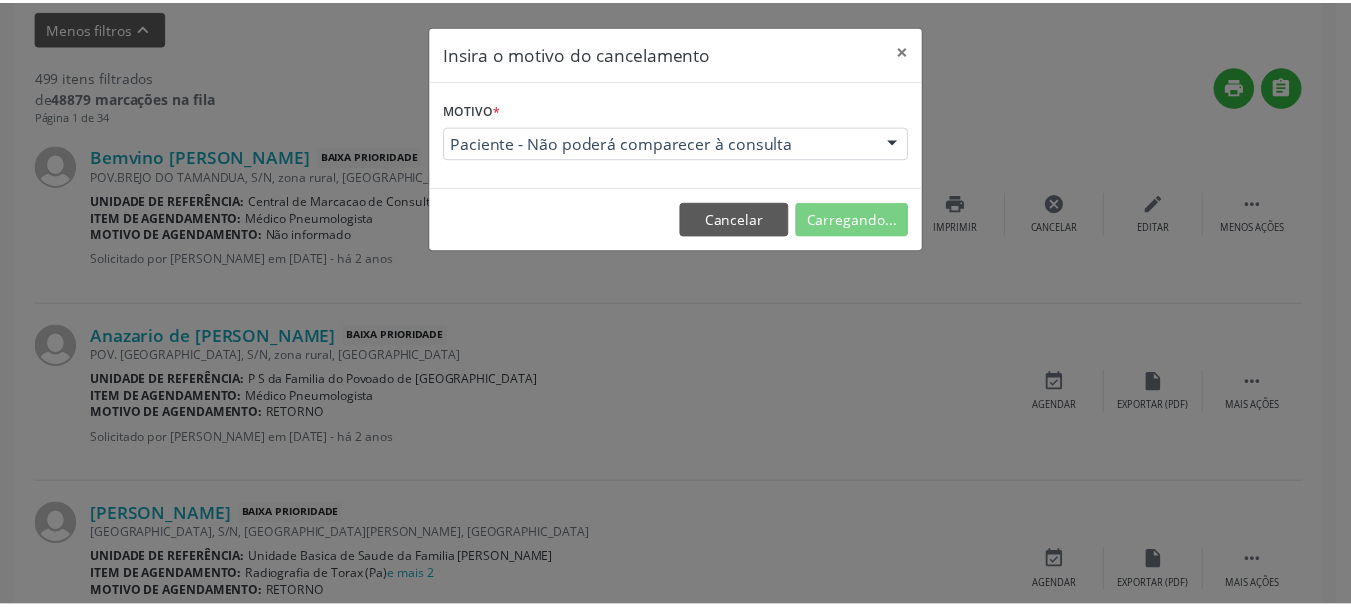 scroll, scrollTop: 238, scrollLeft: 0, axis: vertical 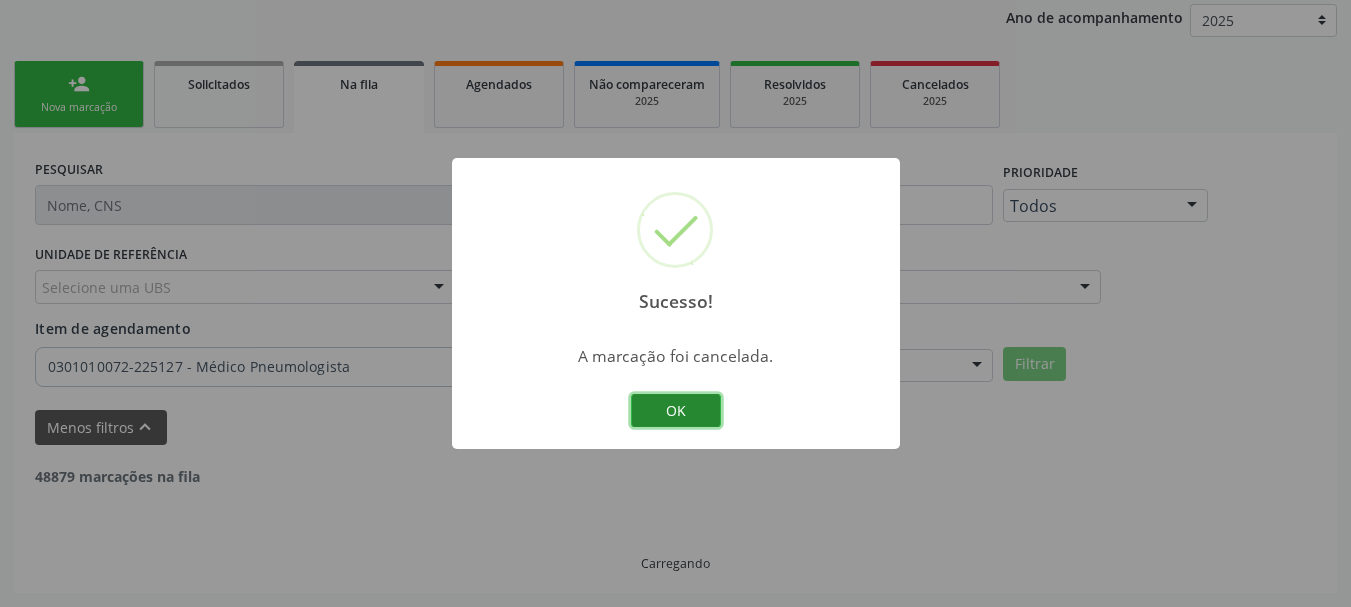 click on "OK" at bounding box center [676, 411] 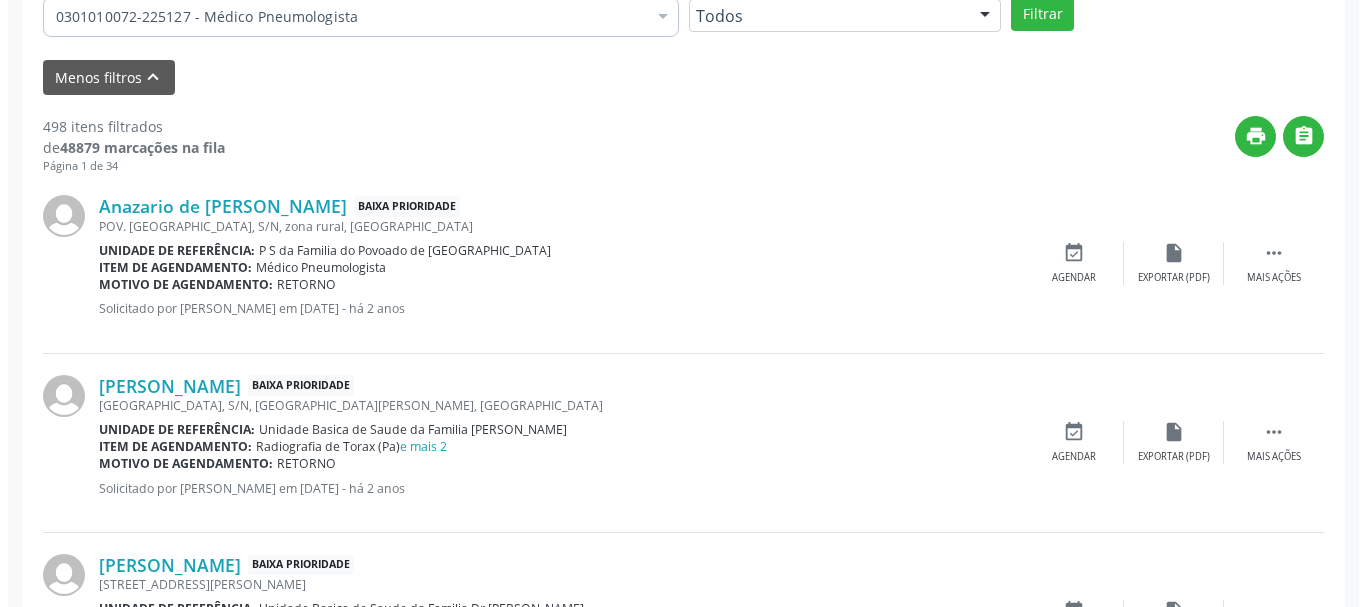 scroll, scrollTop: 638, scrollLeft: 0, axis: vertical 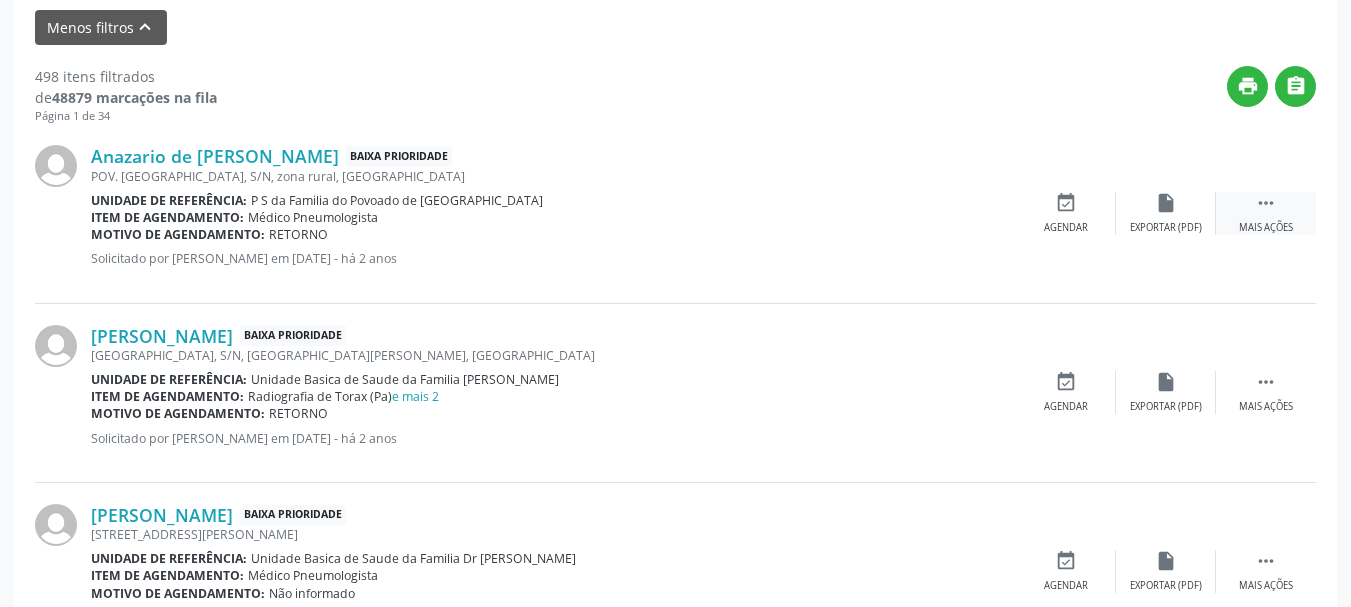 click on "
Mais ações" at bounding box center (1266, 213) 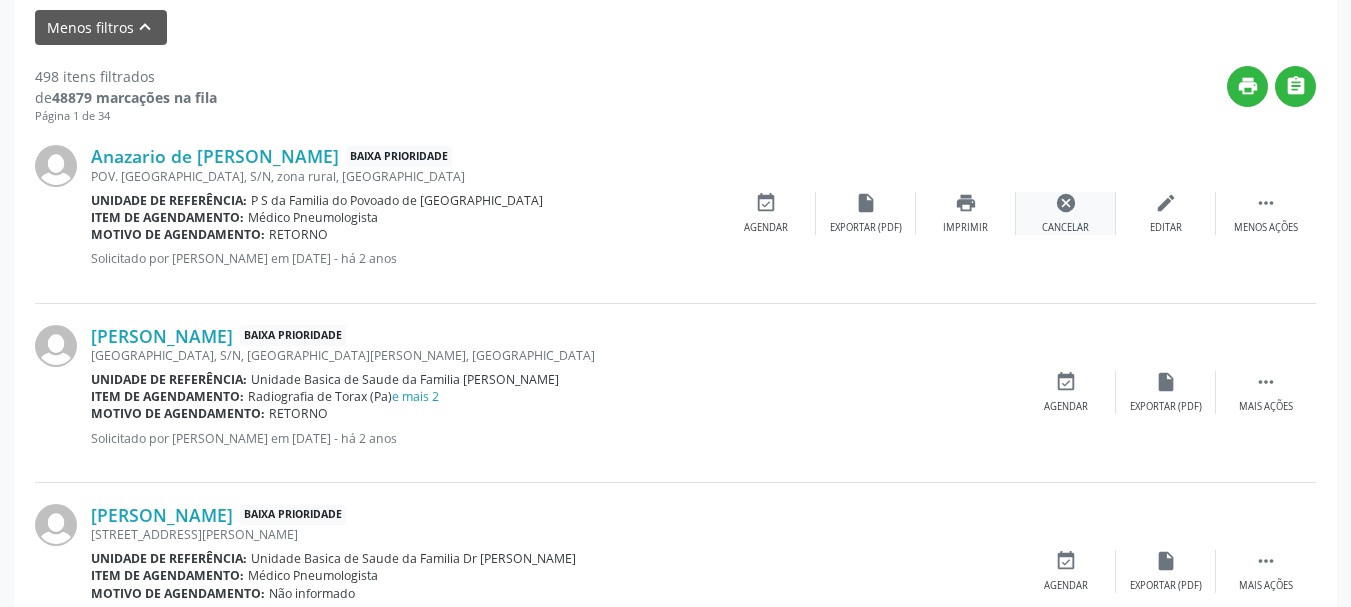click on "Cancelar" at bounding box center (1065, 228) 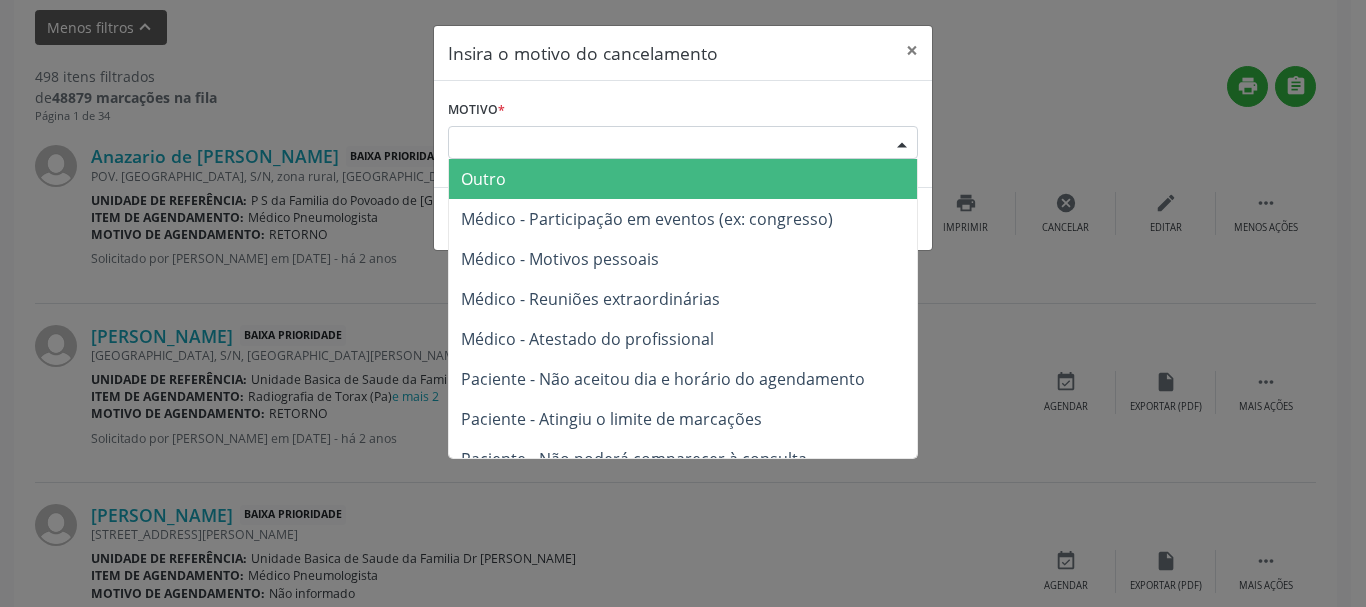 click at bounding box center (902, 144) 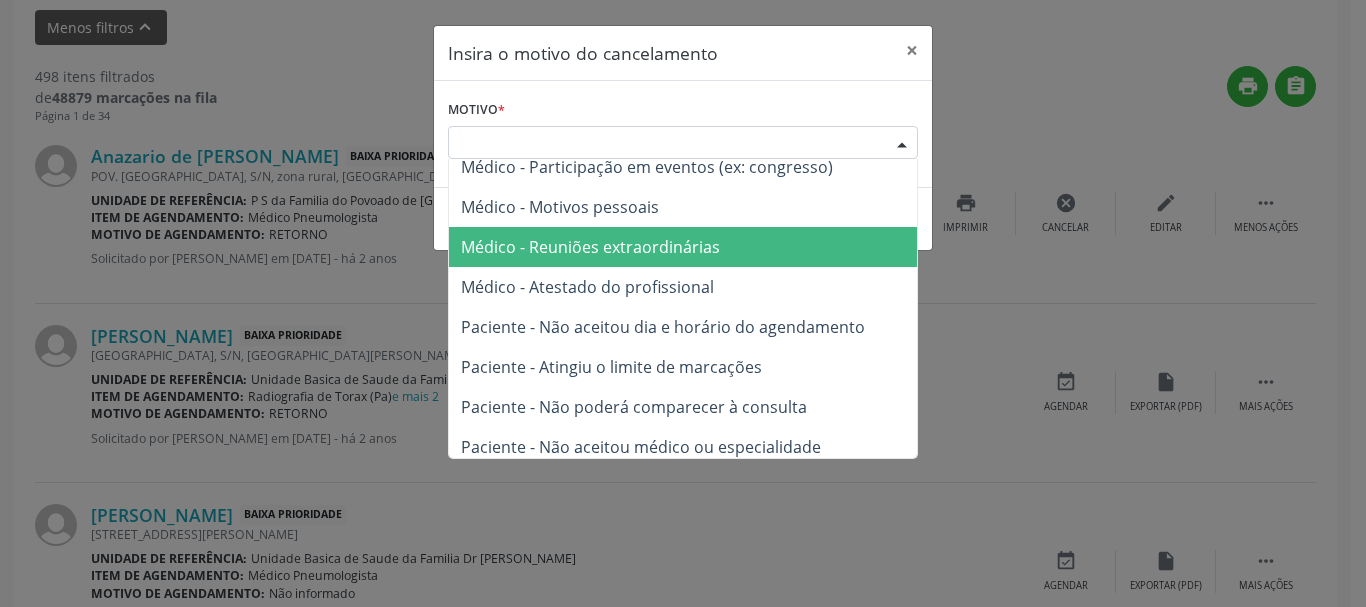 scroll, scrollTop: 101, scrollLeft: 0, axis: vertical 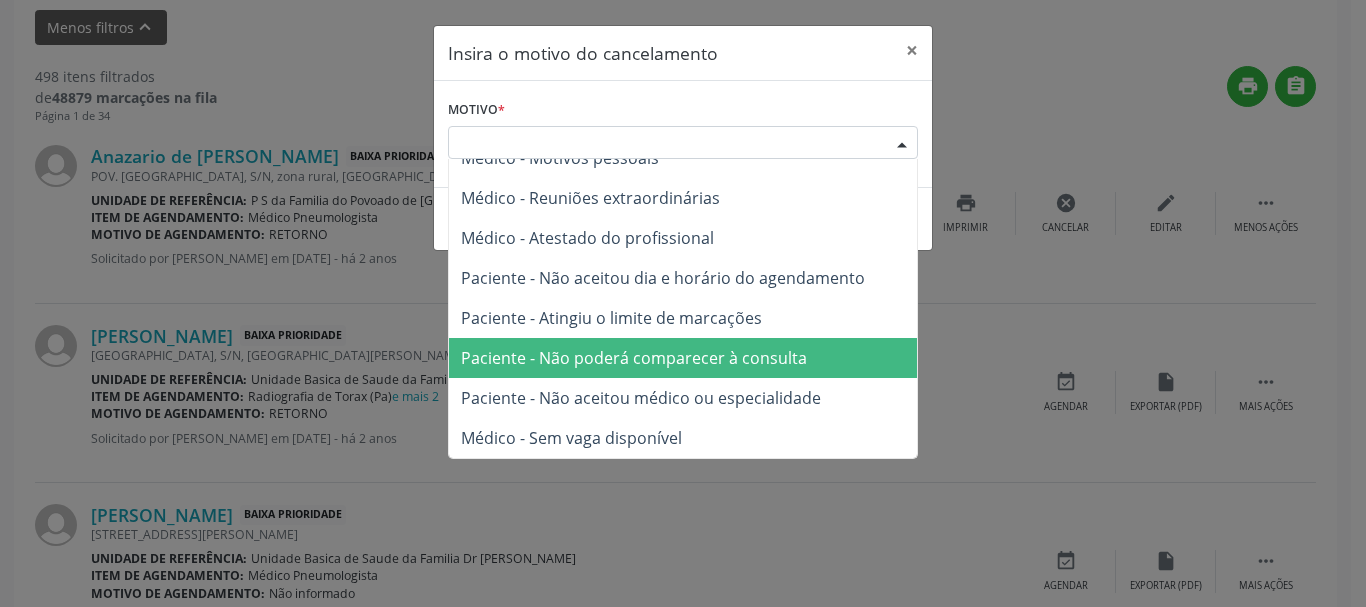 click on "Paciente - Não poderá comparecer à consulta" at bounding box center [634, 358] 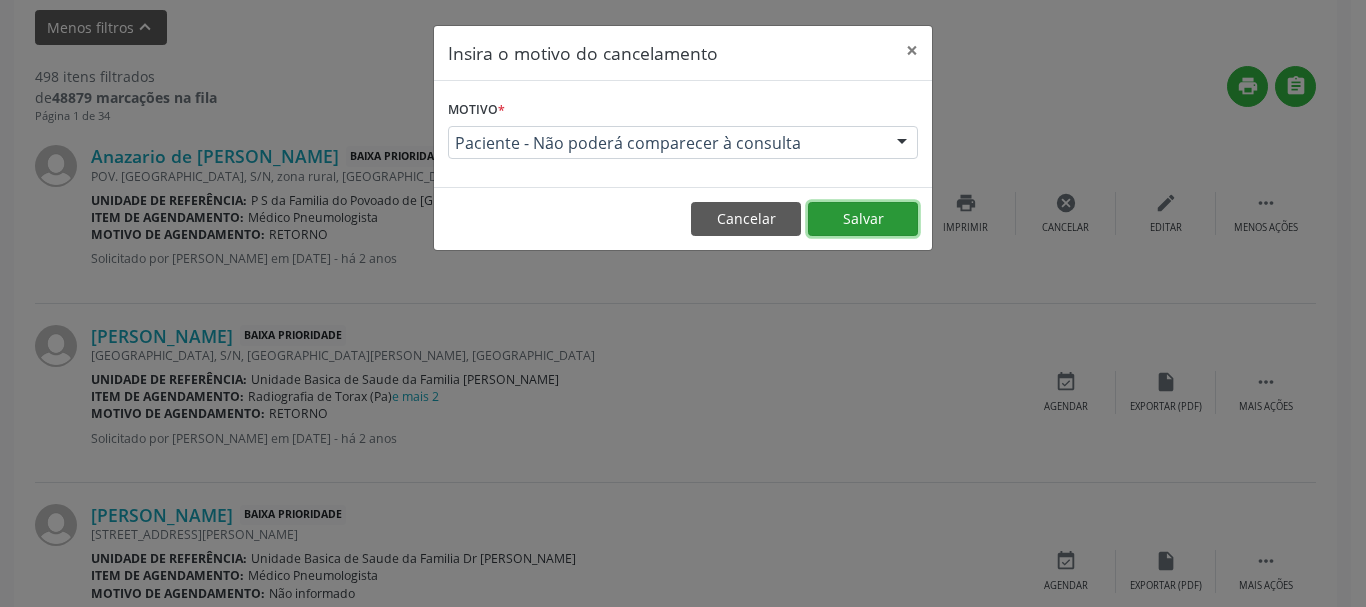 click on "Salvar" at bounding box center [863, 219] 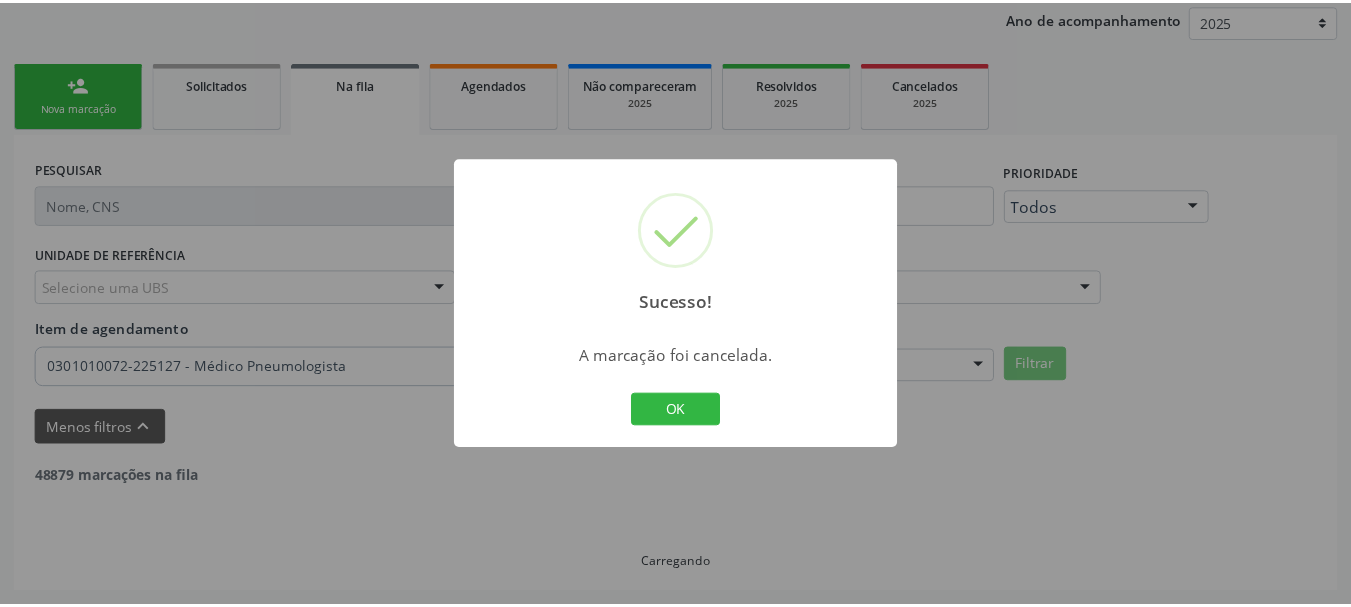 scroll, scrollTop: 238, scrollLeft: 0, axis: vertical 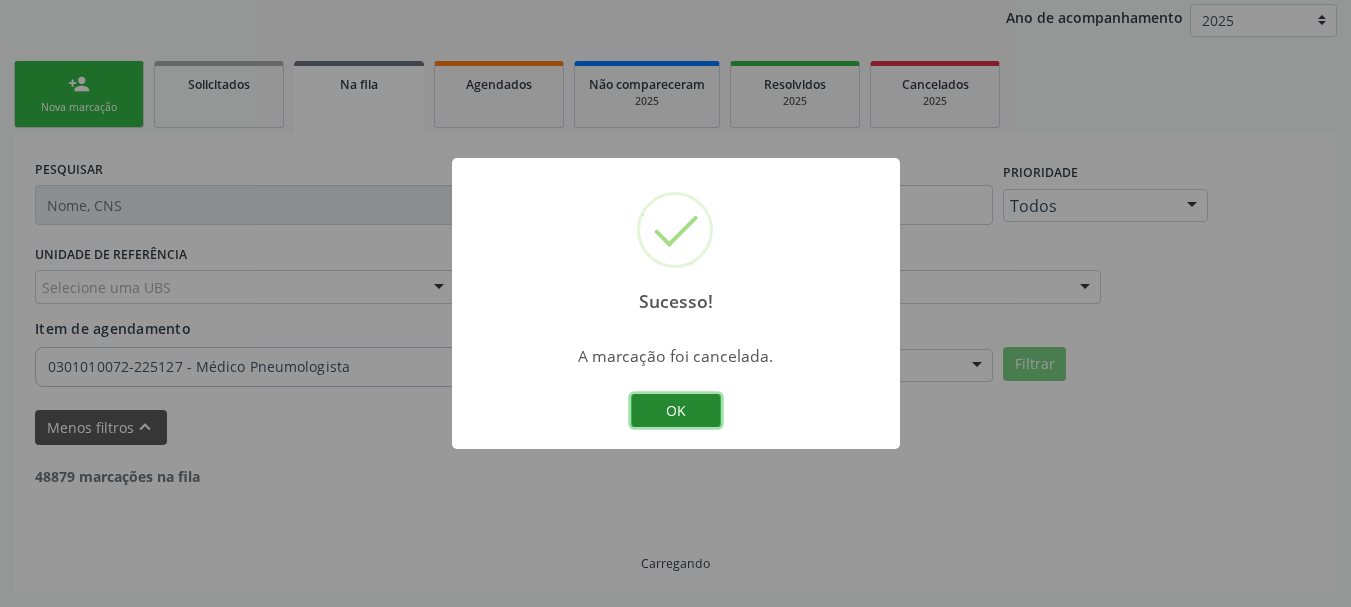 click on "OK" at bounding box center (676, 411) 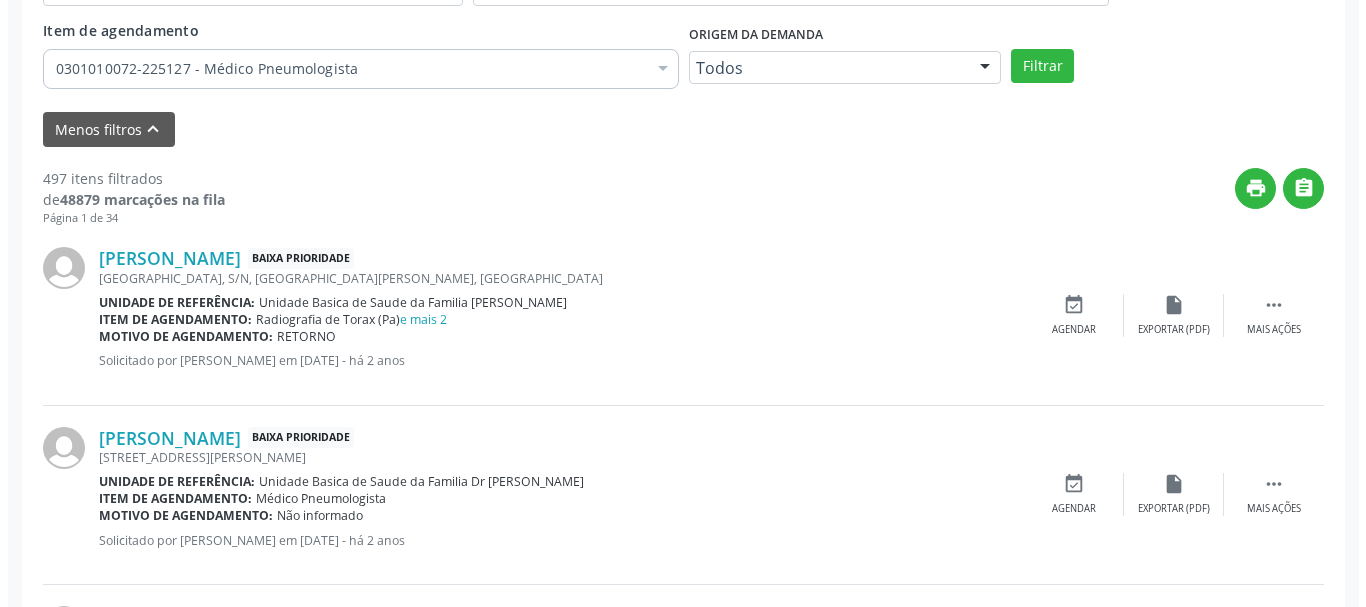 scroll, scrollTop: 538, scrollLeft: 0, axis: vertical 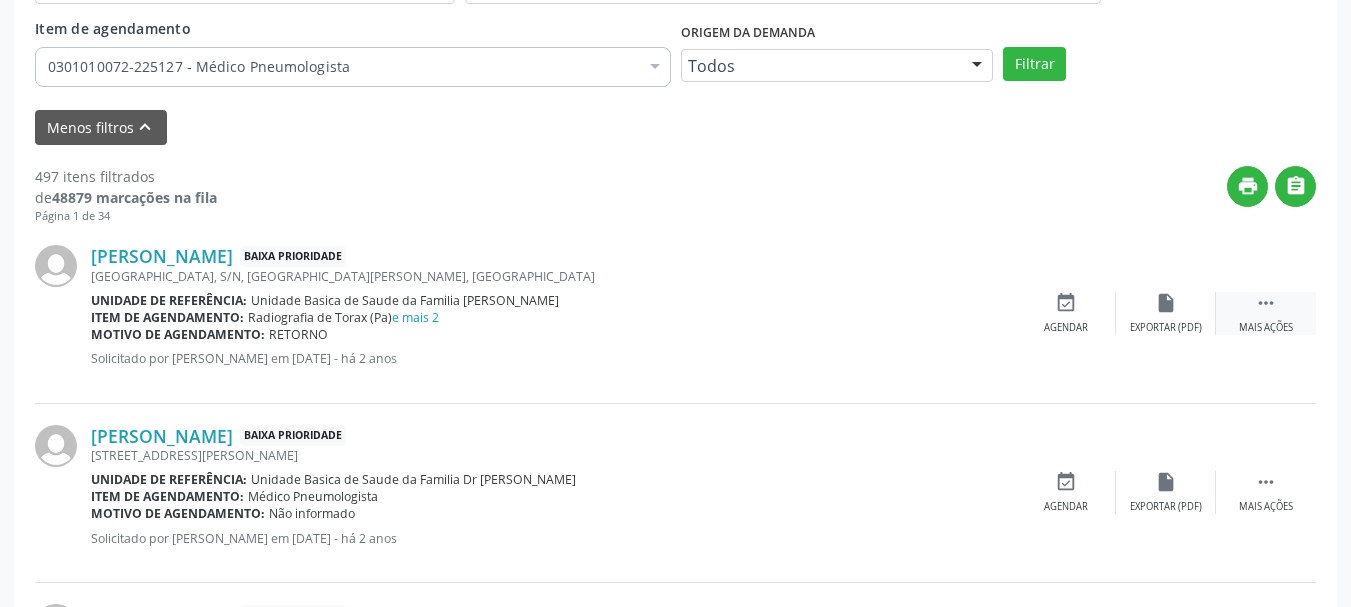 click on "" at bounding box center [1266, 303] 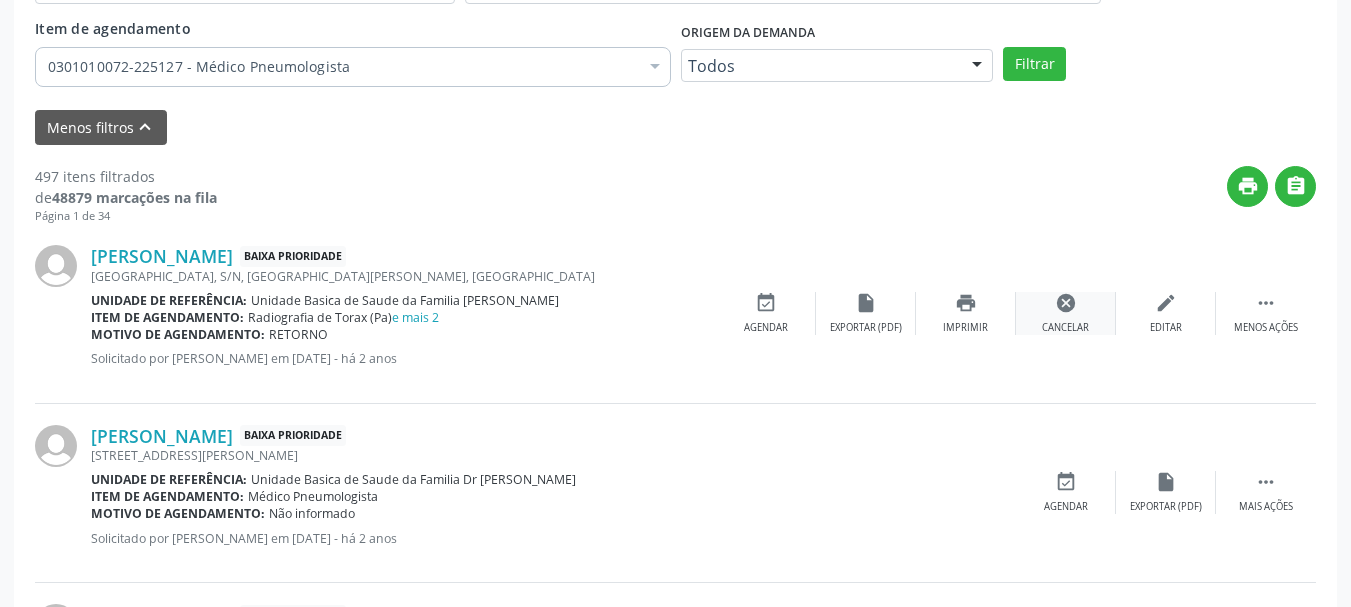 click on "cancel
Cancelar" at bounding box center (1066, 313) 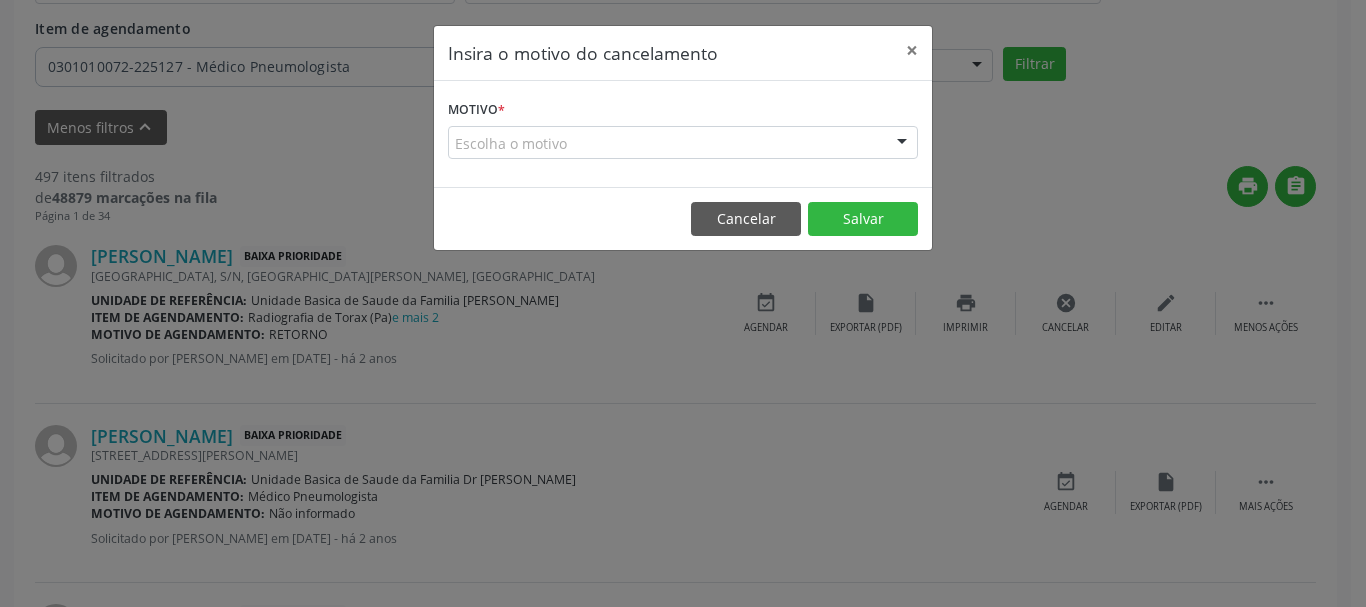 click at bounding box center [902, 144] 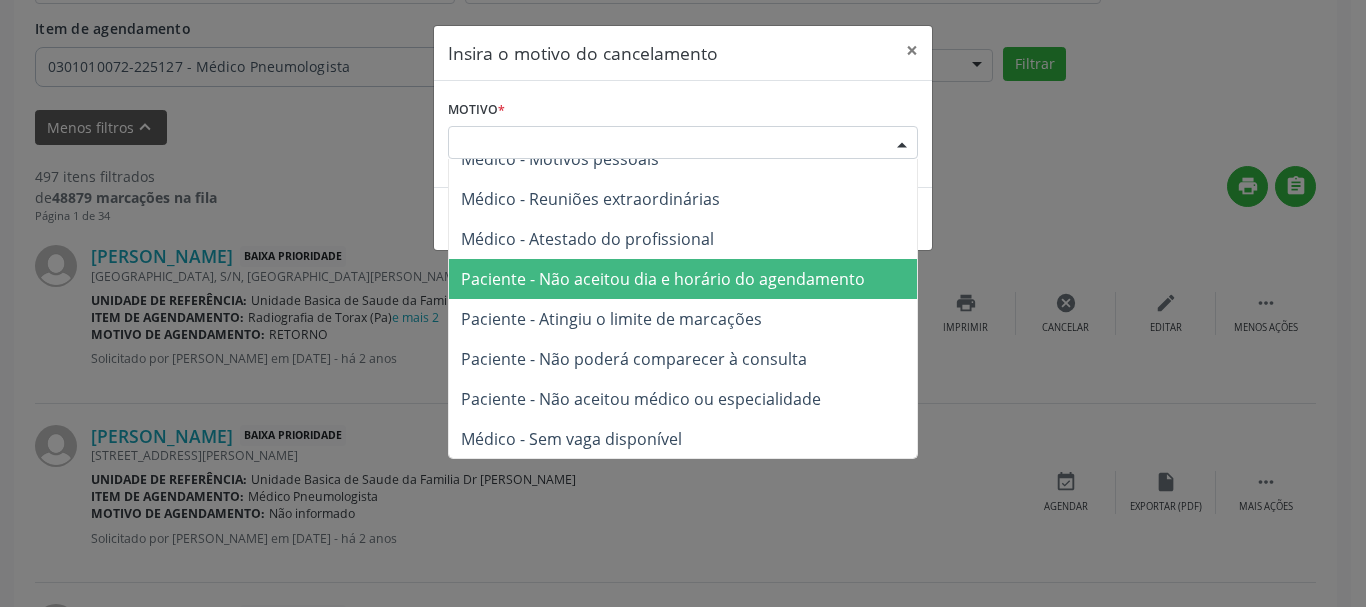 scroll, scrollTop: 101, scrollLeft: 0, axis: vertical 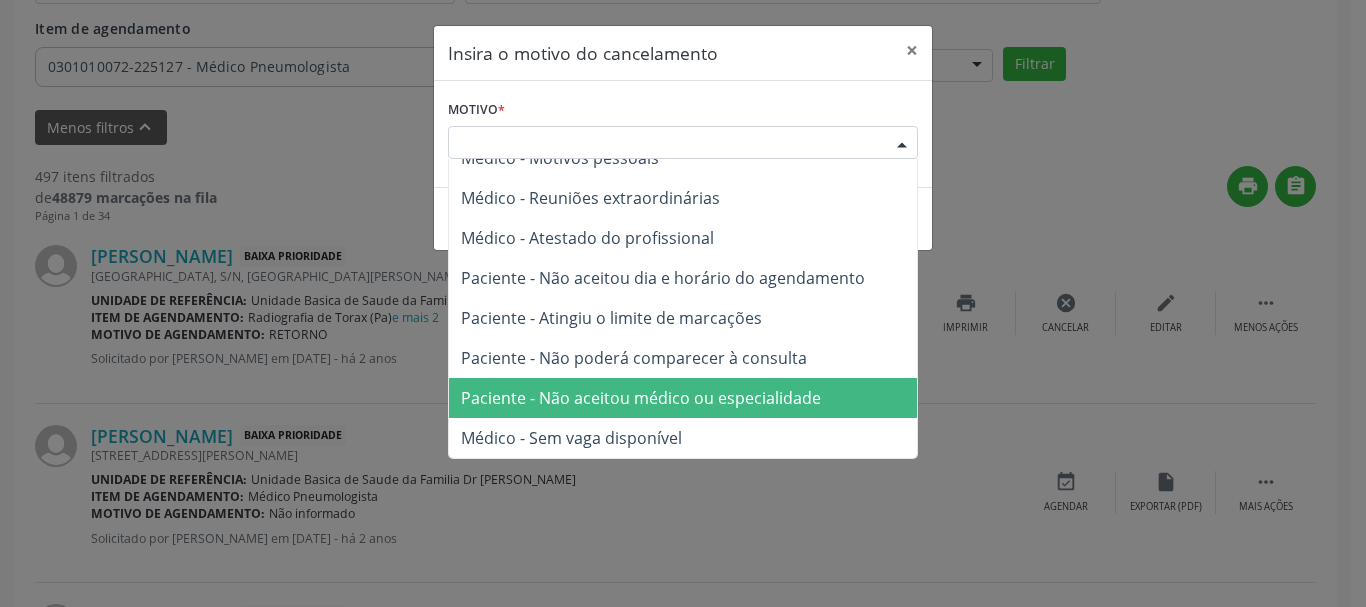 click on "Paciente - Não aceitou médico ou especialidade" at bounding box center [641, 398] 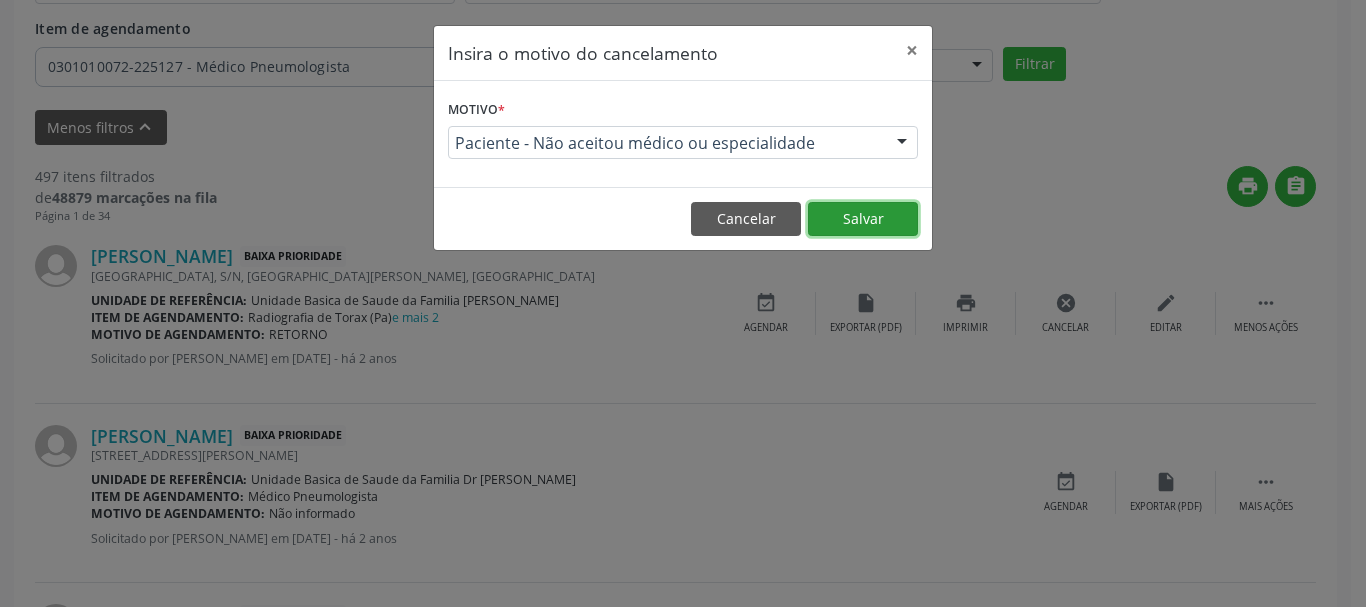 click on "Salvar" at bounding box center (863, 219) 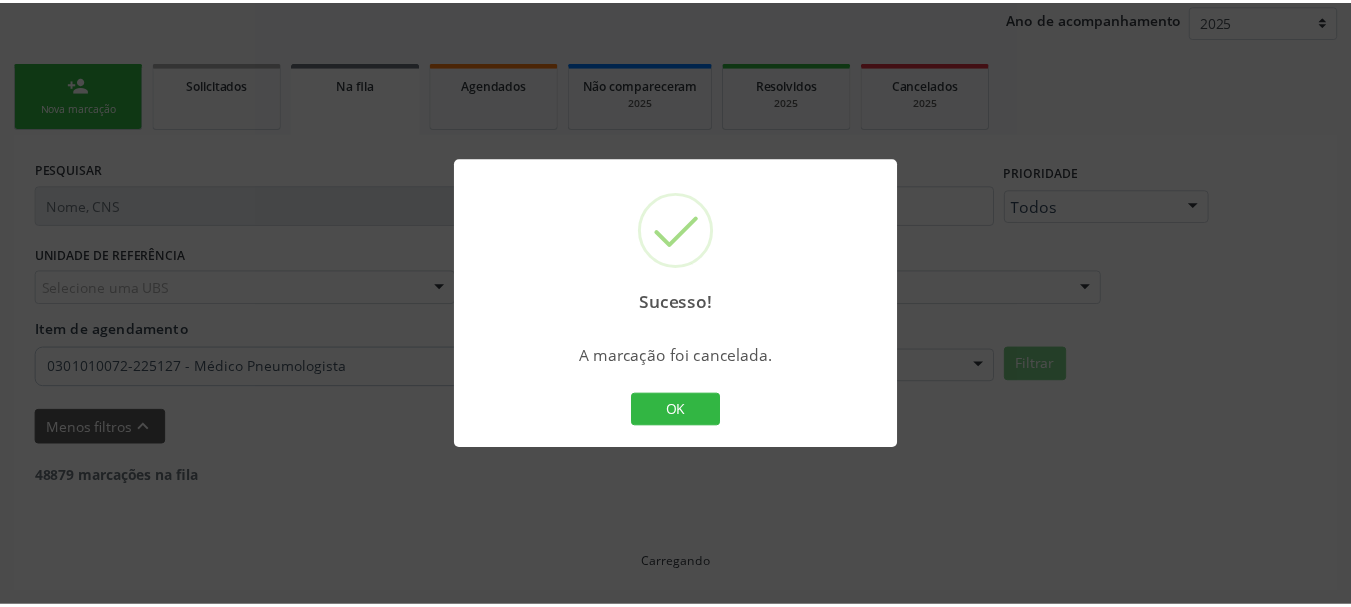 scroll, scrollTop: 238, scrollLeft: 0, axis: vertical 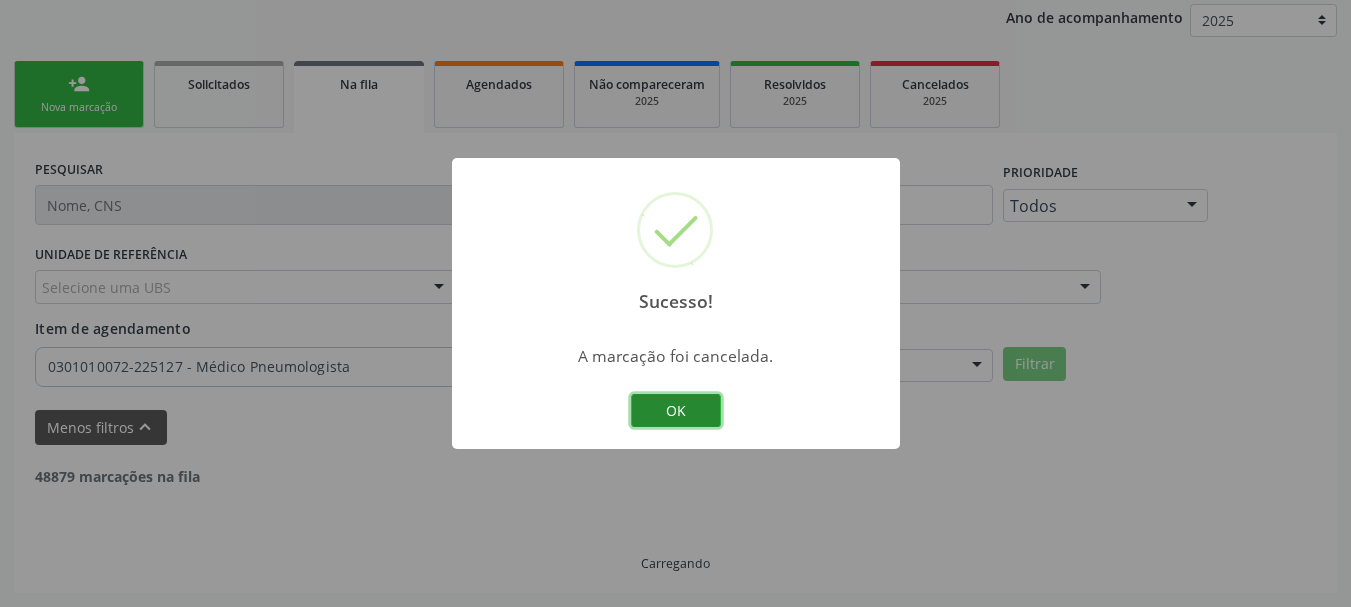 click on "OK" at bounding box center [676, 411] 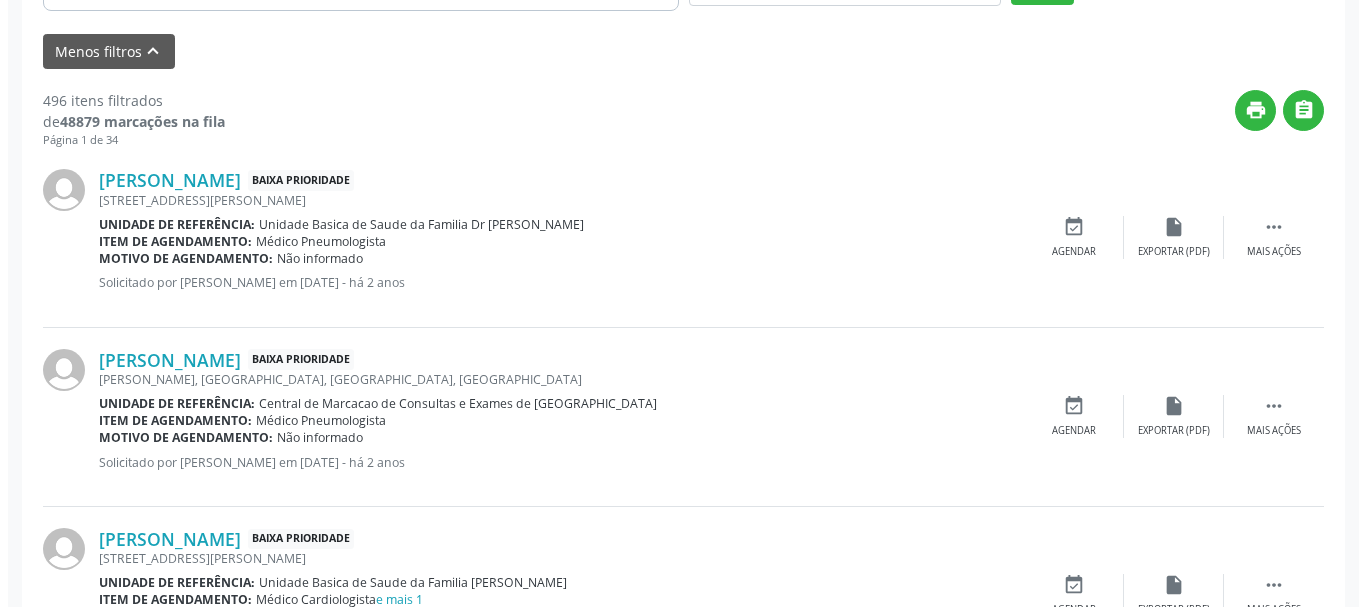 scroll, scrollTop: 738, scrollLeft: 0, axis: vertical 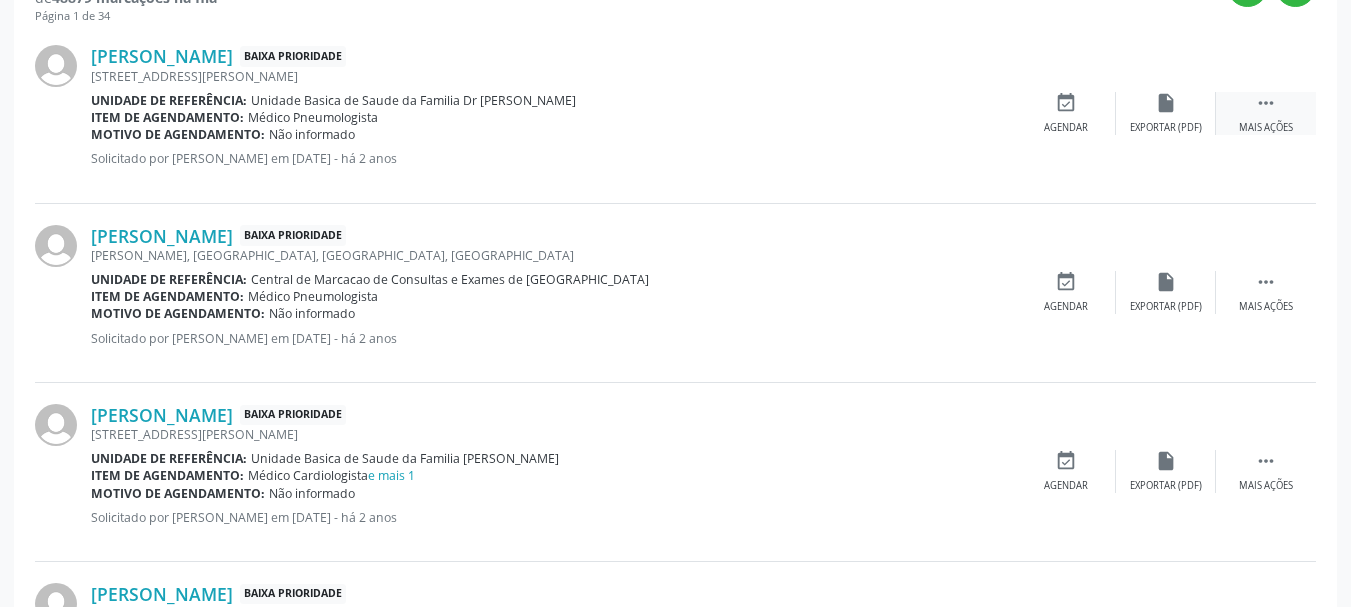 click on "Mais ações" at bounding box center (1266, 128) 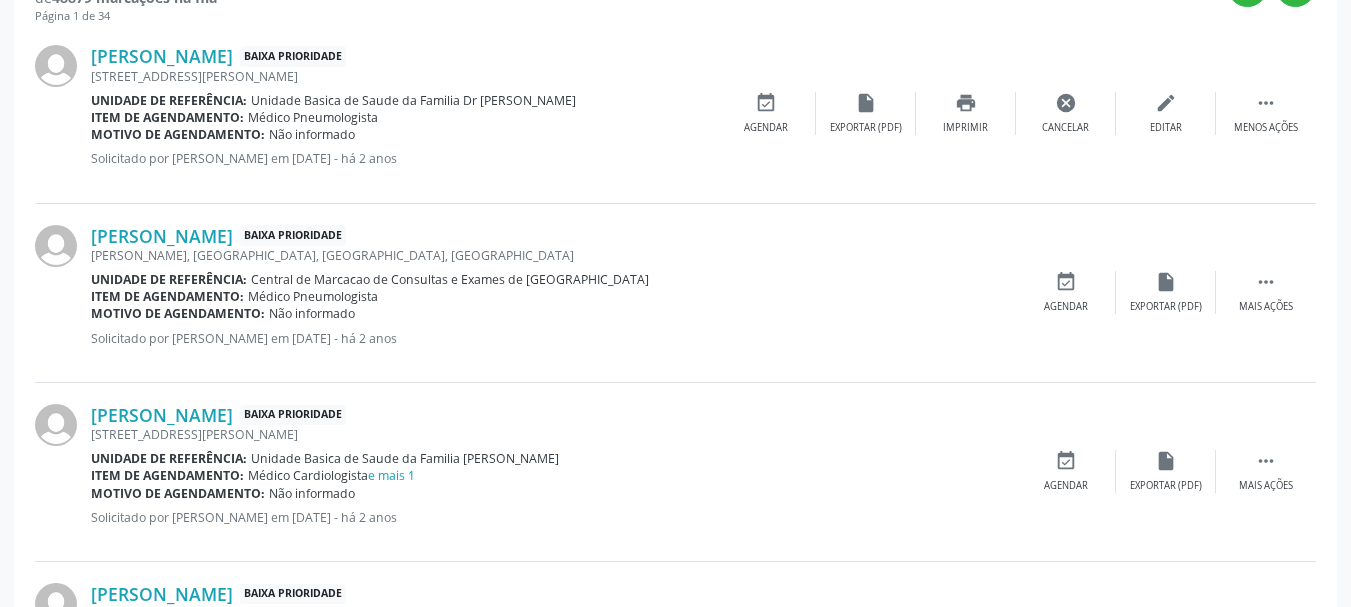 click on "[PERSON_NAME]
Baixa Prioridade
[STREET_ADDRESS][PERSON_NAME]
Unidade de referência:
Unidade Basica de Saude da Familia Dr [PERSON_NAME]
Item de agendamento:
Médico Pneumologista
Motivo de agendamento:
Não informado
Solicitado por [PERSON_NAME] em [DATE] - há 2 anos

Menos ações
edit
Editar
cancel
Cancelar
print
Imprimir
insert_drive_file
Exportar (PDF)
event_available
Agendar" at bounding box center (675, 113) 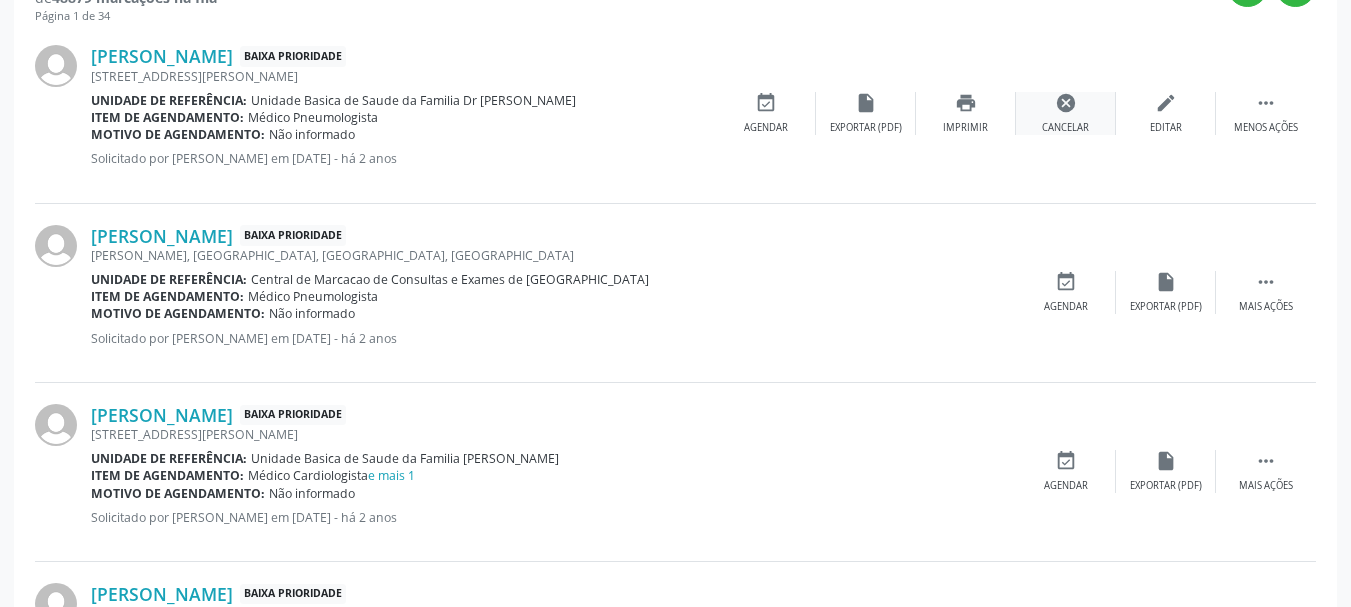click on "cancel" at bounding box center (1066, 103) 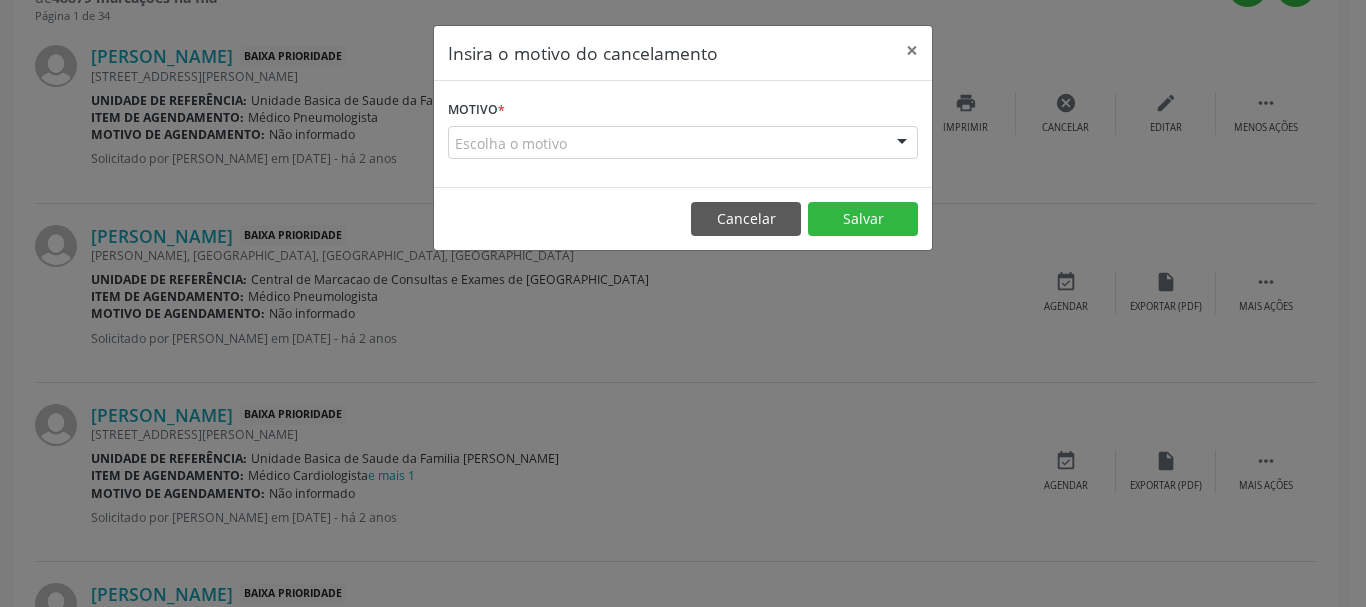 drag, startPoint x: 923, startPoint y: 119, endPoint x: 903, endPoint y: 154, distance: 40.311287 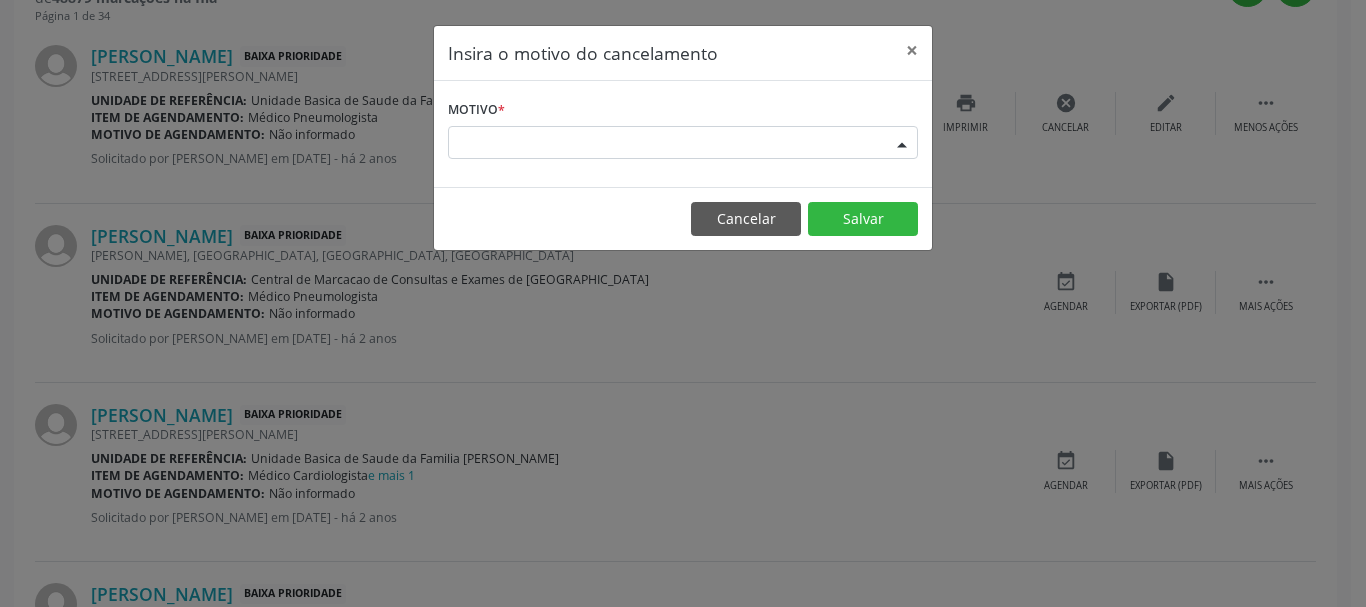 click at bounding box center (902, 144) 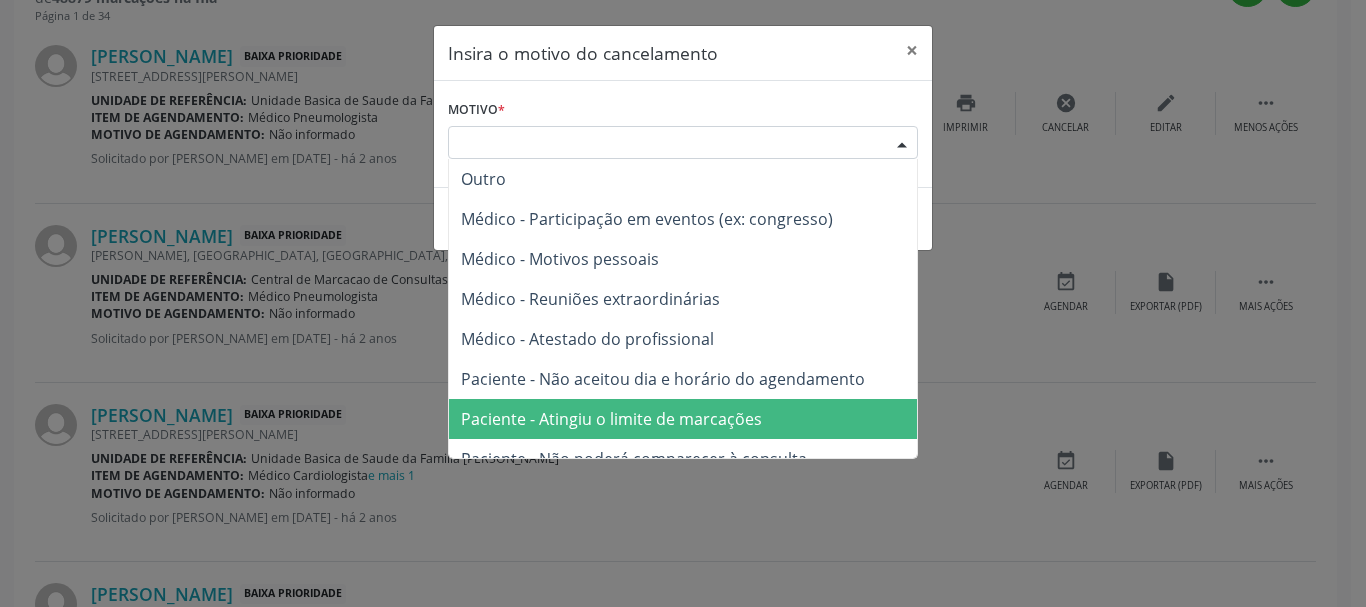 click on "Paciente - Atingiu o limite de marcações" at bounding box center (683, 419) 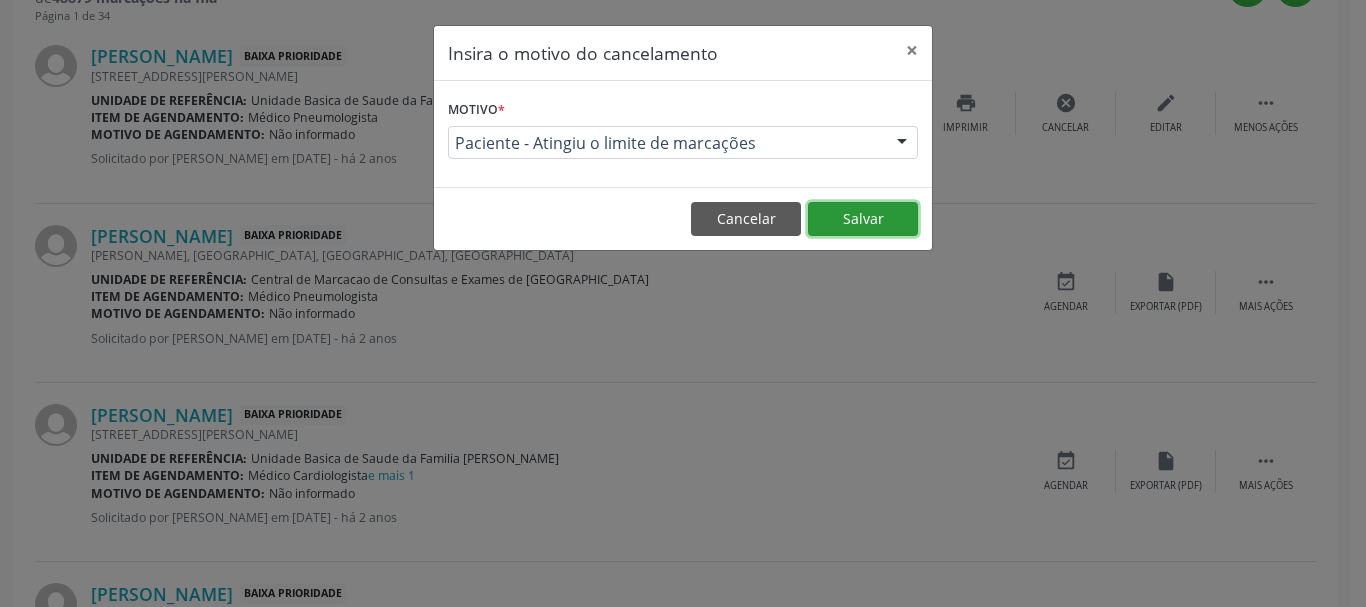 click on "Salvar" at bounding box center [863, 219] 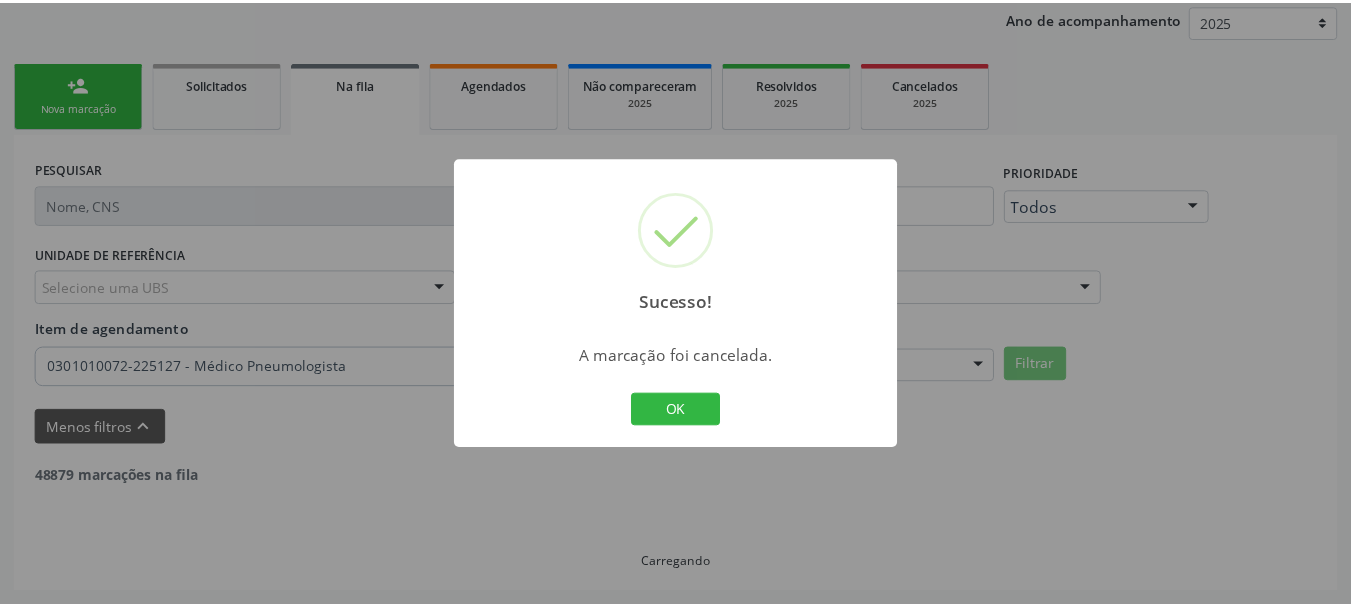 scroll, scrollTop: 238, scrollLeft: 0, axis: vertical 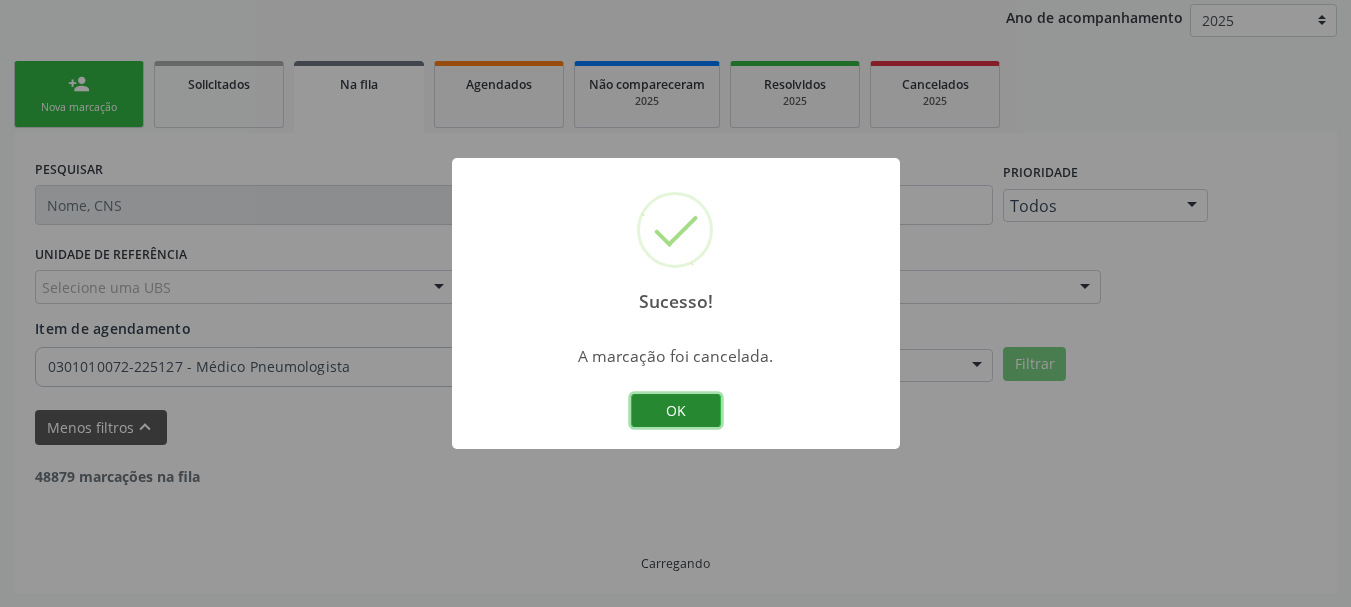 click on "OK" at bounding box center (676, 411) 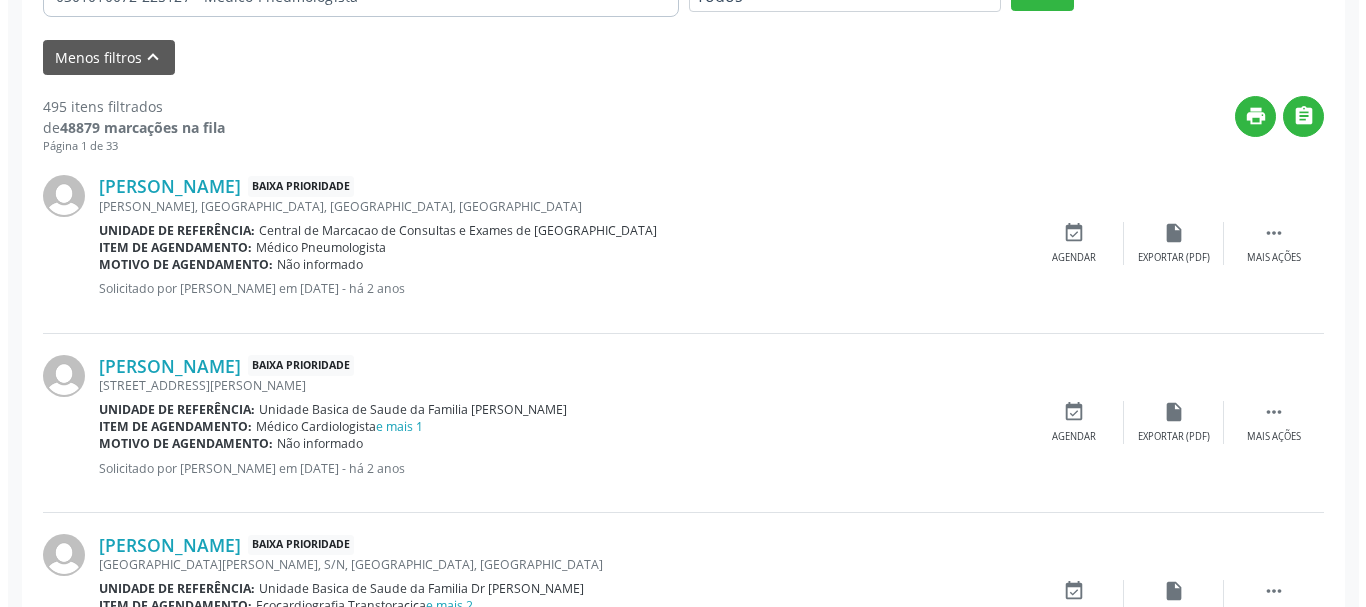 scroll, scrollTop: 638, scrollLeft: 0, axis: vertical 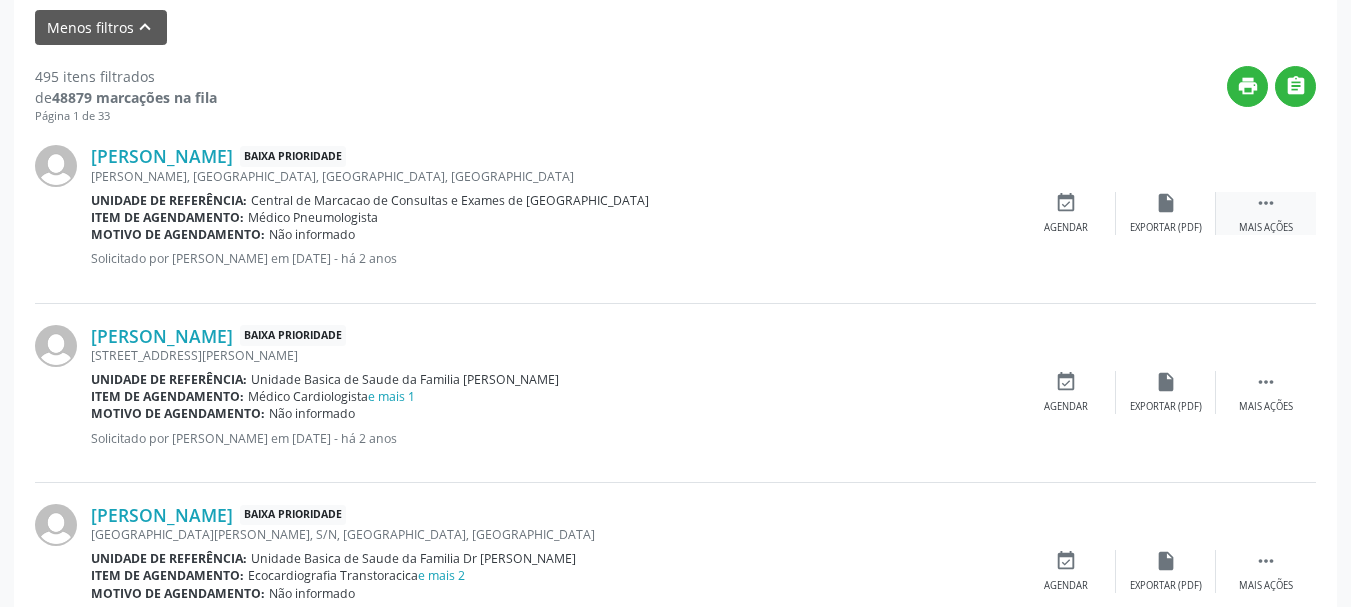 click on "" at bounding box center (1266, 203) 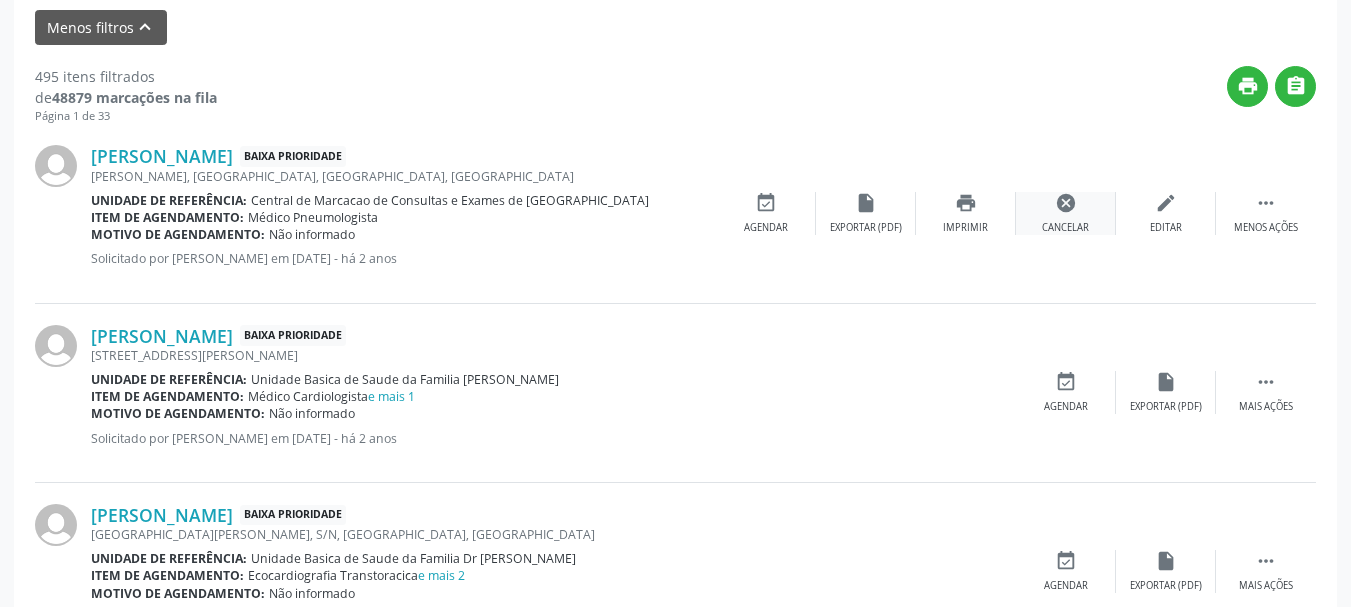 click on "cancel
Cancelar" at bounding box center [1066, 213] 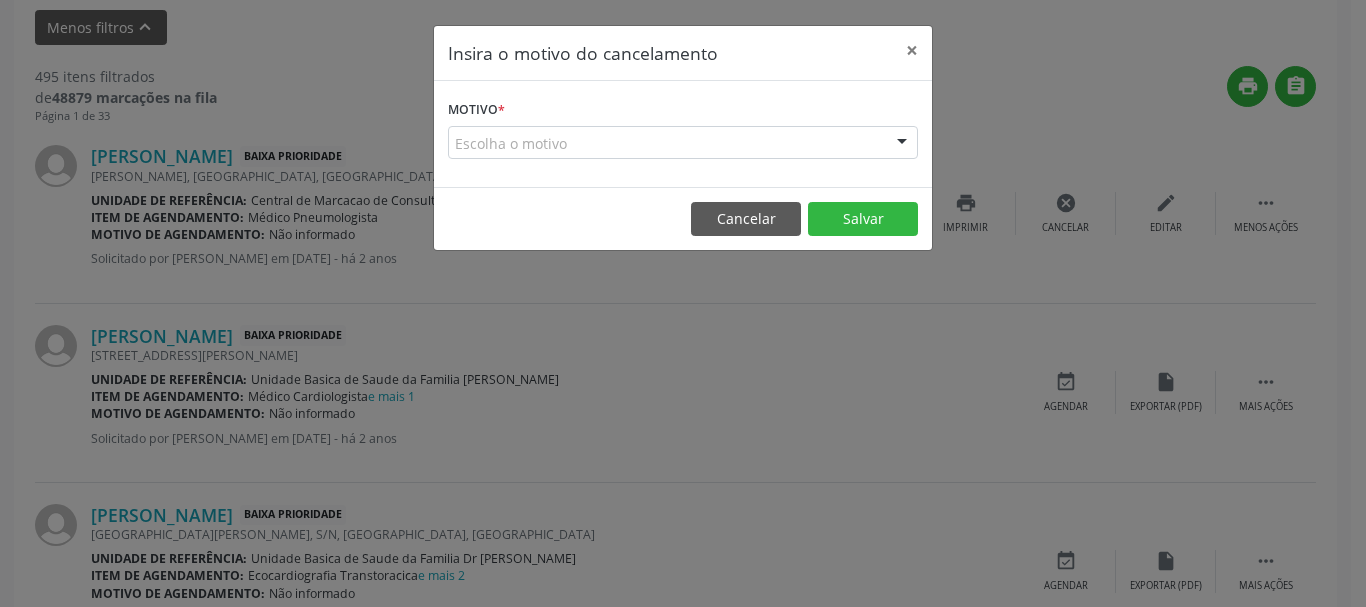click on "Escolha o motivo
Outro   Médico - Participação em eventos (ex: congresso)   Médico - Motivos pessoais   Médico - Reuniões extraordinárias   Médico - Atestado do profissional   Paciente - Não aceitou dia e horário do agendamento   Paciente - Atingiu o limite de marcações   Paciente - Não poderá comparecer à consulta   Paciente - Não aceitou médico ou especialidade   Médico - Sem vaga disponível
Nenhum resultado encontrado para: "   "
Não há nenhuma opção para ser exibida." at bounding box center (683, 143) 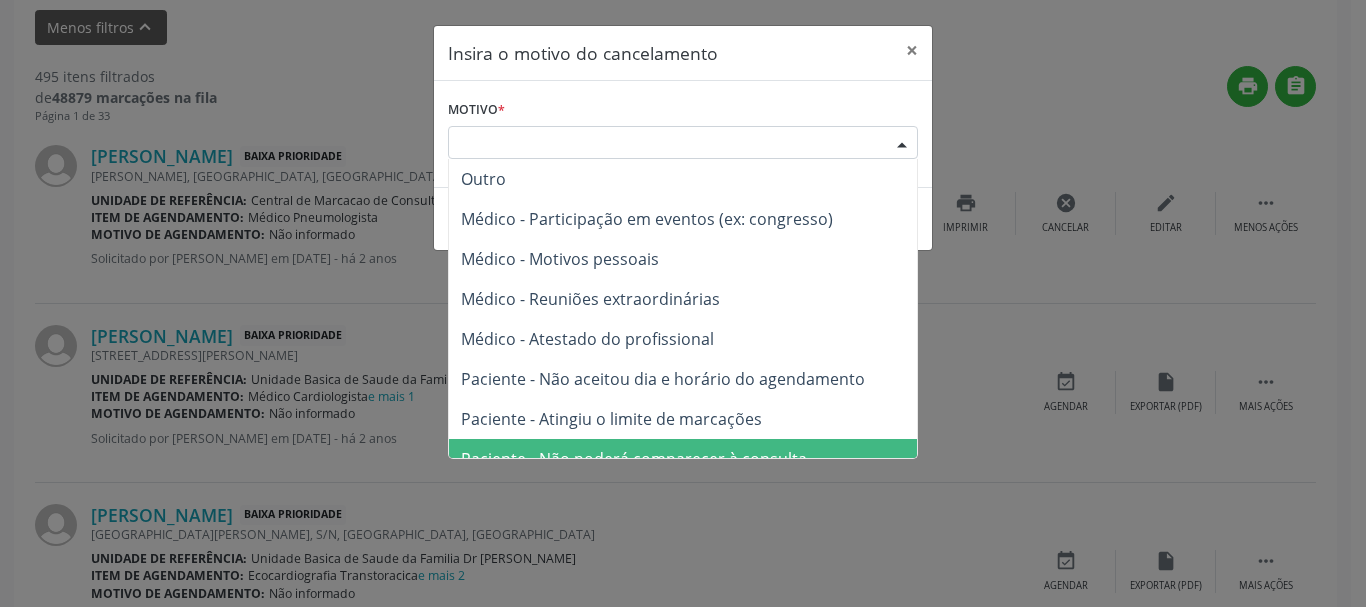click on "Paciente - Não poderá comparecer à consulta" at bounding box center [634, 459] 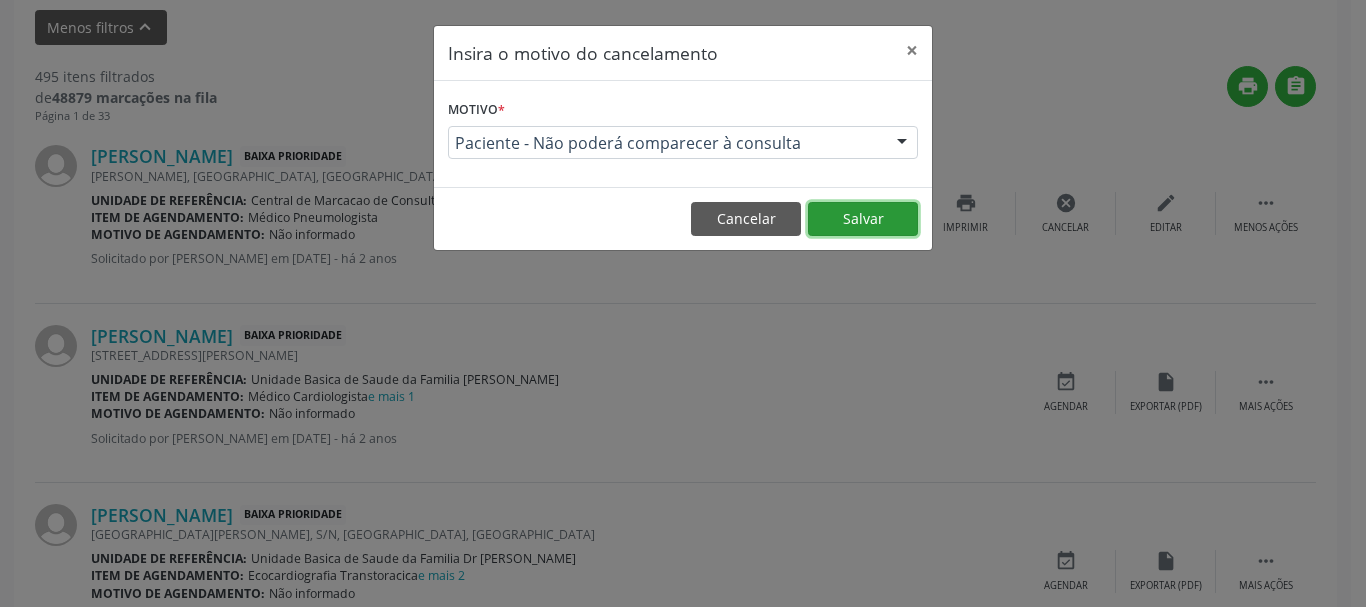 click on "Salvar" at bounding box center (863, 219) 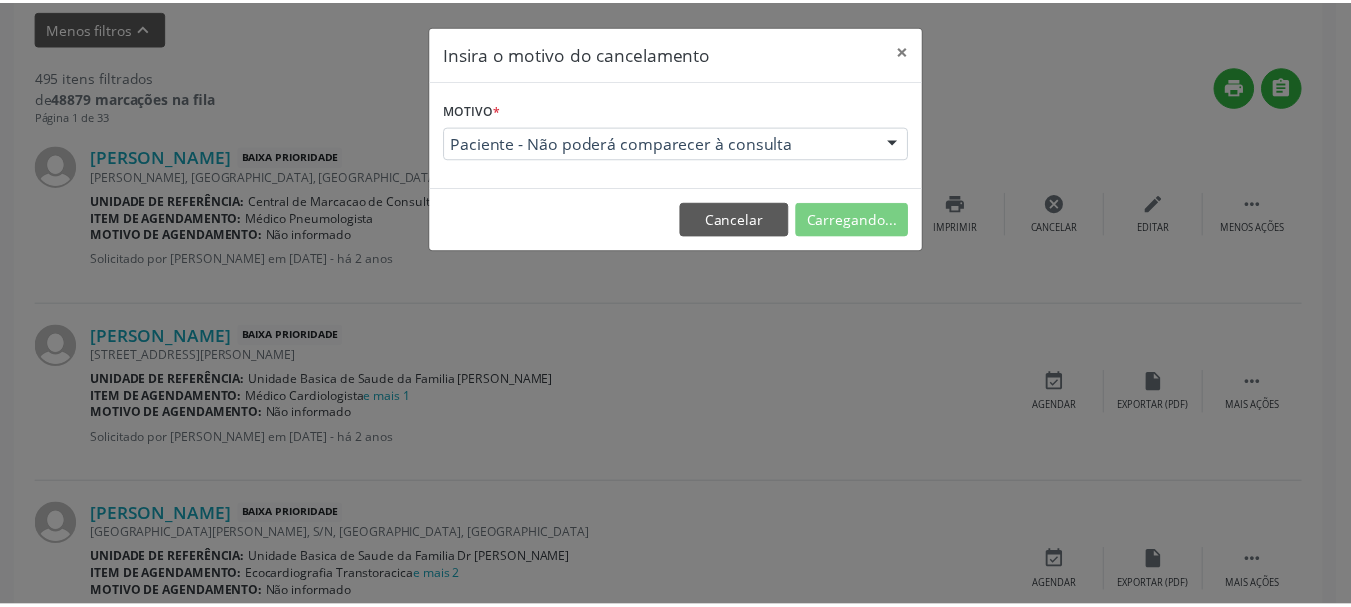 scroll, scrollTop: 238, scrollLeft: 0, axis: vertical 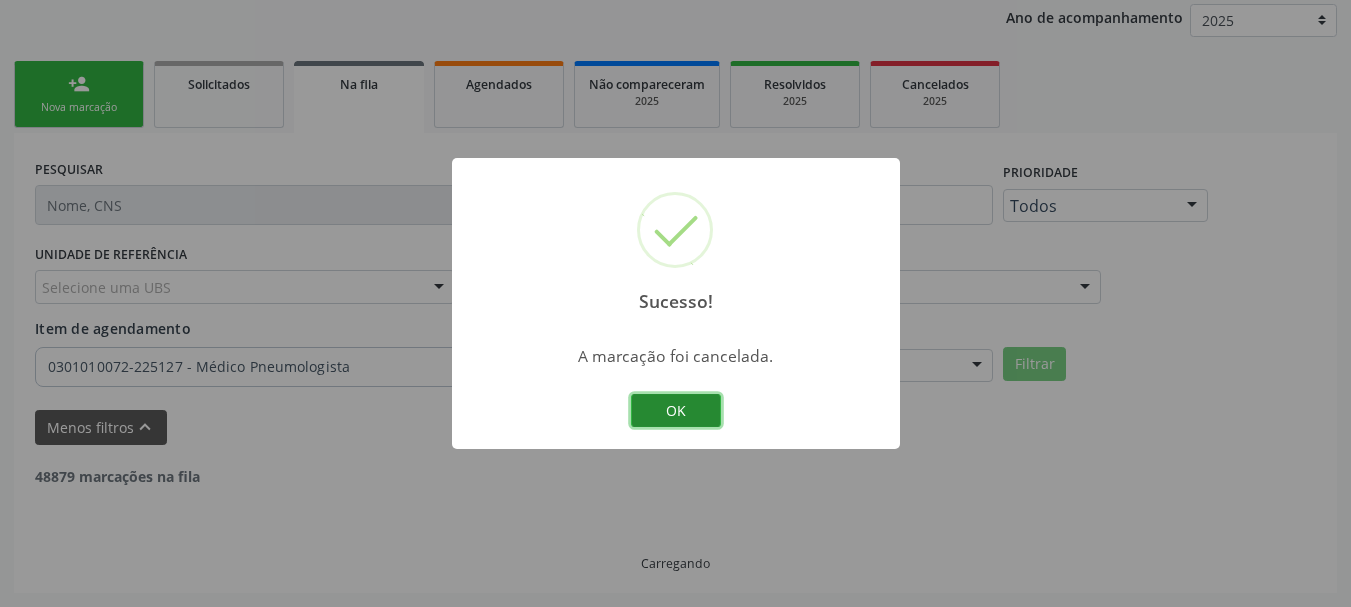 click on "OK" at bounding box center [676, 411] 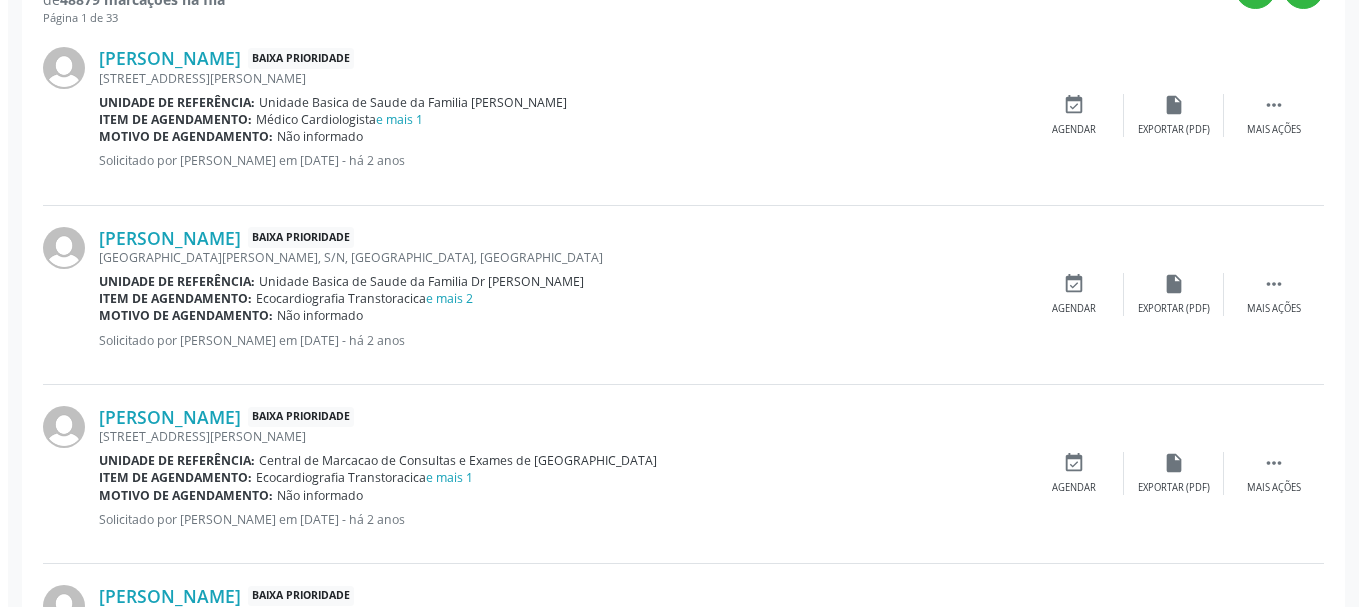 scroll, scrollTop: 738, scrollLeft: 0, axis: vertical 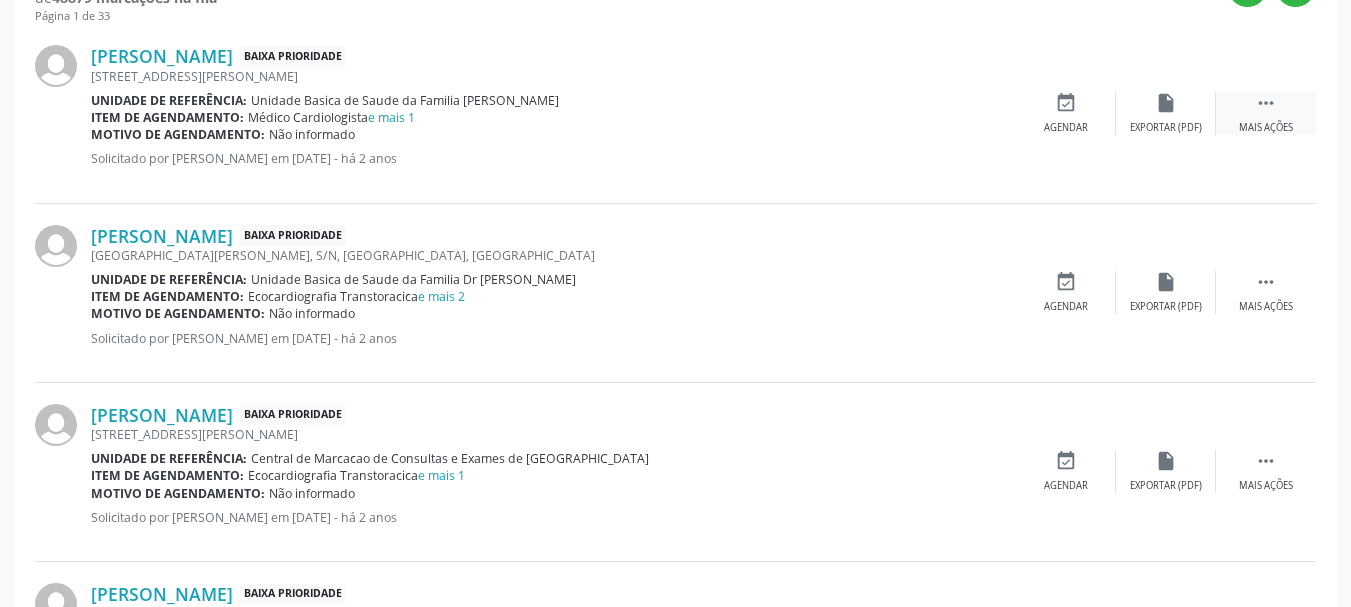 click on "
Mais ações" at bounding box center (1266, 113) 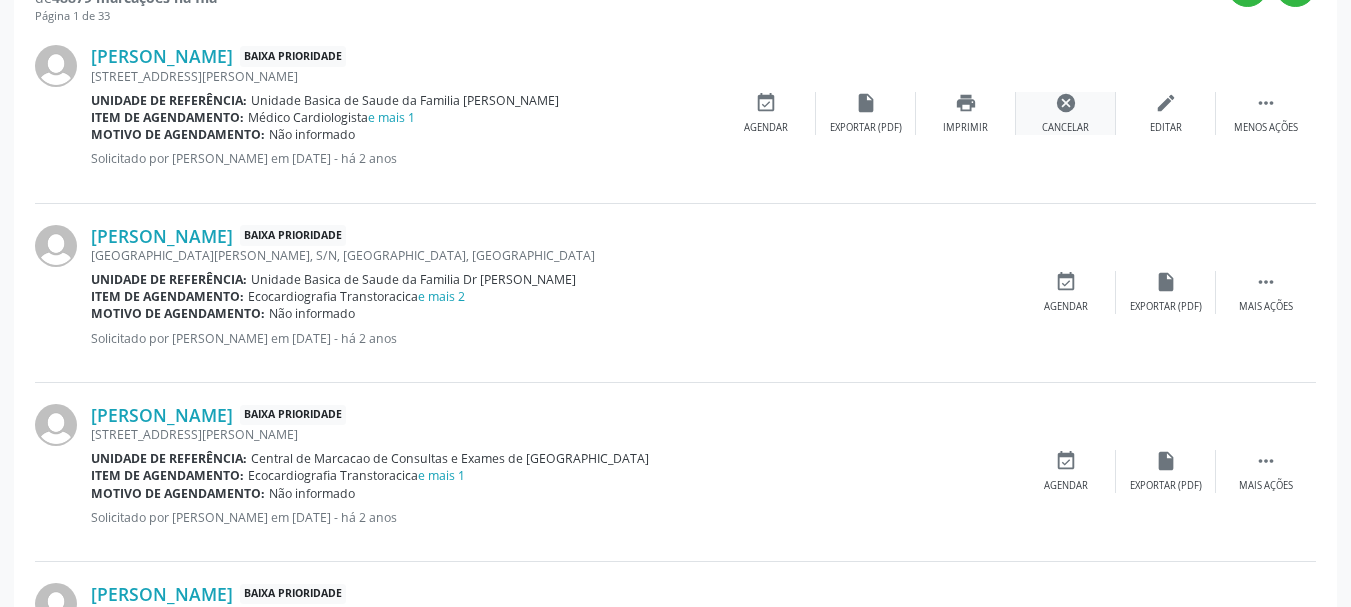 click on "cancel
Cancelar" at bounding box center (1066, 113) 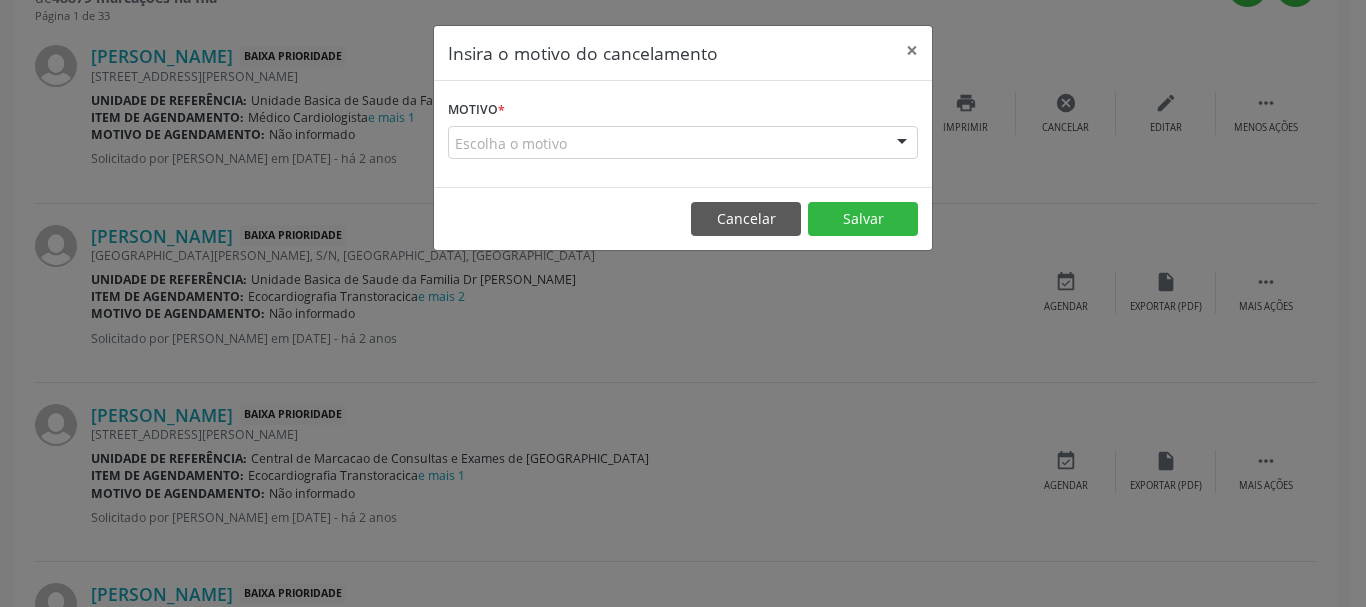click on "Motivo
*
Escolha o motivo
Outro   Médico - Participação em eventos (ex: congresso)   Médico - Motivos pessoais   Médico - Reuniões extraordinárias   Médico - Atestado do profissional   Paciente - Não aceitou dia e horário do agendamento   Paciente - Atingiu o limite de marcações   Paciente - Não poderá comparecer à consulta   Paciente - Não aceitou médico ou especialidade   Médico - Sem vaga disponível
Nenhum resultado encontrado para: "   "
Não há nenhuma opção para ser exibida." at bounding box center [683, 127] 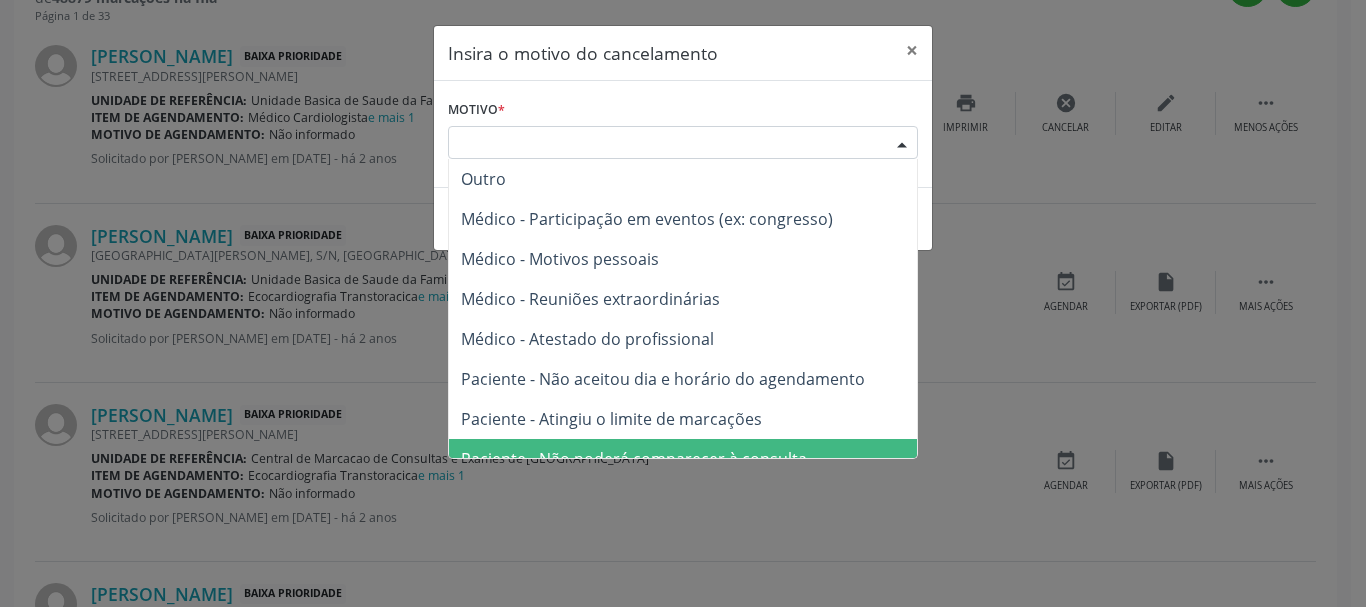 click on "Paciente - Não poderá comparecer à consulta" at bounding box center [683, 459] 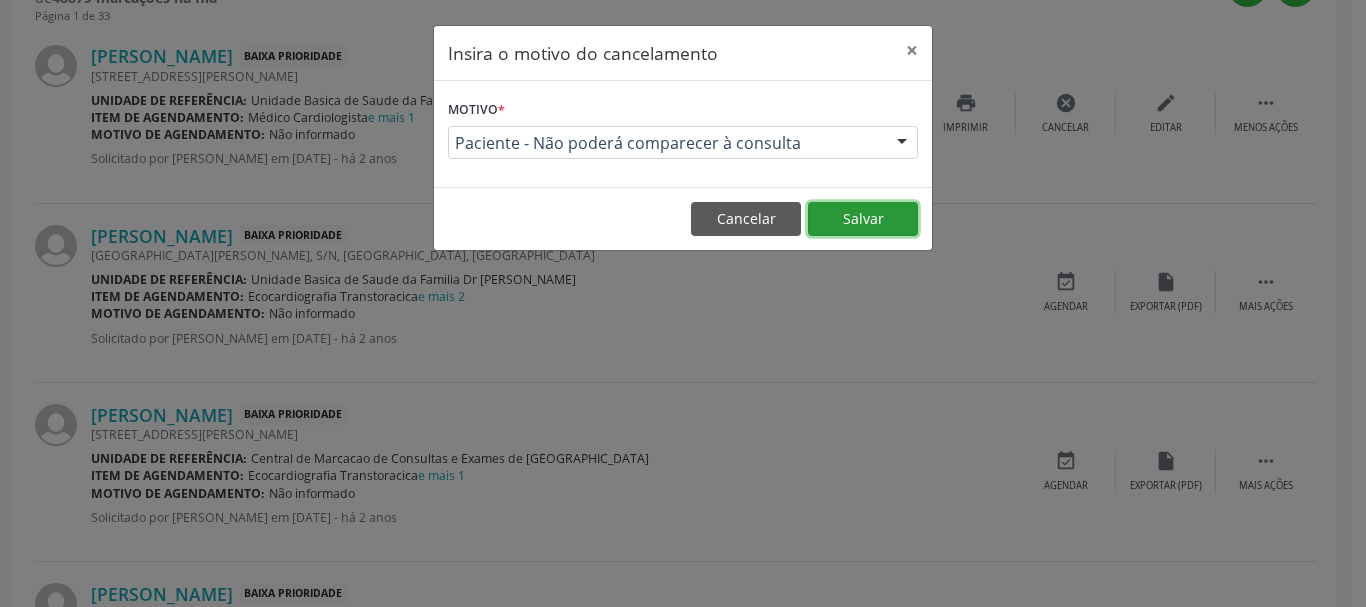 click on "Salvar" at bounding box center [863, 219] 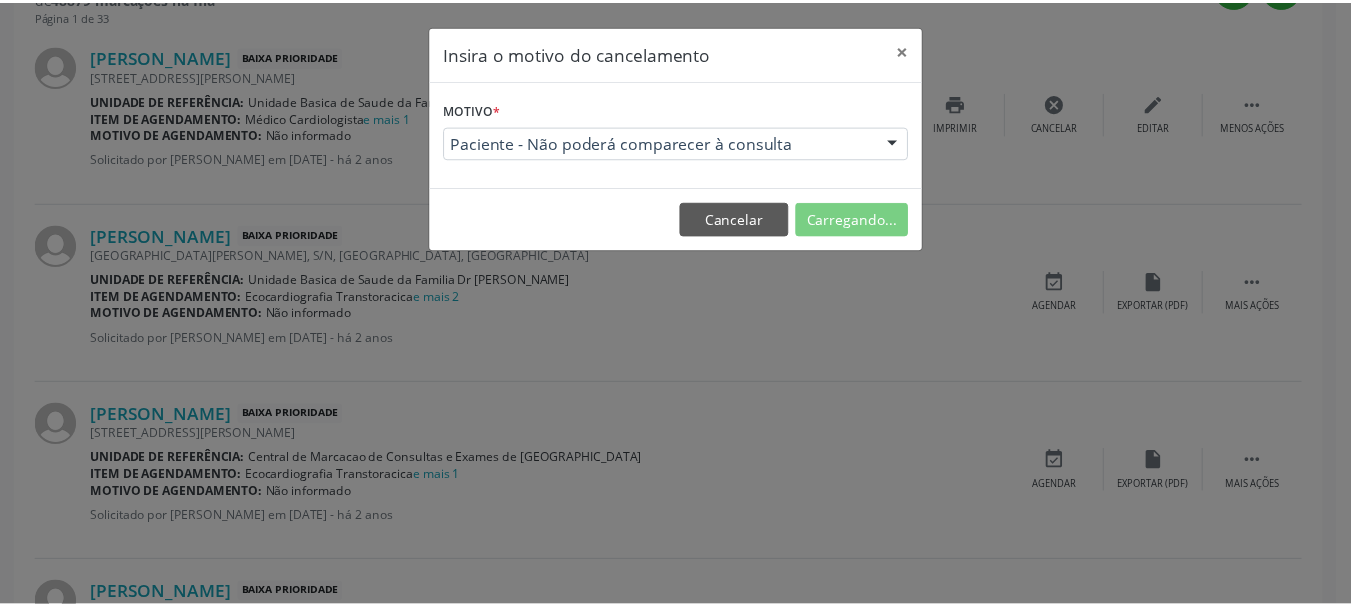 scroll, scrollTop: 238, scrollLeft: 0, axis: vertical 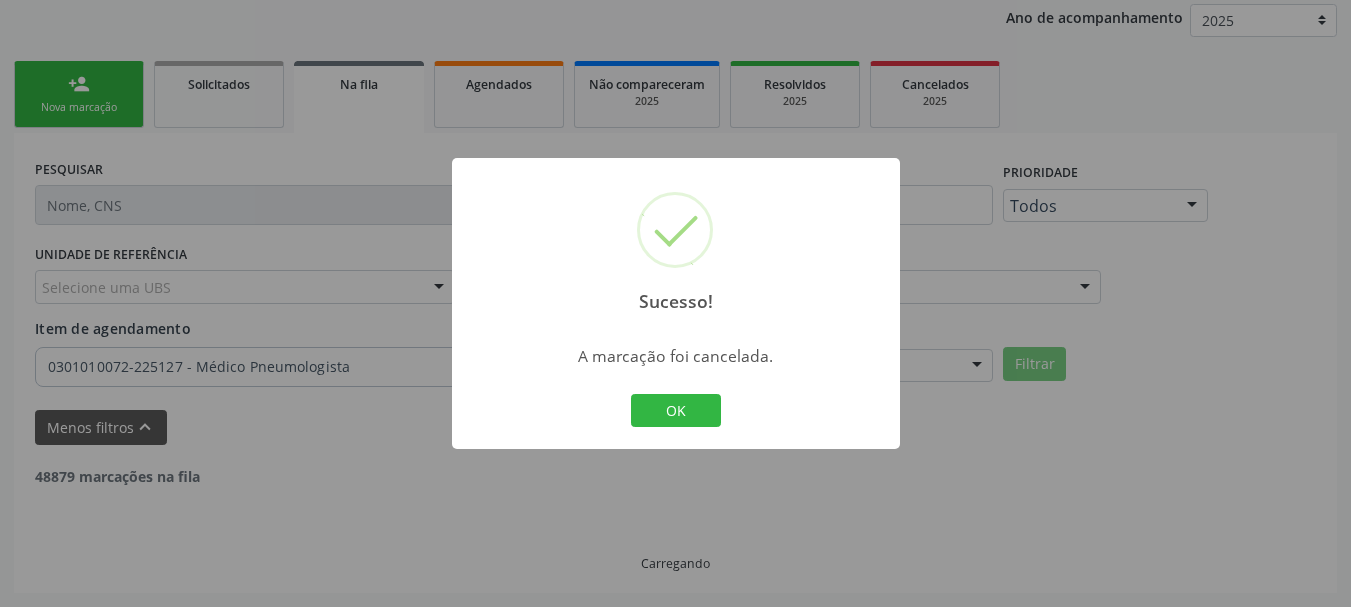 click on "OK Cancel" at bounding box center (675, 411) 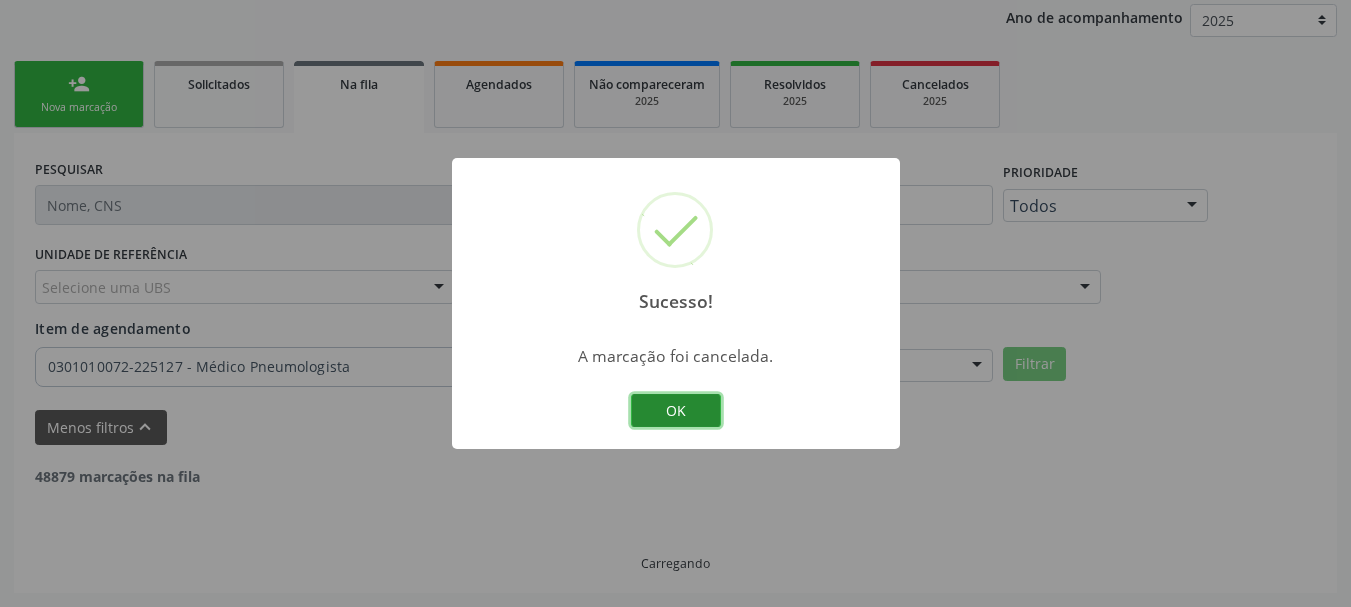 click on "OK" at bounding box center [676, 411] 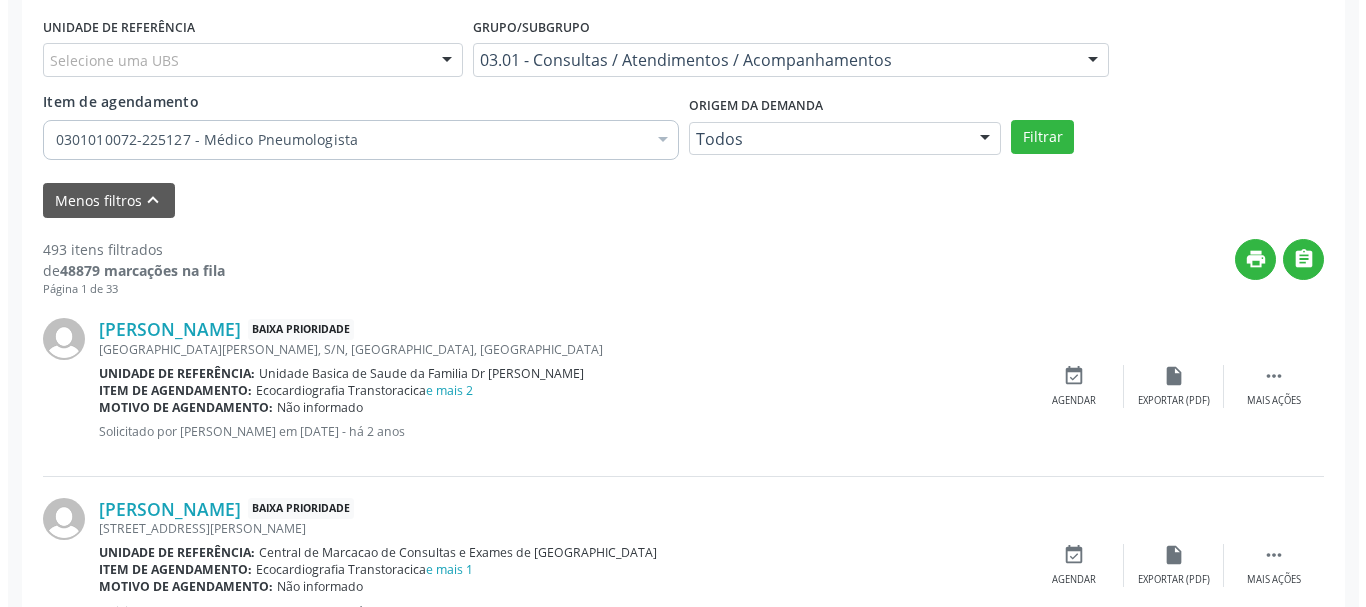 scroll, scrollTop: 538, scrollLeft: 0, axis: vertical 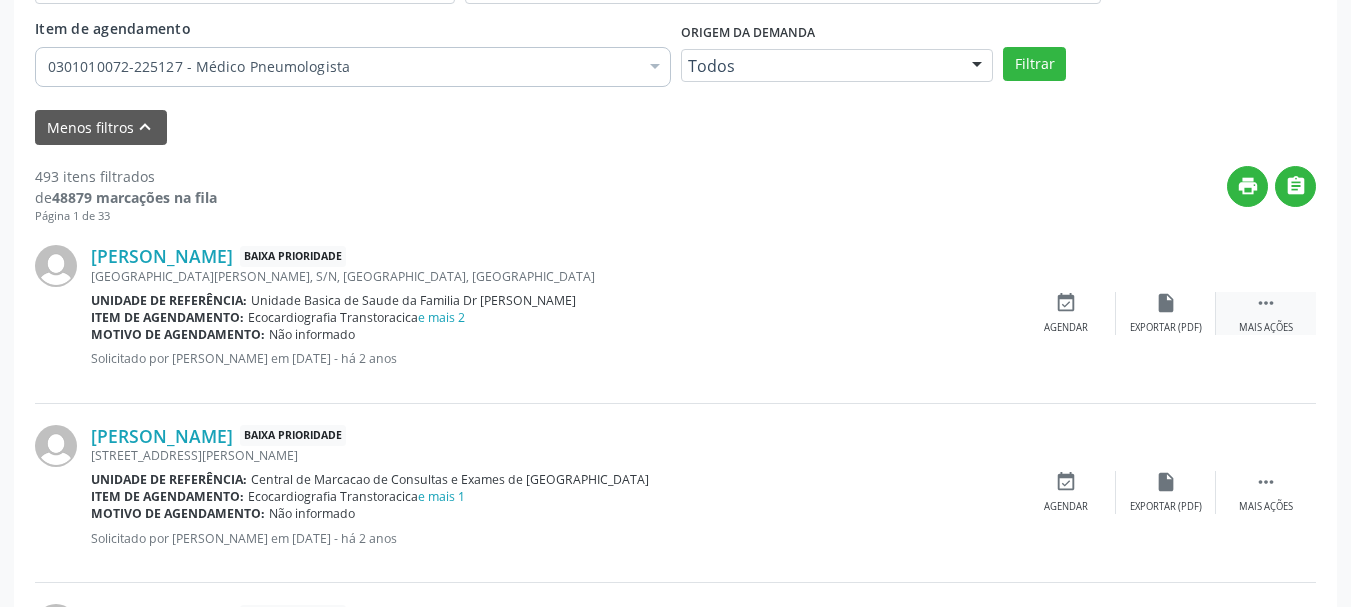 click on "
Mais ações" at bounding box center [1266, 313] 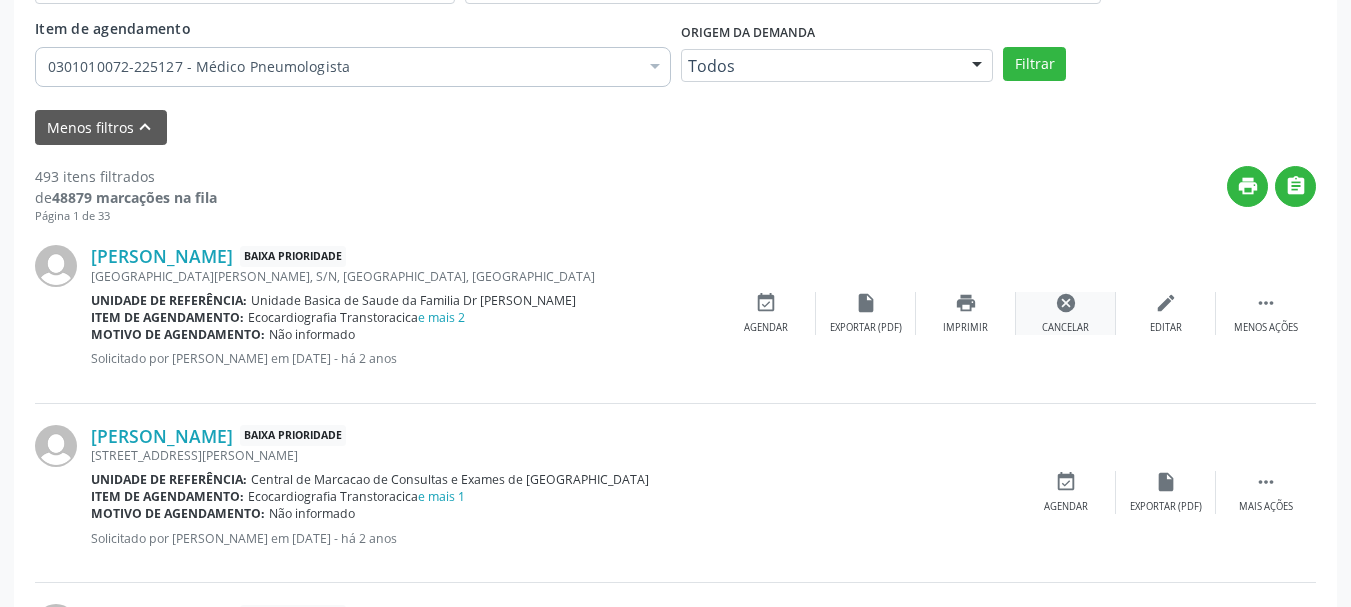 click on "Cancelar" at bounding box center [1065, 328] 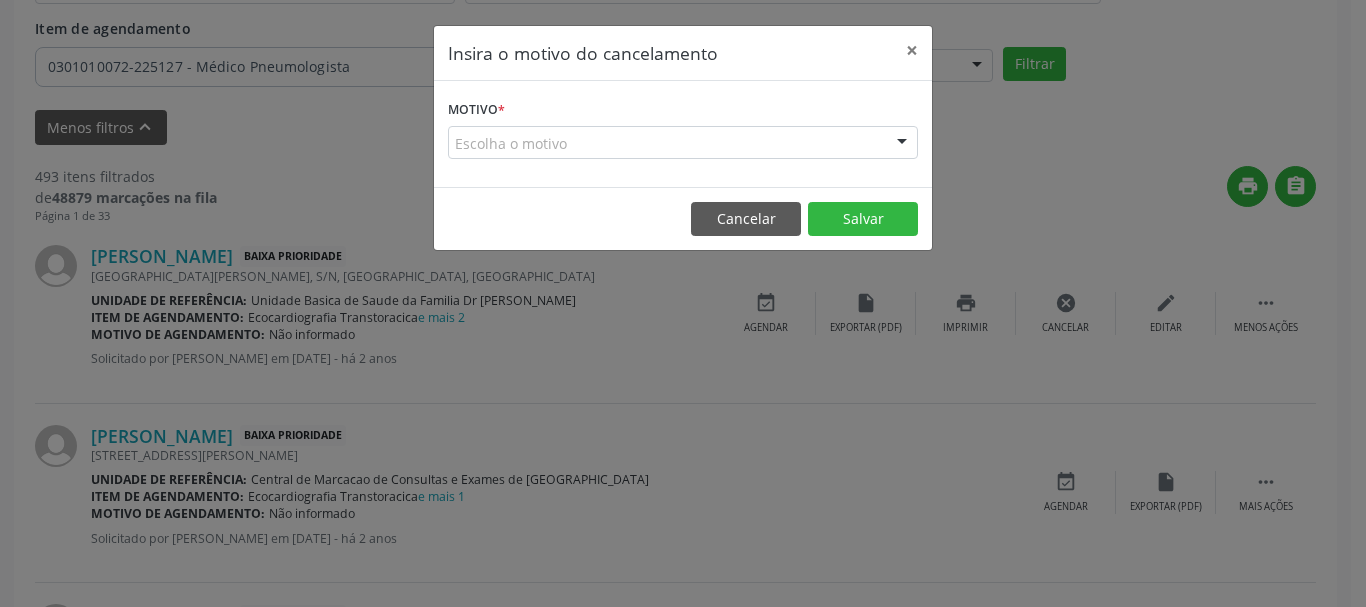 click on "Escolha o motivo
Outro   Médico - Participação em eventos (ex: congresso)   Médico - Motivos pessoais   Médico - Reuniões extraordinárias   Médico - Atestado do profissional   Paciente - Não aceitou dia e horário do agendamento   Paciente - Atingiu o limite de marcações   Paciente - Não poderá comparecer à consulta   Paciente - Não aceitou médico ou especialidade   Médico - Sem vaga disponível
Nenhum resultado encontrado para: "   "
Não há nenhuma opção para ser exibida." at bounding box center (683, 143) 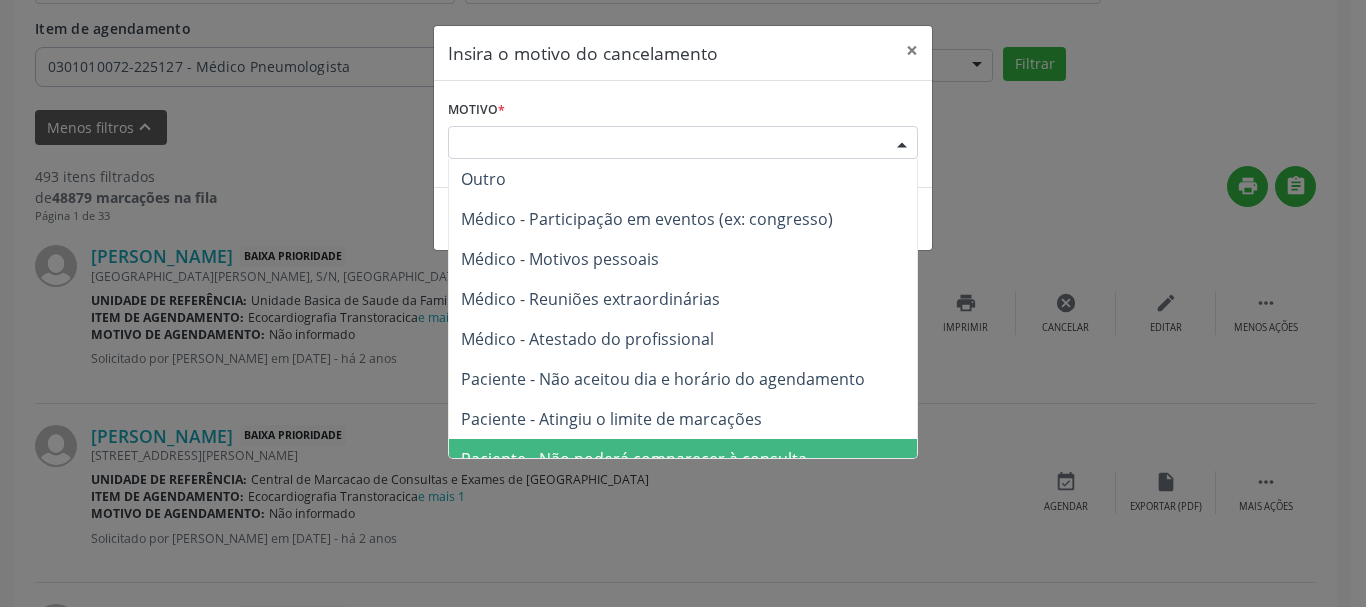 click on "Paciente - Não poderá comparecer à consulta" at bounding box center [683, 459] 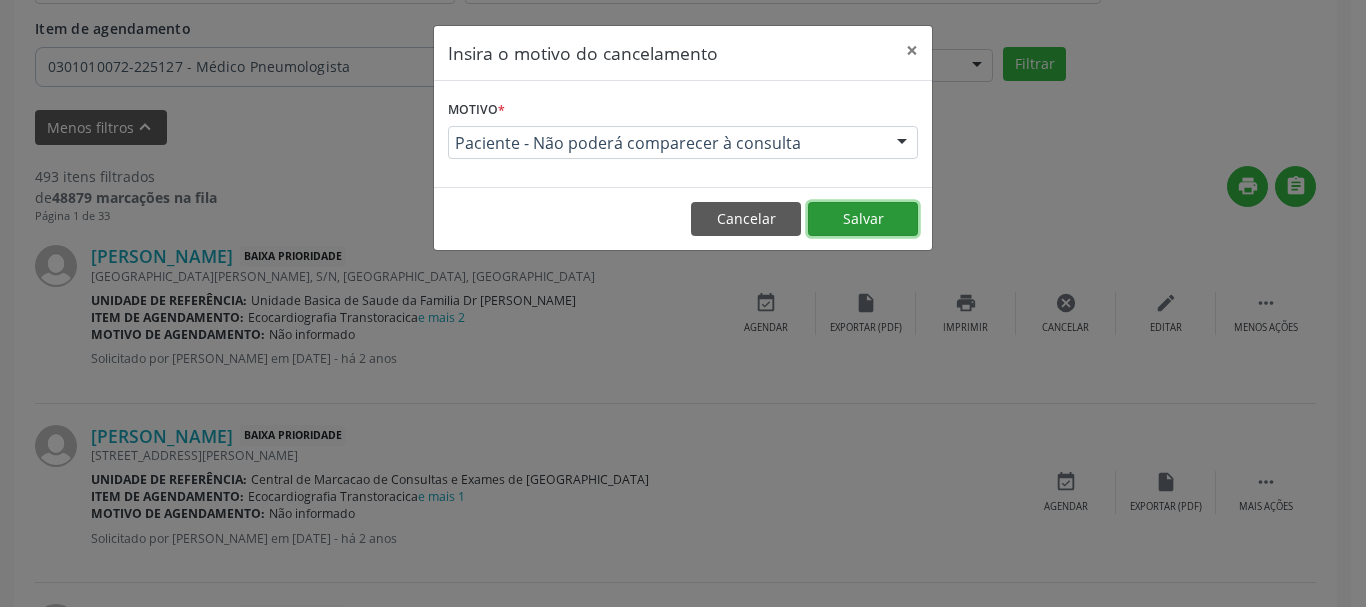 click on "Salvar" at bounding box center (863, 219) 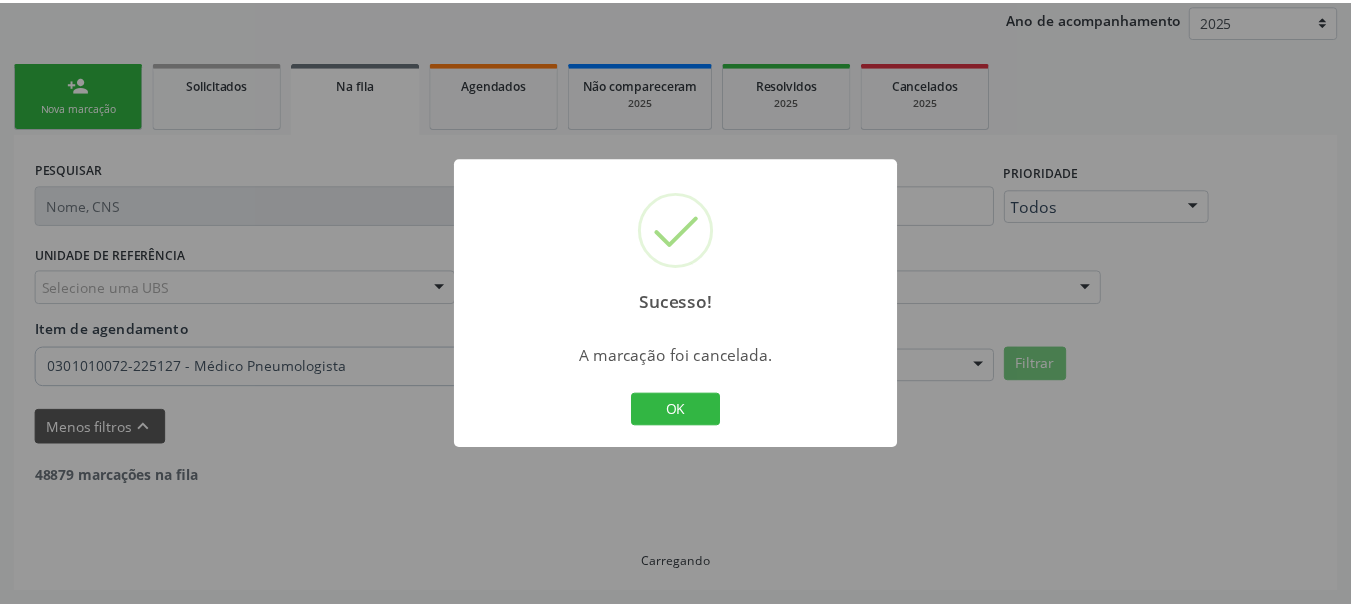 scroll, scrollTop: 238, scrollLeft: 0, axis: vertical 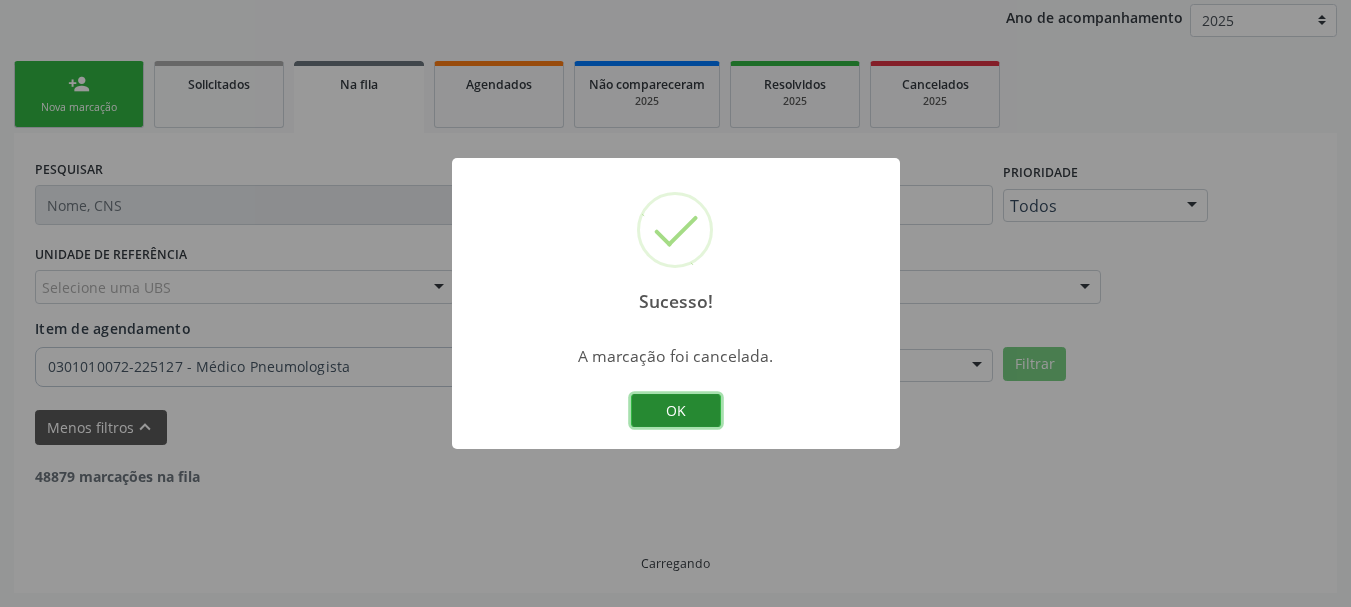 drag, startPoint x: 696, startPoint y: 408, endPoint x: 723, endPoint y: 397, distance: 29.15476 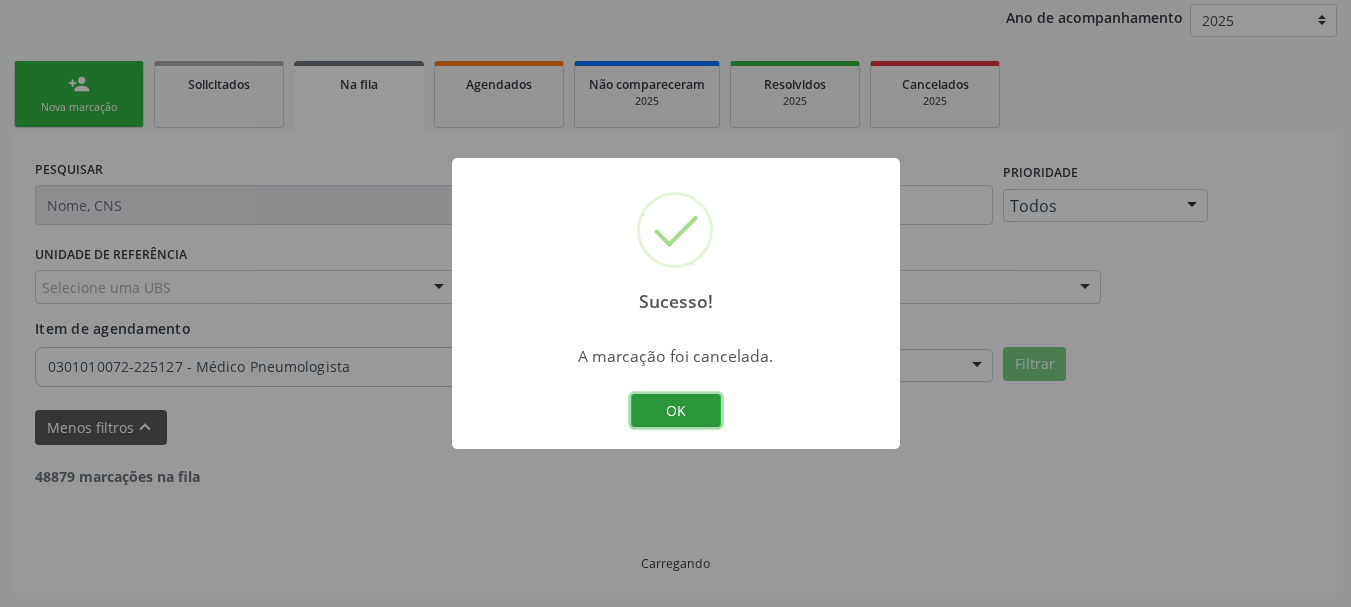 click on "OK" at bounding box center [676, 411] 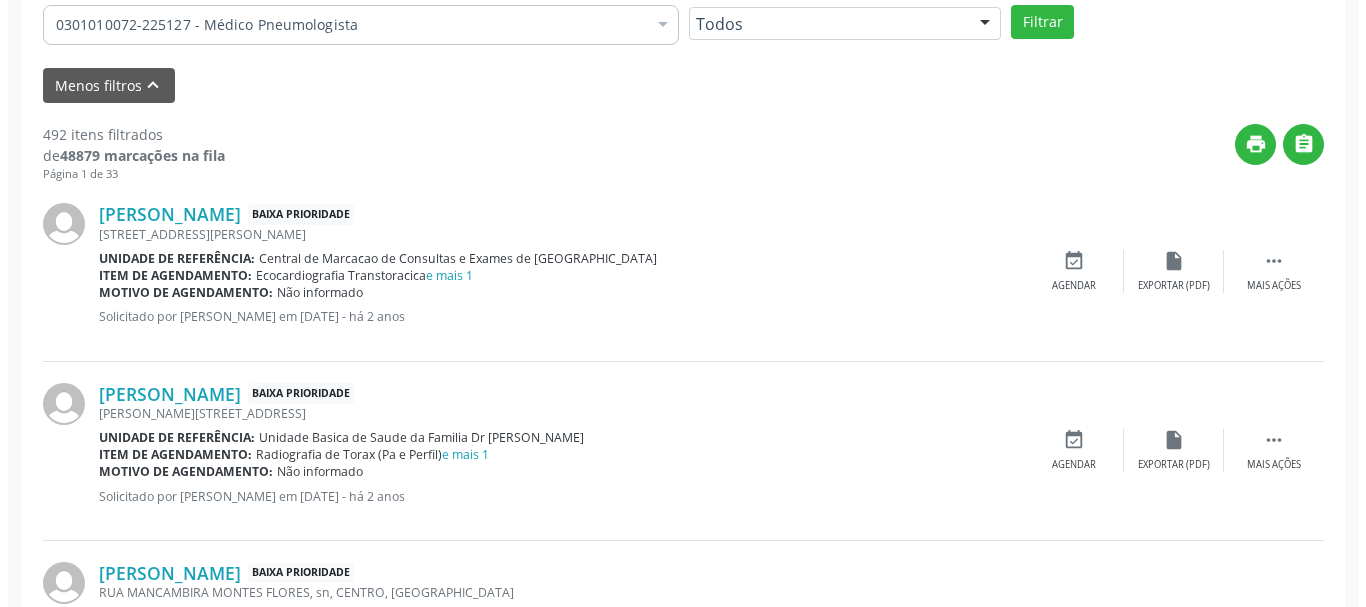 scroll, scrollTop: 738, scrollLeft: 0, axis: vertical 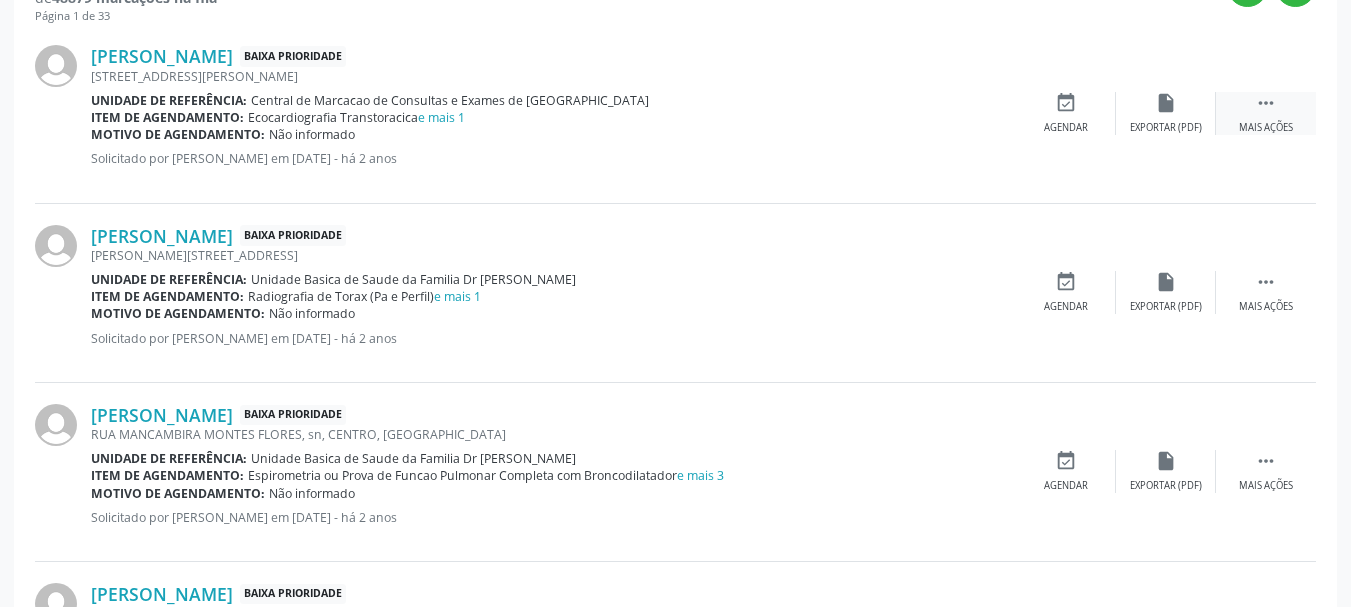 click on "
Mais ações" at bounding box center [1266, 113] 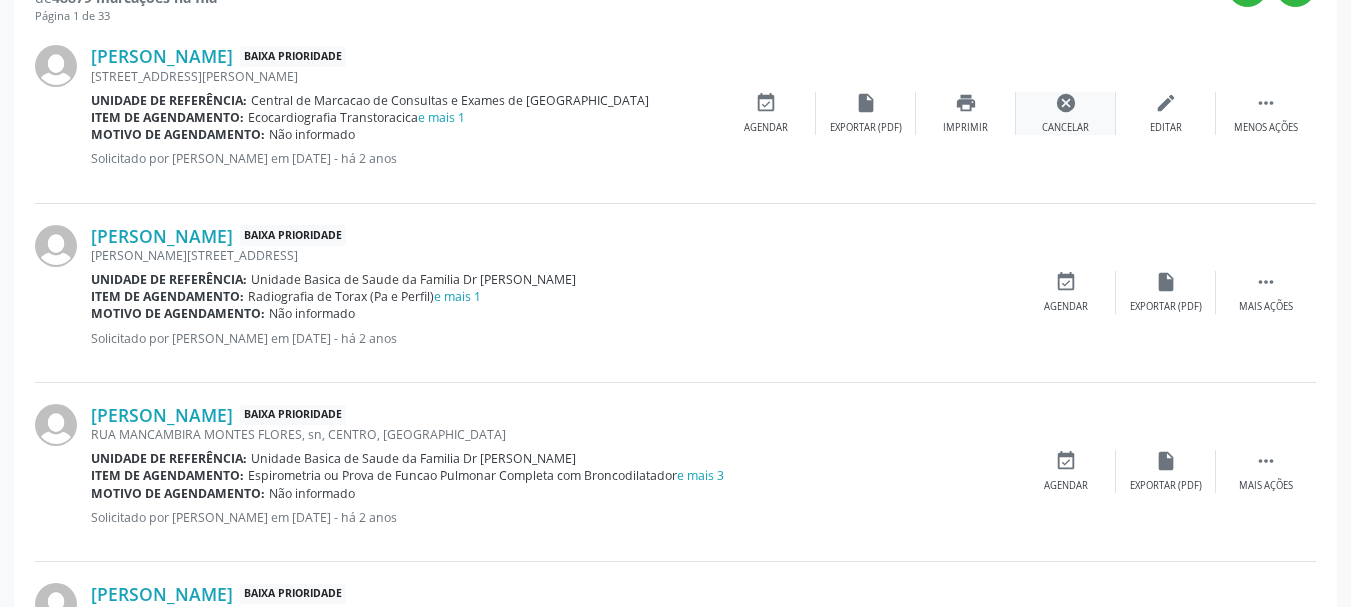 click on "cancel
Cancelar" at bounding box center [1066, 113] 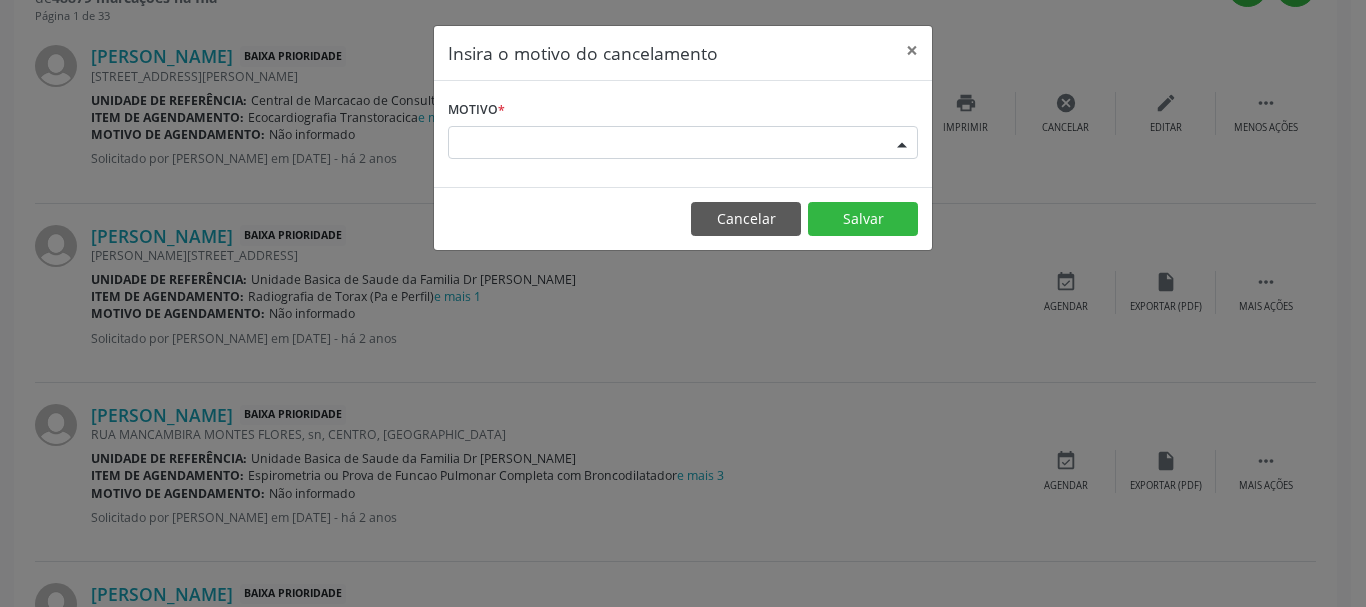 drag, startPoint x: 876, startPoint y: 131, endPoint x: 859, endPoint y: 199, distance: 70.0928 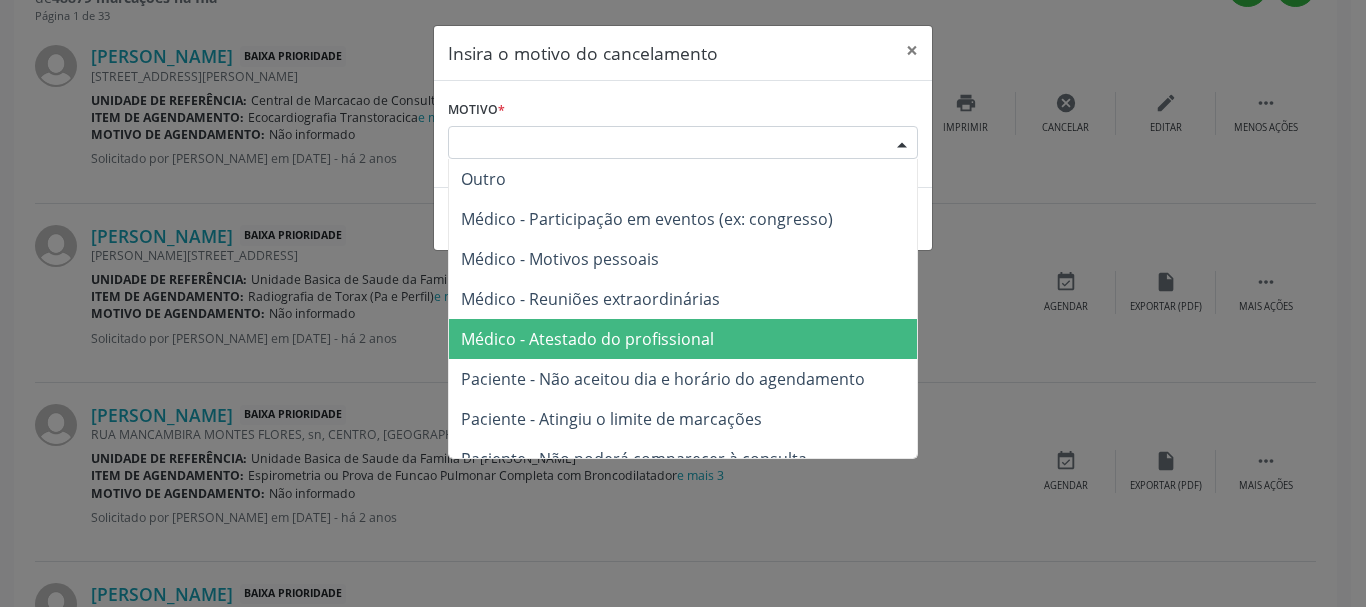 click on "Médico - Atestado do profissional" at bounding box center [683, 339] 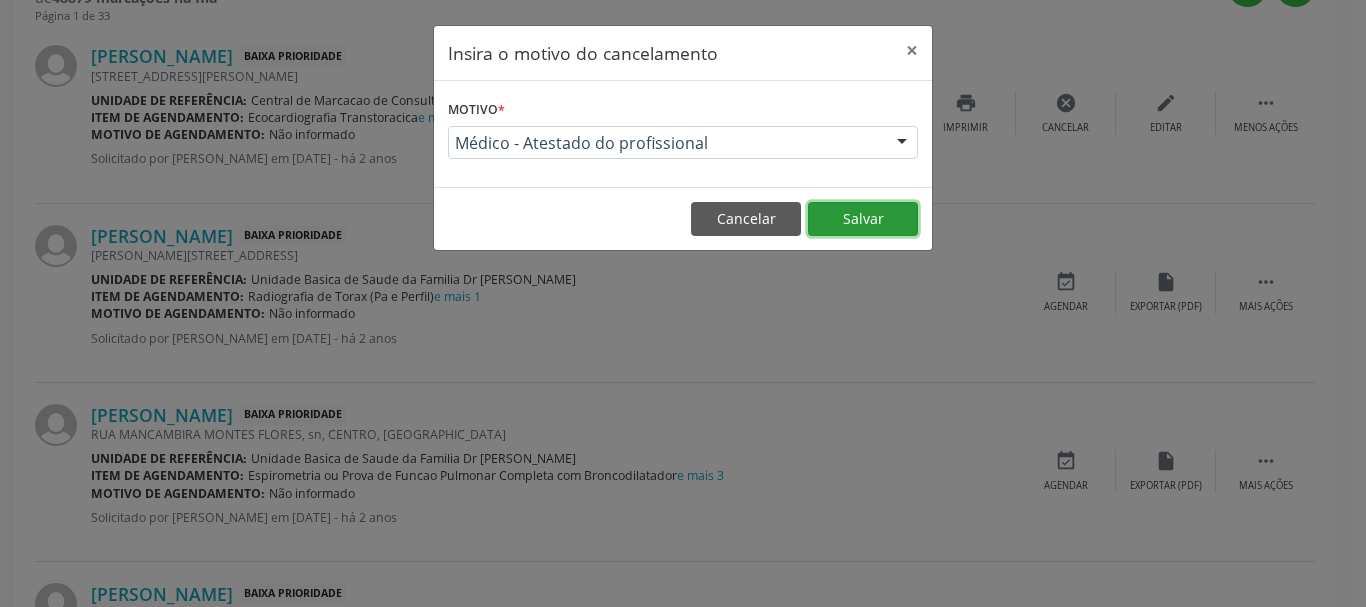 click on "Salvar" at bounding box center (863, 219) 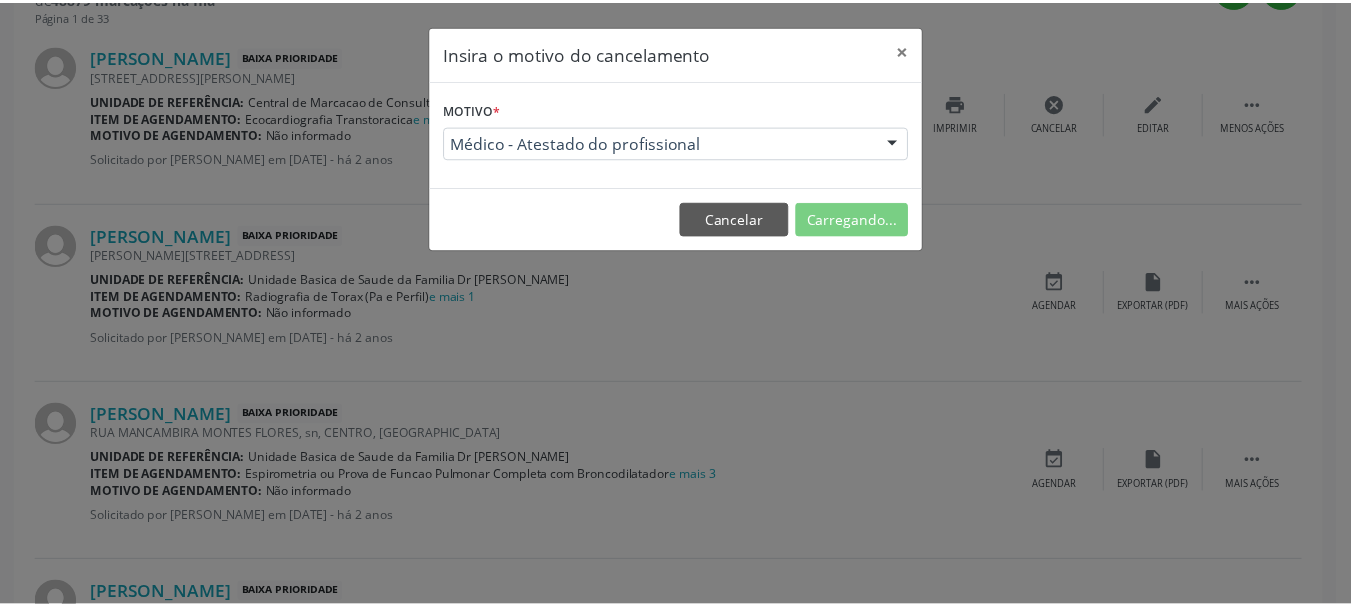 scroll, scrollTop: 238, scrollLeft: 0, axis: vertical 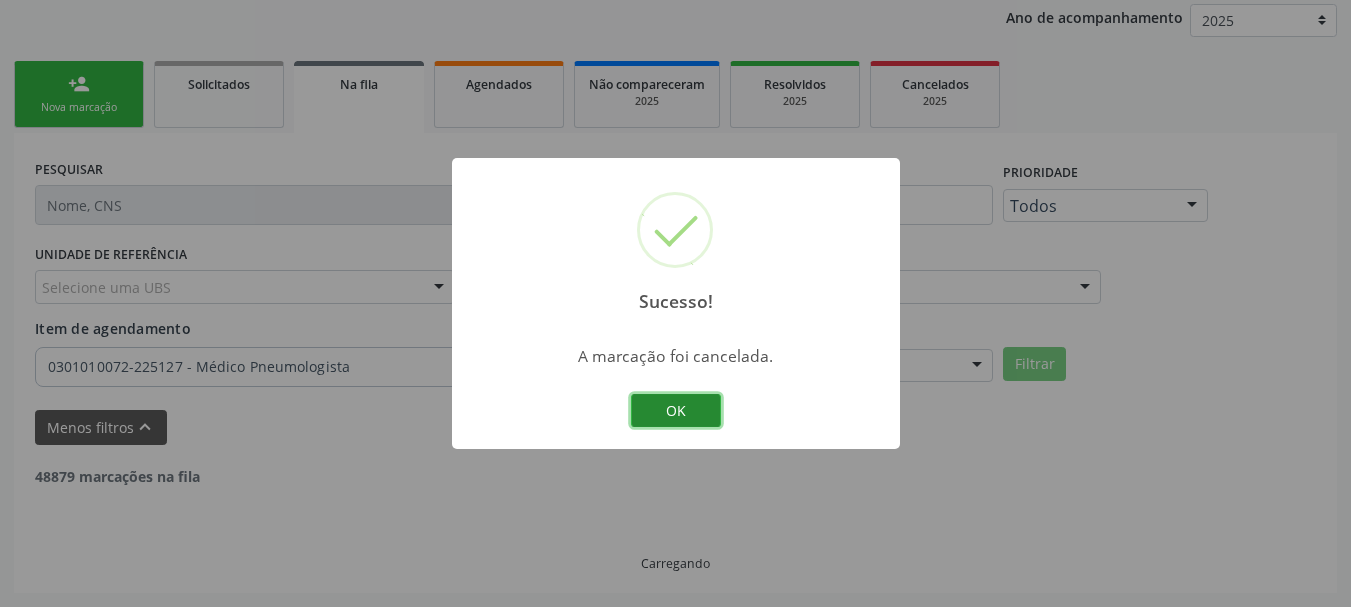 click on "OK" at bounding box center [676, 411] 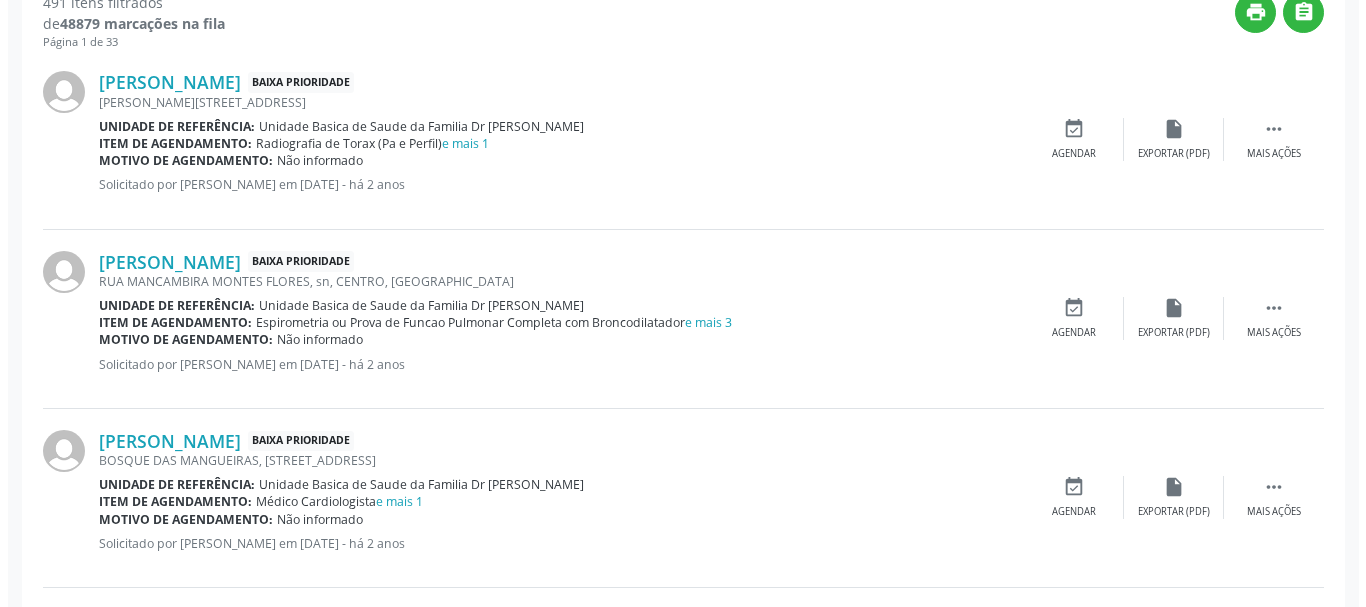 scroll, scrollTop: 738, scrollLeft: 0, axis: vertical 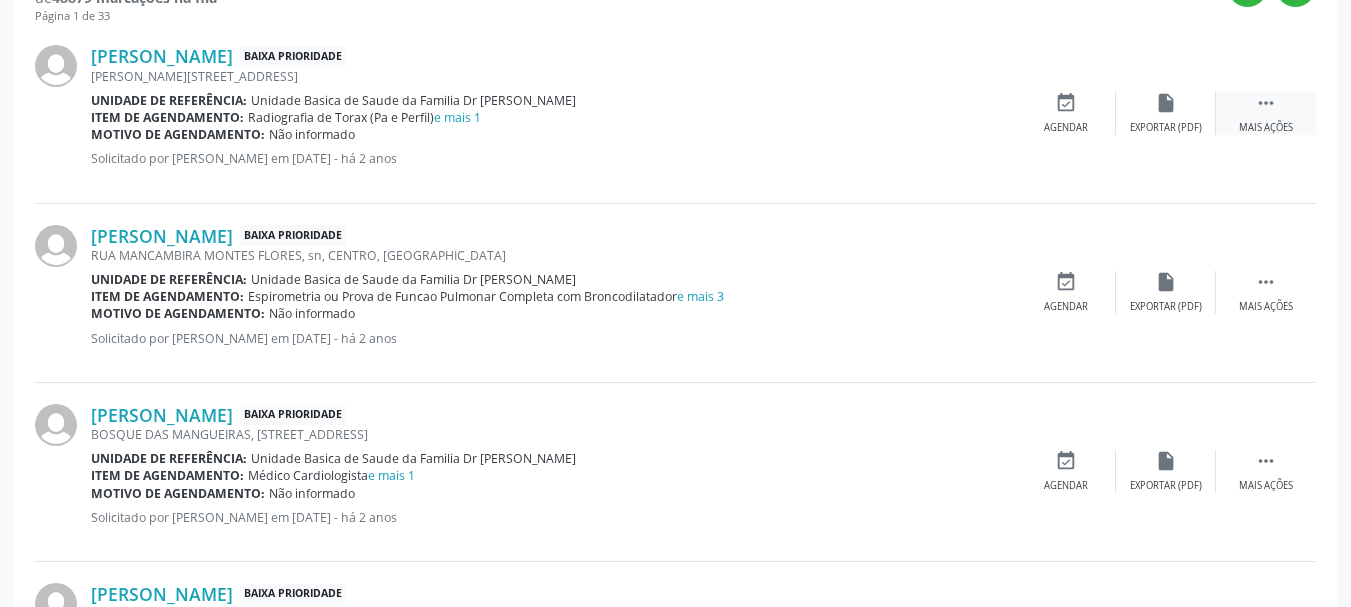click on "
Mais ações" at bounding box center (1266, 113) 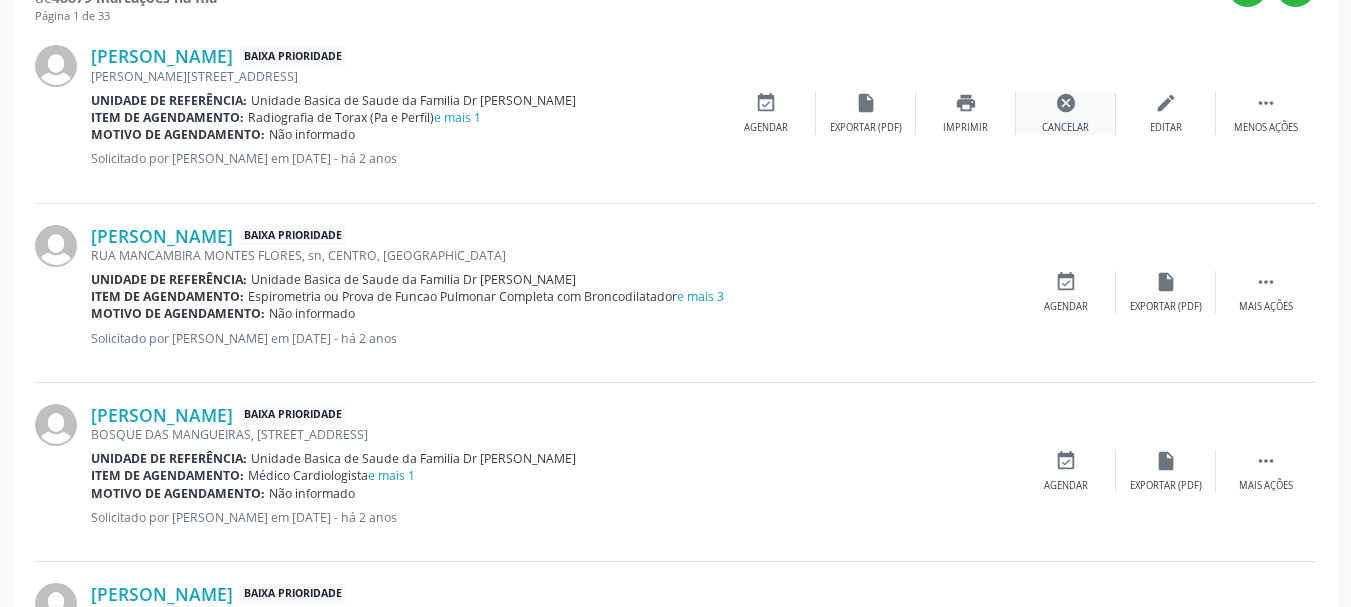 click on "cancel" at bounding box center [1066, 103] 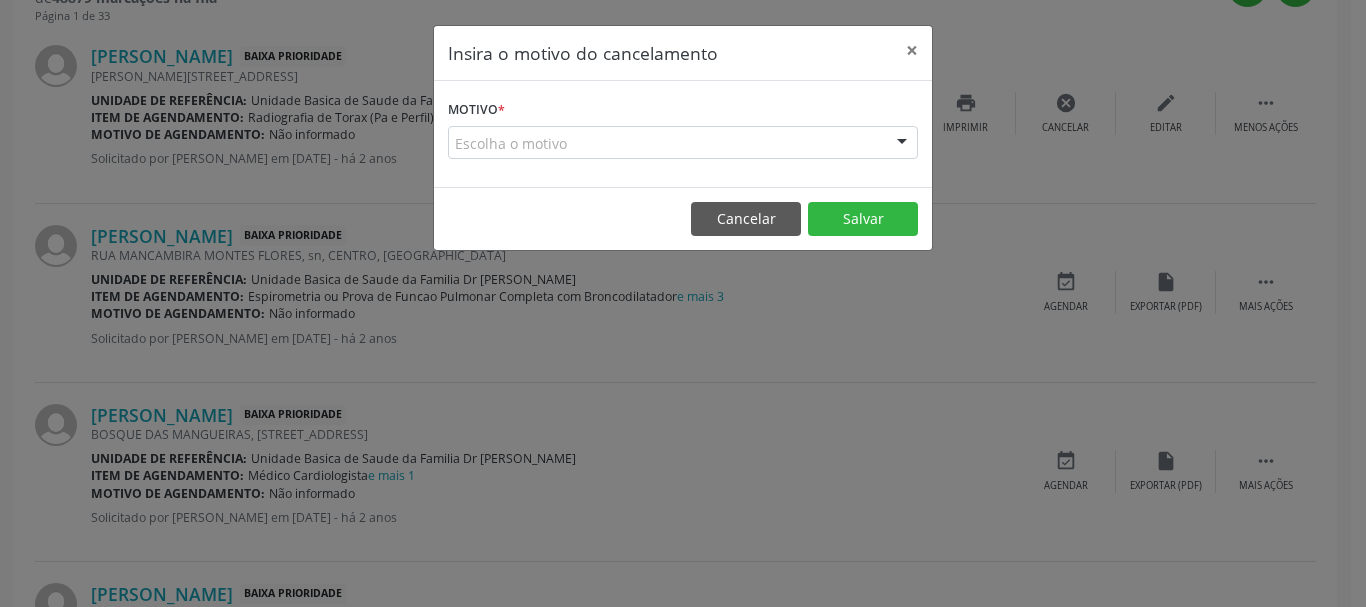 click on "Escolha o motivo" at bounding box center (683, 143) 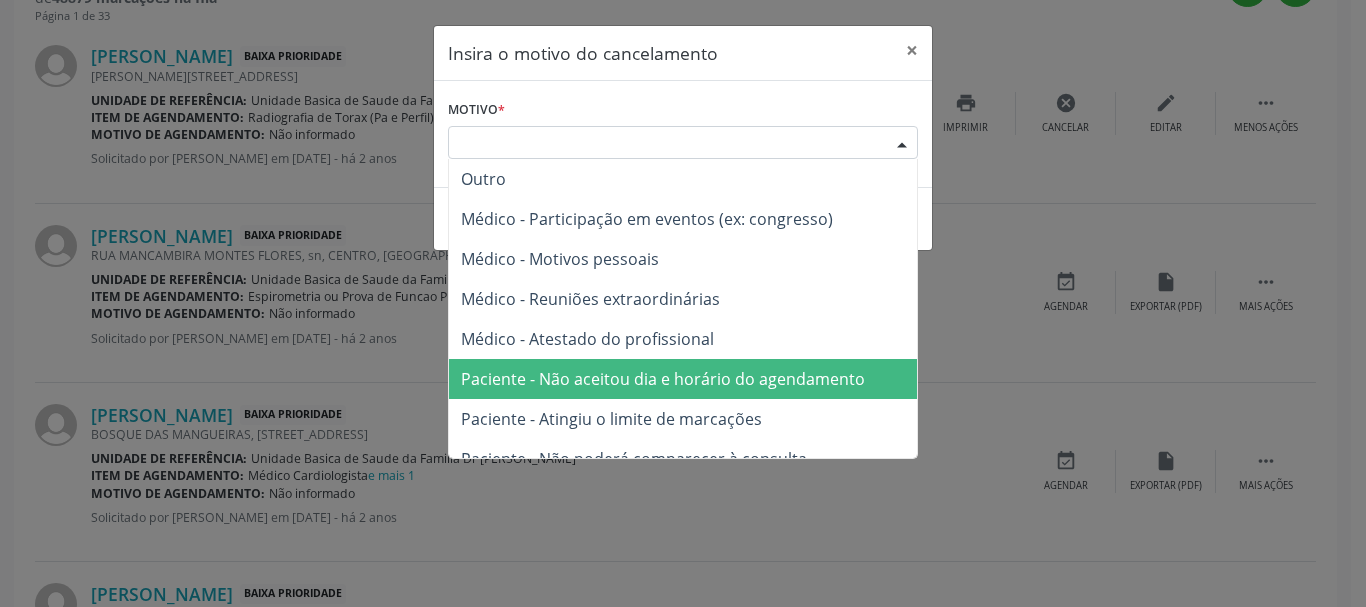 click on "Paciente - Não aceitou dia e horário do agendamento" at bounding box center [663, 379] 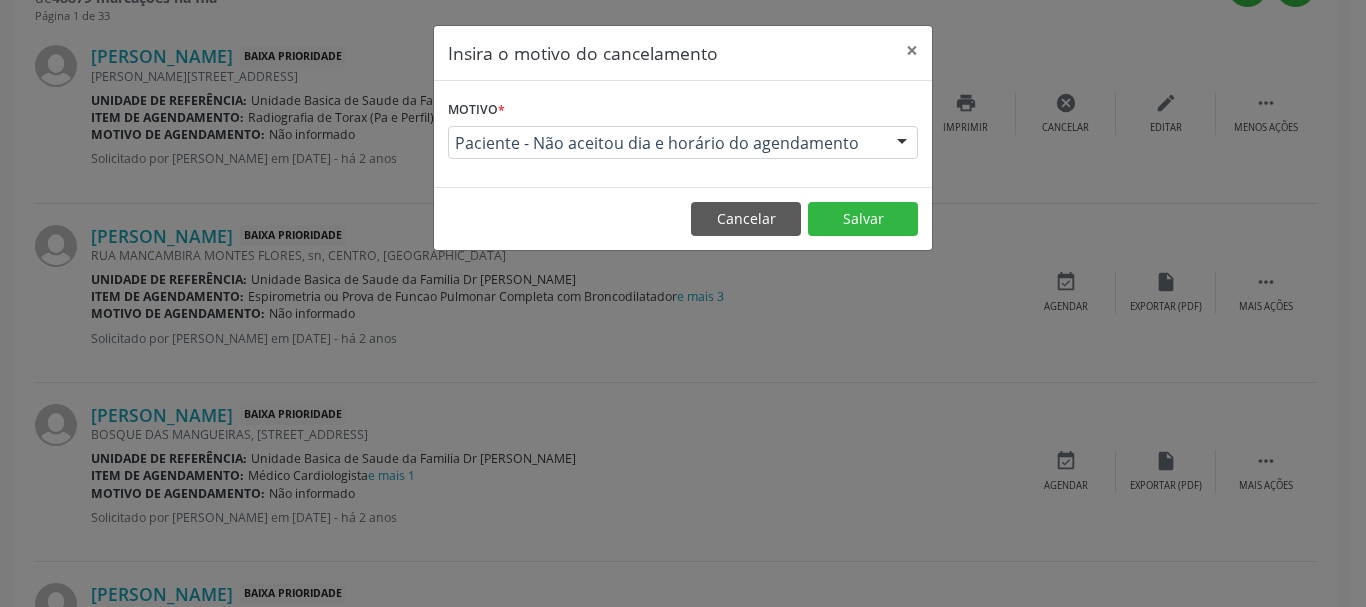 click on "Cancelar Salvar" at bounding box center [683, 218] 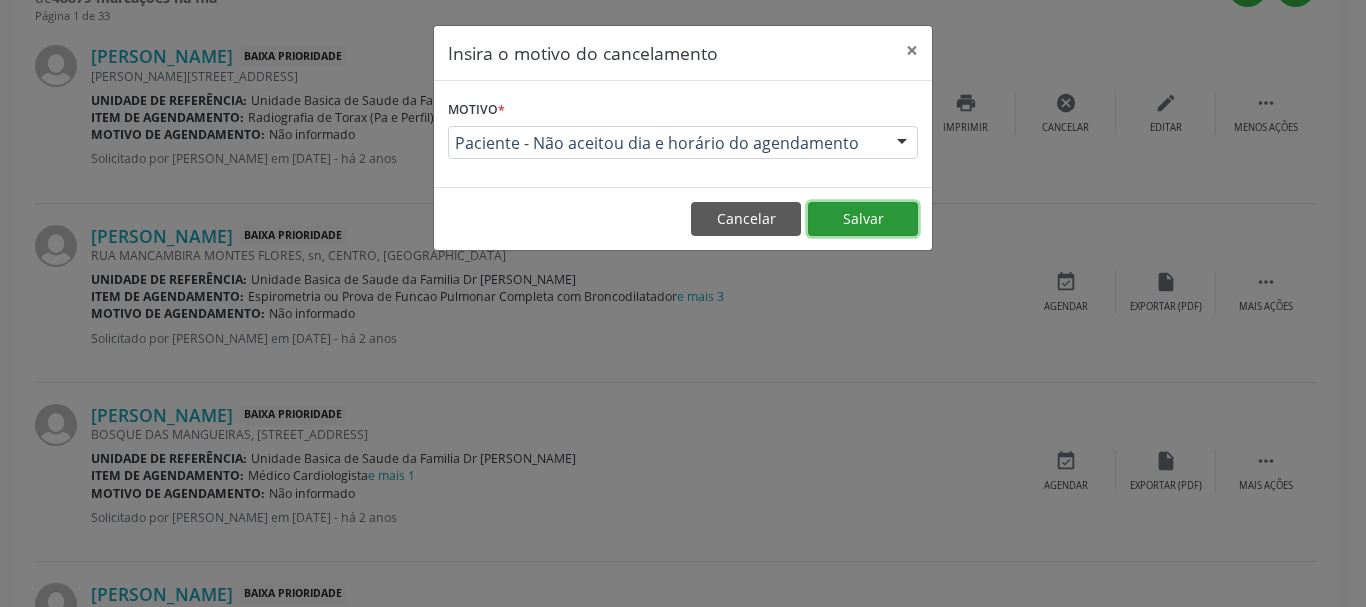 click on "Salvar" at bounding box center [863, 219] 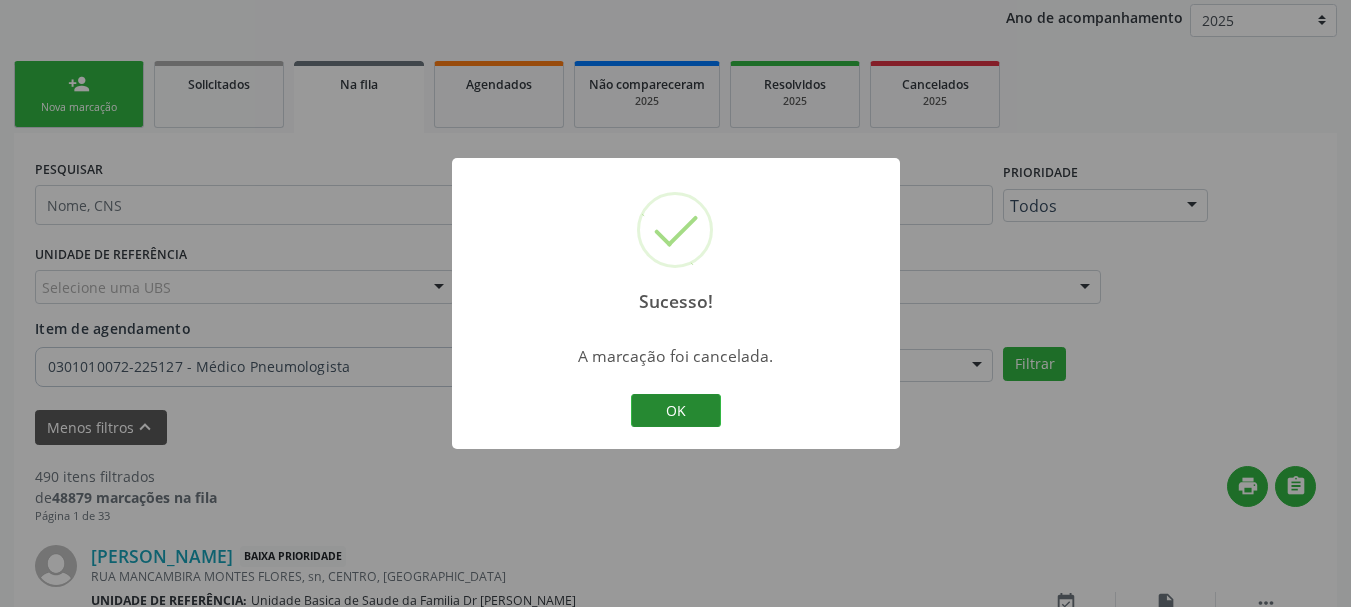 scroll, scrollTop: 738, scrollLeft: 0, axis: vertical 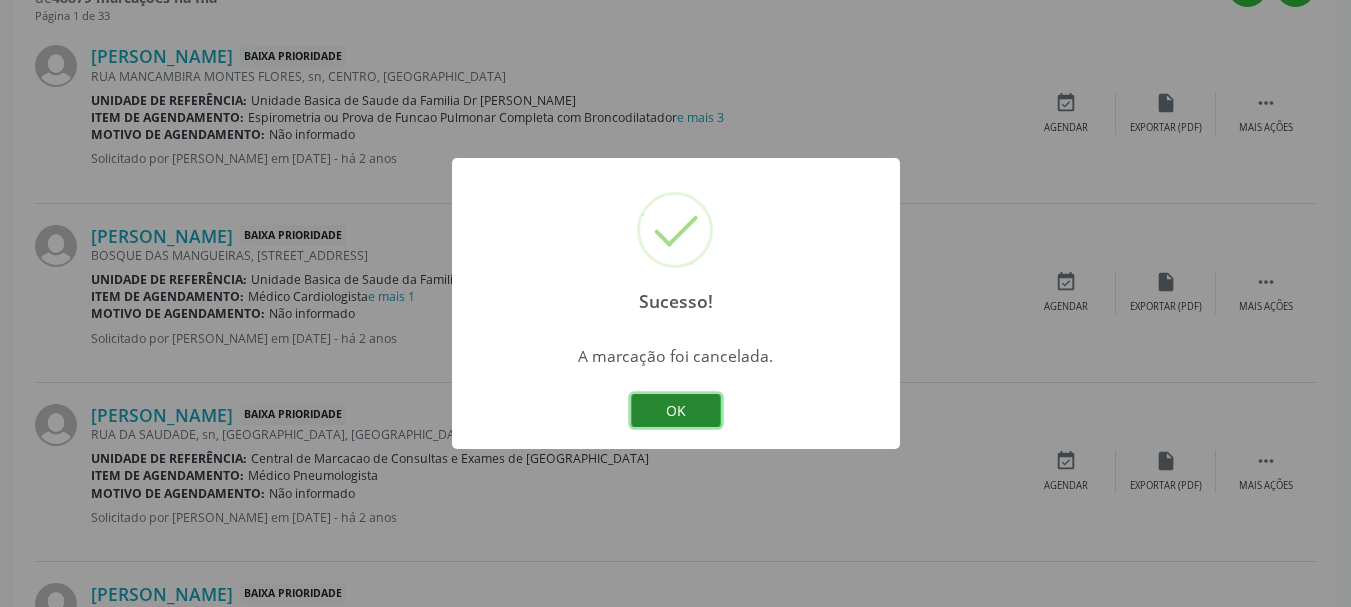 click on "OK" at bounding box center (676, 411) 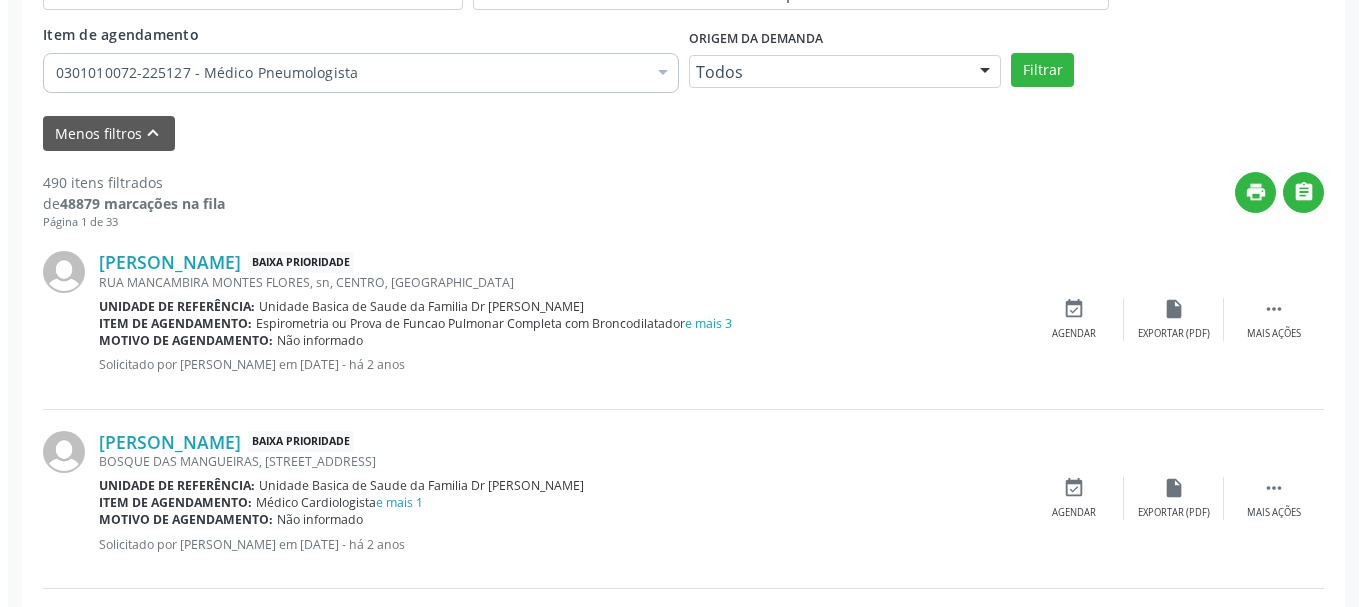 scroll, scrollTop: 538, scrollLeft: 0, axis: vertical 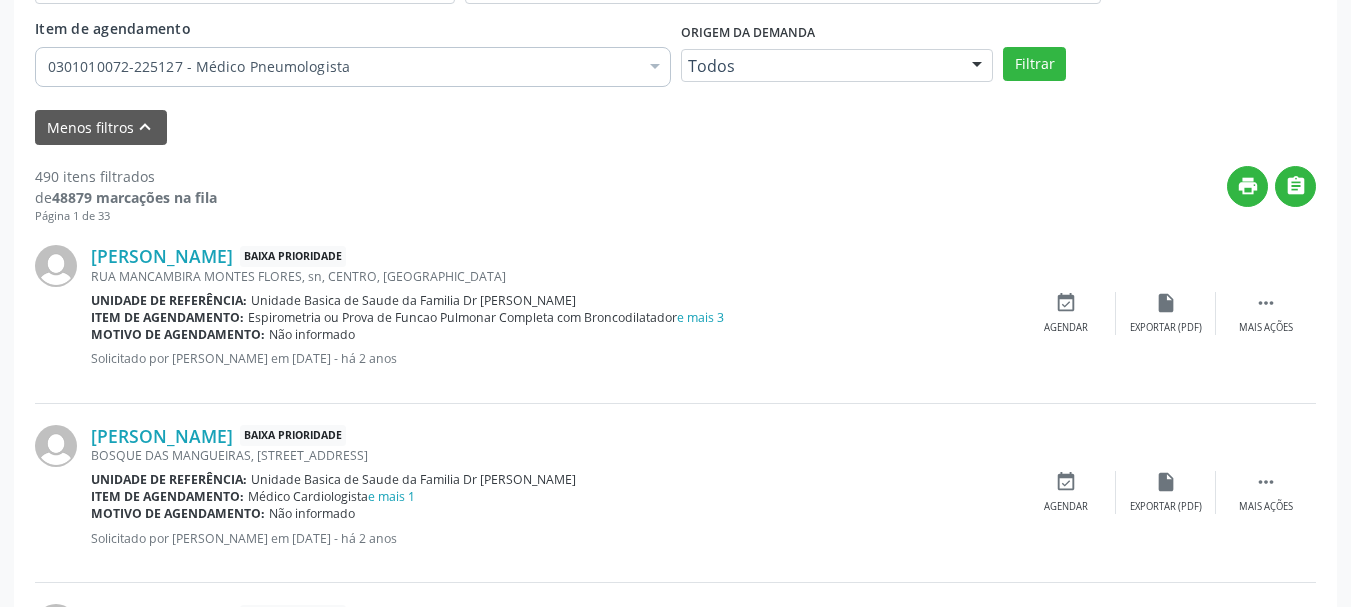 click on "[PERSON_NAME]
Baixa Prioridade
RUA [GEOGRAPHIC_DATA], sn, CENTRO, [GEOGRAPHIC_DATA]
Unidade de referência:
Unidade Basica de Saude da Familia Dr [PERSON_NAME]
Item de agendamento:
Espirometria ou Prova de Funcao Pulmonar Completa com Broncodilatador
e mais 3
Motivo de agendamento:
Não informado
Solicitado por [PERSON_NAME] em [DATE] - há 2 anos

Mais ações
insert_drive_file
Exportar (PDF)
event_available
Agendar" at bounding box center (675, 313) 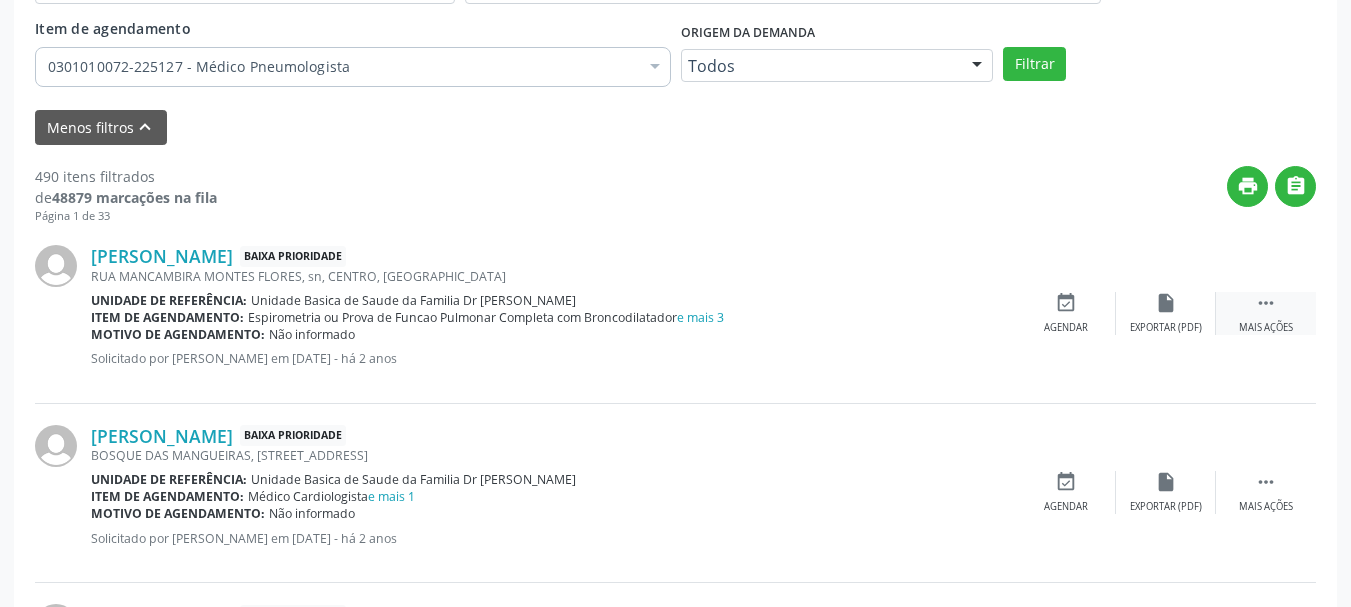 click on "
Mais ações" at bounding box center [1266, 313] 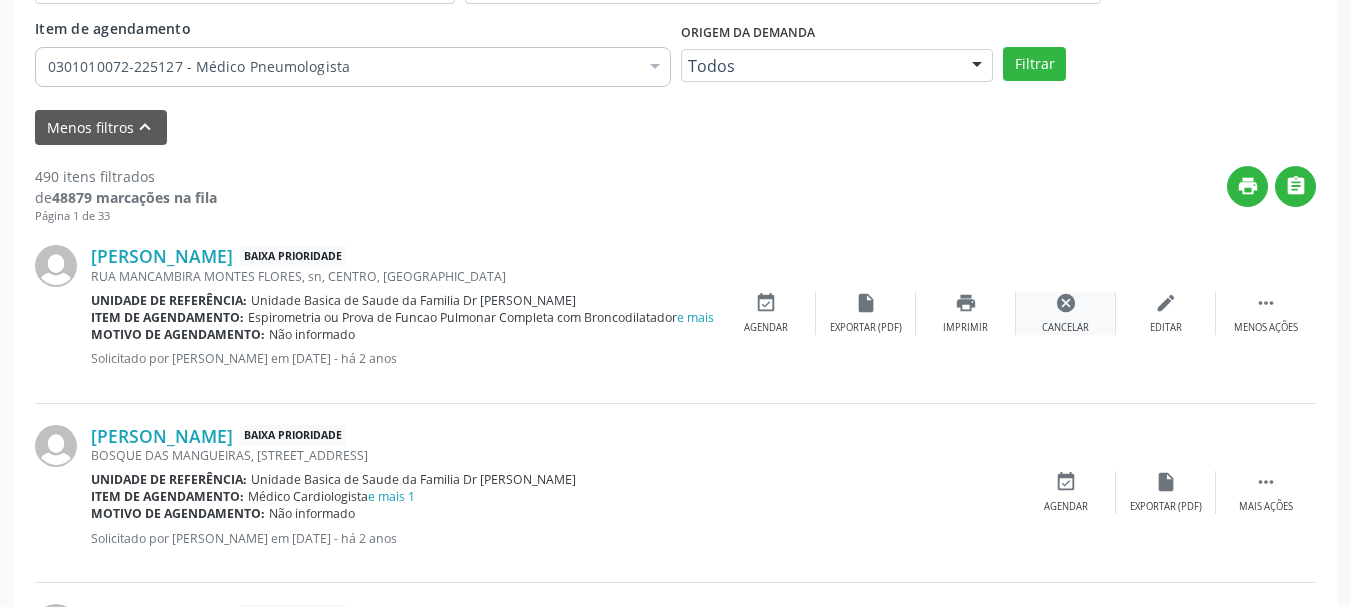 click on "Cancelar" at bounding box center (1065, 328) 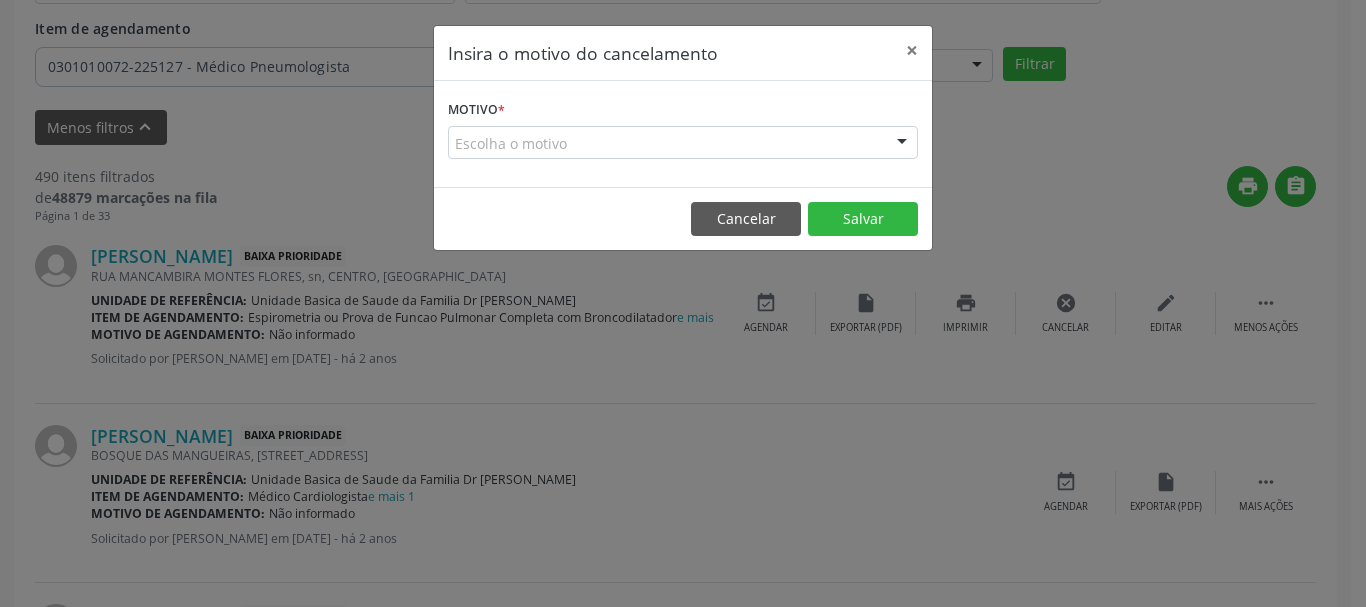 click on "Escolha o motivo" at bounding box center (683, 143) 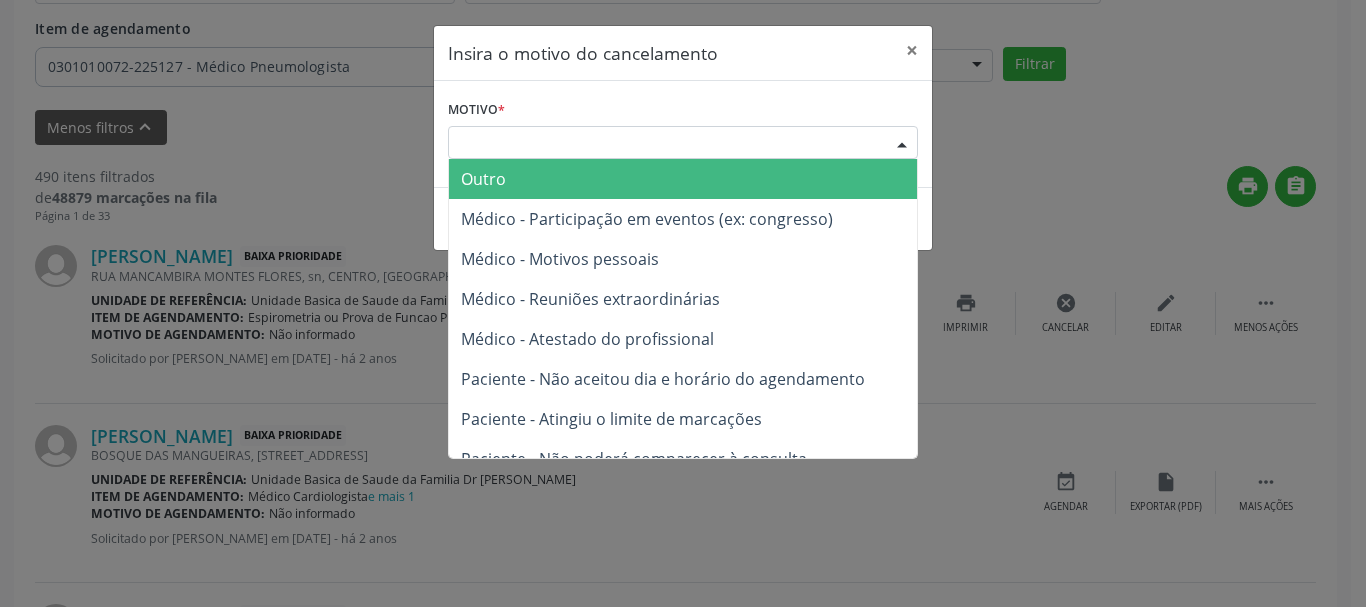 click at bounding box center (902, 144) 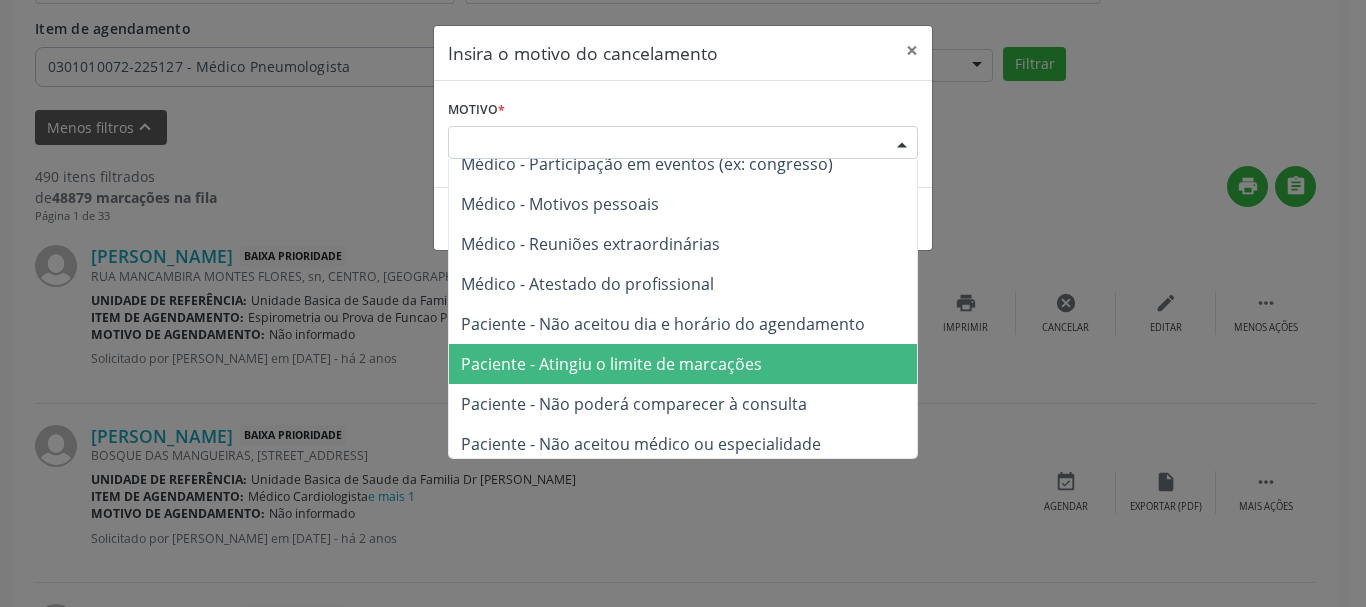 scroll, scrollTop: 101, scrollLeft: 0, axis: vertical 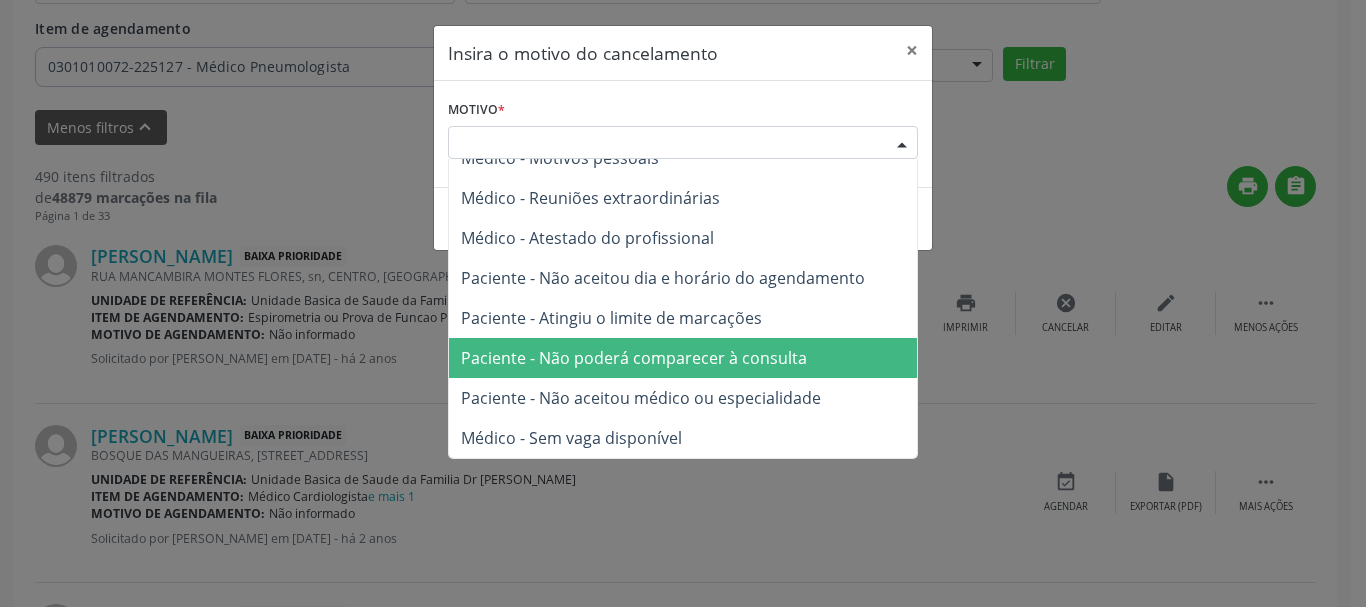 click on "Paciente - Não poderá comparecer à consulta" at bounding box center [683, 358] 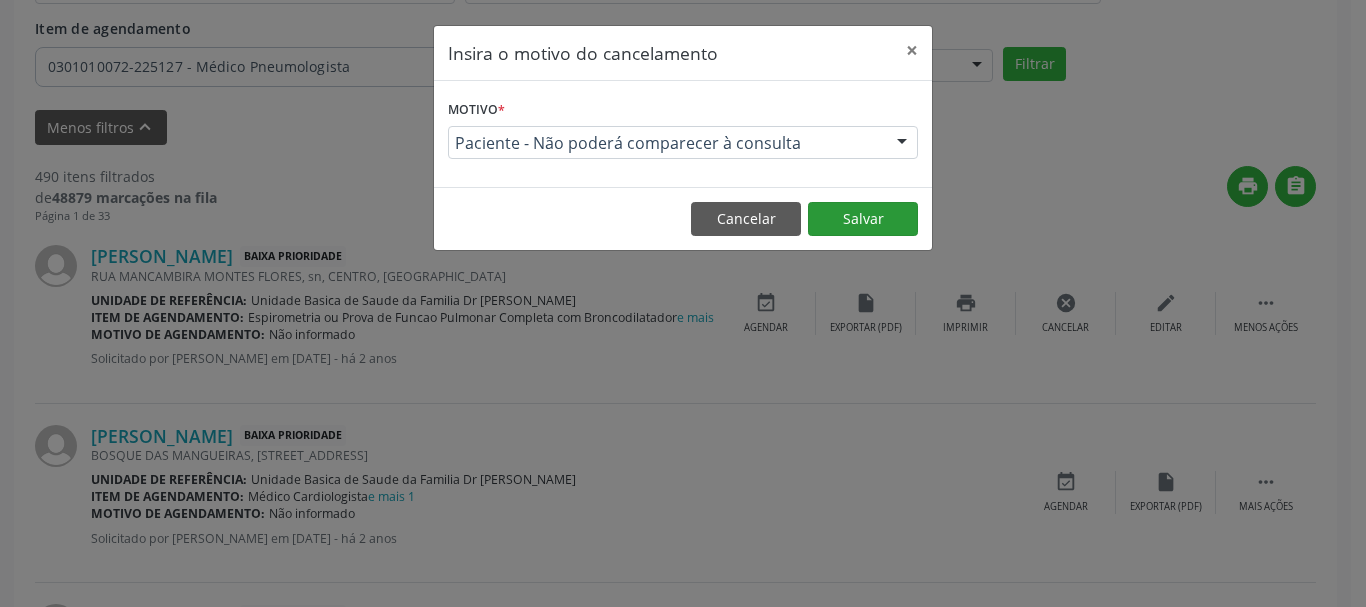 drag, startPoint x: 897, startPoint y: 242, endPoint x: 901, endPoint y: 221, distance: 21.377558 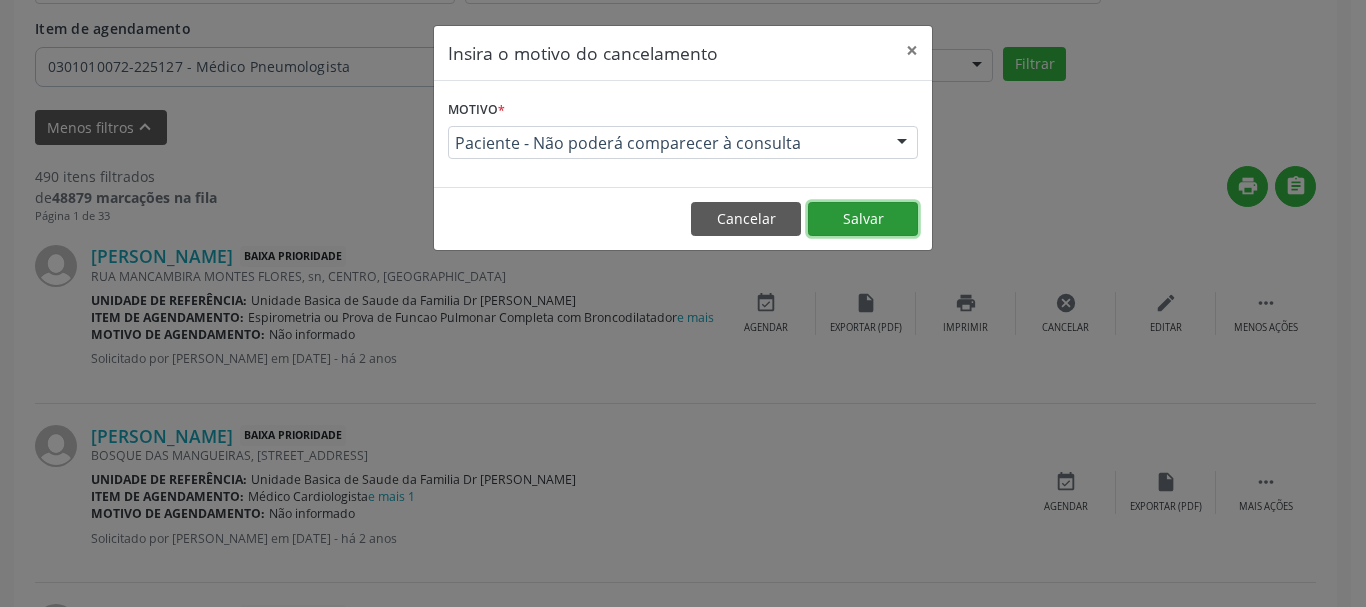 click on "Salvar" at bounding box center [863, 219] 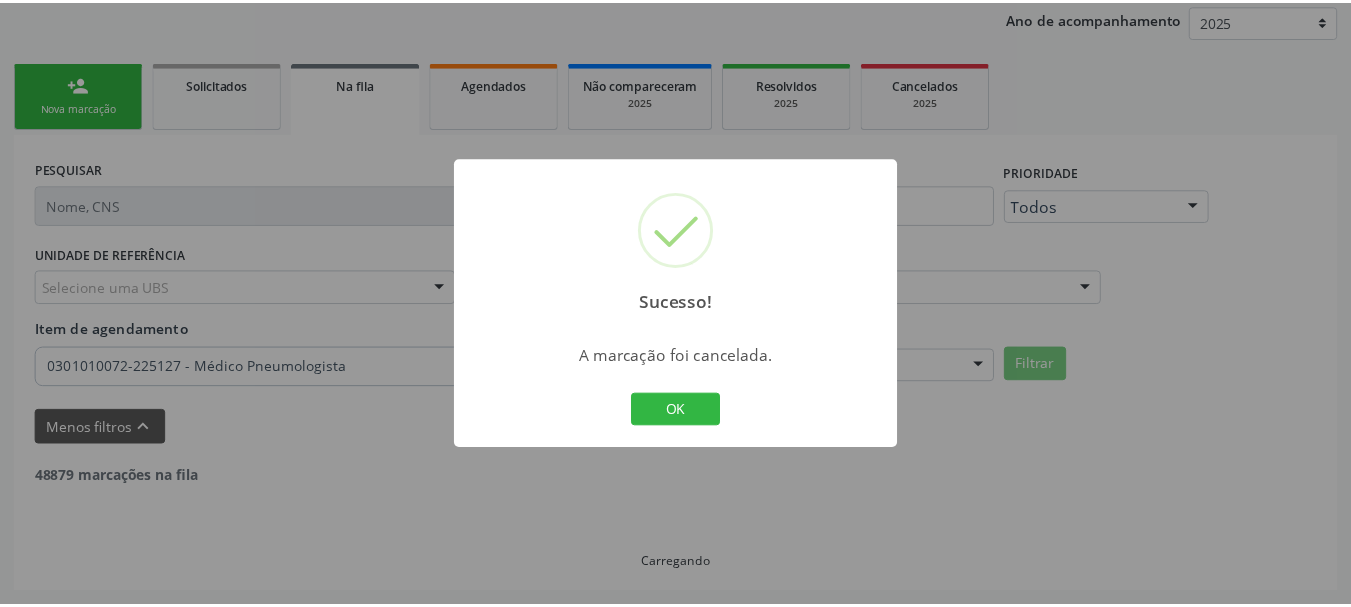 scroll, scrollTop: 238, scrollLeft: 0, axis: vertical 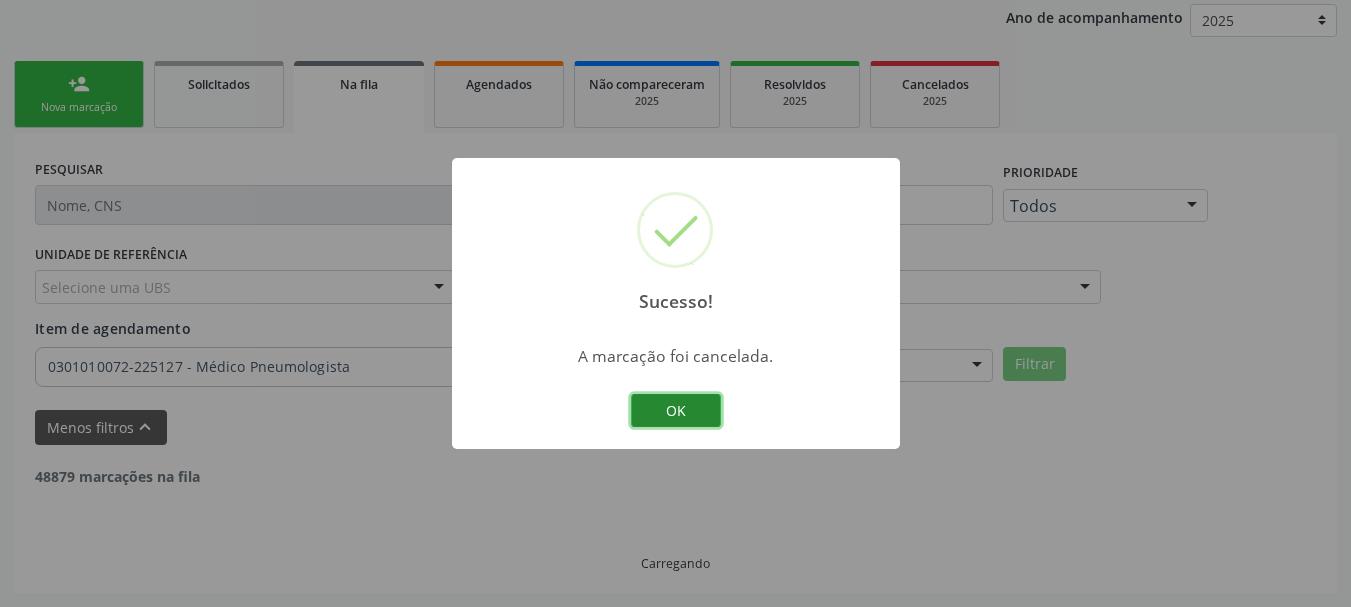 click on "OK" at bounding box center [676, 411] 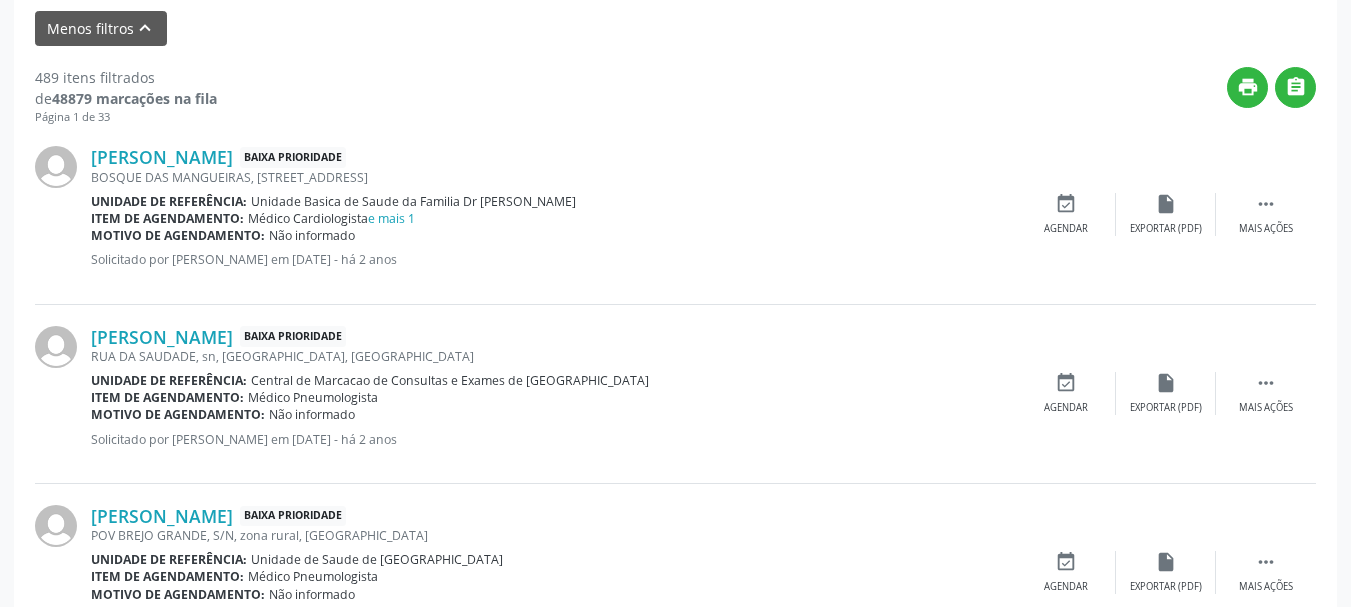 scroll, scrollTop: 638, scrollLeft: 0, axis: vertical 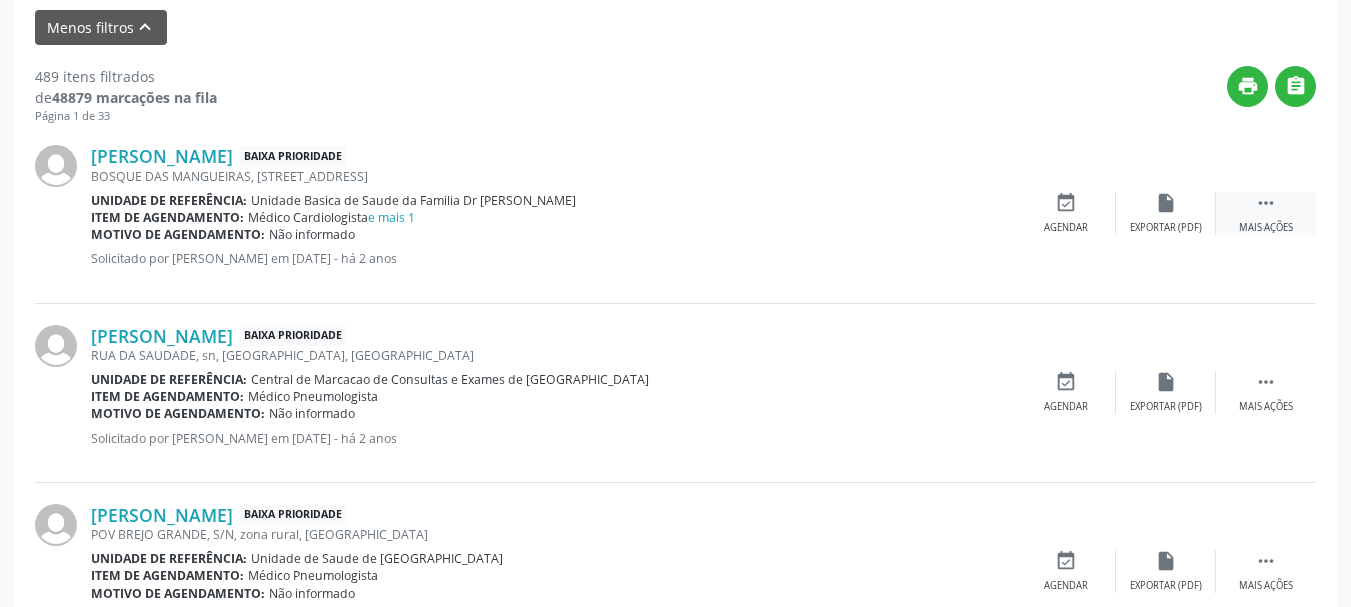 click on "" at bounding box center [1266, 203] 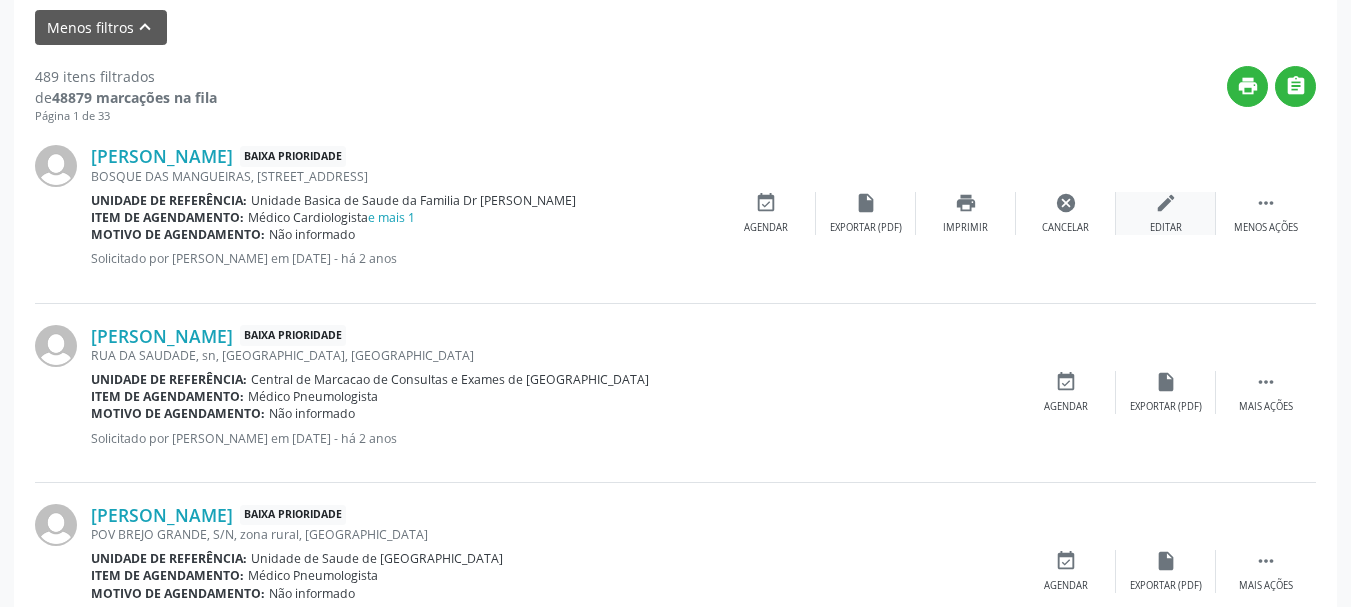 click on "edit
Editar" at bounding box center (1166, 213) 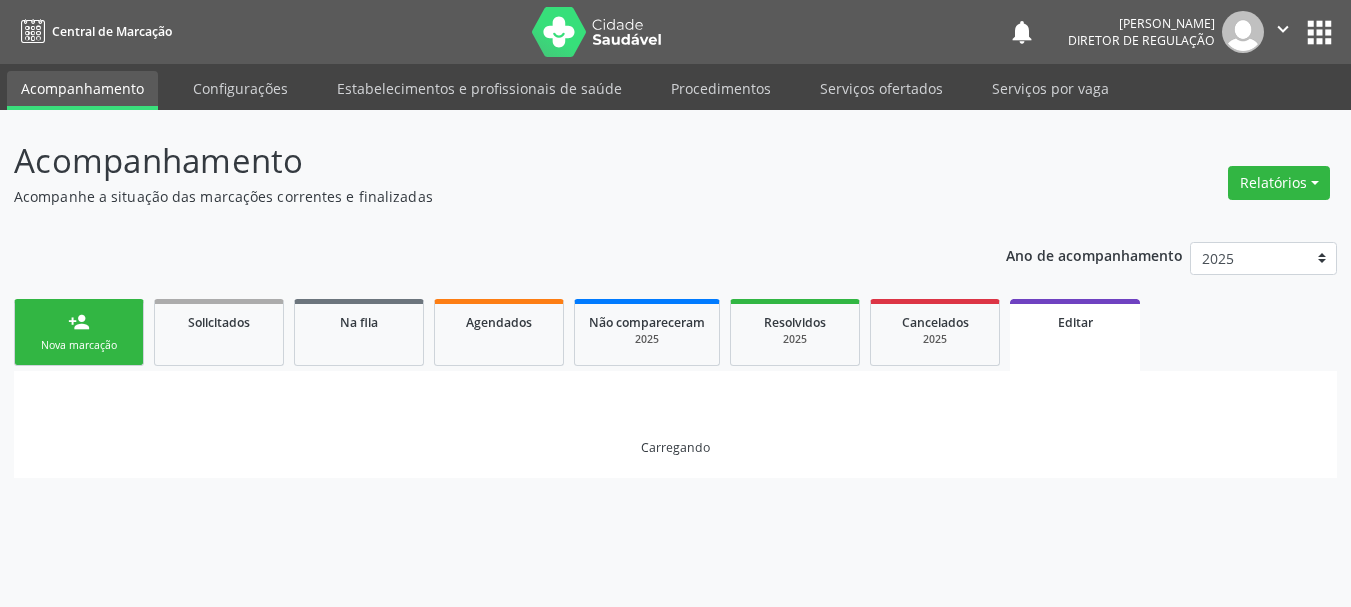 scroll, scrollTop: 0, scrollLeft: 0, axis: both 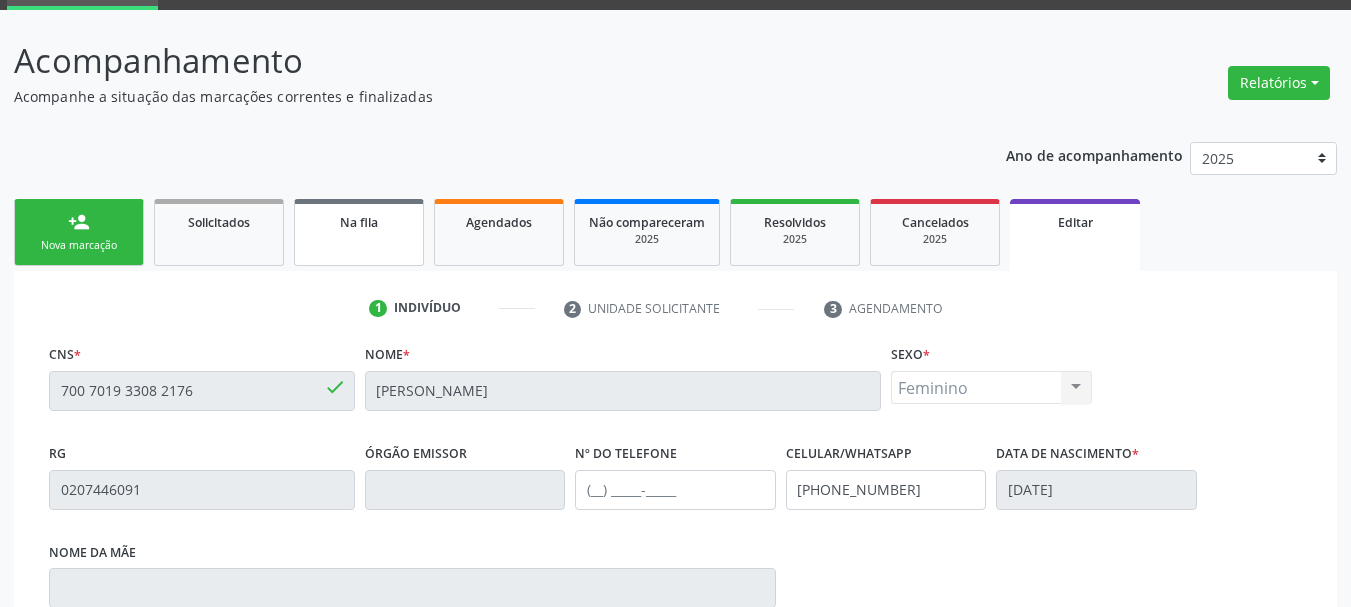 click on "Na fila" at bounding box center [359, 232] 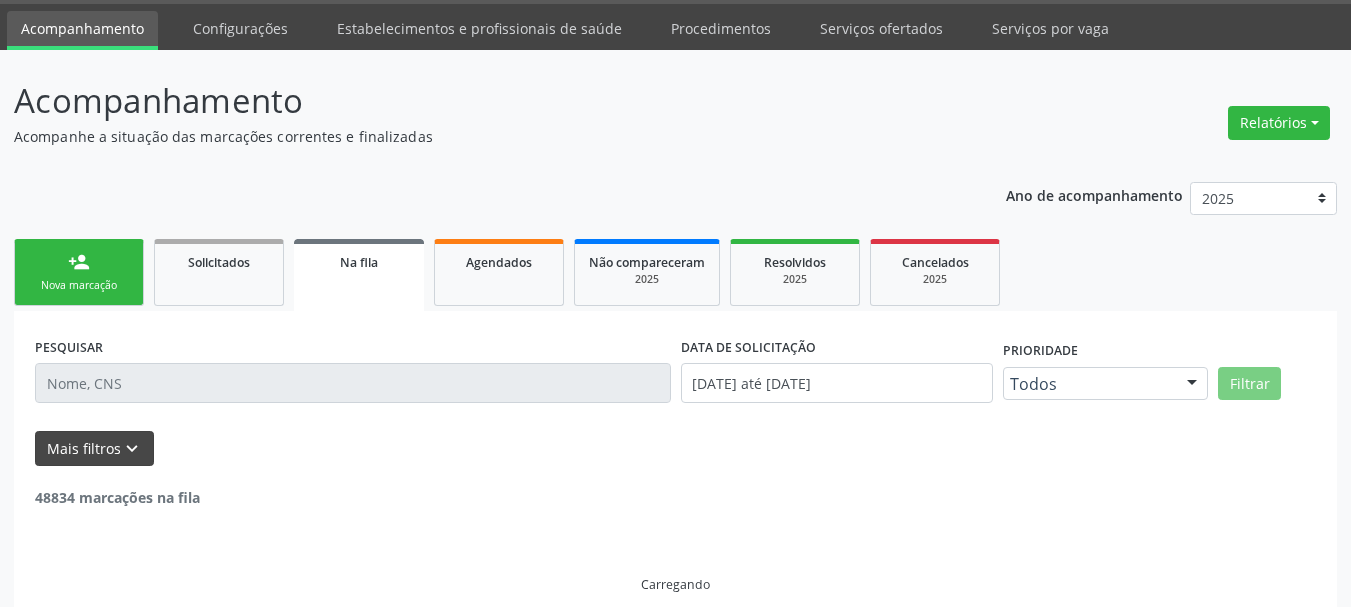 scroll, scrollTop: 81, scrollLeft: 0, axis: vertical 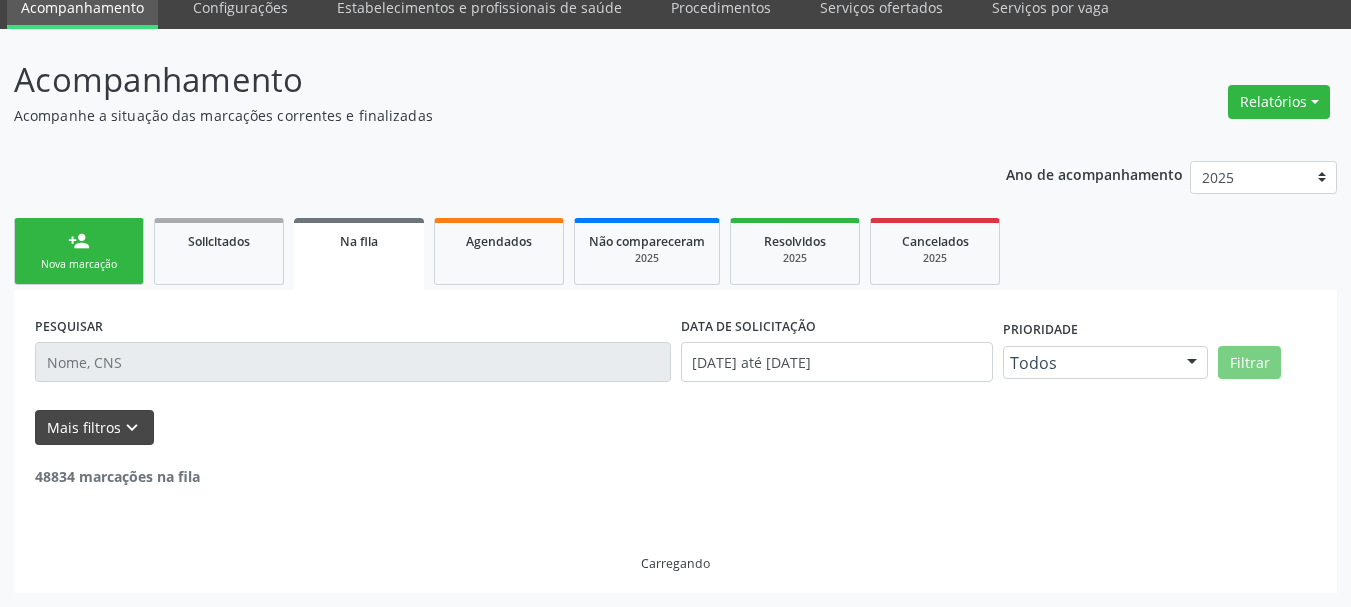 click on "48834 marcações na fila" at bounding box center (675, 466) 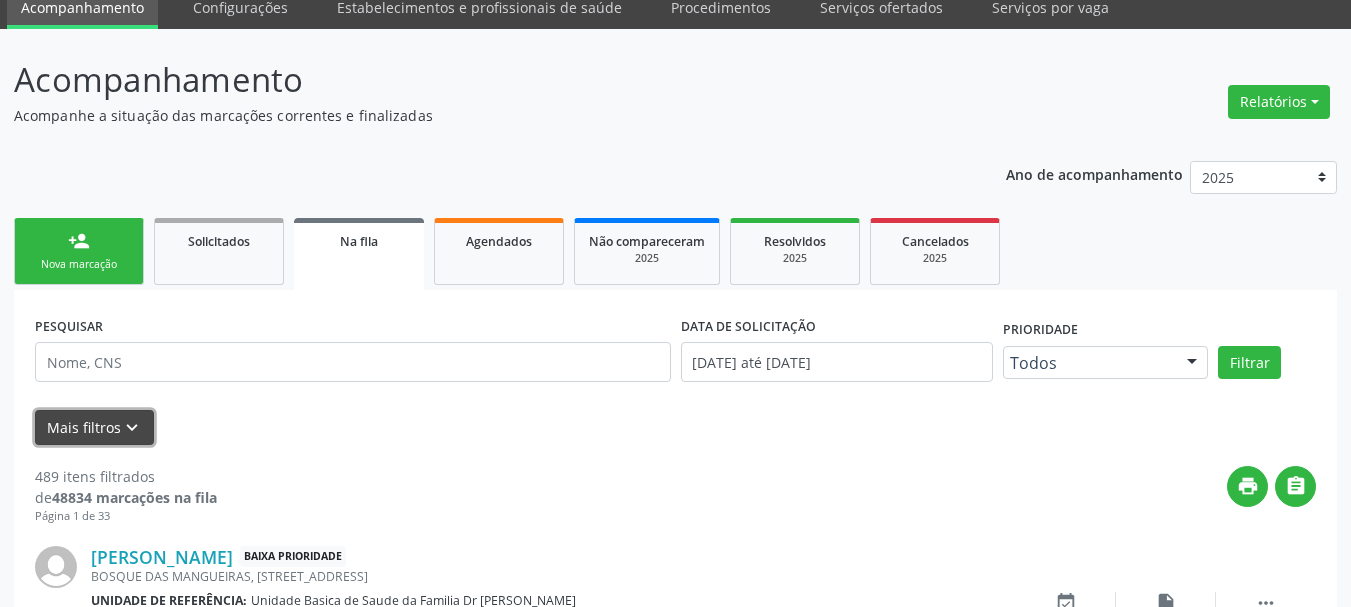 click on "Mais filtros
keyboard_arrow_down" at bounding box center [94, 427] 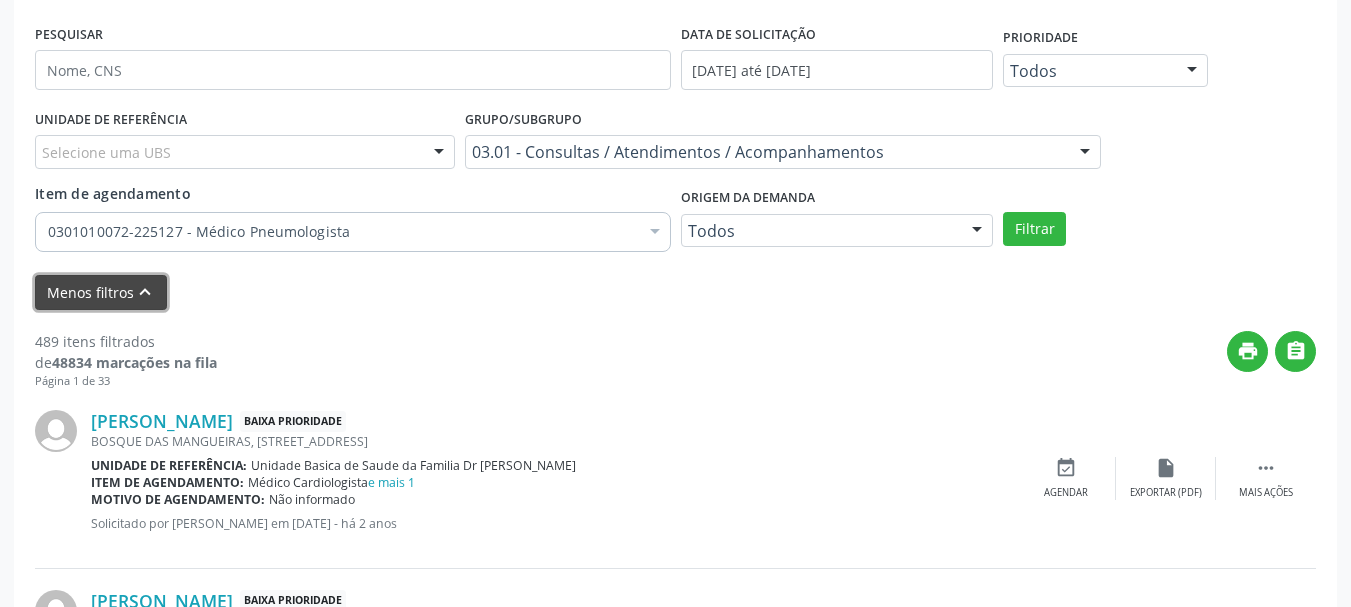 scroll, scrollTop: 381, scrollLeft: 0, axis: vertical 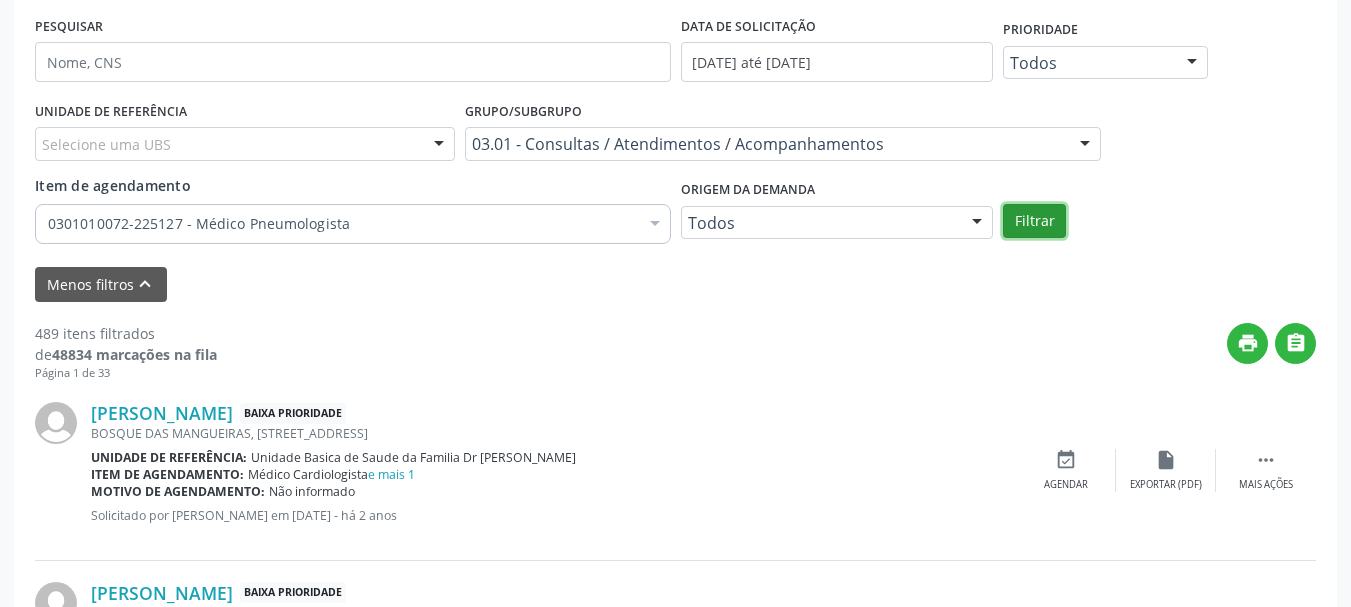 click on "Filtrar" at bounding box center [1034, 221] 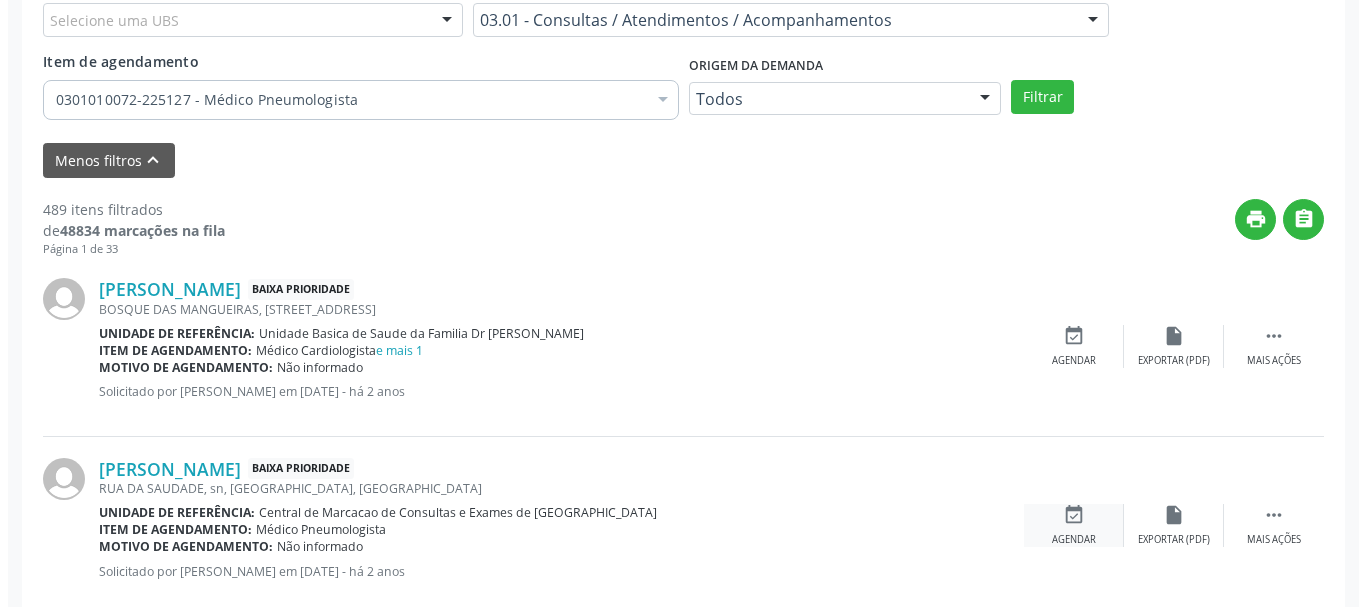 scroll, scrollTop: 681, scrollLeft: 0, axis: vertical 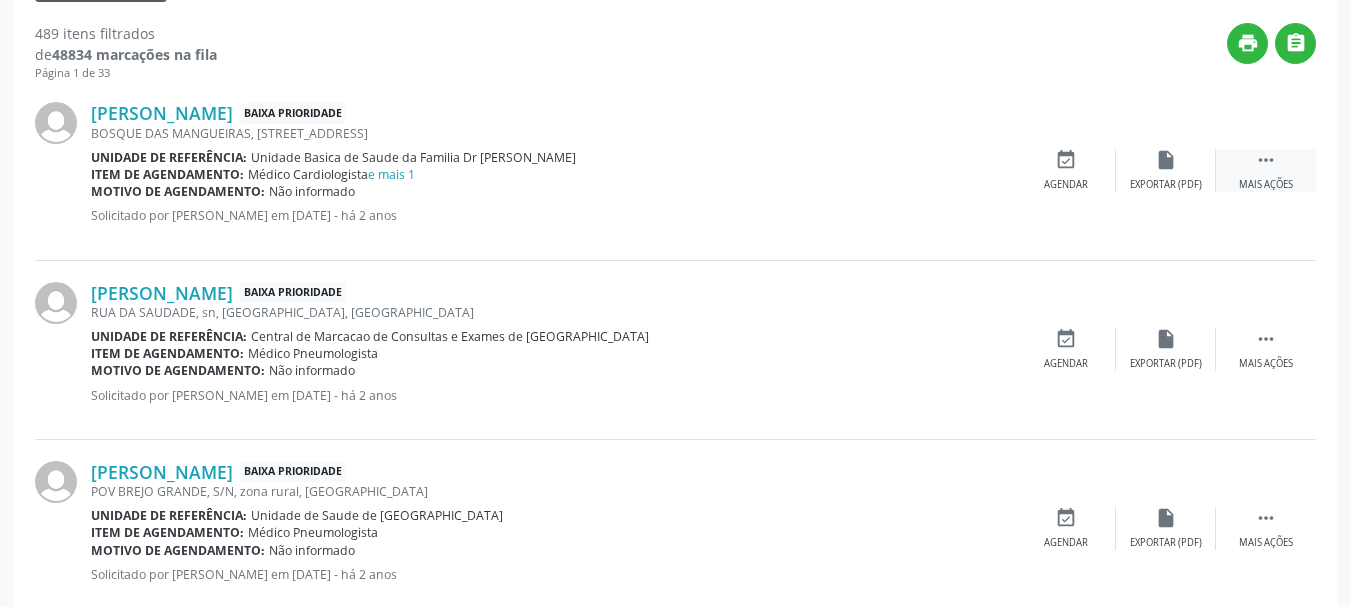 drag, startPoint x: 1221, startPoint y: 158, endPoint x: 1239, endPoint y: 158, distance: 18 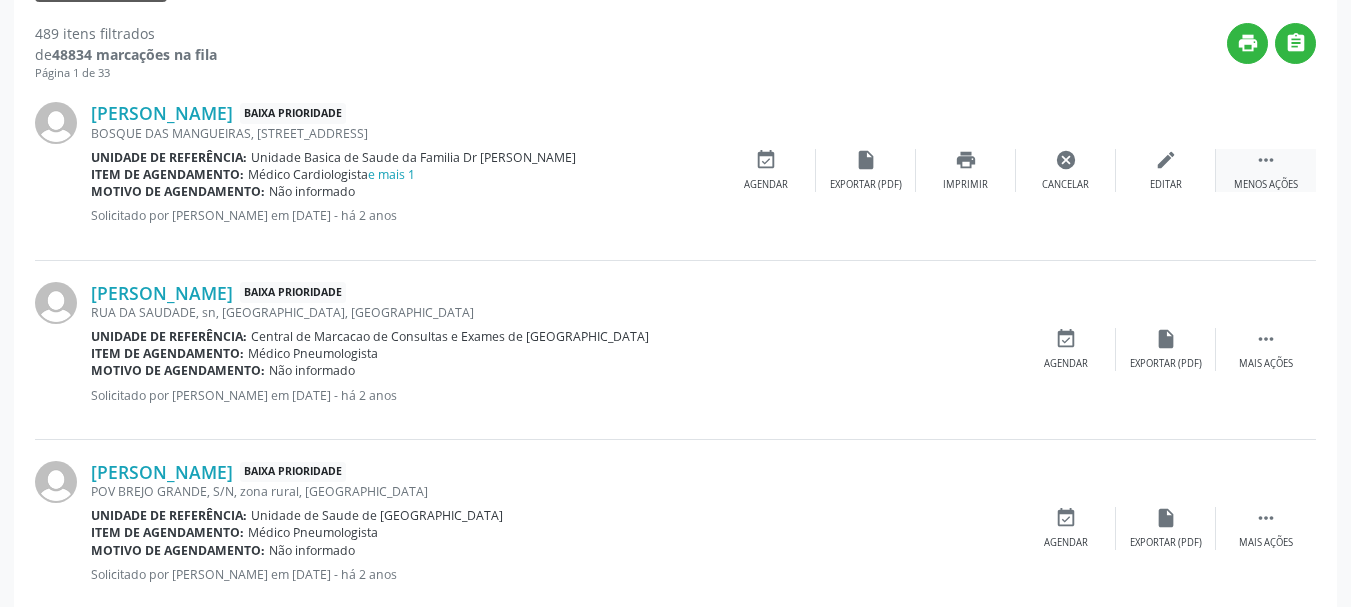 click on "
Menos ações" at bounding box center [1266, 170] 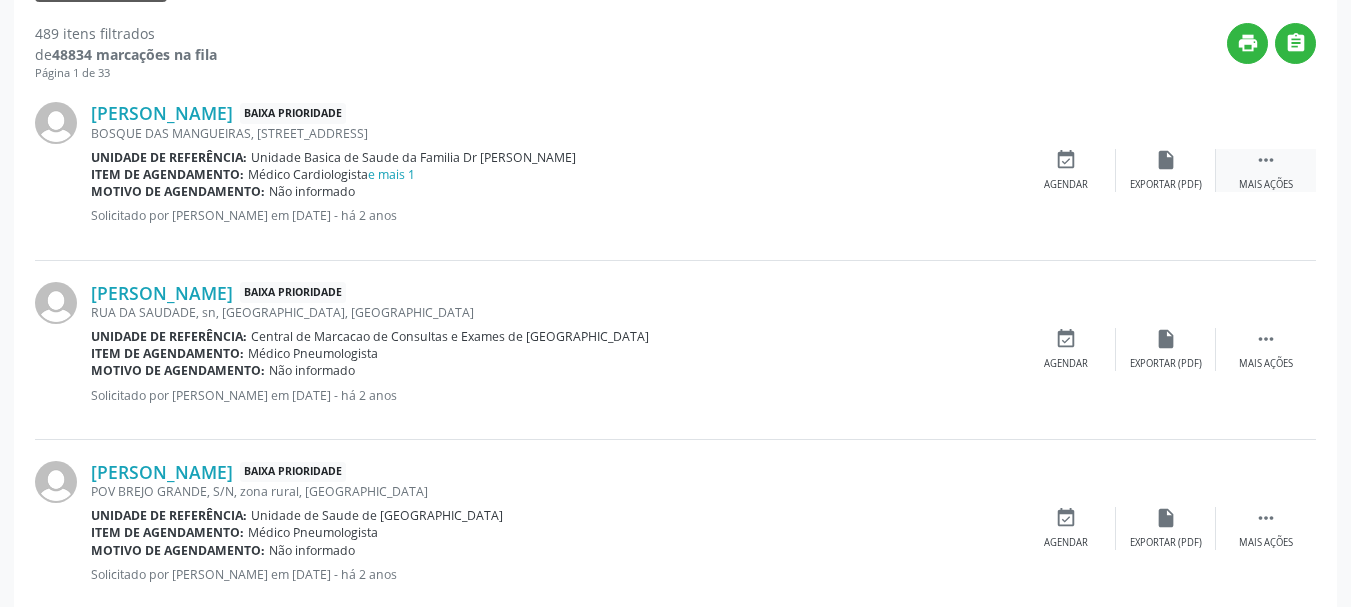 click on "
Mais ações" at bounding box center [1266, 170] 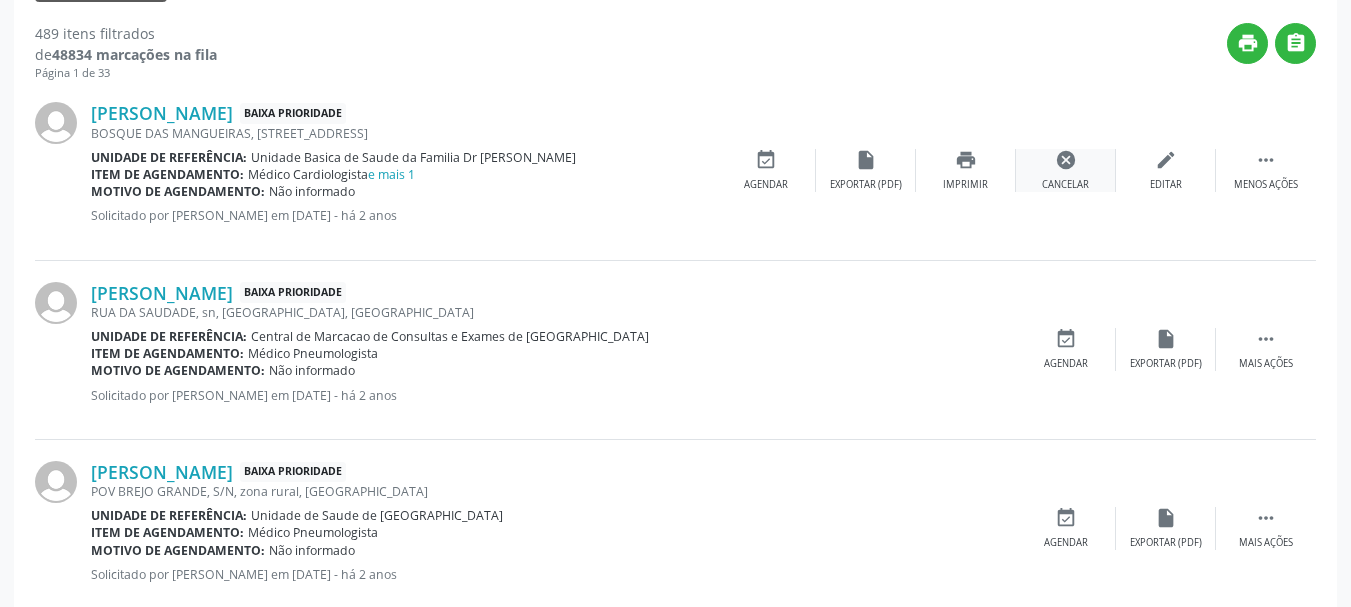 click on "cancel
Cancelar" at bounding box center [1066, 170] 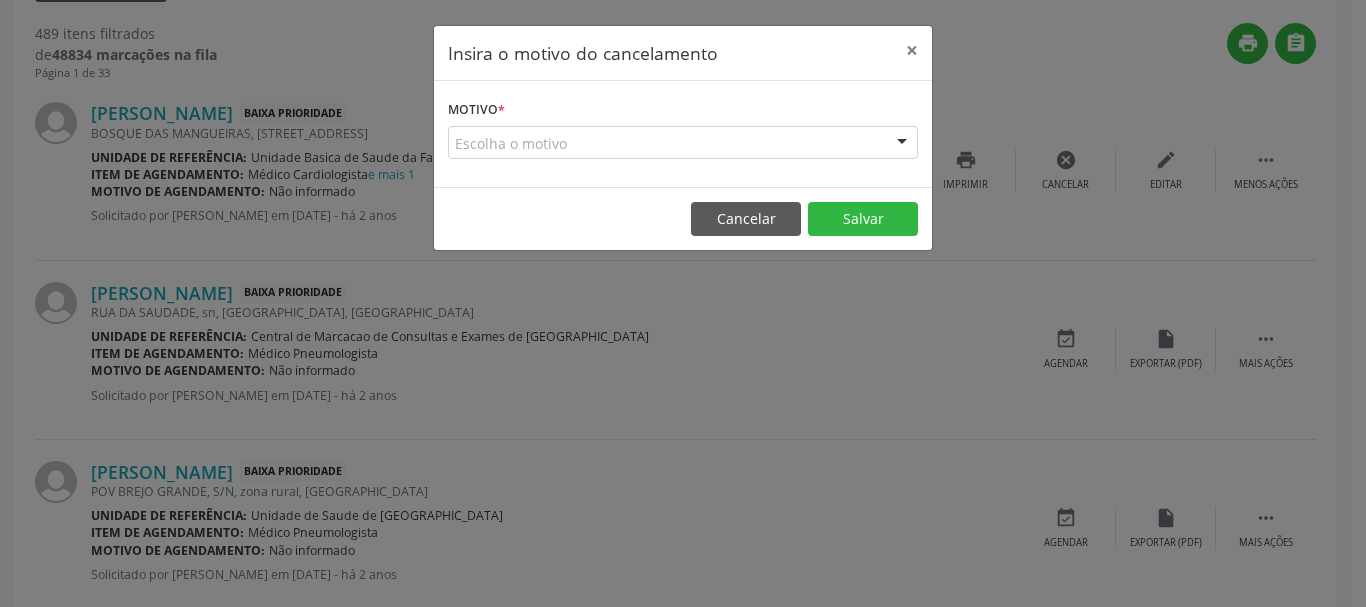 click on "Escolha o motivo" at bounding box center (683, 143) 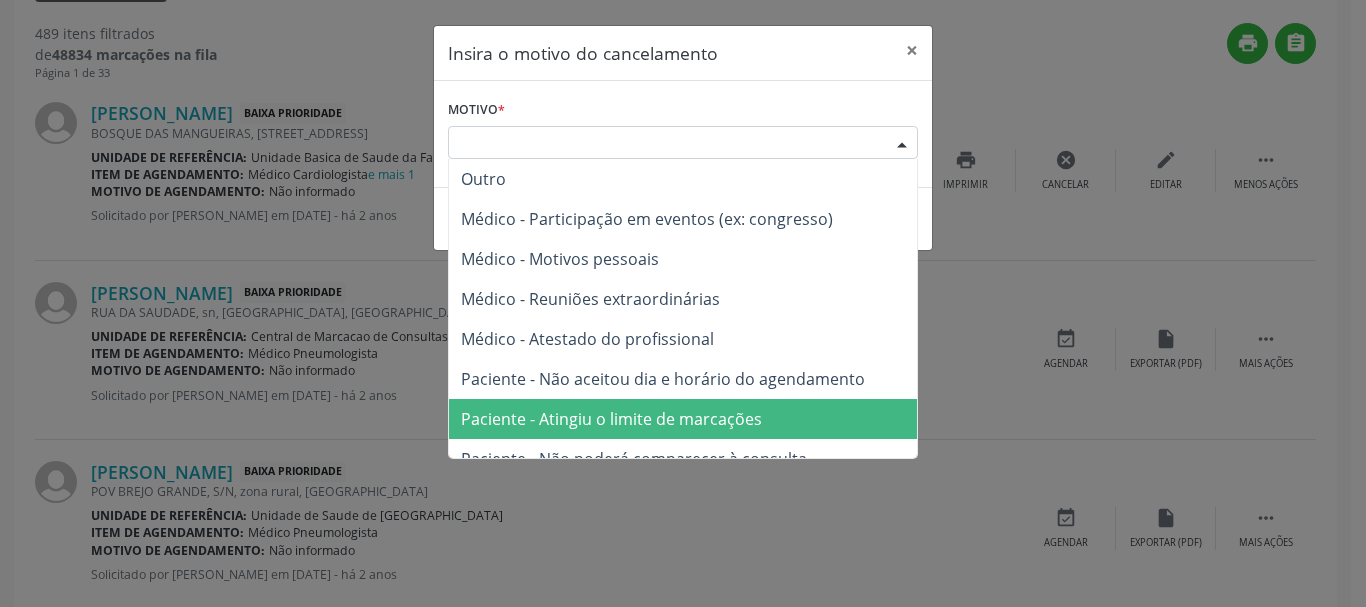 click on "Paciente - Atingiu o limite de marcações" at bounding box center (683, 419) 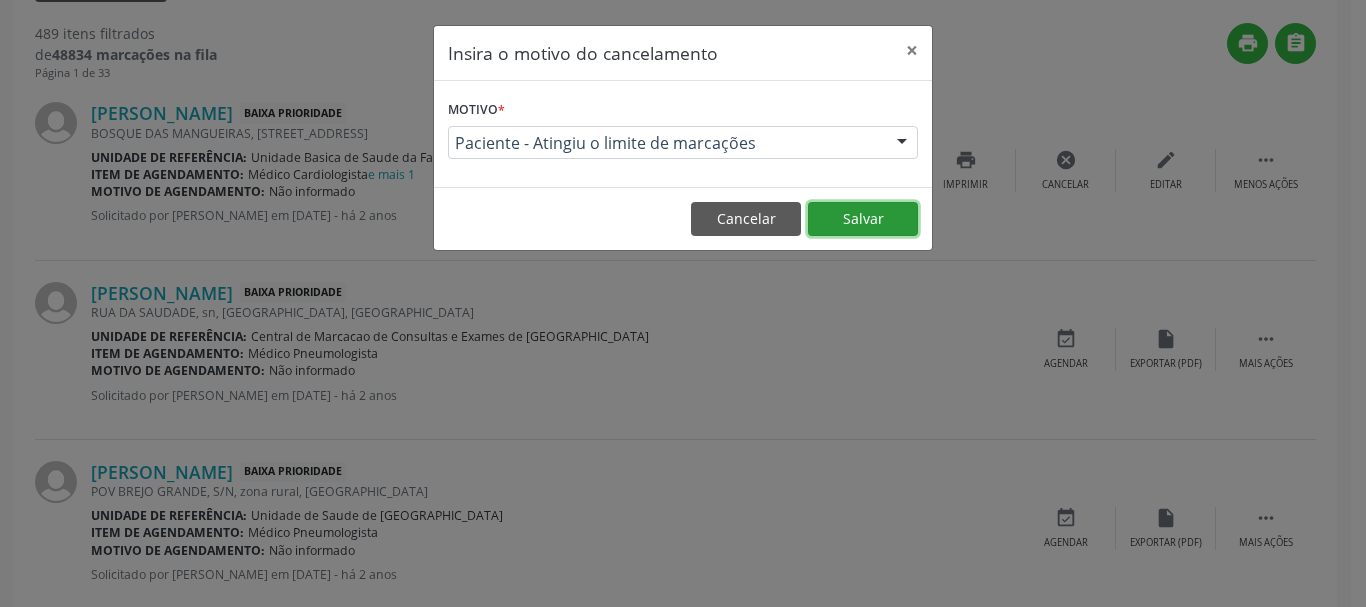 click on "Salvar" at bounding box center [863, 219] 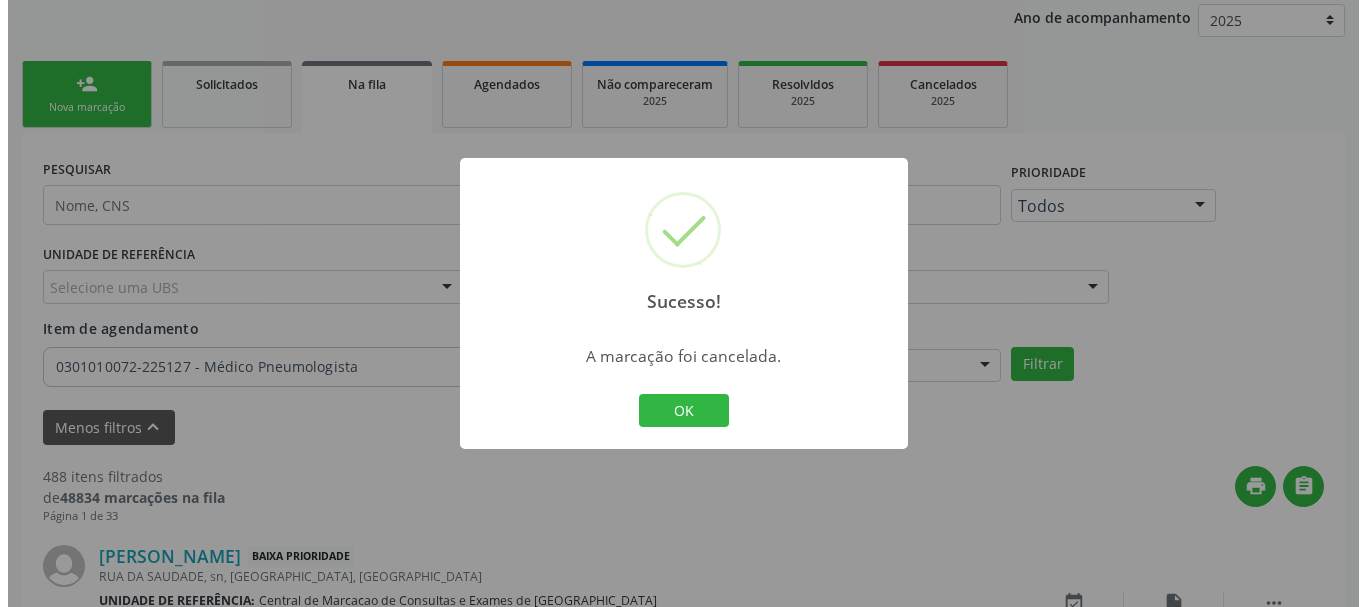 scroll, scrollTop: 681, scrollLeft: 0, axis: vertical 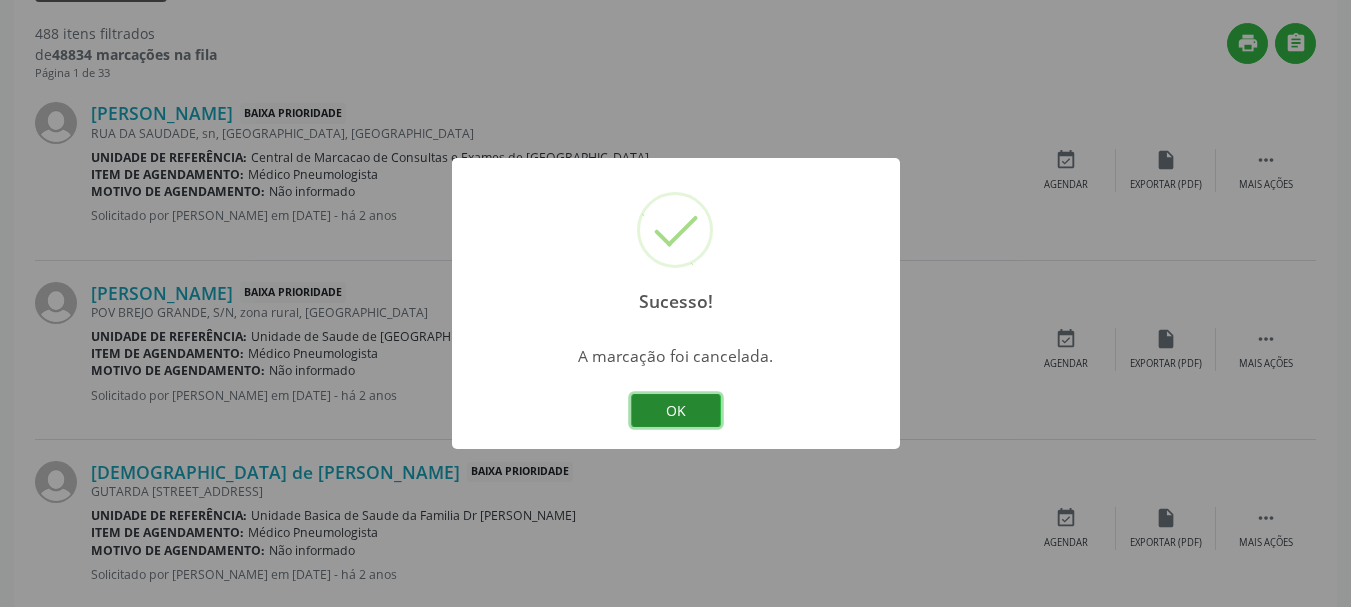 click on "OK" at bounding box center [676, 411] 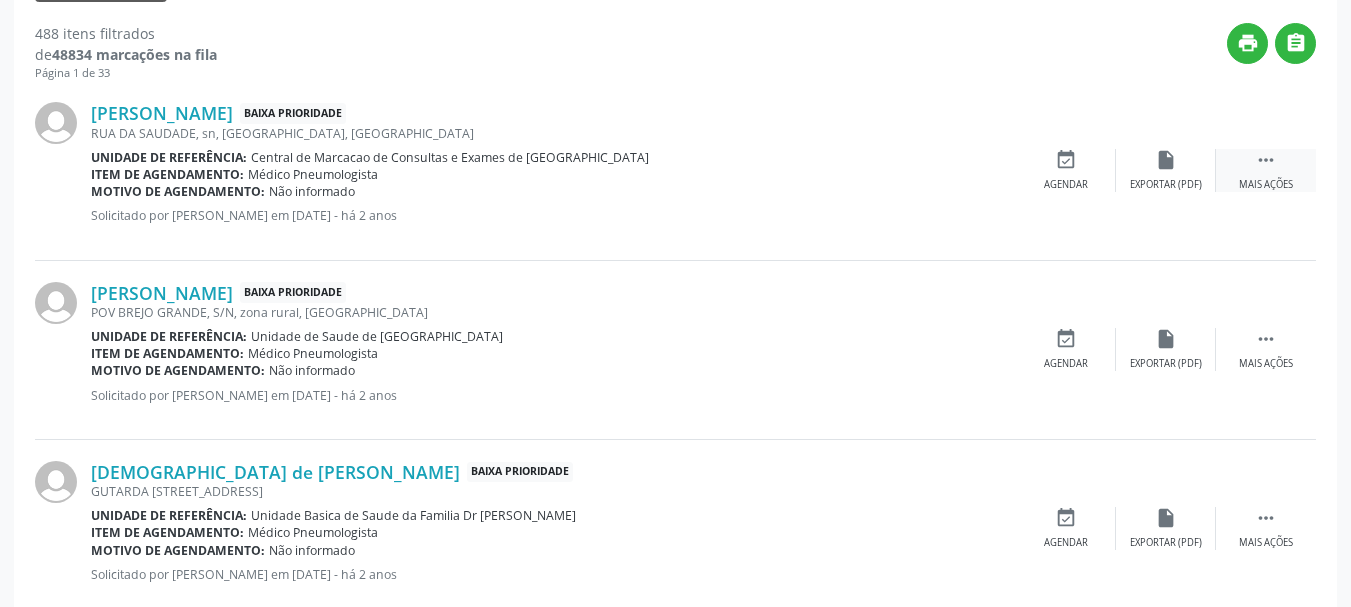 click on "
Mais ações" at bounding box center [1266, 170] 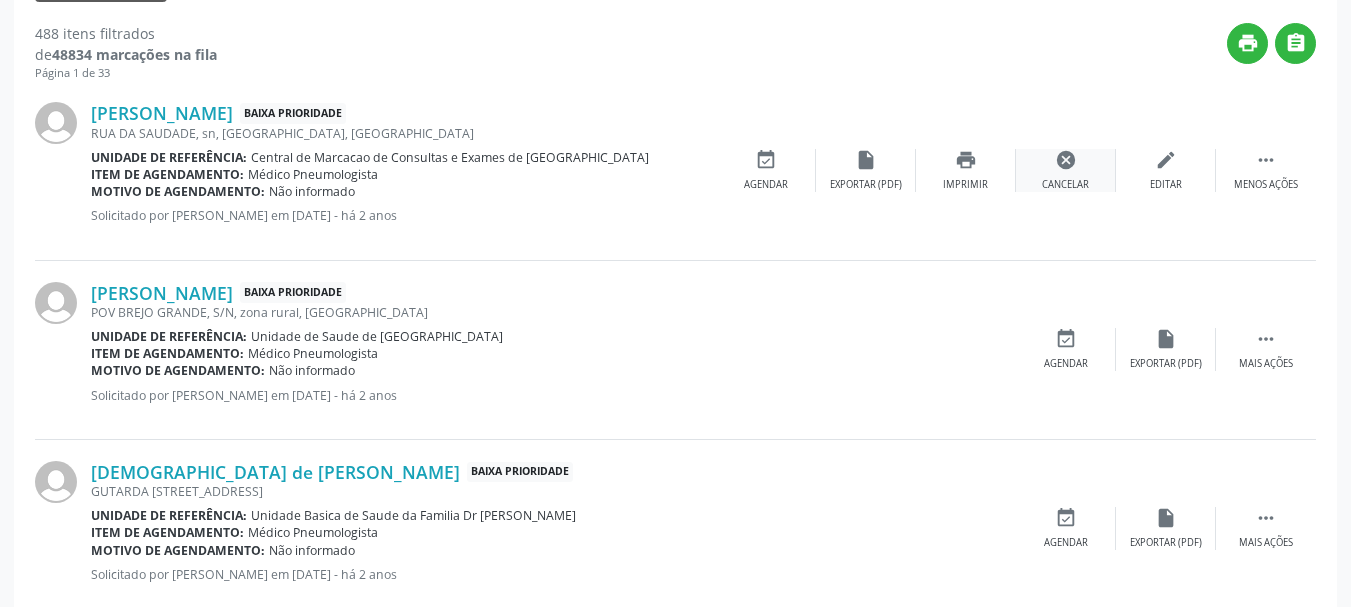 click on "cancel
Cancelar" at bounding box center [1066, 170] 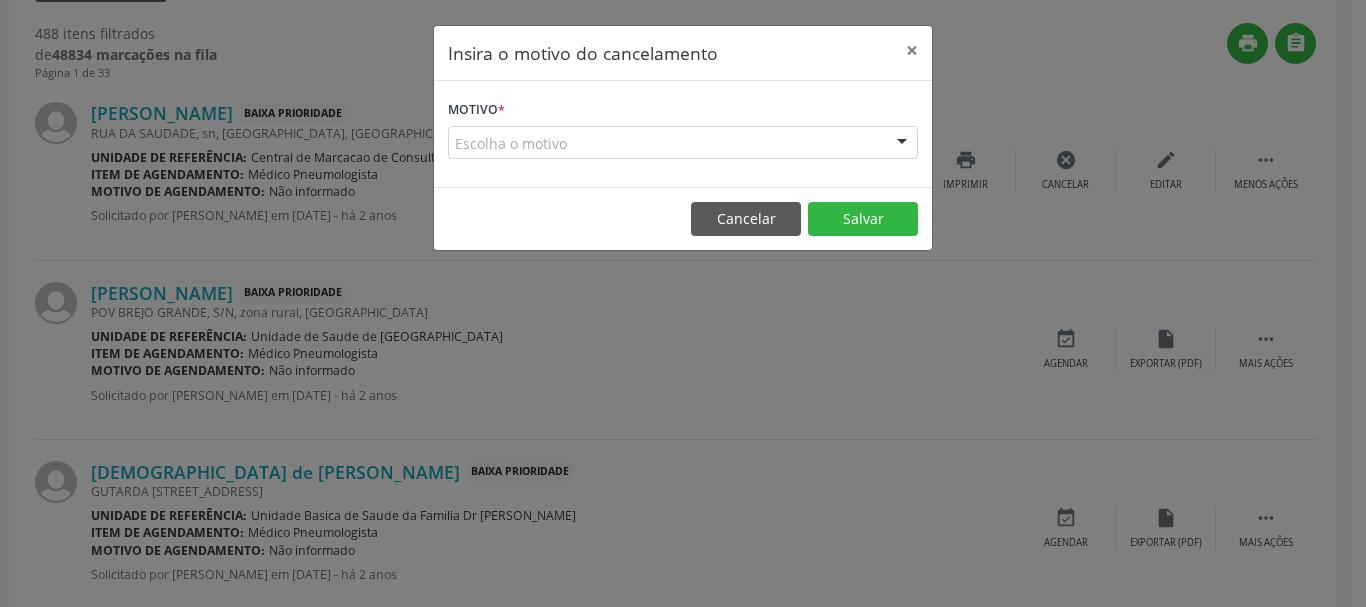 click on "Escolha o motivo" at bounding box center [683, 143] 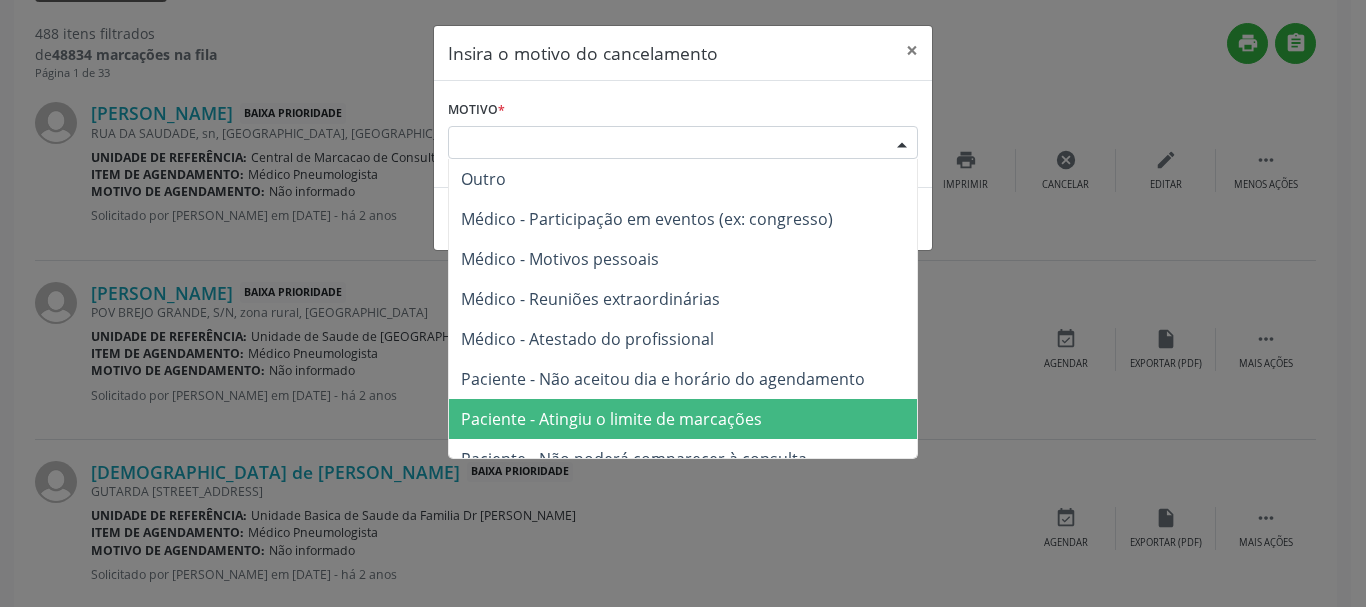 click on "Paciente - Atingiu o limite de marcações" at bounding box center (611, 419) 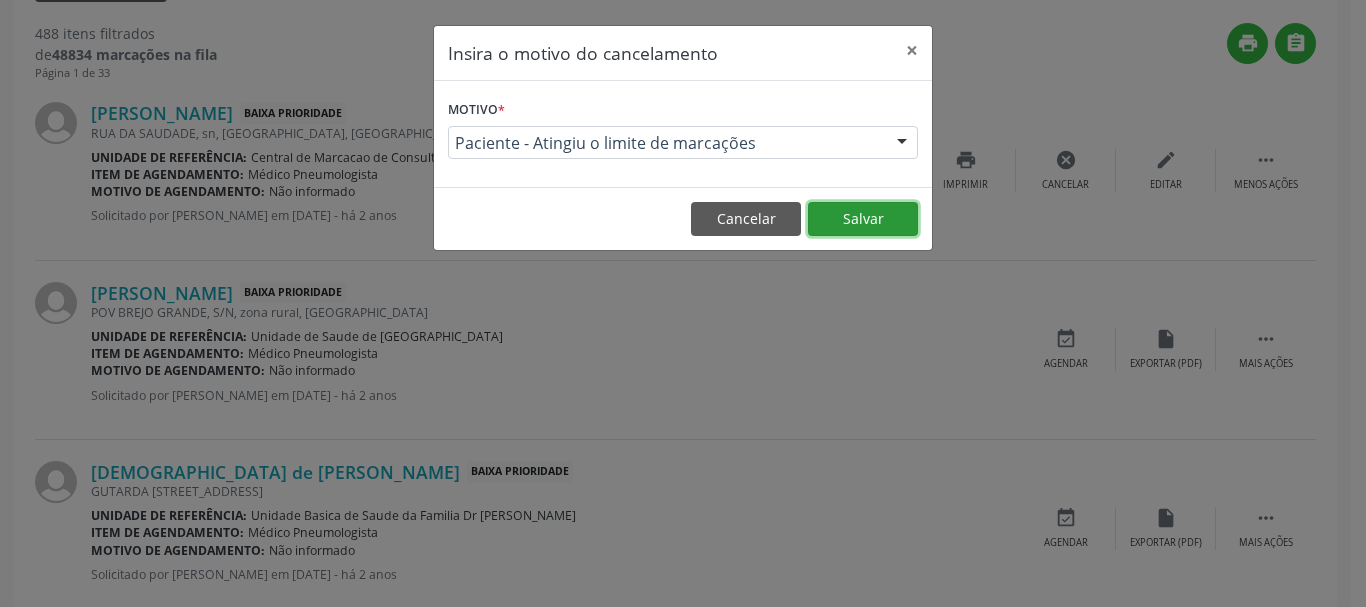 click on "Salvar" at bounding box center (863, 219) 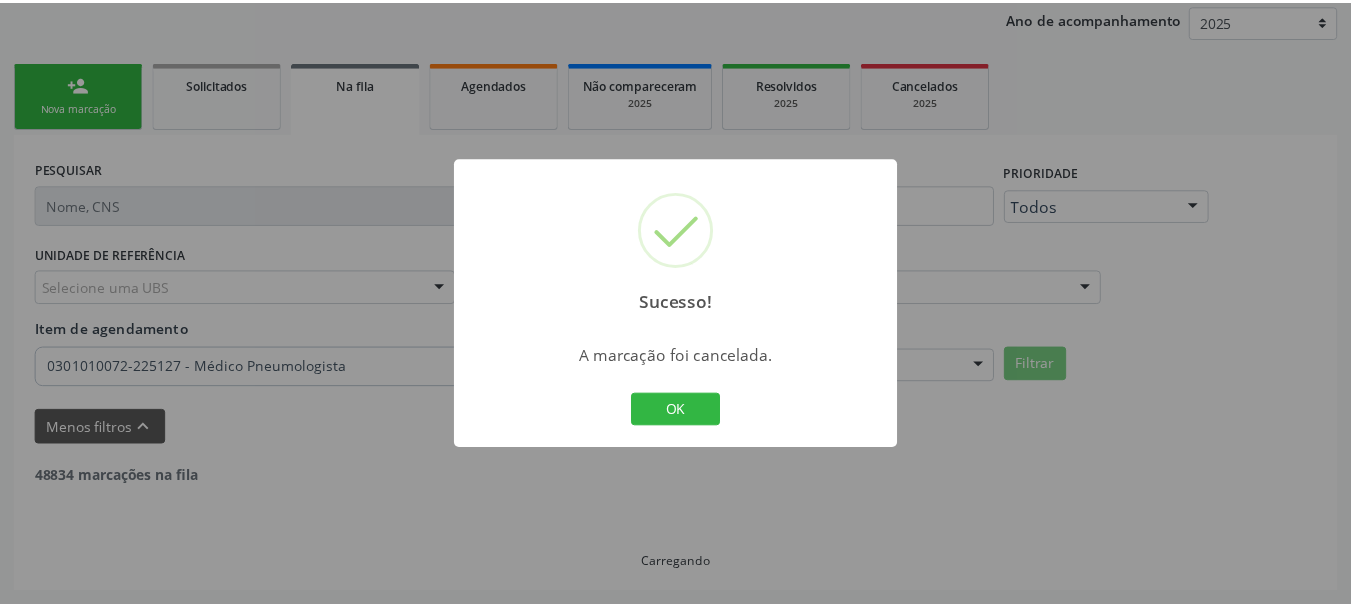 scroll, scrollTop: 238, scrollLeft: 0, axis: vertical 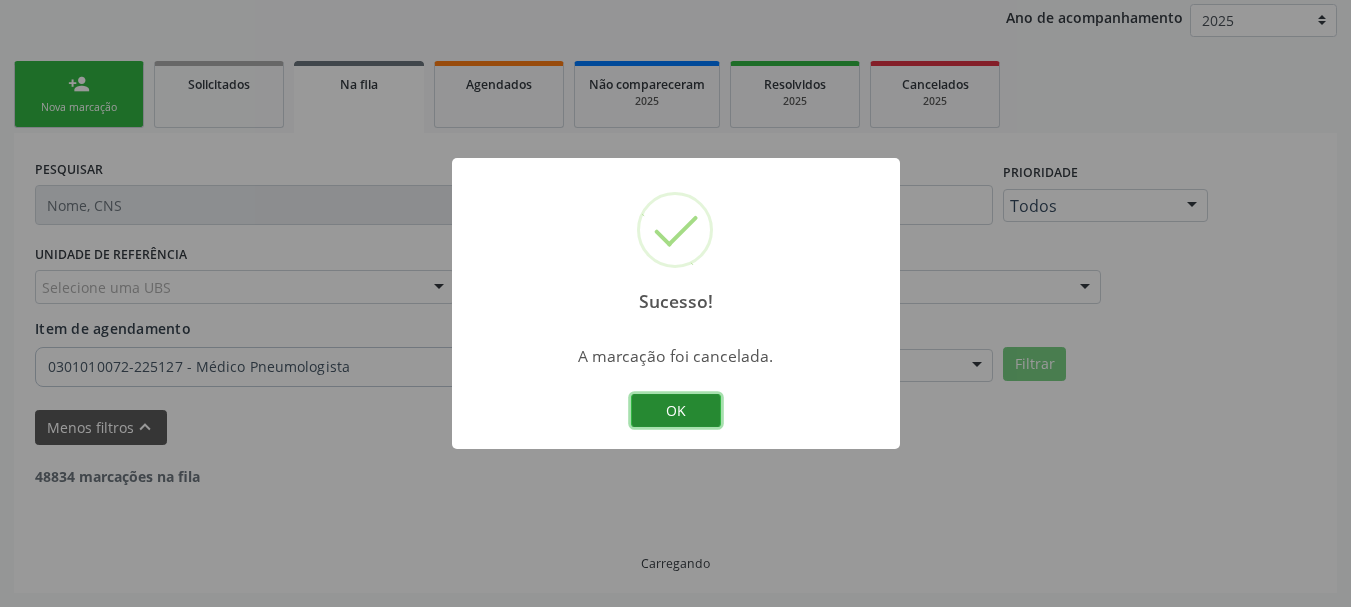 click on "OK" at bounding box center (676, 411) 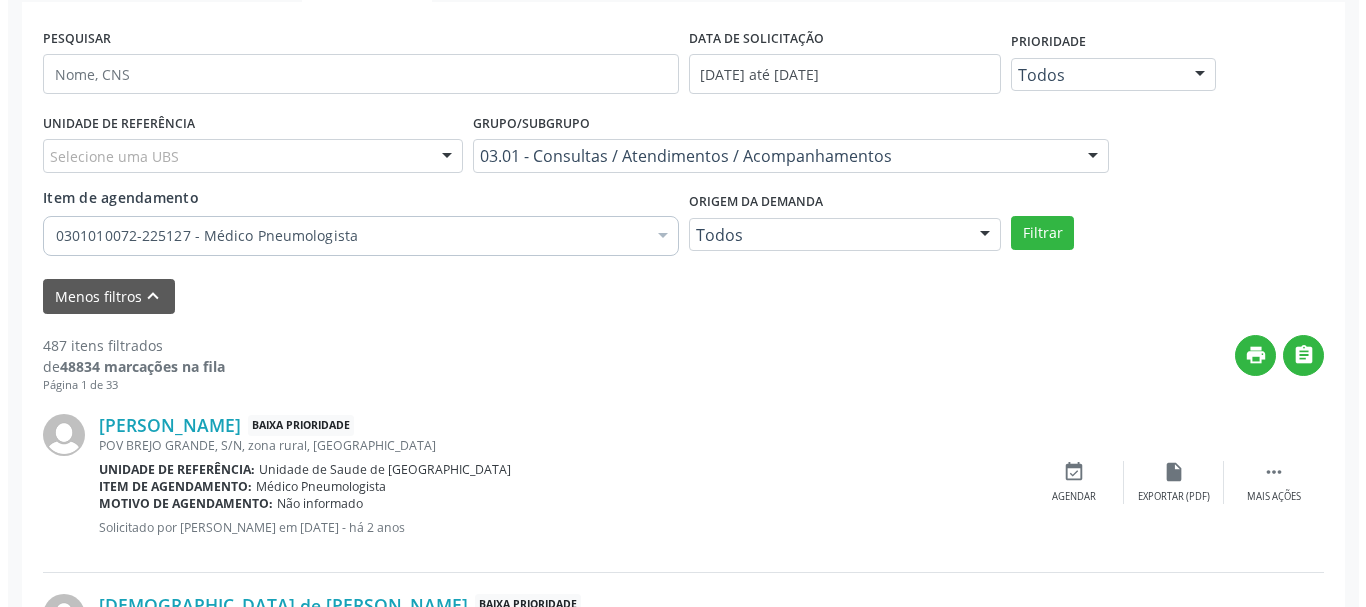 scroll, scrollTop: 538, scrollLeft: 0, axis: vertical 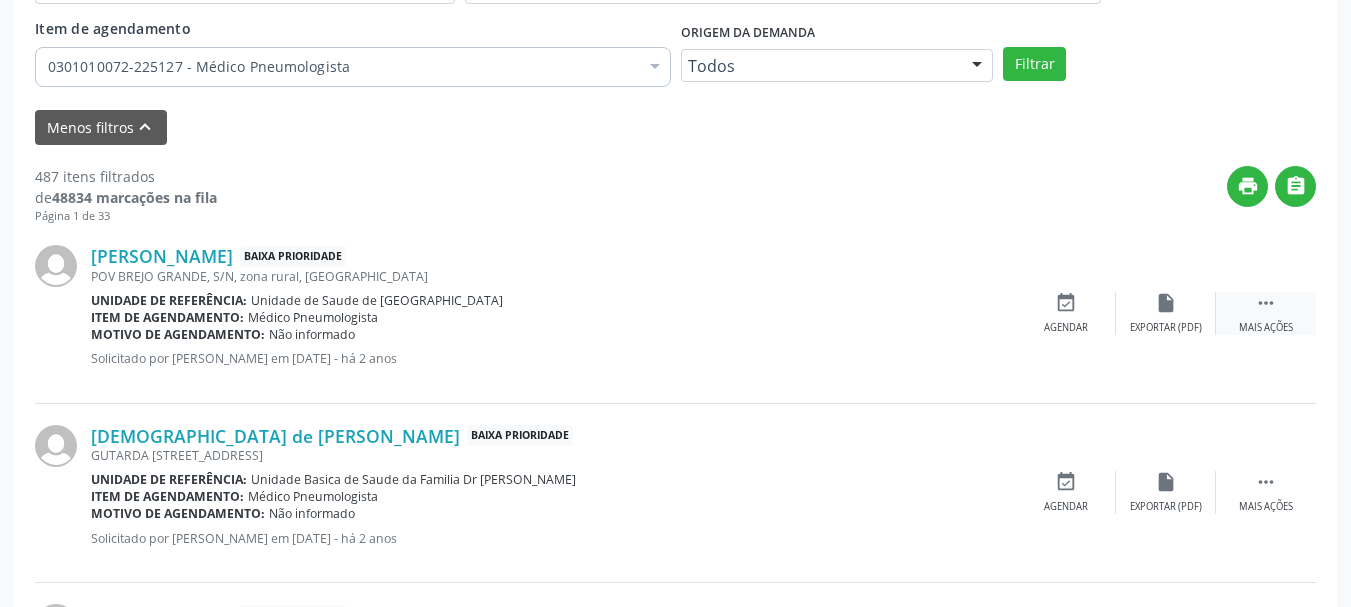 click on "Mais ações" at bounding box center (1266, 328) 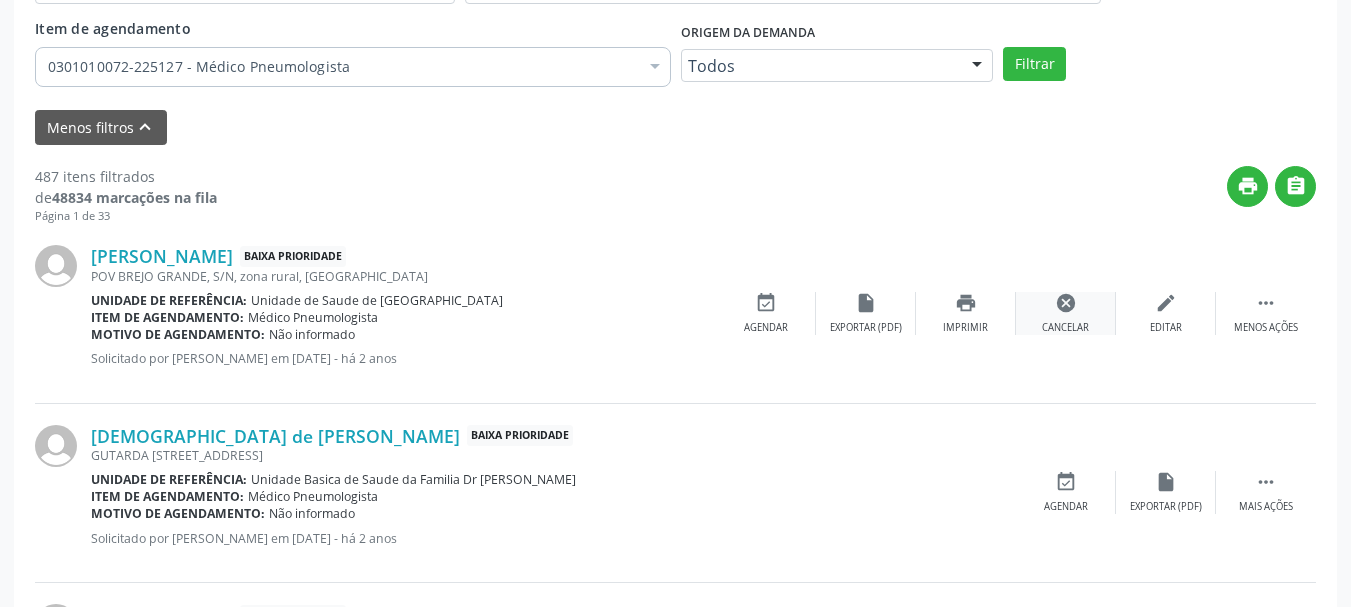 click on "cancel
Cancelar" at bounding box center (1066, 313) 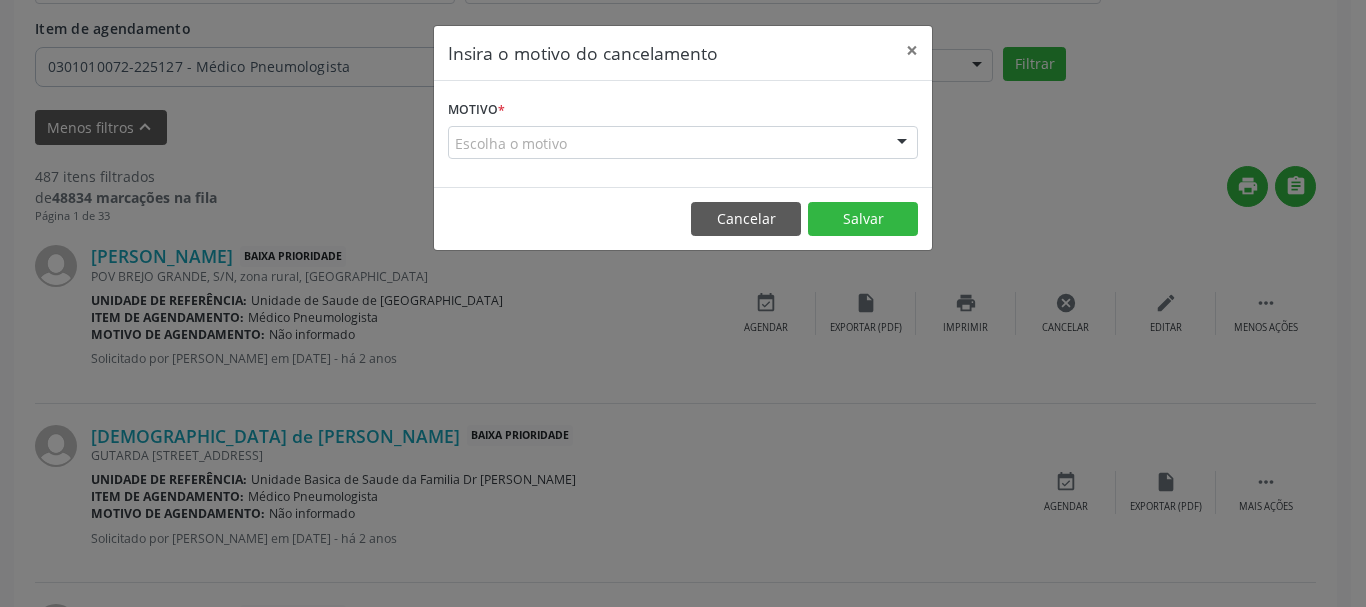 click on "Escolha o motivo" at bounding box center [683, 143] 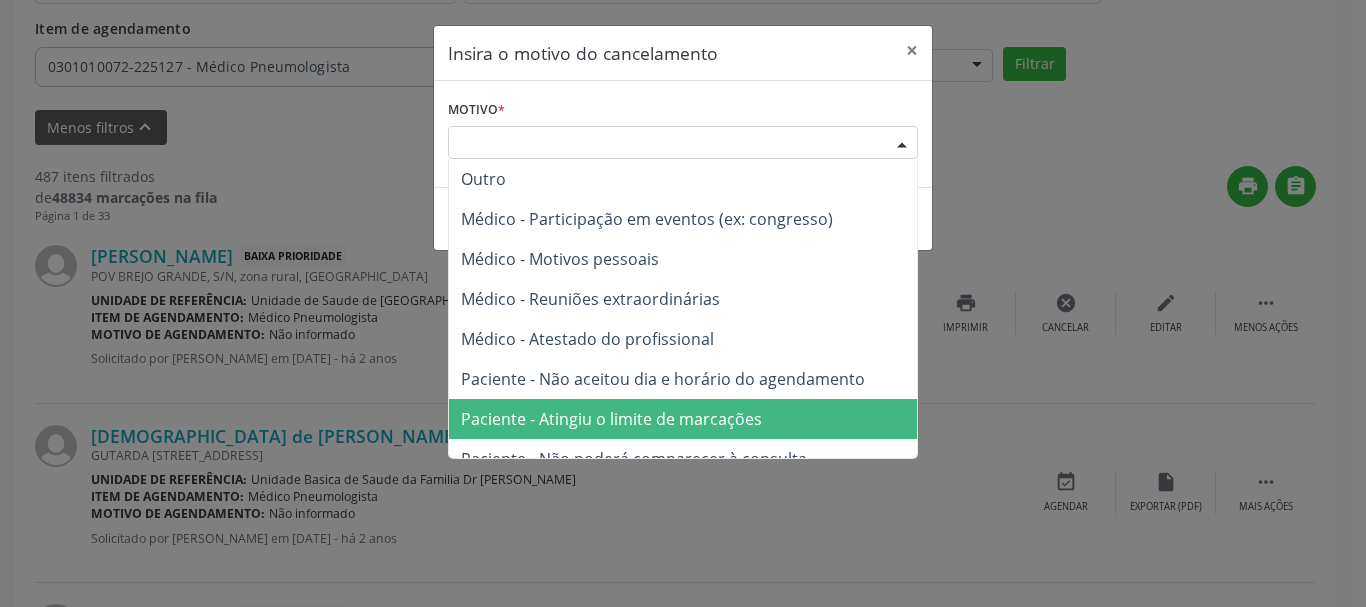 click on "Paciente - Atingiu o limite de marcações" at bounding box center [683, 419] 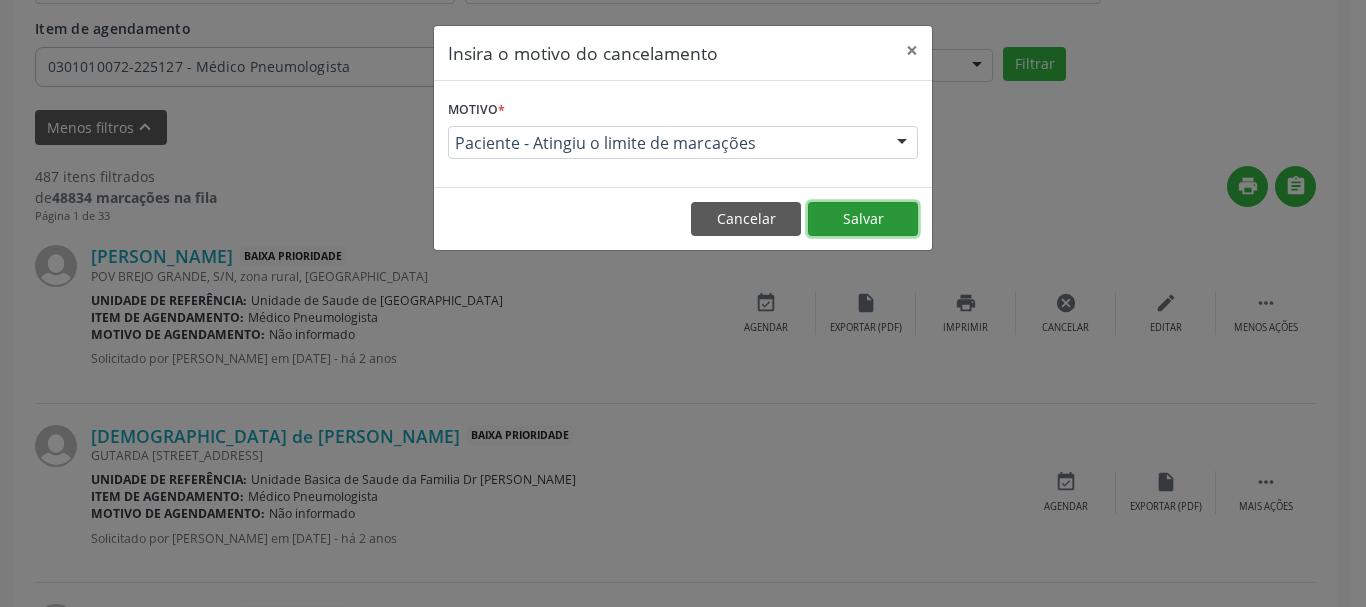click on "Salvar" at bounding box center (863, 219) 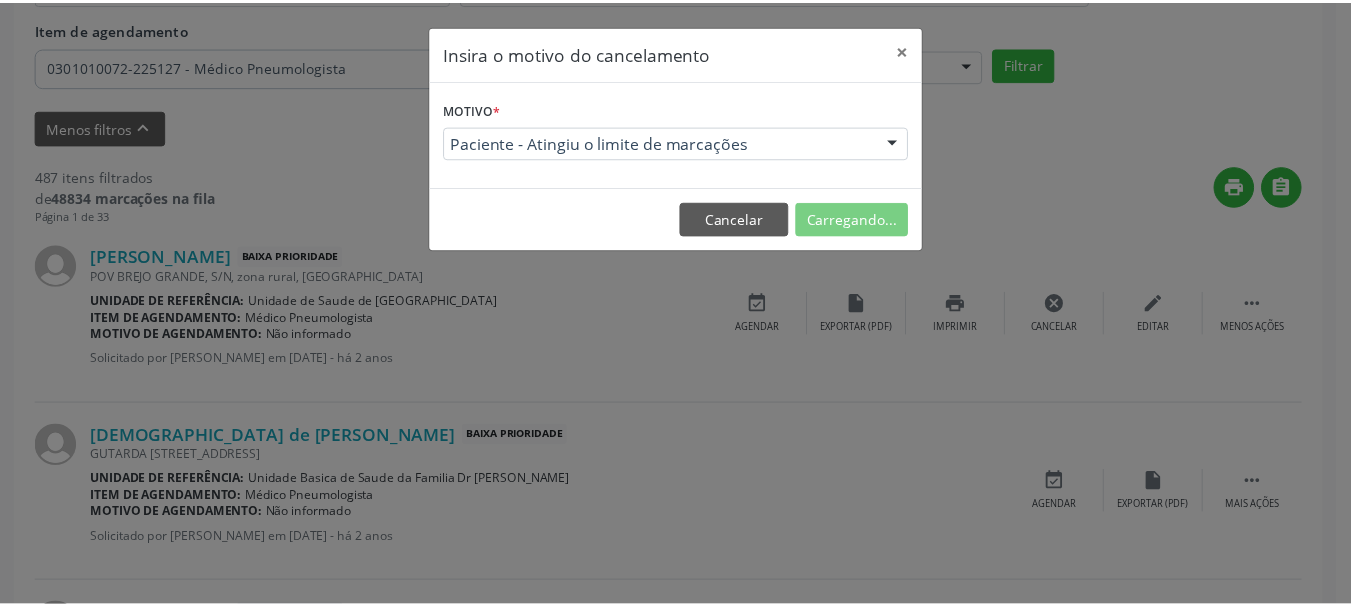 scroll, scrollTop: 238, scrollLeft: 0, axis: vertical 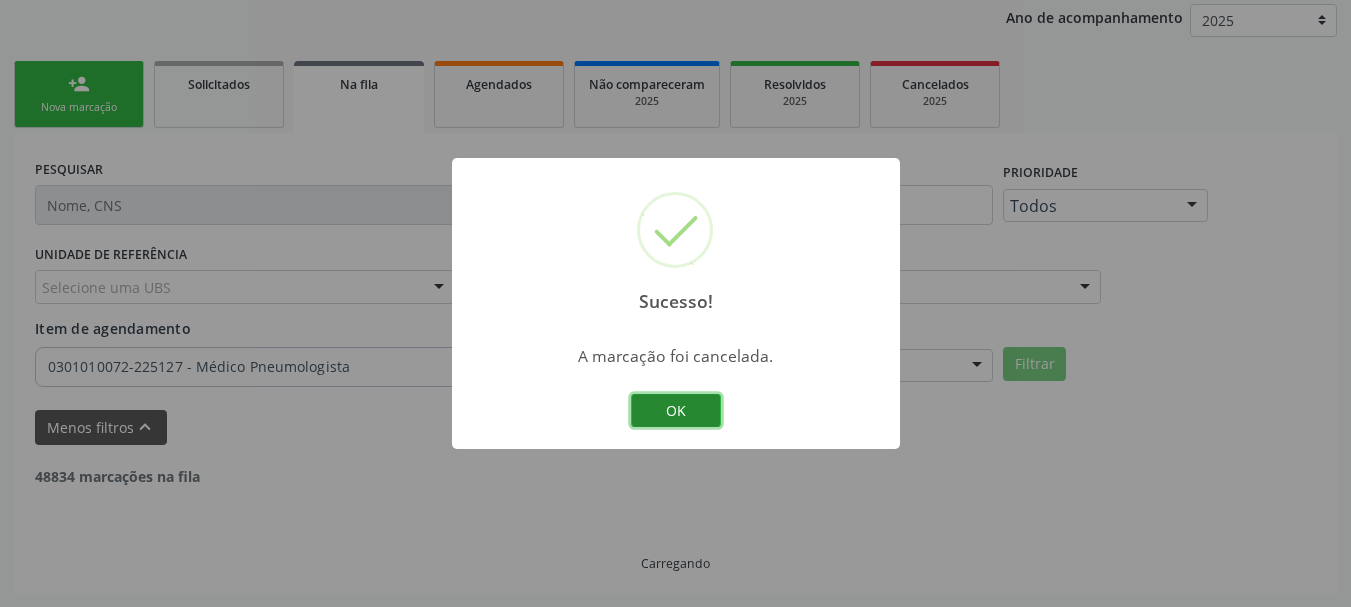 click on "OK" at bounding box center [676, 411] 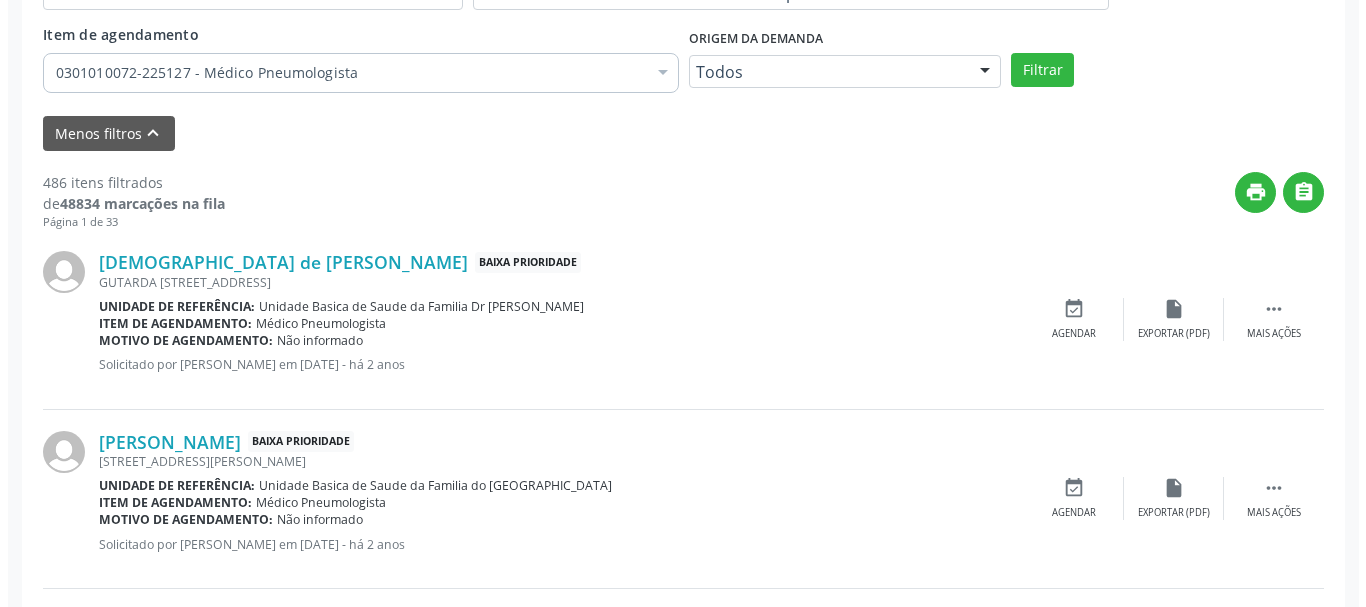 scroll, scrollTop: 638, scrollLeft: 0, axis: vertical 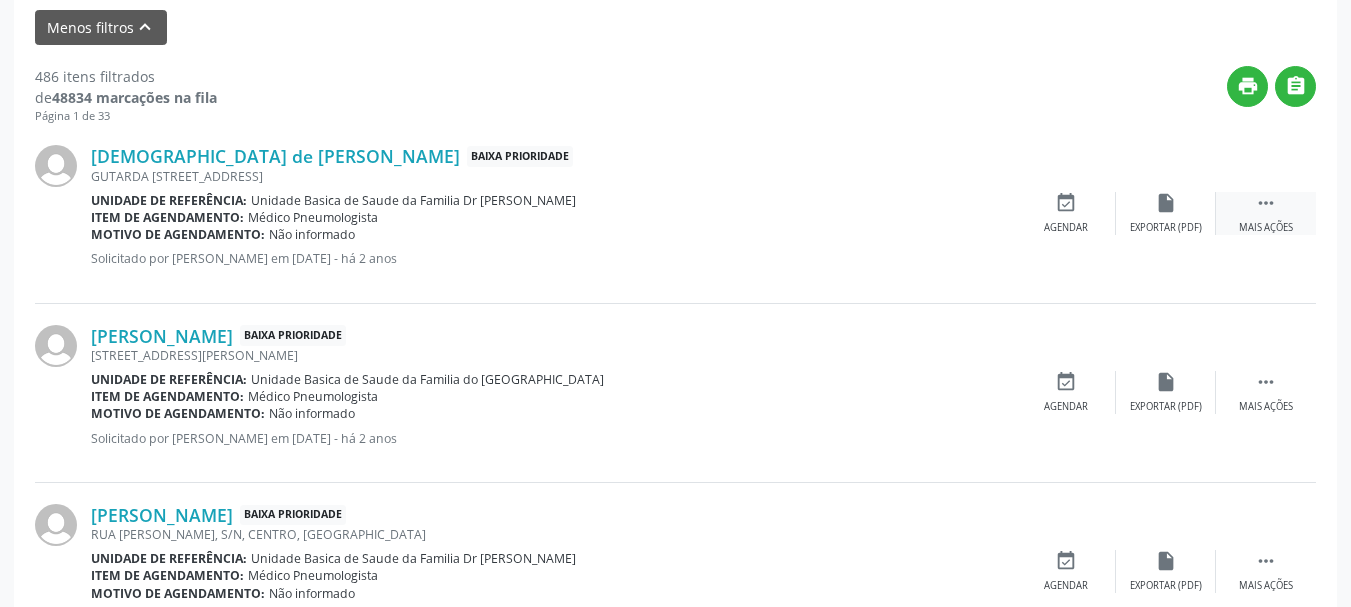 click on "" at bounding box center (1266, 203) 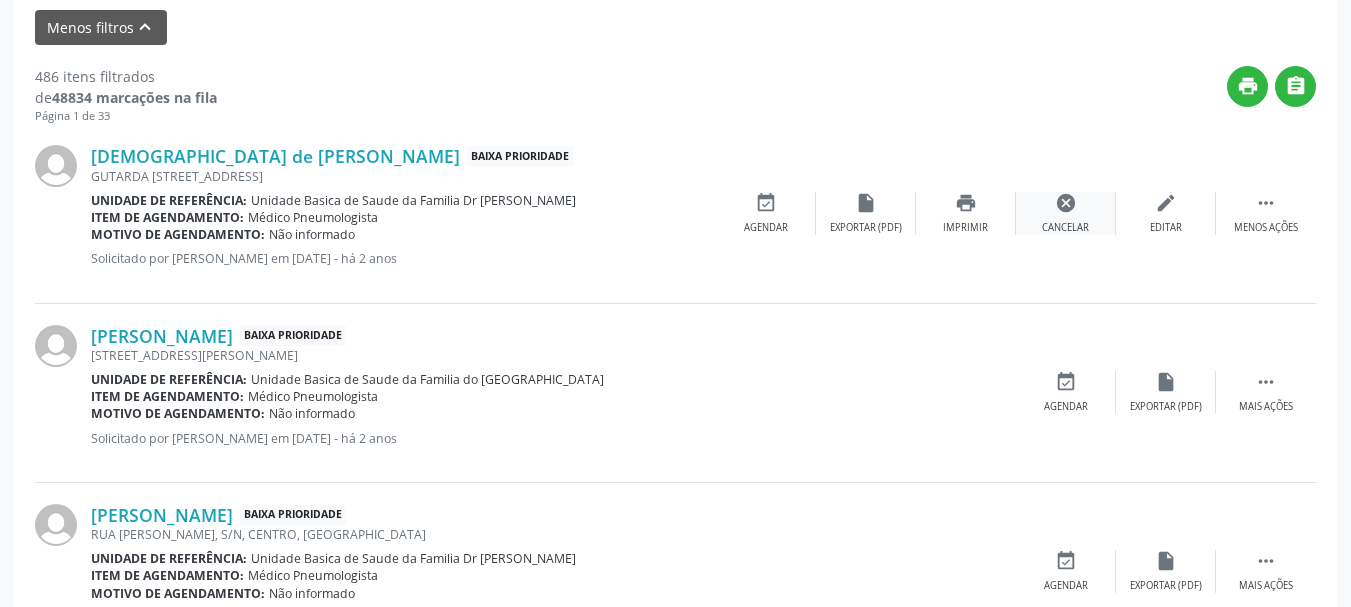 click on "cancel" at bounding box center [1066, 203] 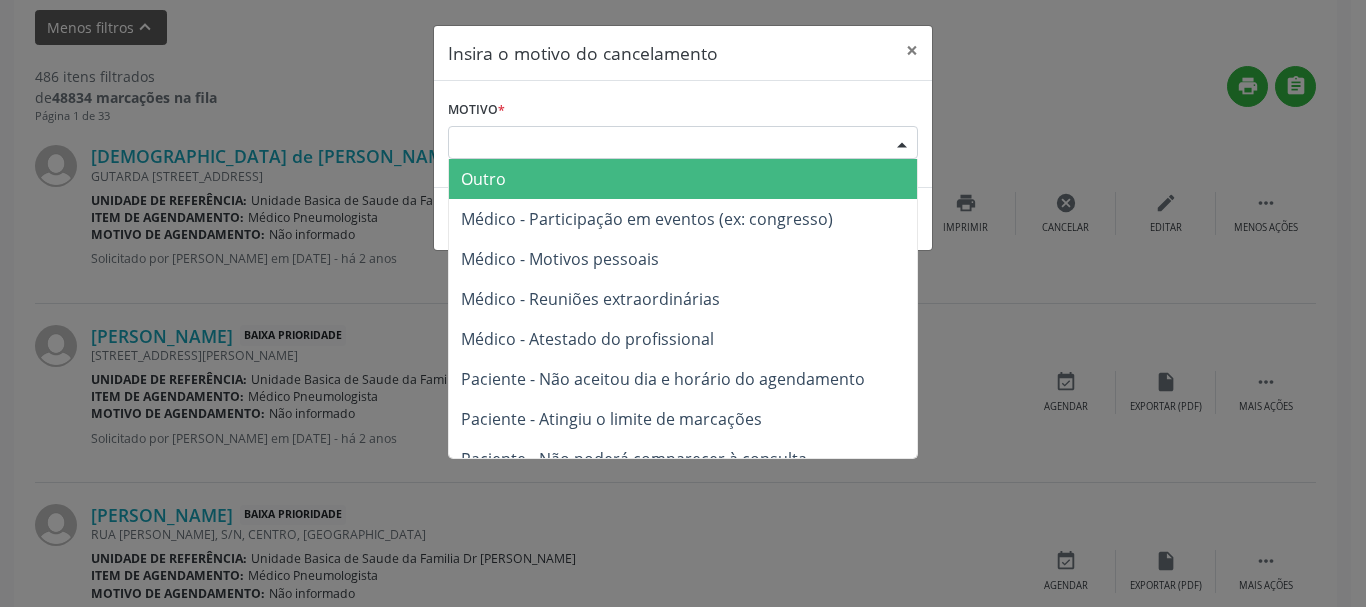 click at bounding box center (902, 144) 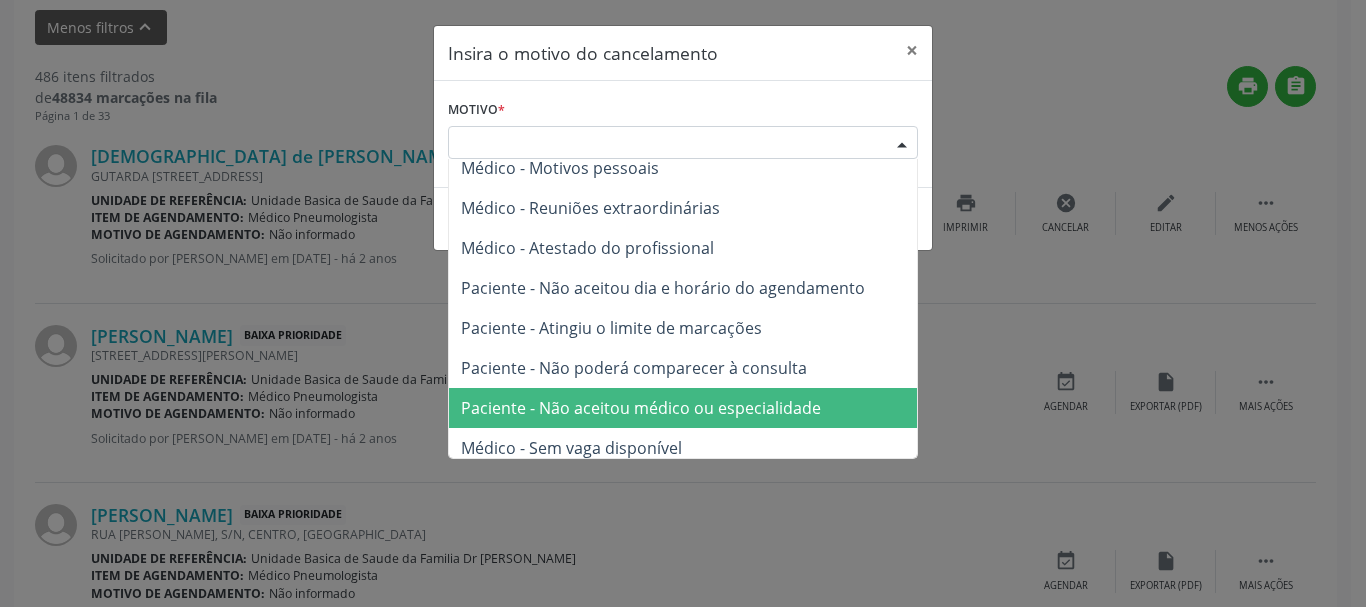 scroll, scrollTop: 101, scrollLeft: 0, axis: vertical 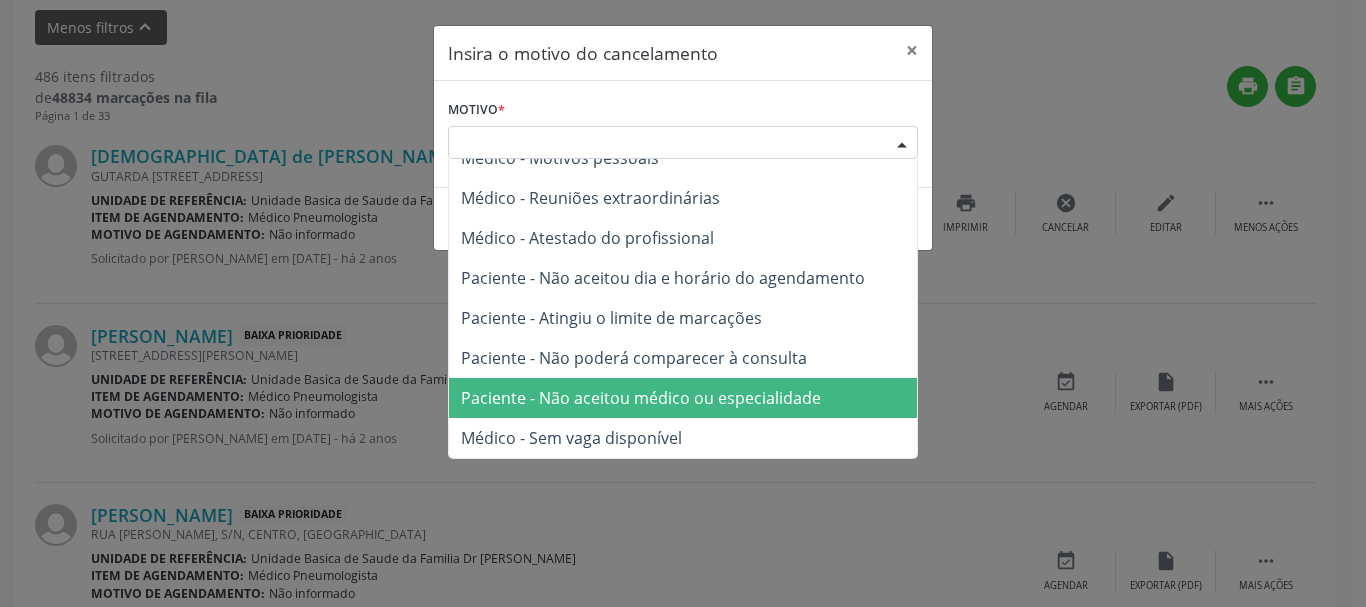 click on "Paciente - Não aceitou médico ou especialidade" at bounding box center (641, 398) 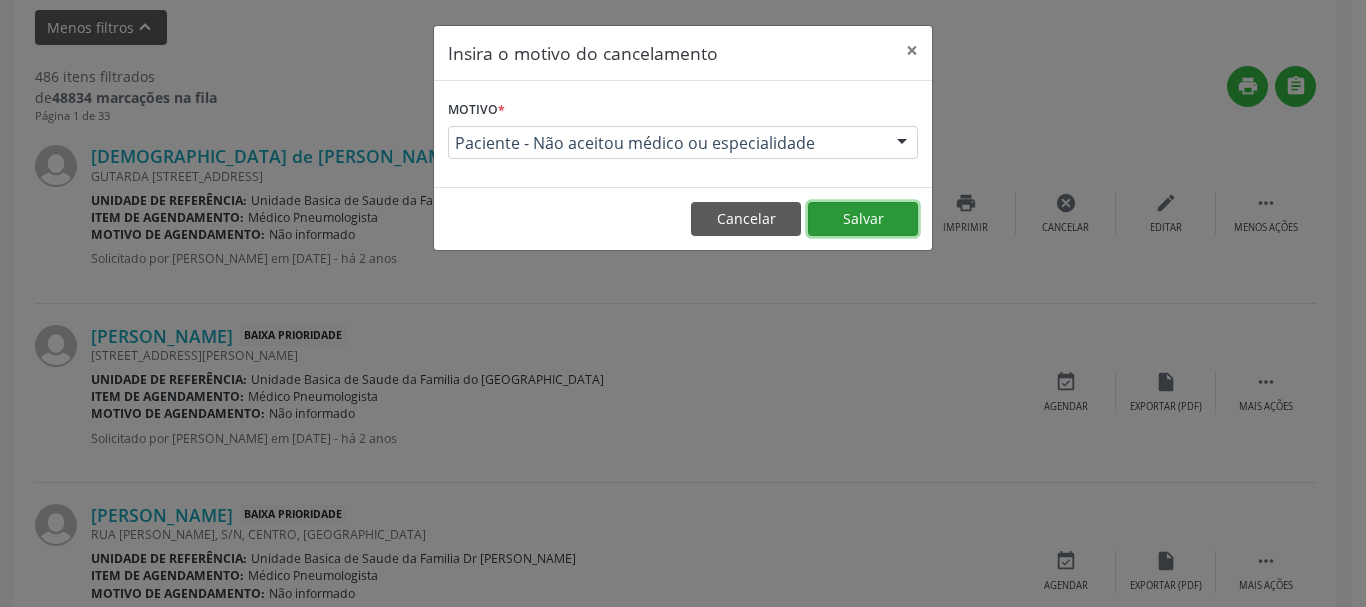click on "Salvar" at bounding box center [863, 219] 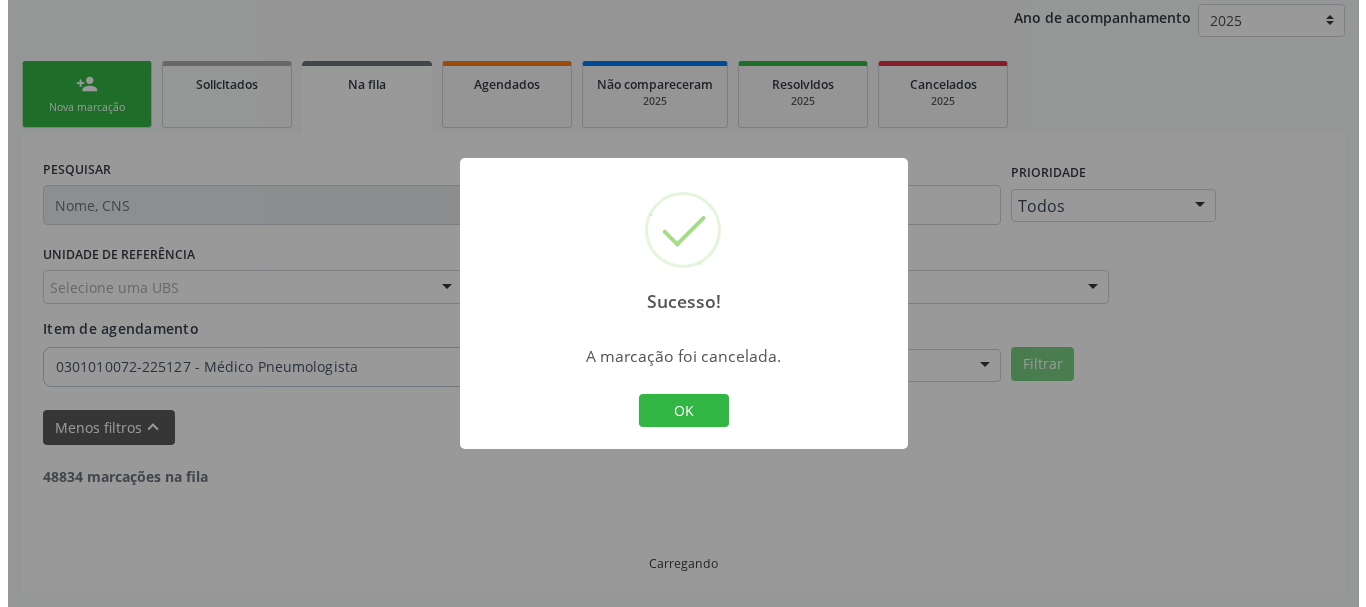 scroll, scrollTop: 638, scrollLeft: 0, axis: vertical 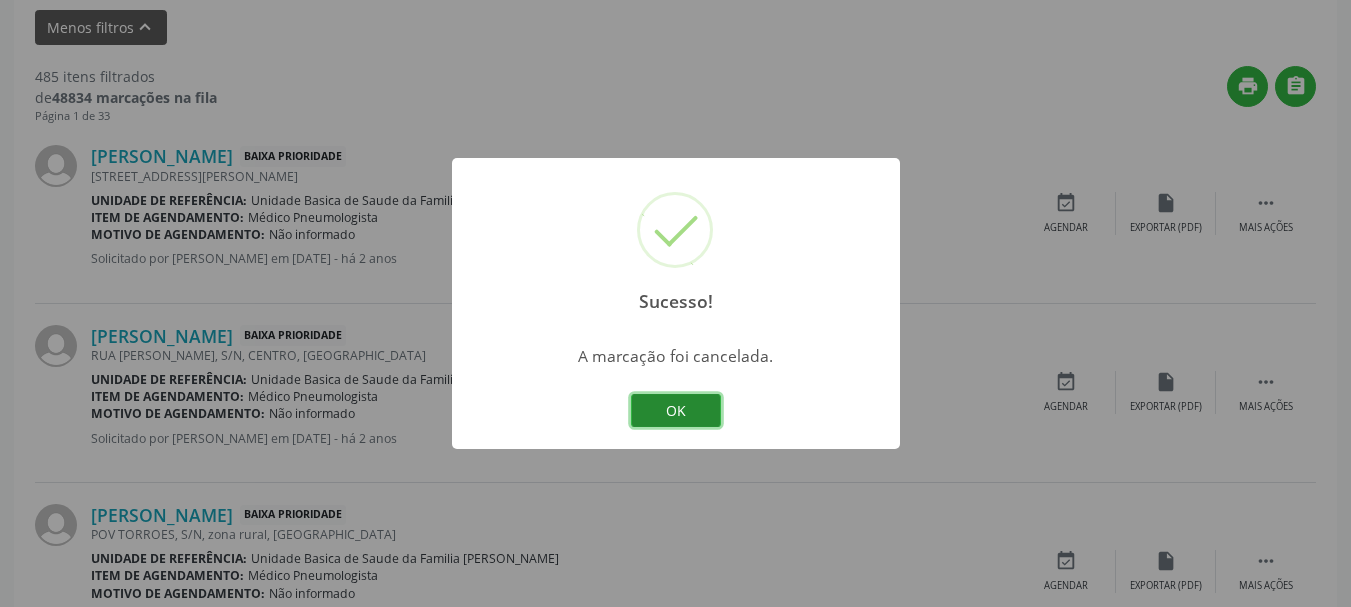 click on "OK" at bounding box center [676, 411] 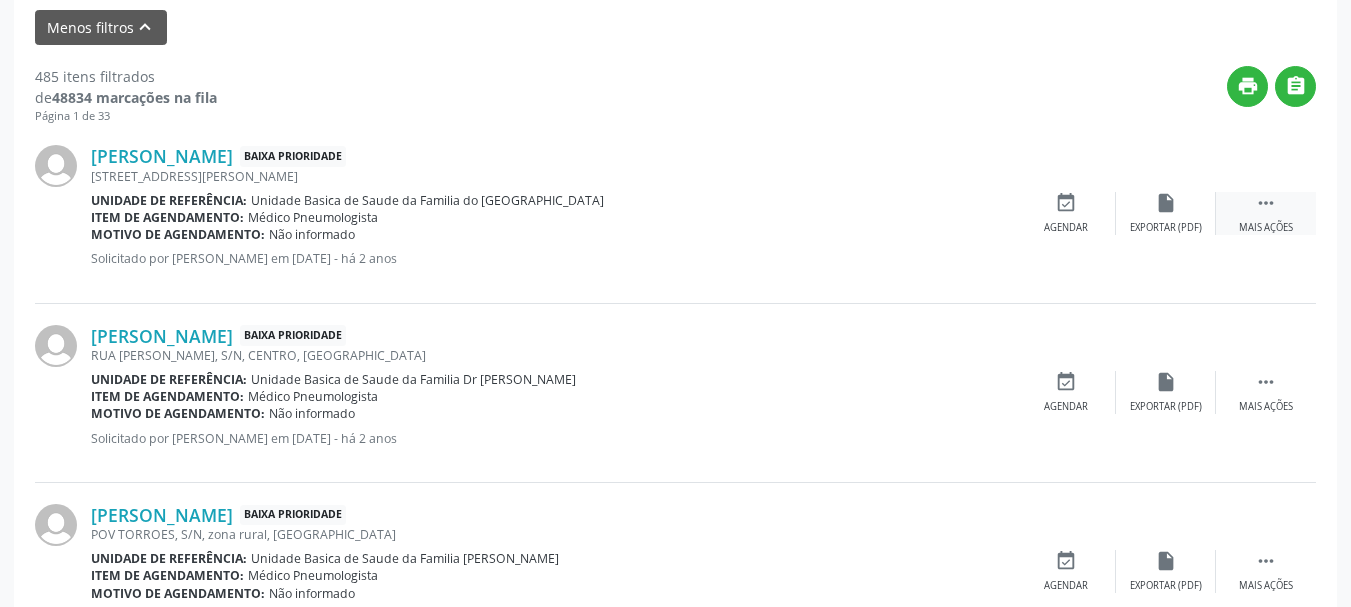 click on "
Mais ações" at bounding box center [1266, 213] 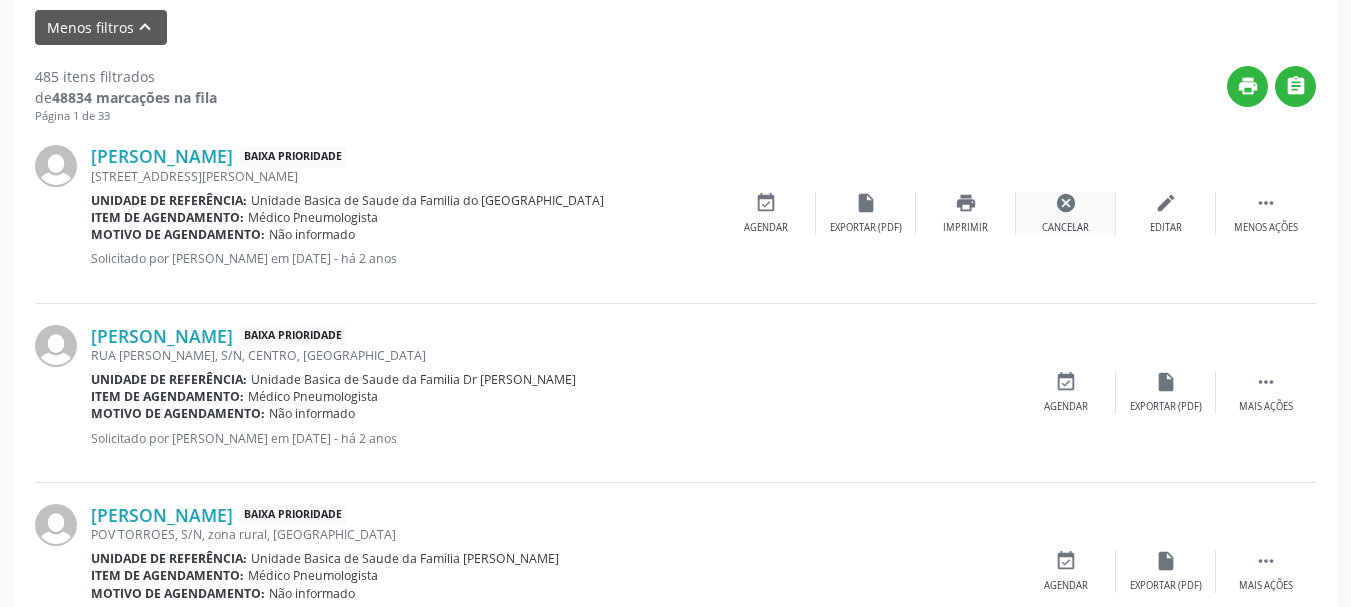 click on "cancel
Cancelar" at bounding box center (1066, 213) 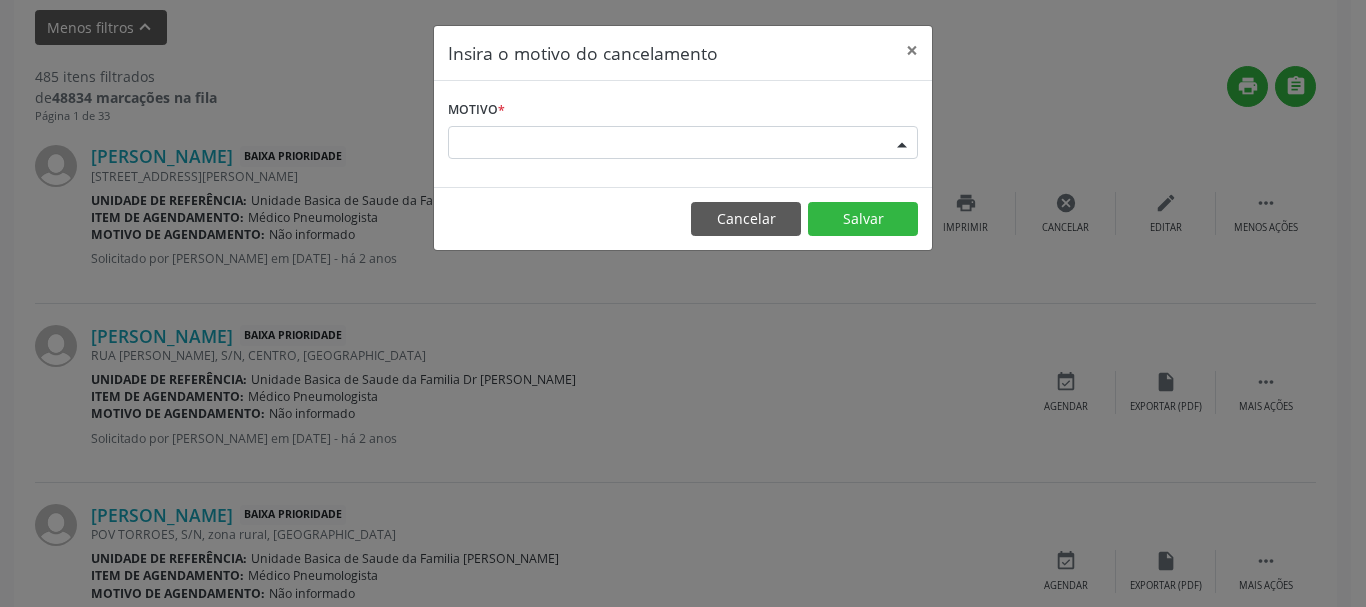 click on "Escolha o motivo" at bounding box center [683, 143] 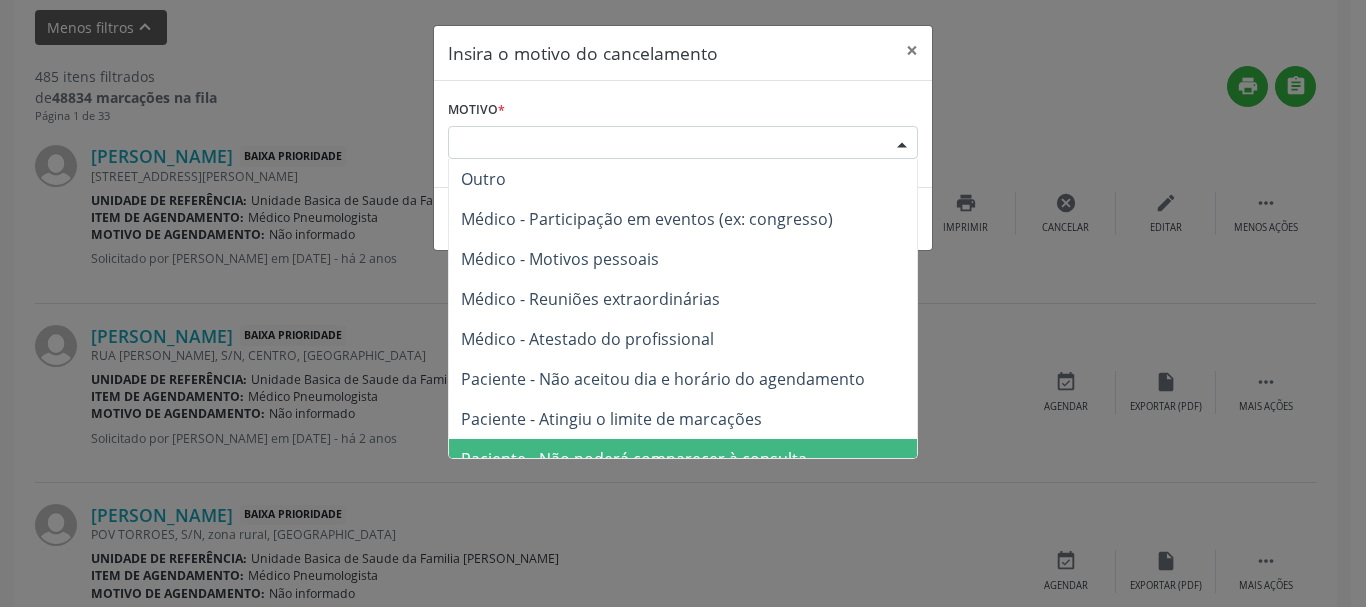 click on "Outro   Médico - Participação em eventos (ex: congresso)   Médico - Motivos pessoais   Médico - Reuniões extraordinárias   Médico - Atestado do profissional   Paciente - Não aceitou dia e horário do agendamento   Paciente - Atingiu o limite de marcações   Paciente - Não poderá comparecer à consulta   Paciente - Não aceitou médico ou especialidade   Médico - Sem vaga disponível
Nenhum resultado encontrado para: "   "
Não há nenhuma opção para ser exibida." at bounding box center (683, 359) 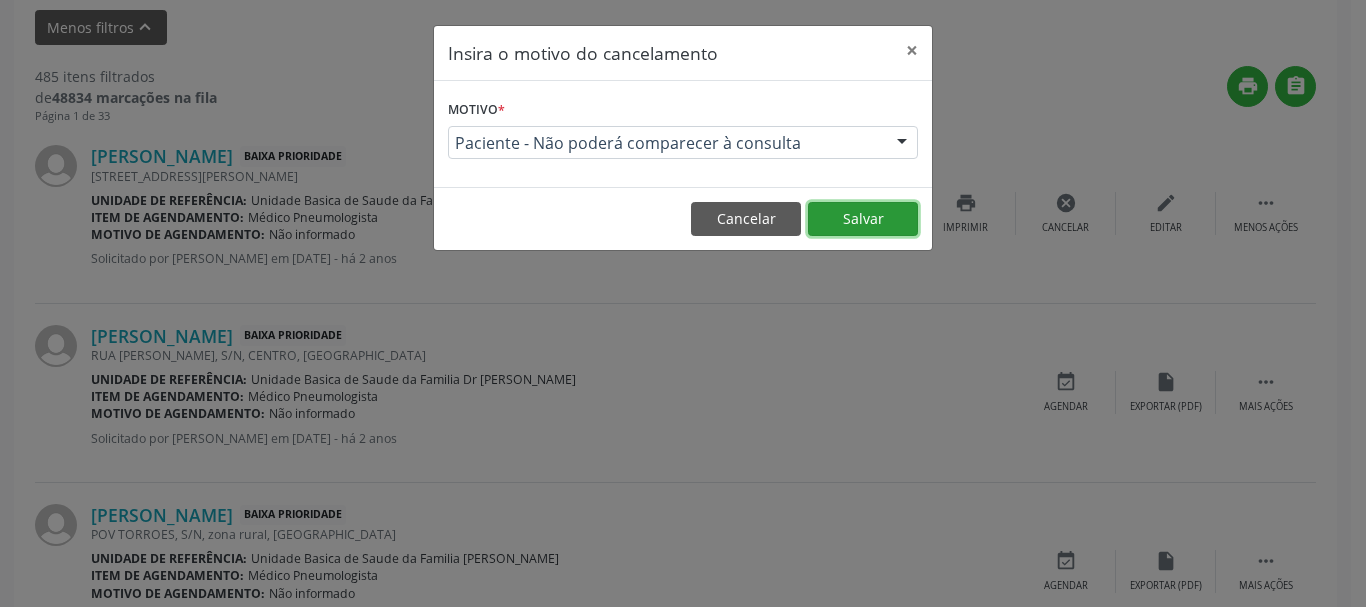 click on "Salvar" at bounding box center (863, 219) 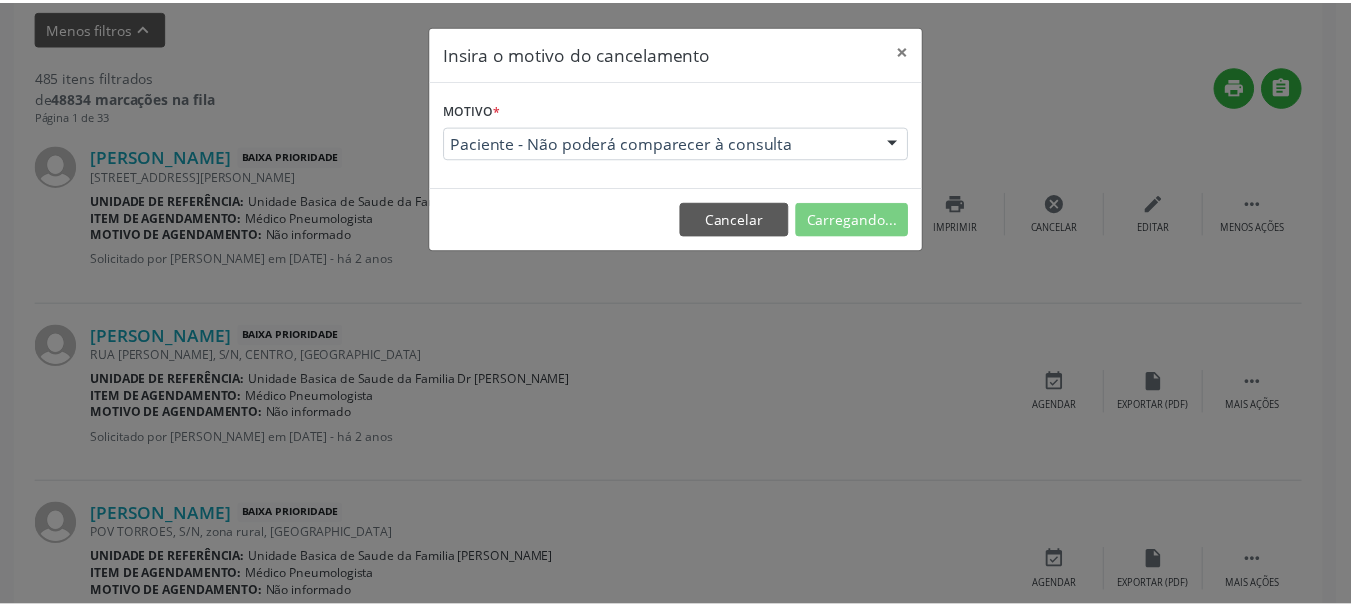 scroll, scrollTop: 238, scrollLeft: 0, axis: vertical 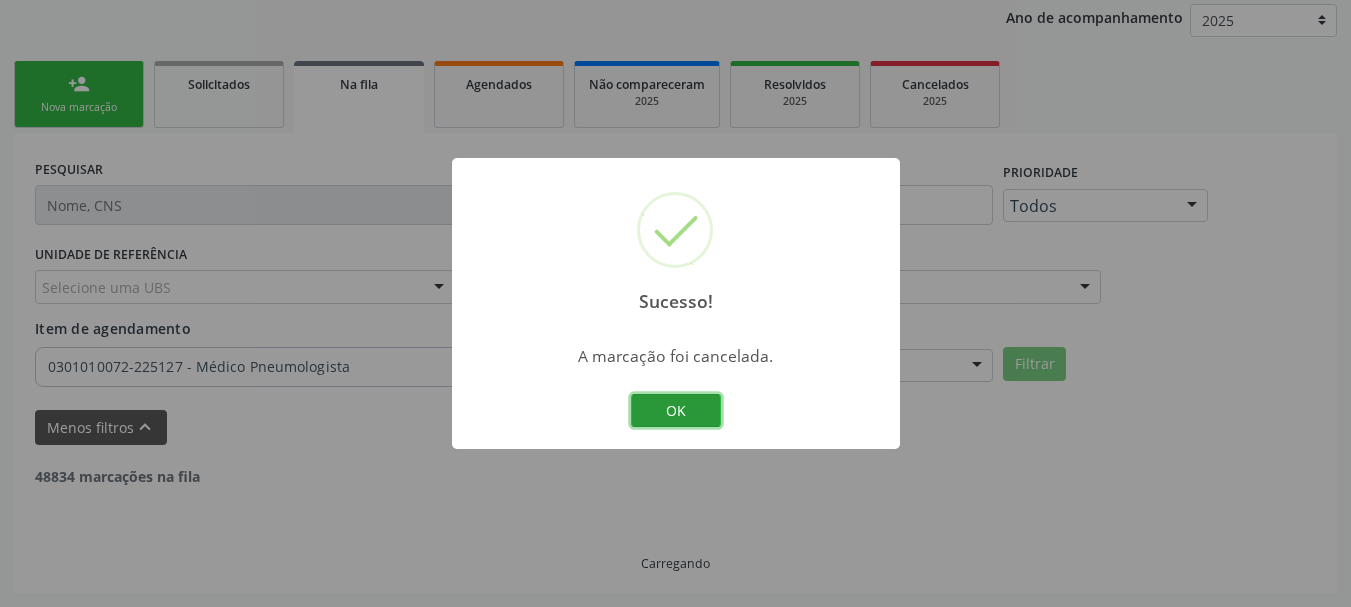 drag, startPoint x: 652, startPoint y: 421, endPoint x: 1192, endPoint y: 453, distance: 540.9473 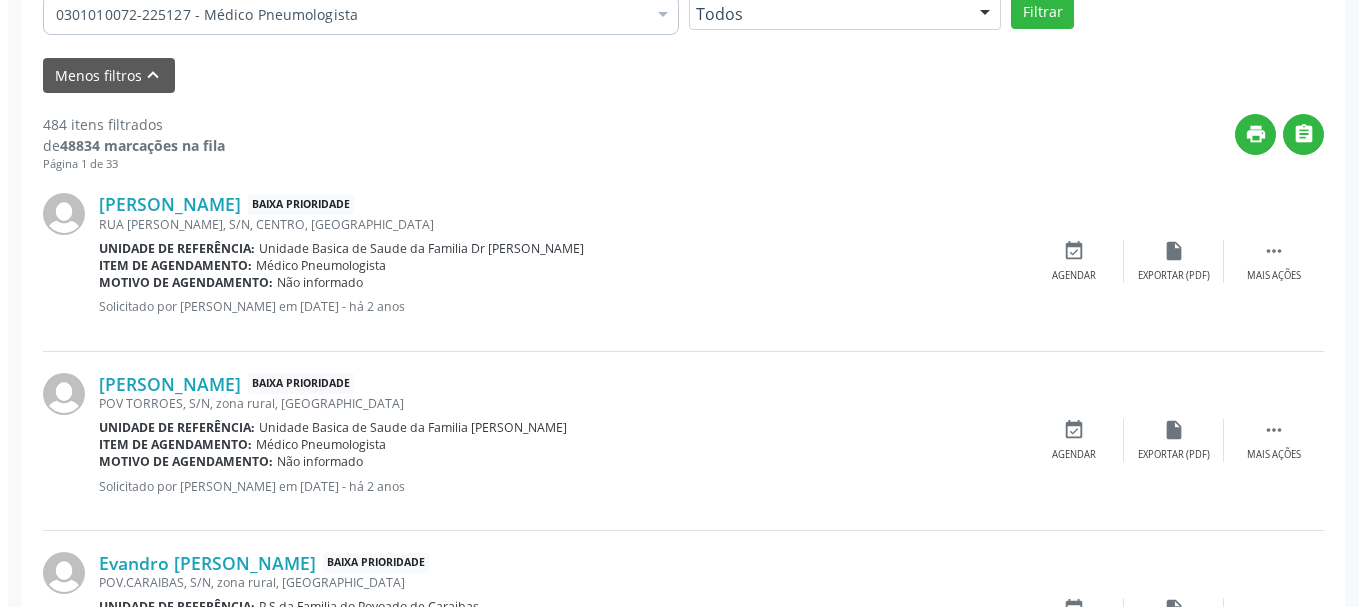 scroll, scrollTop: 638, scrollLeft: 0, axis: vertical 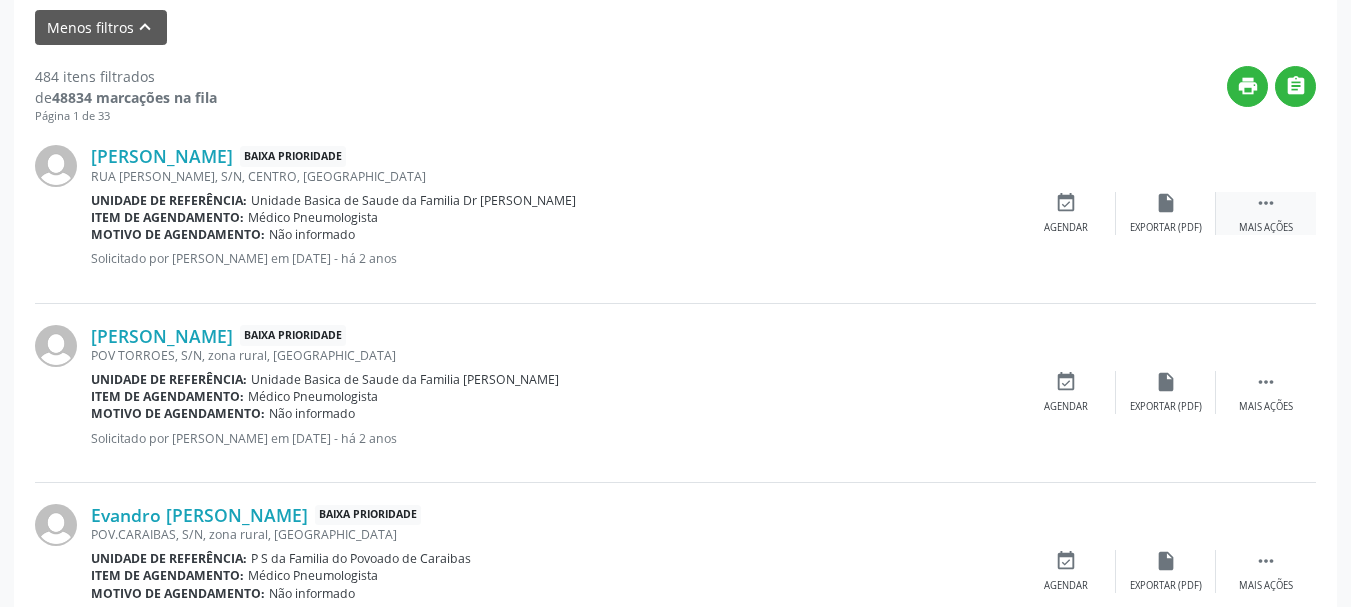 click on "" at bounding box center (1266, 203) 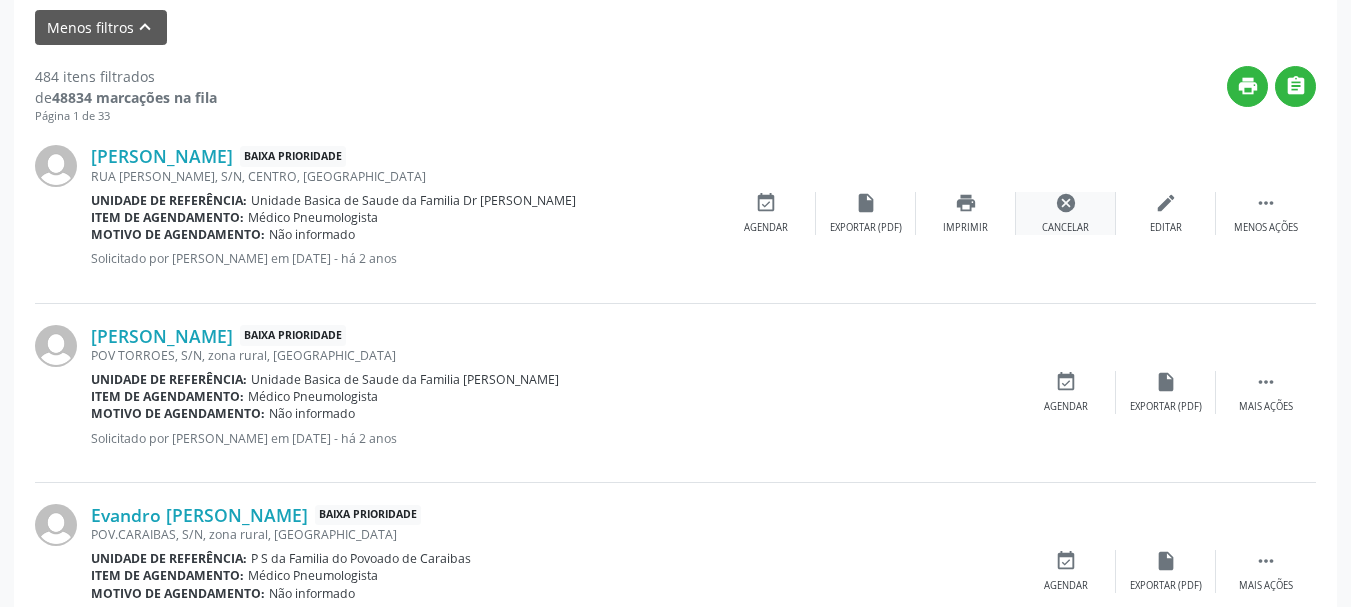 click on "cancel
Cancelar" at bounding box center [1066, 213] 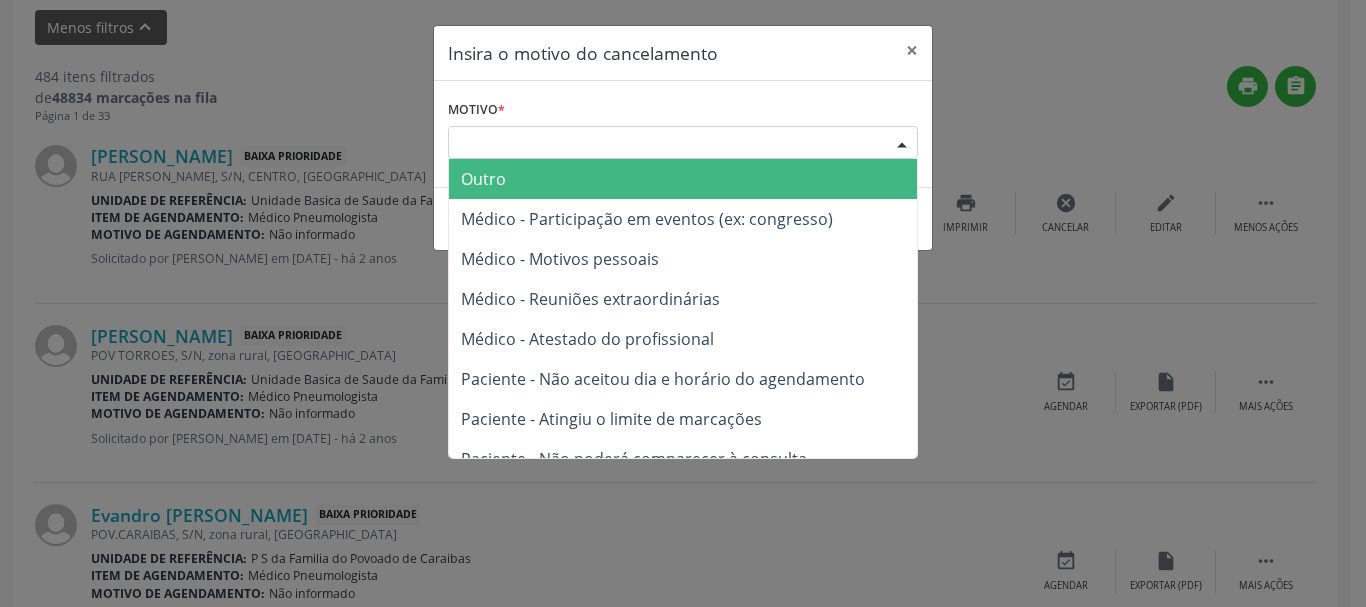 click on "Escolha o motivo" at bounding box center (683, 143) 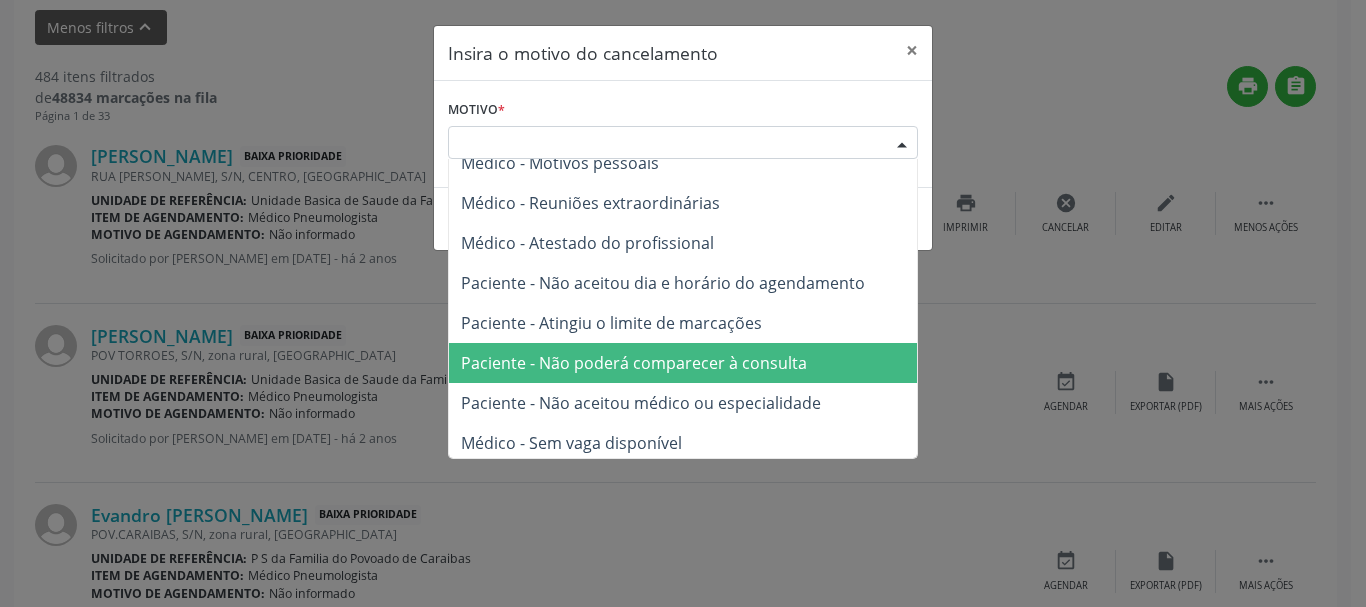 scroll, scrollTop: 101, scrollLeft: 0, axis: vertical 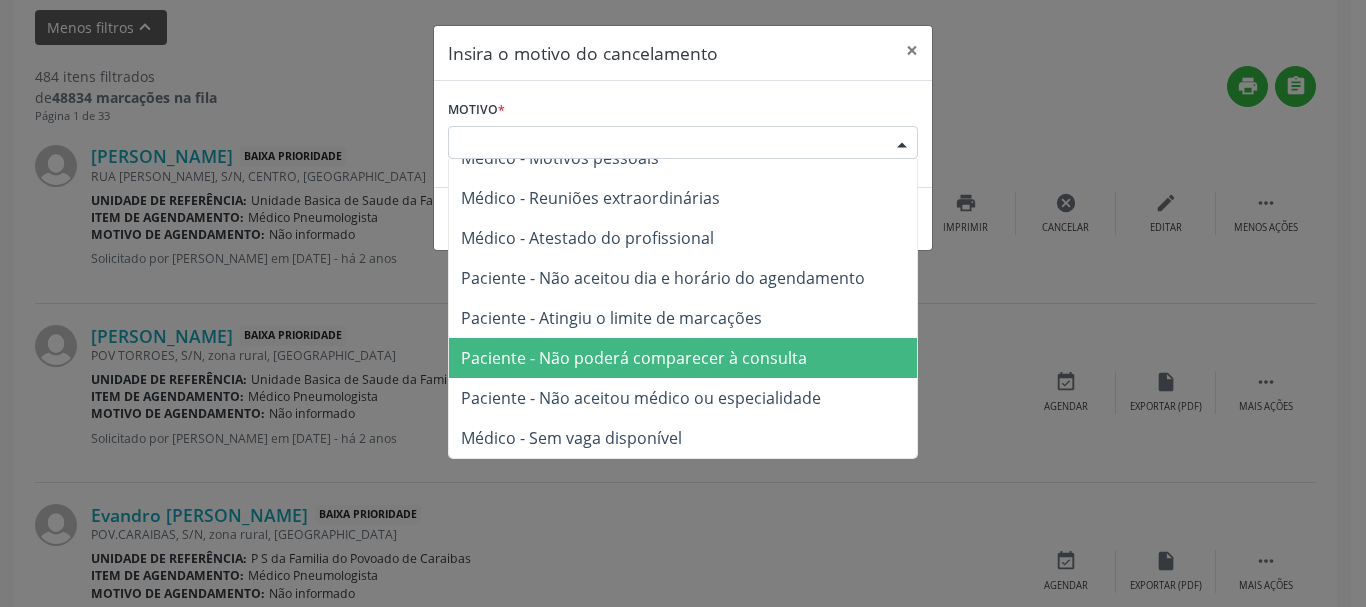 click on "Paciente - Não poderá comparecer à consulta" at bounding box center [634, 358] 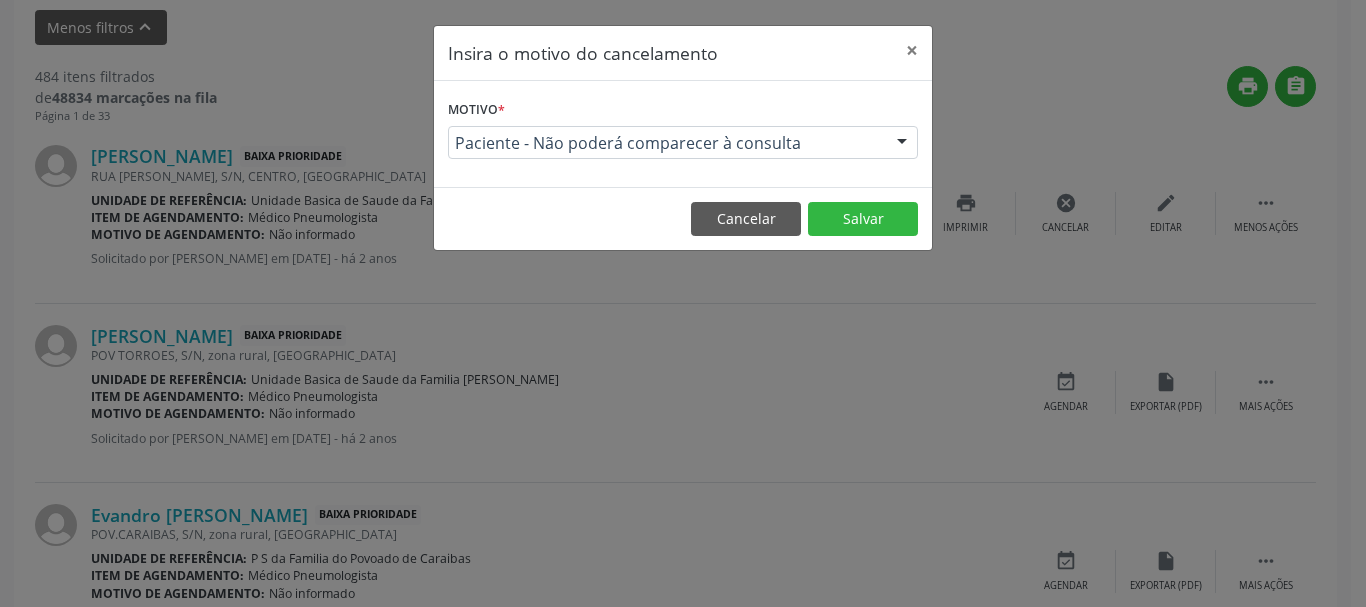 click on "Cancelar Salvar" at bounding box center [683, 218] 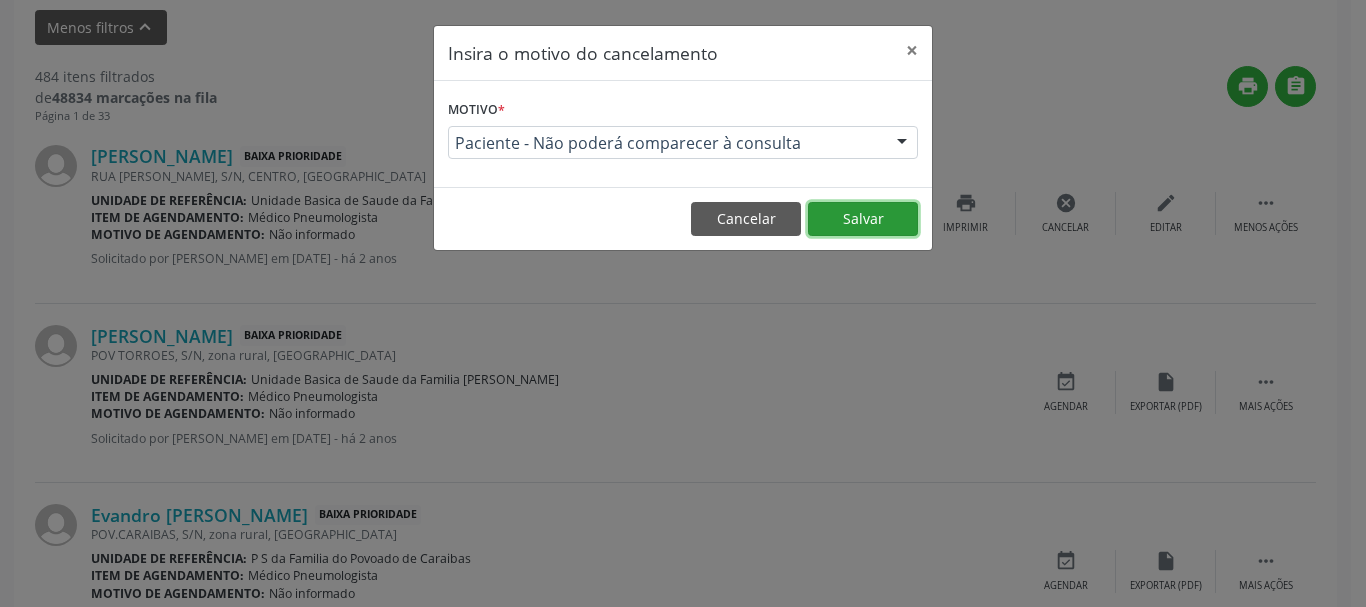 click on "Salvar" at bounding box center (863, 219) 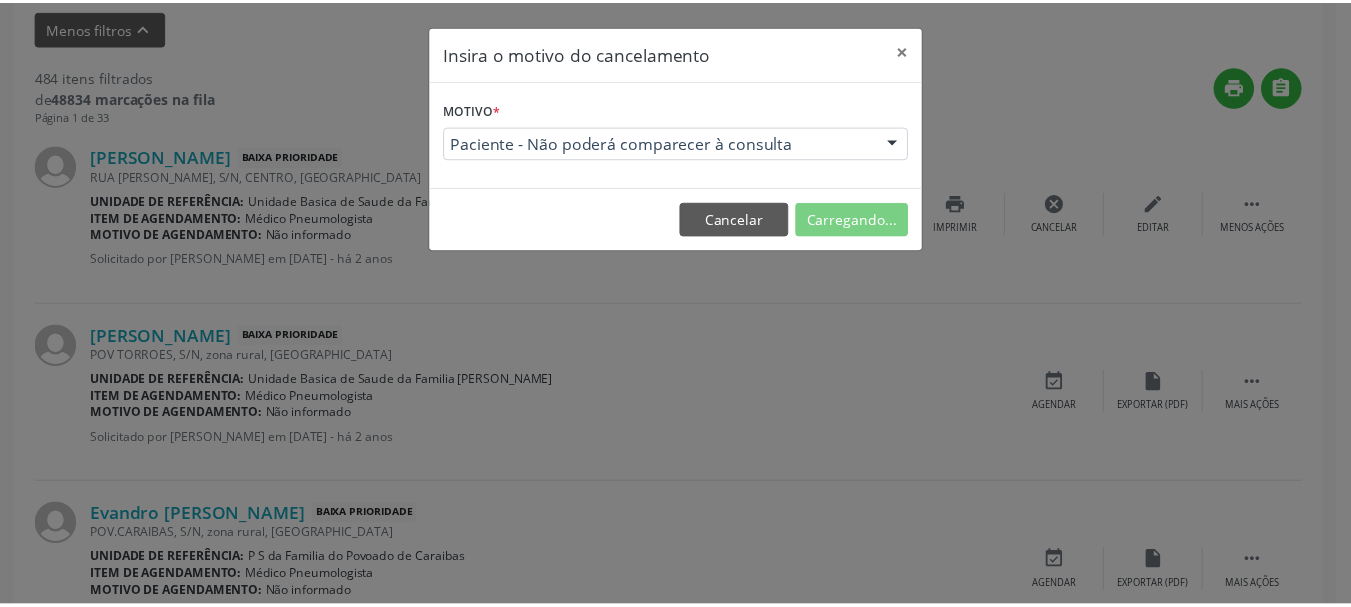 scroll, scrollTop: 238, scrollLeft: 0, axis: vertical 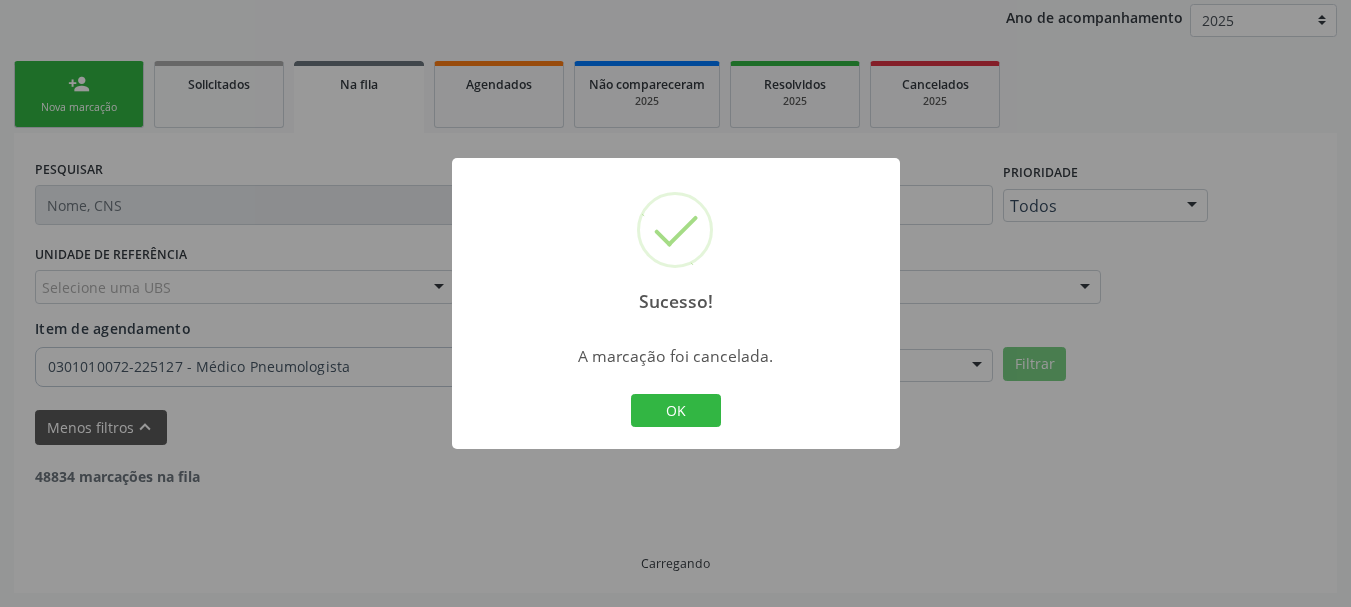 click on "Sucesso! × A marcação foi cancelada. OK Cancel" at bounding box center [676, 304] 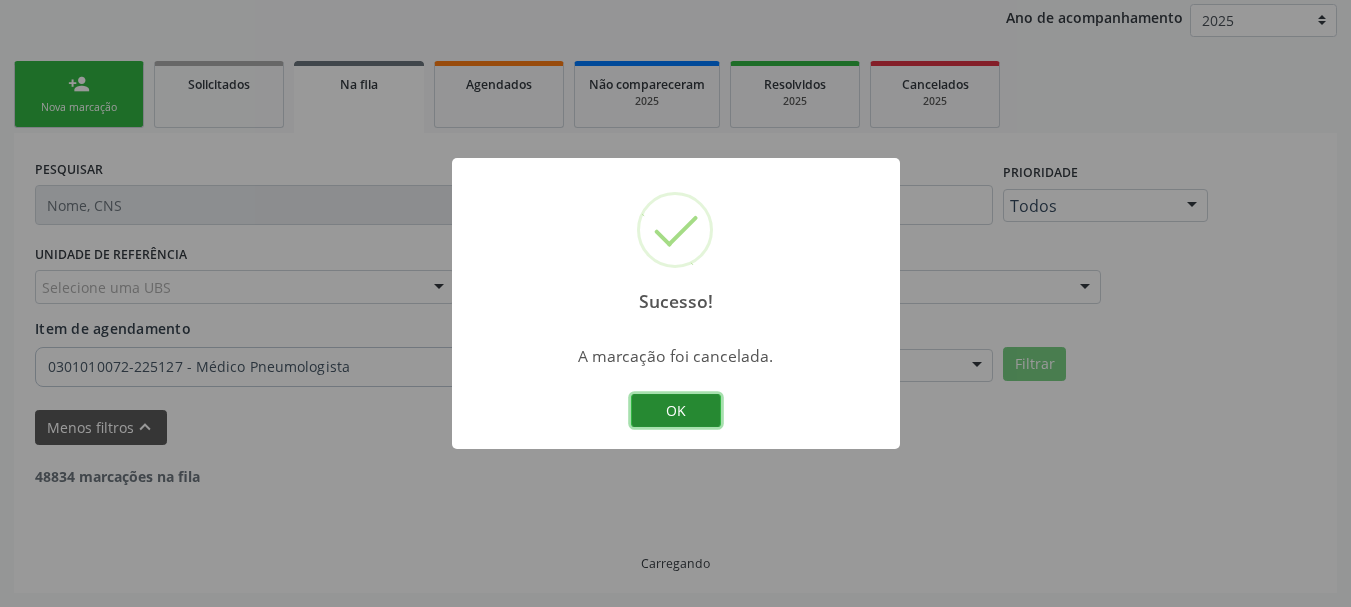 click on "OK" at bounding box center [676, 411] 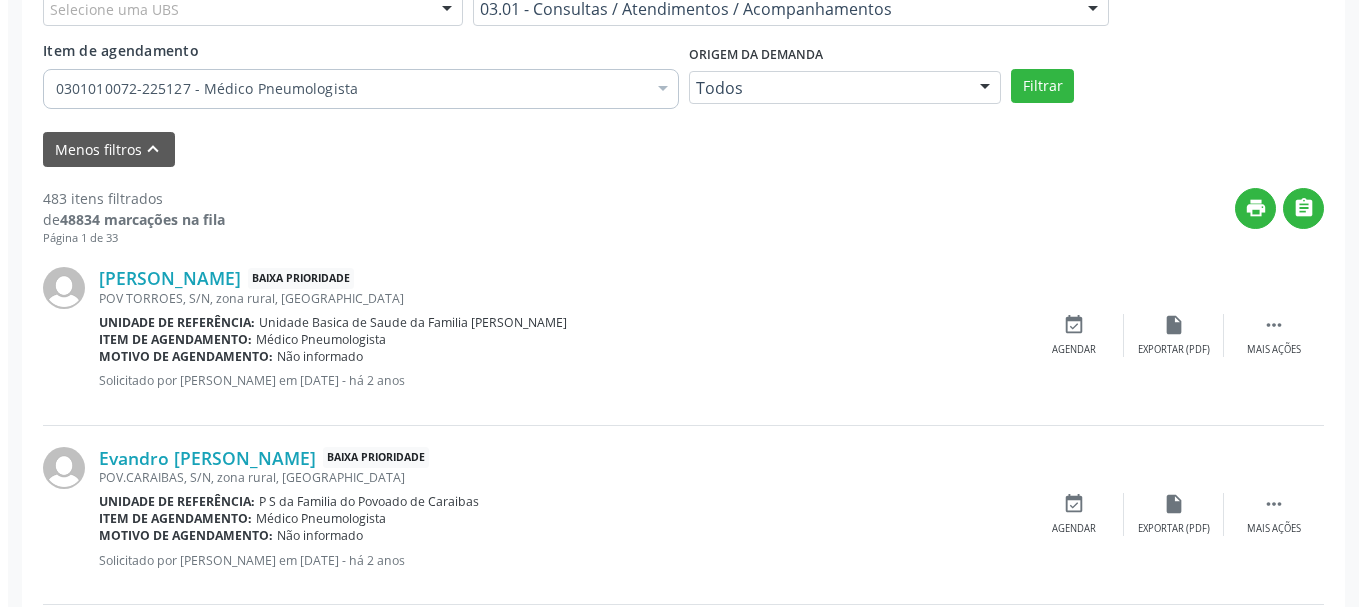 scroll, scrollTop: 538, scrollLeft: 0, axis: vertical 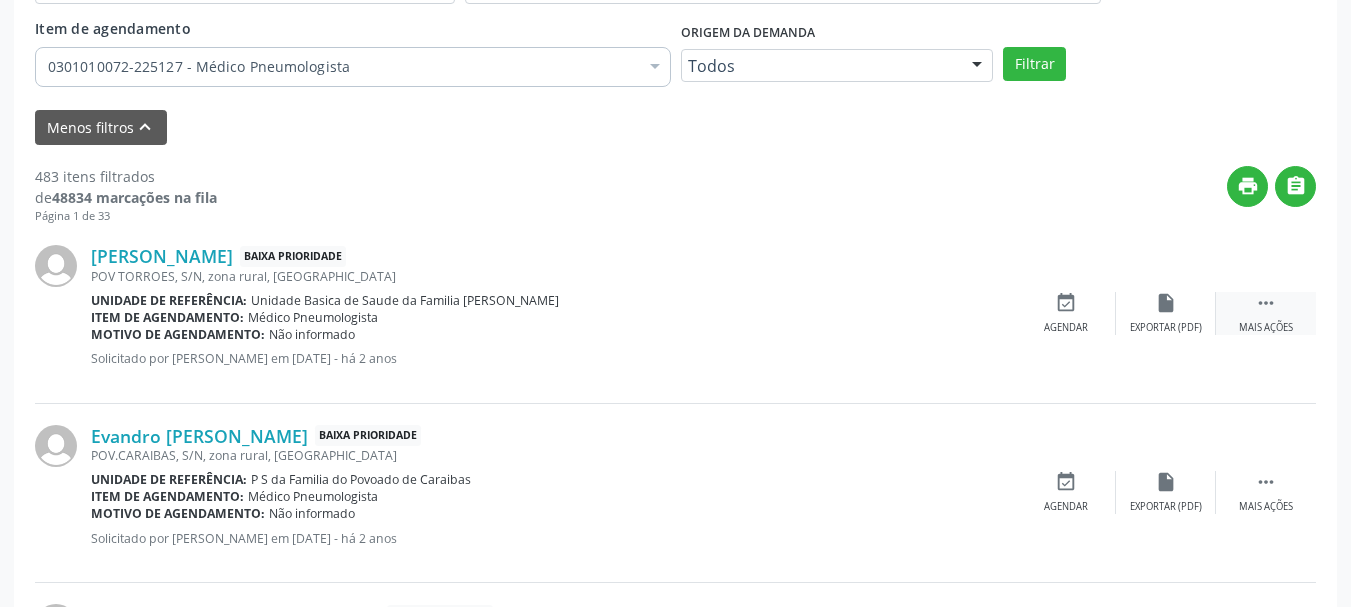 click on "" at bounding box center [1266, 303] 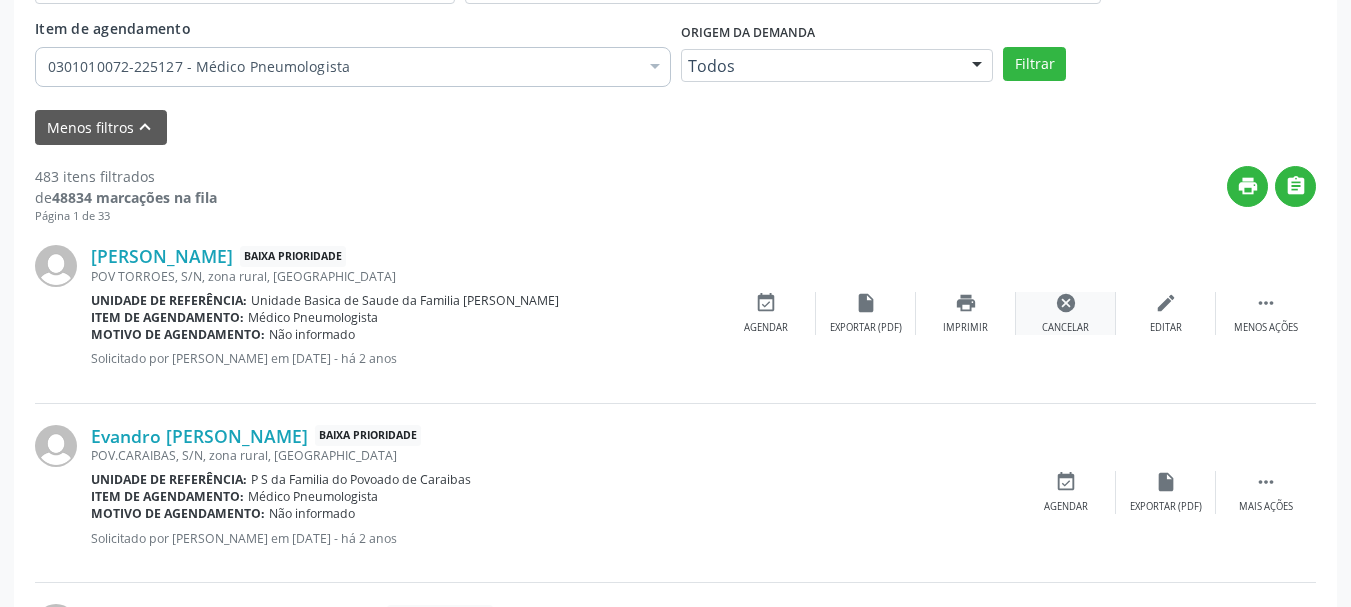 click on "cancel" at bounding box center [1066, 303] 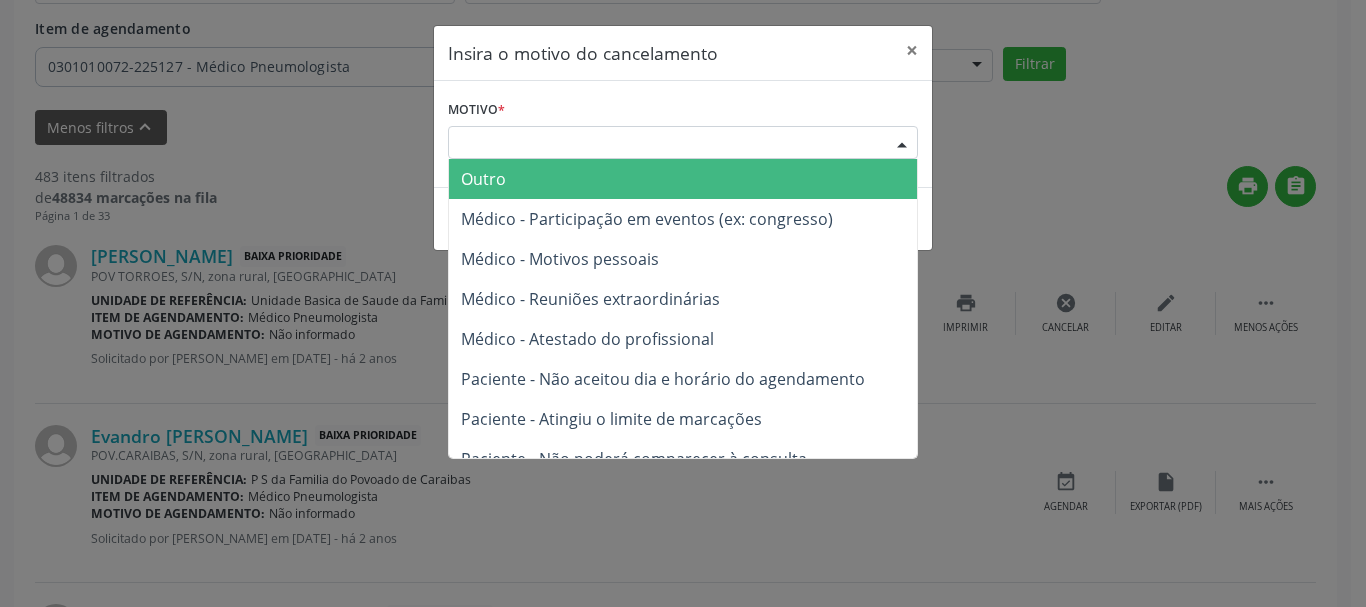 click at bounding box center [902, 144] 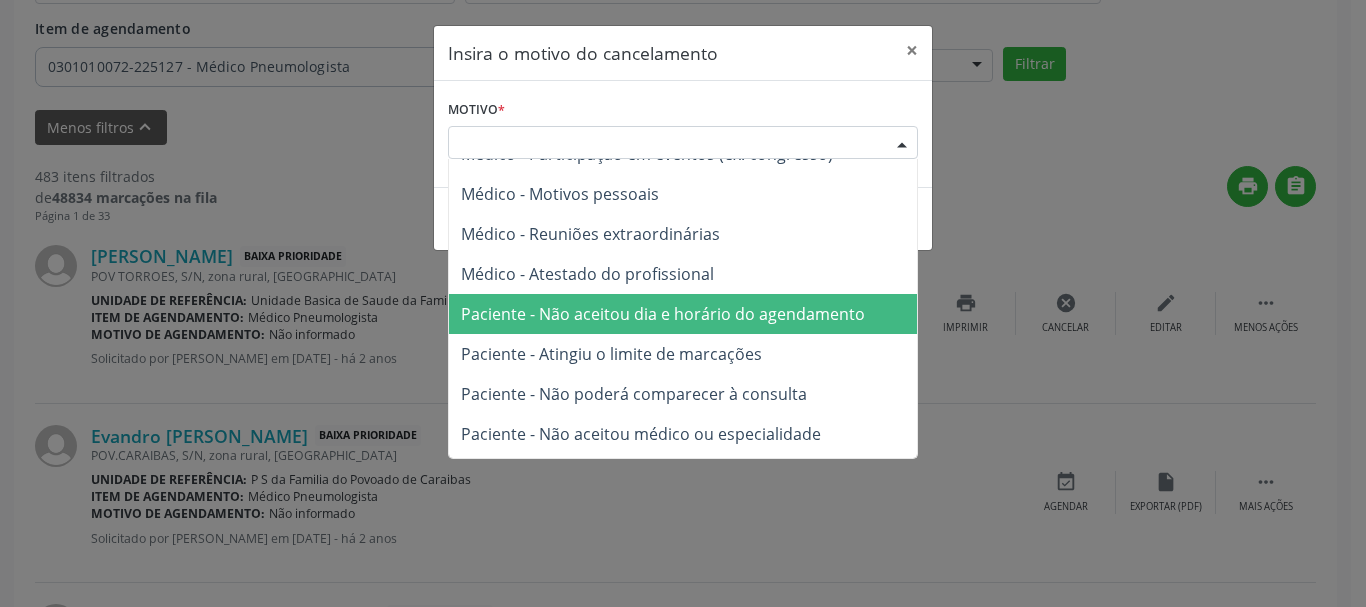 scroll, scrollTop: 100, scrollLeft: 0, axis: vertical 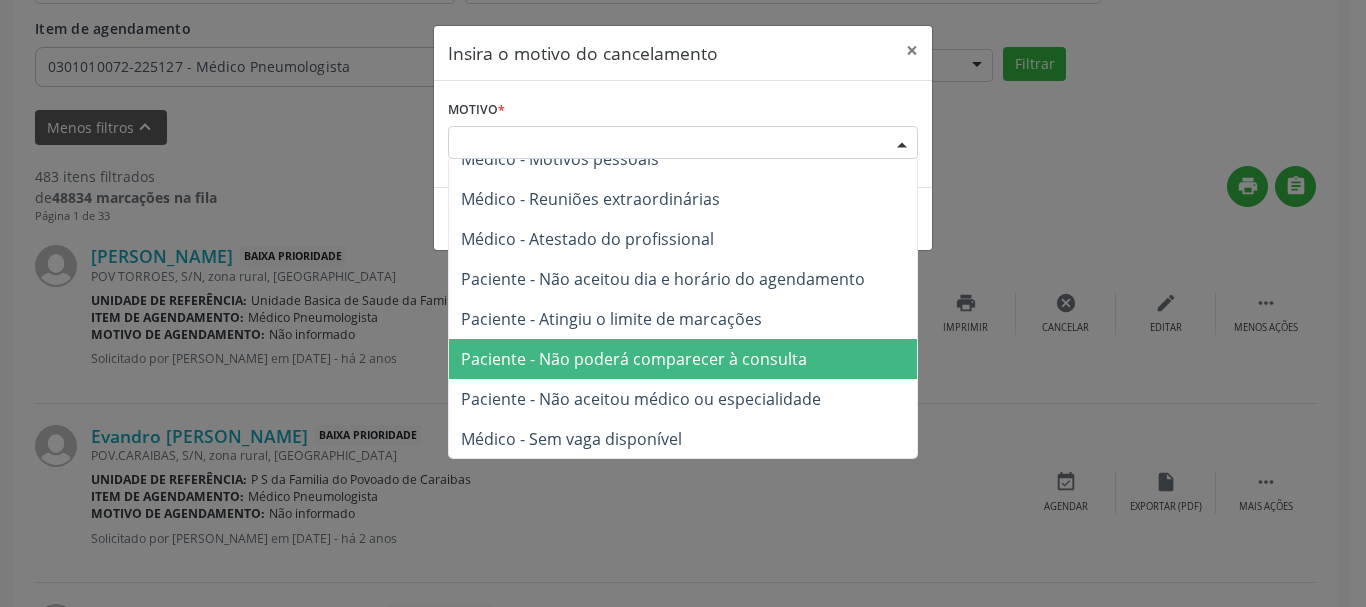 click on "Paciente - Não poderá comparecer à consulta" at bounding box center (683, 359) 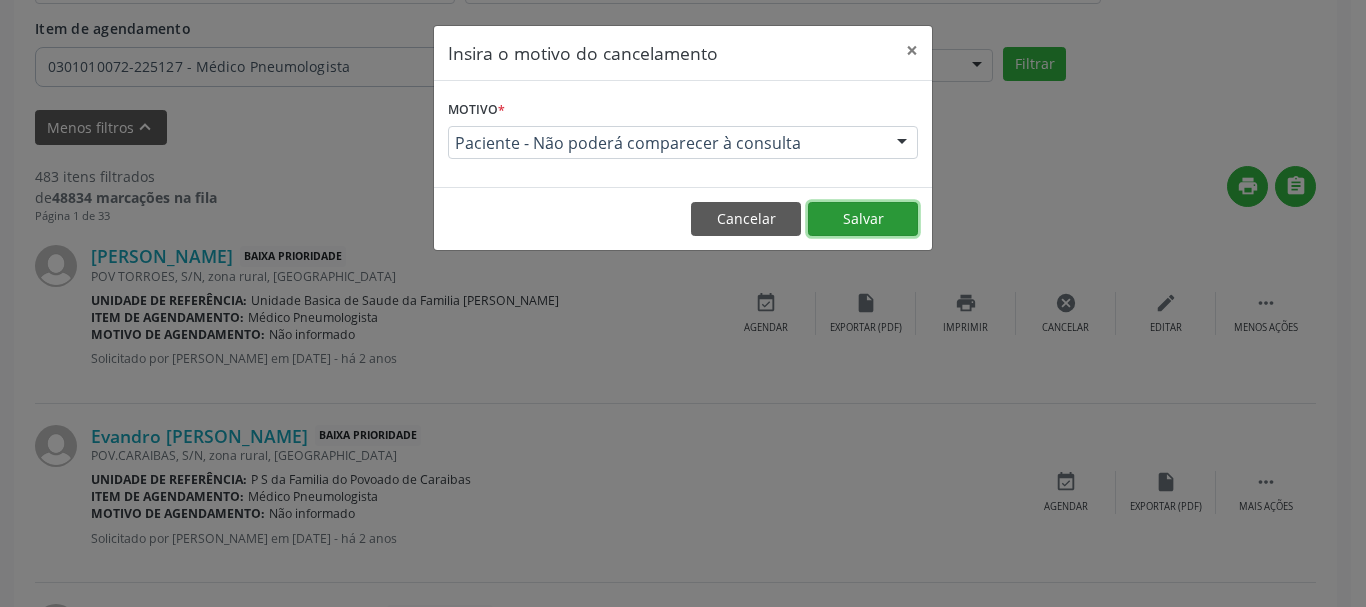click on "Salvar" at bounding box center (863, 219) 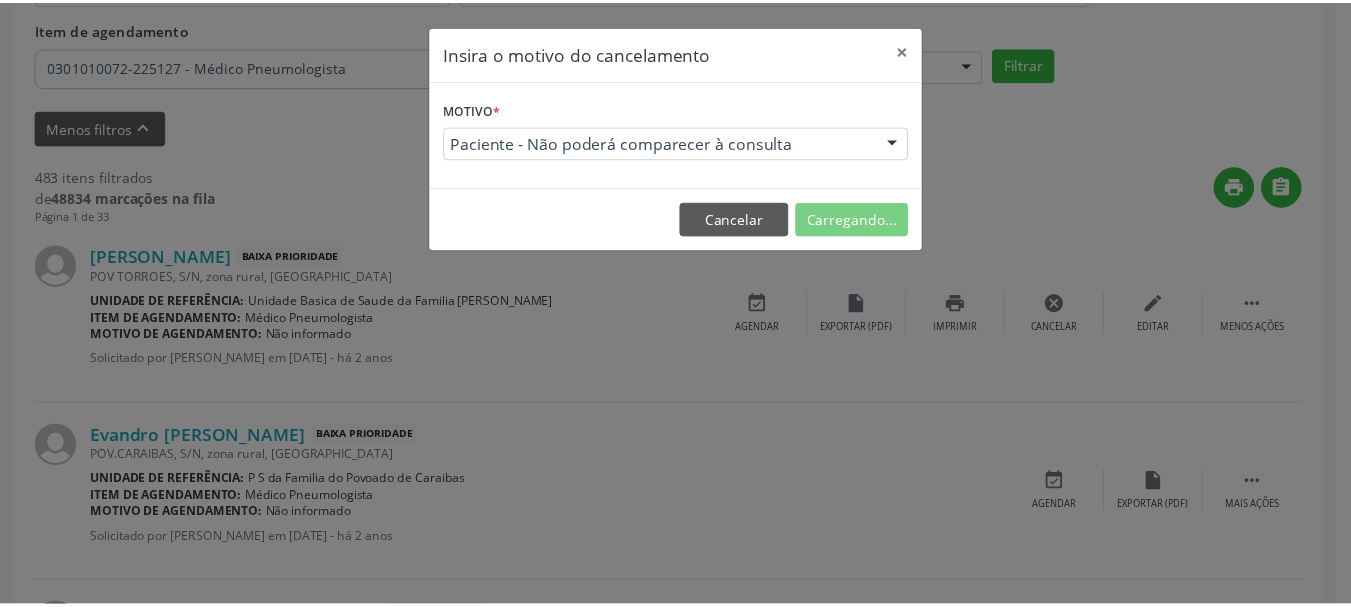 scroll, scrollTop: 238, scrollLeft: 0, axis: vertical 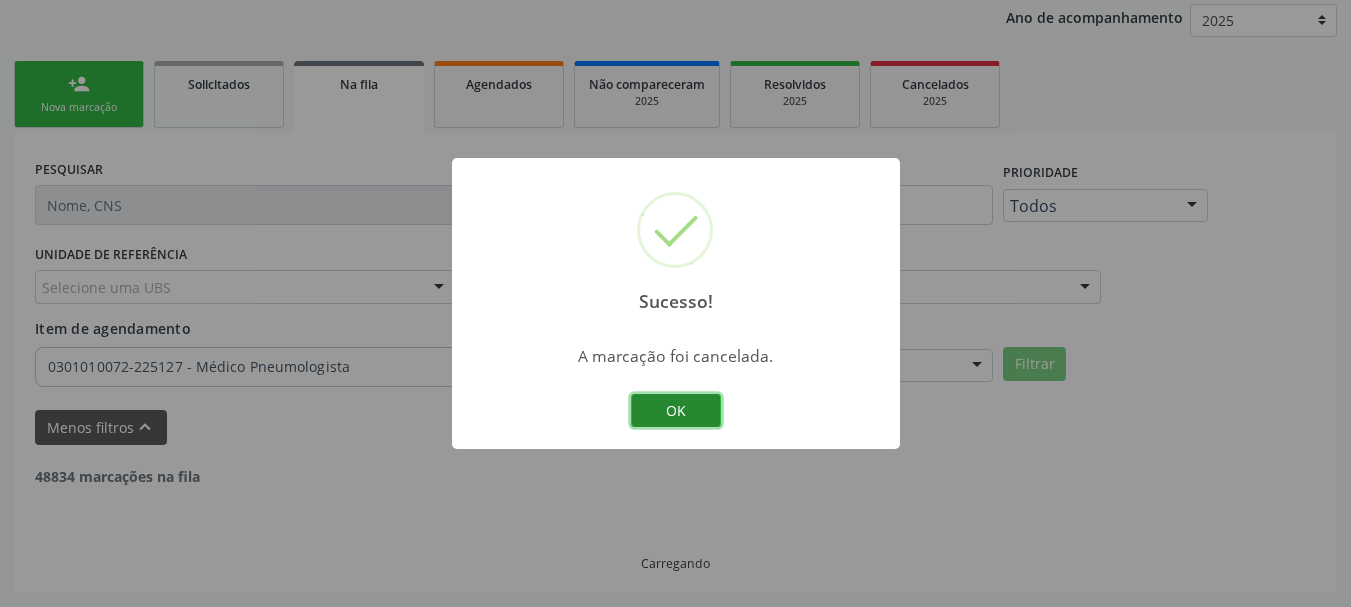 click on "OK" at bounding box center [676, 411] 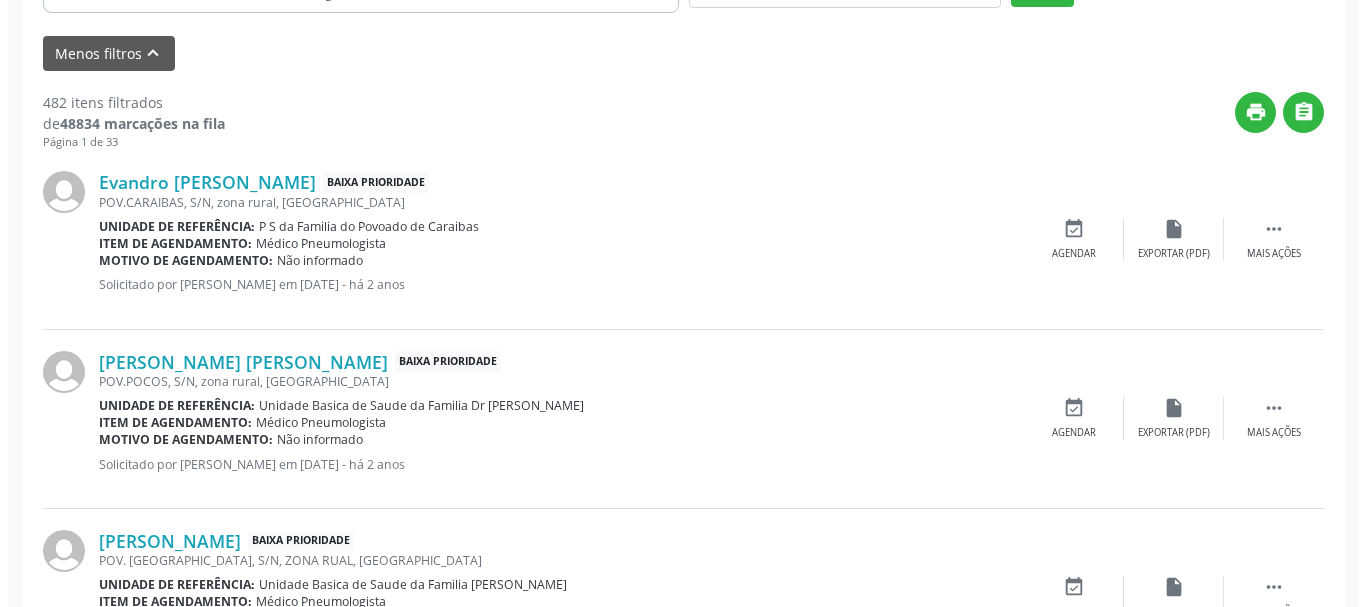 scroll, scrollTop: 738, scrollLeft: 0, axis: vertical 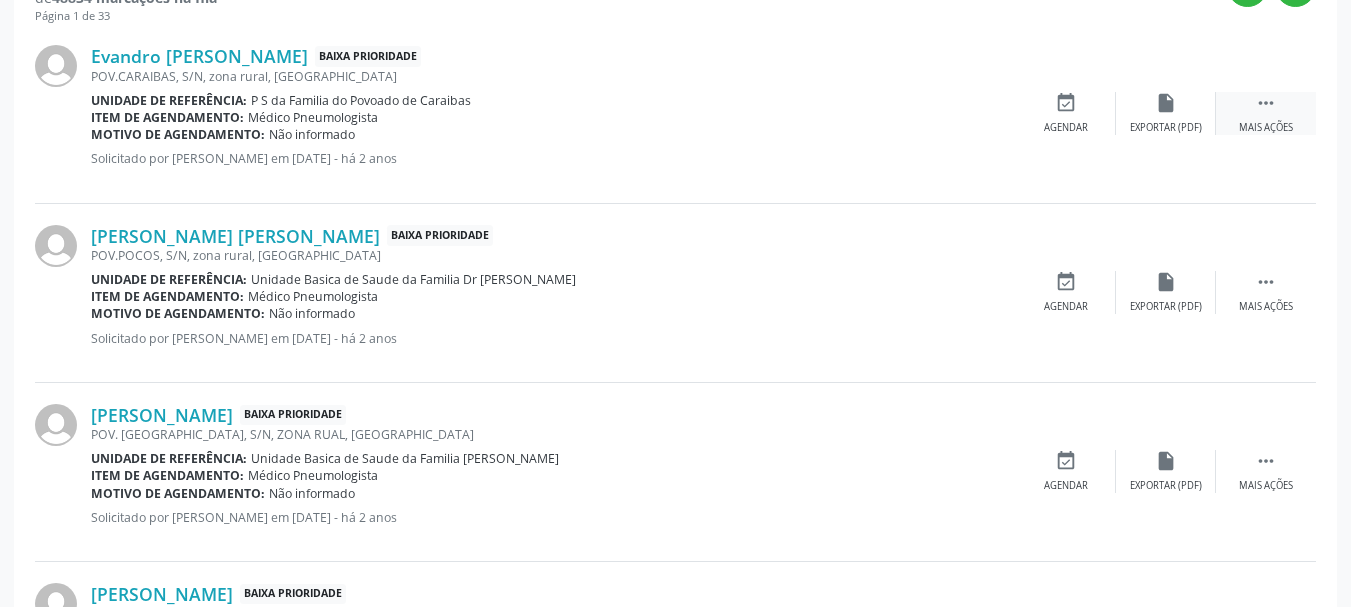 click on "
Mais ações" at bounding box center [1266, 113] 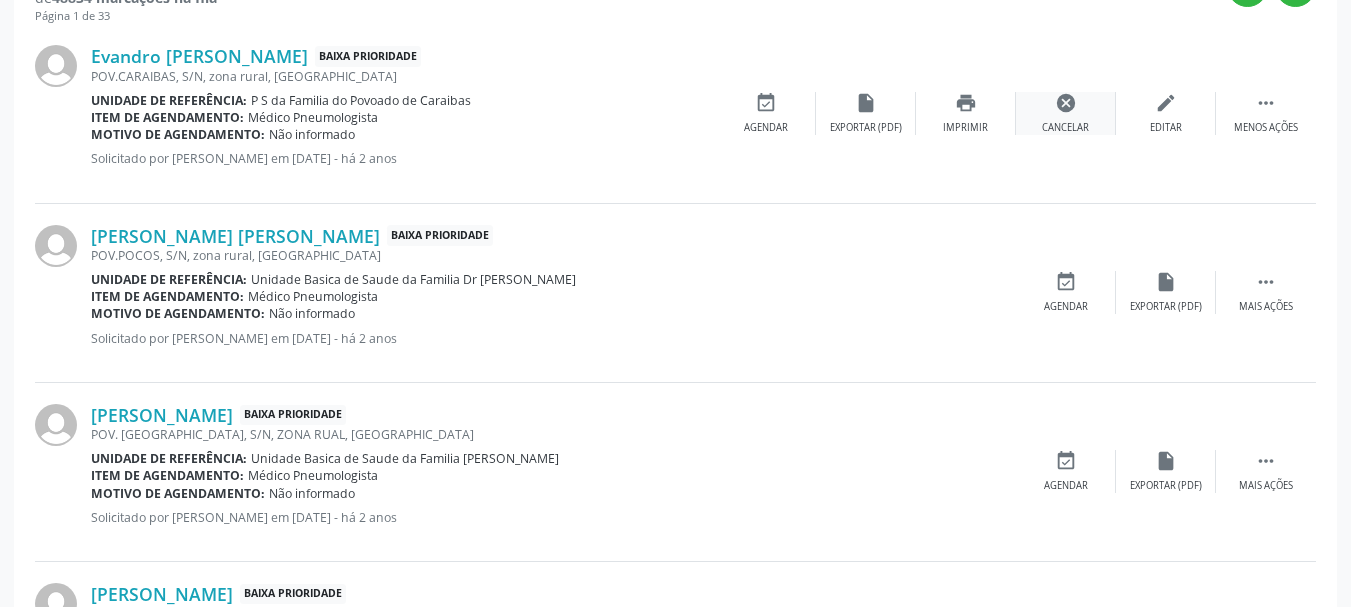click on "cancel
Cancelar" at bounding box center (1066, 113) 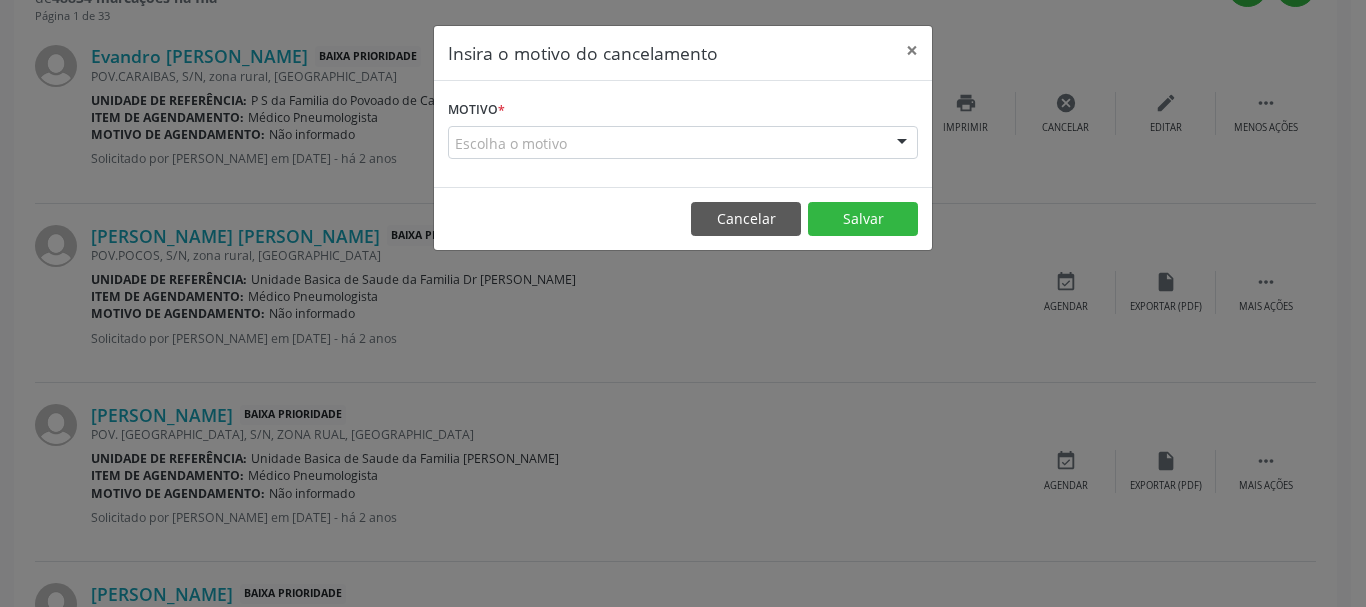 click on "Escolha o motivo" at bounding box center [683, 143] 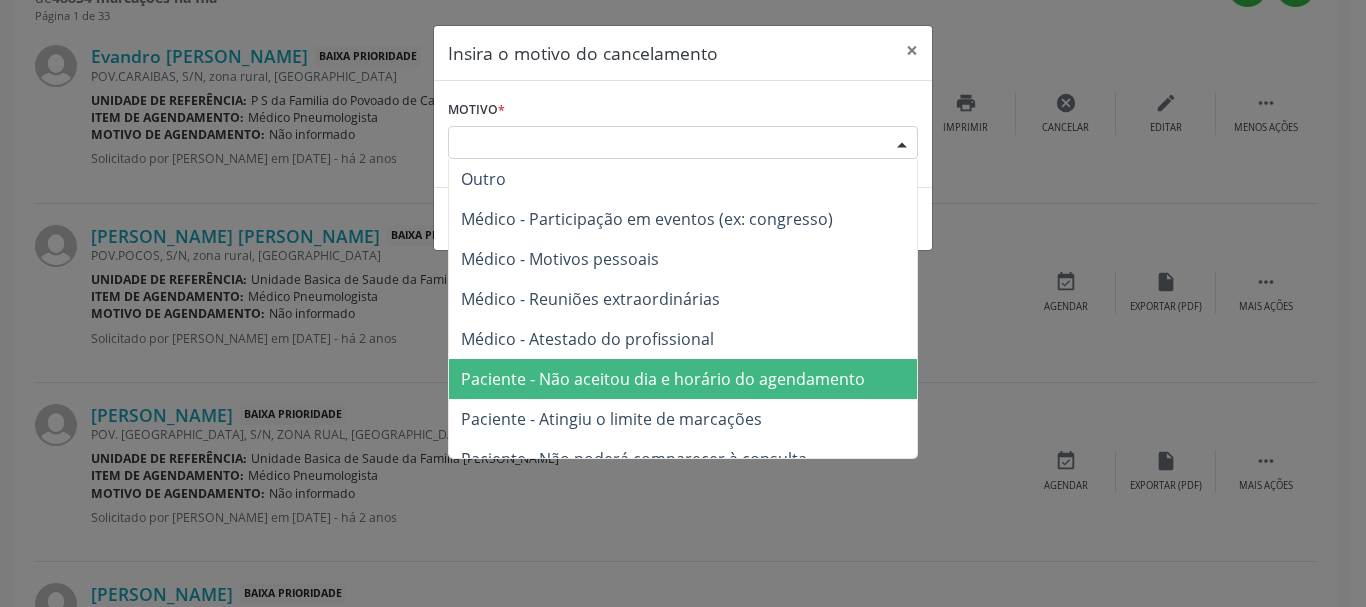 drag, startPoint x: 866, startPoint y: 382, endPoint x: 866, endPoint y: 395, distance: 13 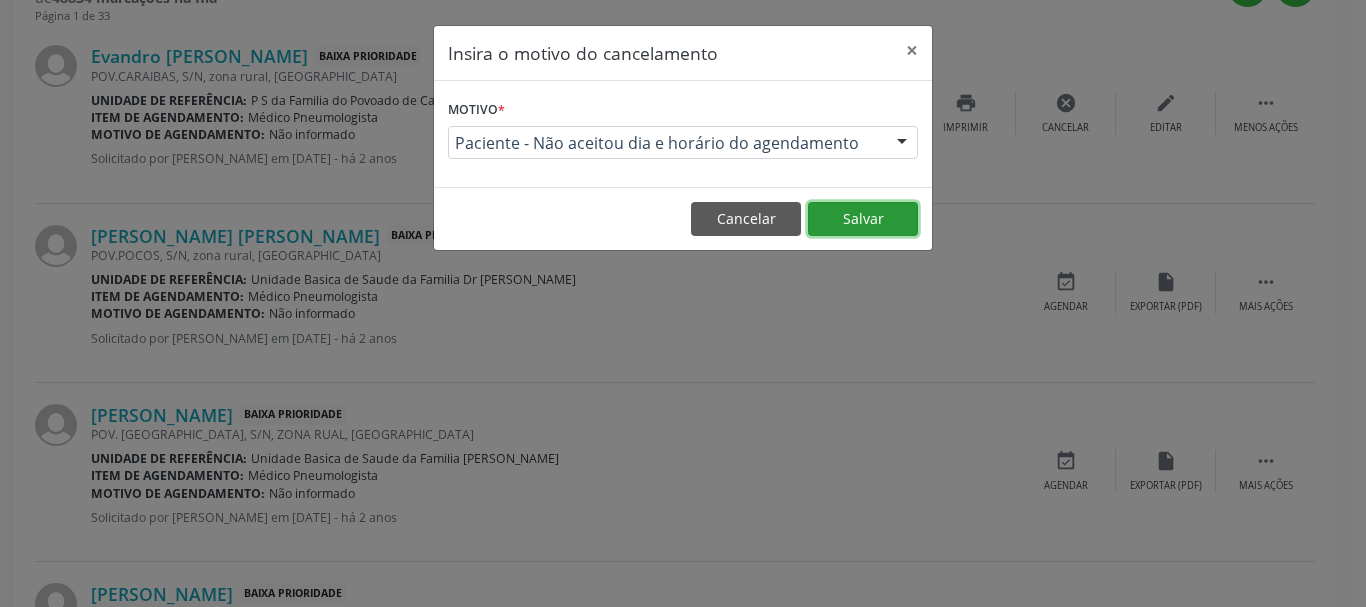 click on "Salvar" at bounding box center [863, 219] 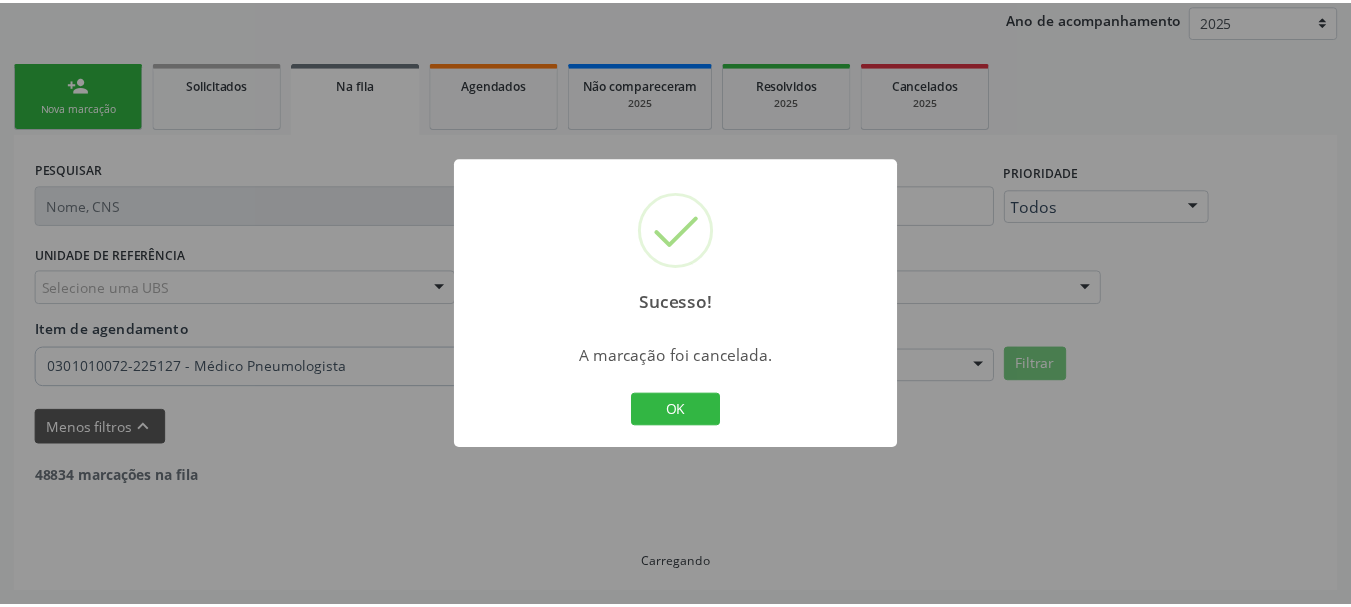 scroll, scrollTop: 238, scrollLeft: 0, axis: vertical 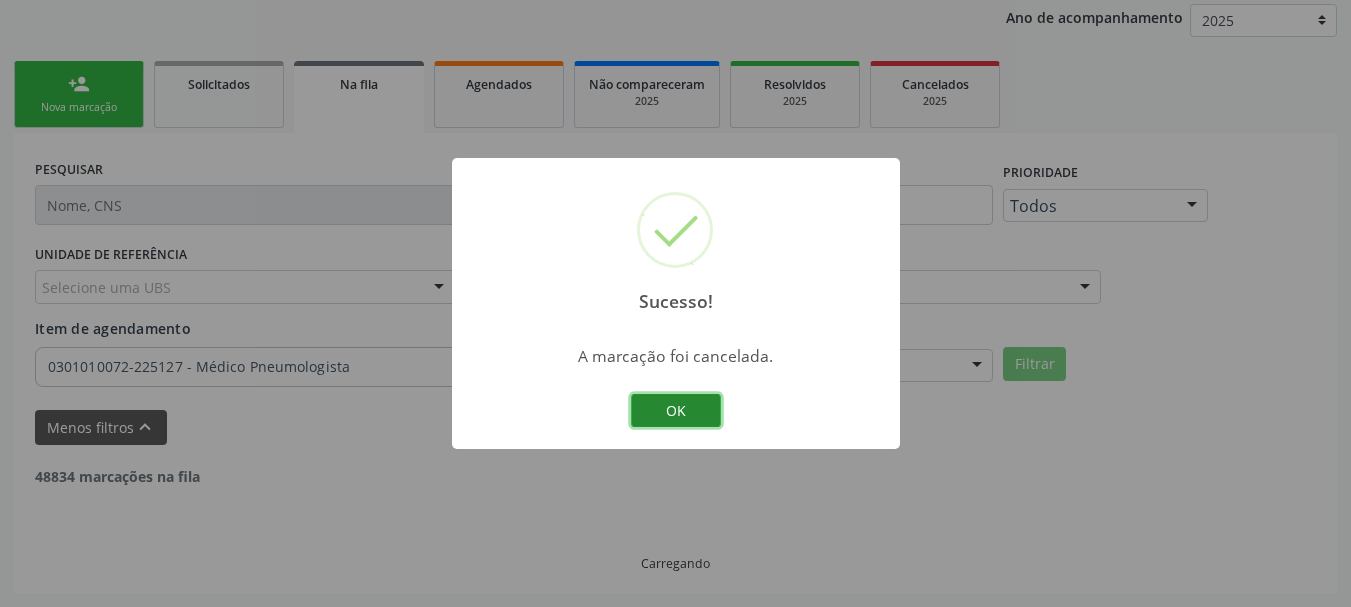 click on "OK" at bounding box center (676, 411) 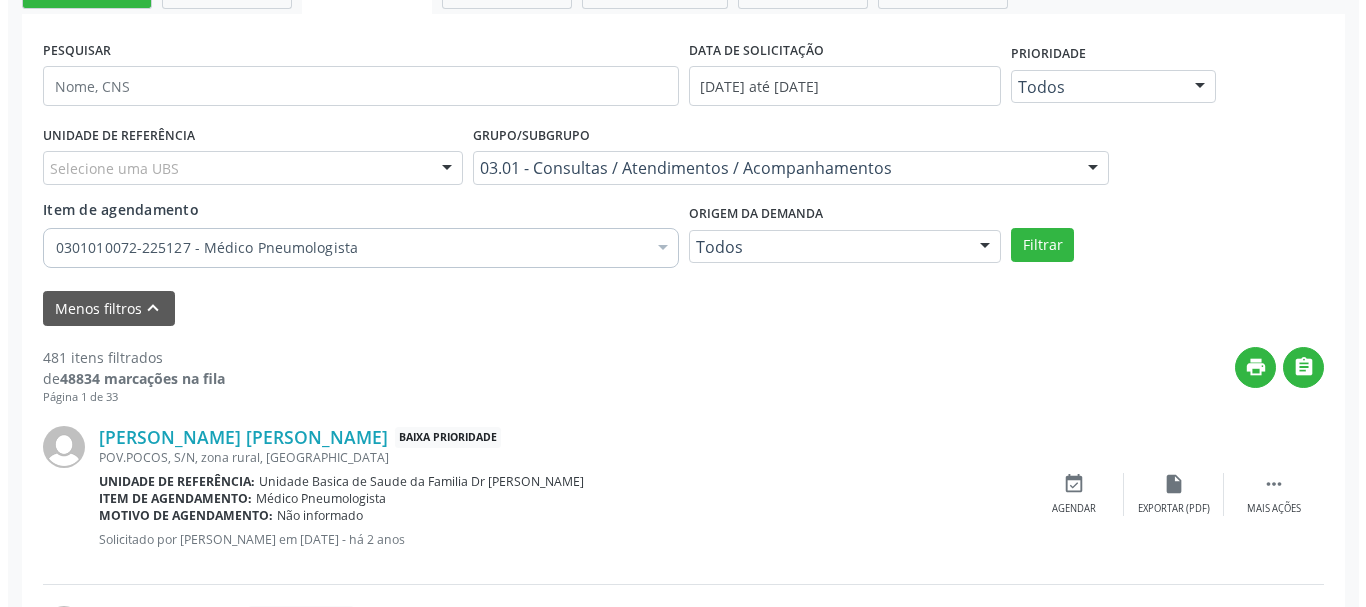 scroll, scrollTop: 538, scrollLeft: 0, axis: vertical 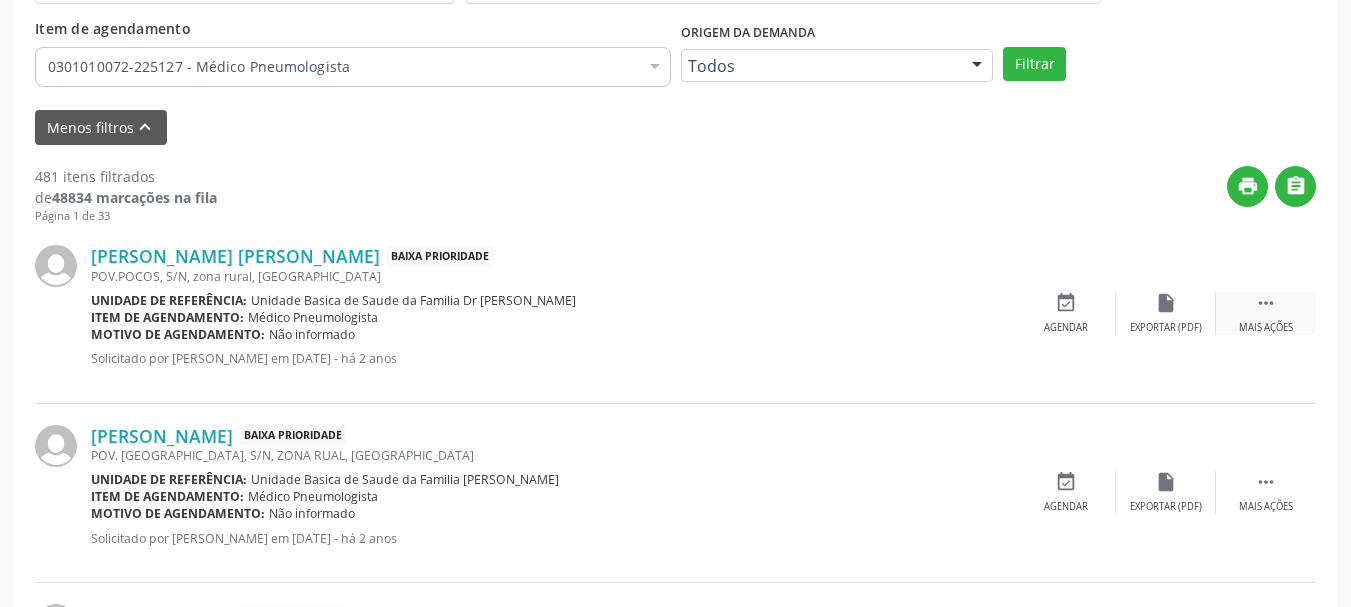 click on "" at bounding box center (1266, 303) 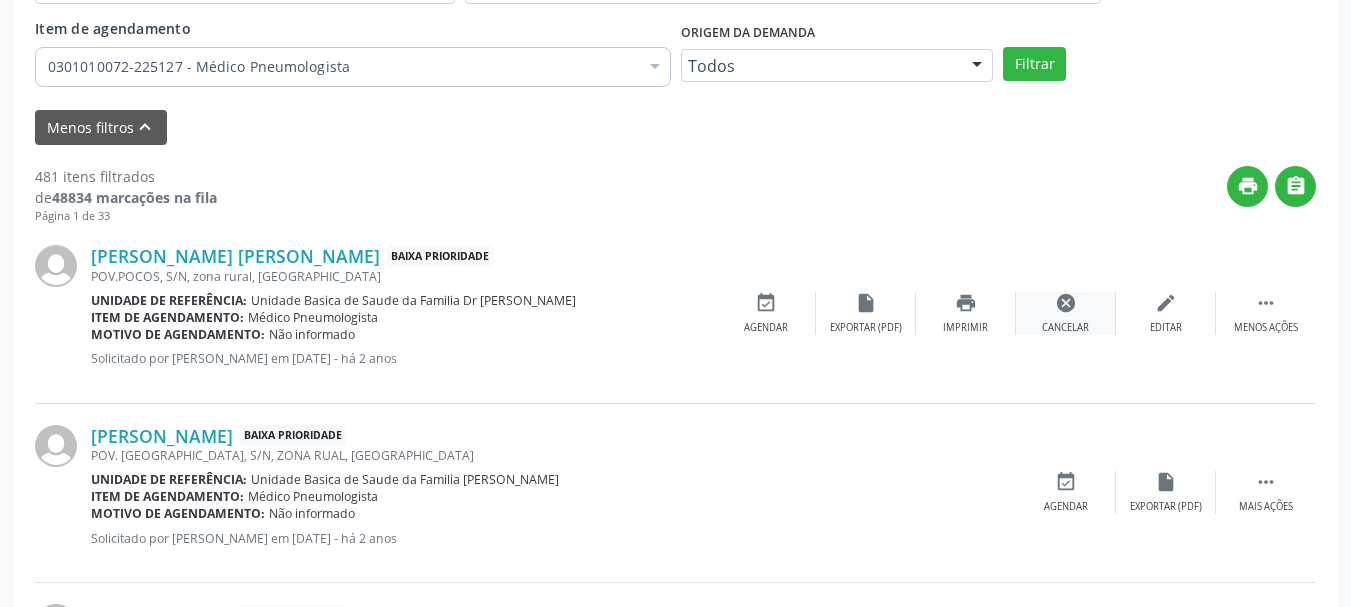 click on "cancel
Cancelar" at bounding box center (1066, 313) 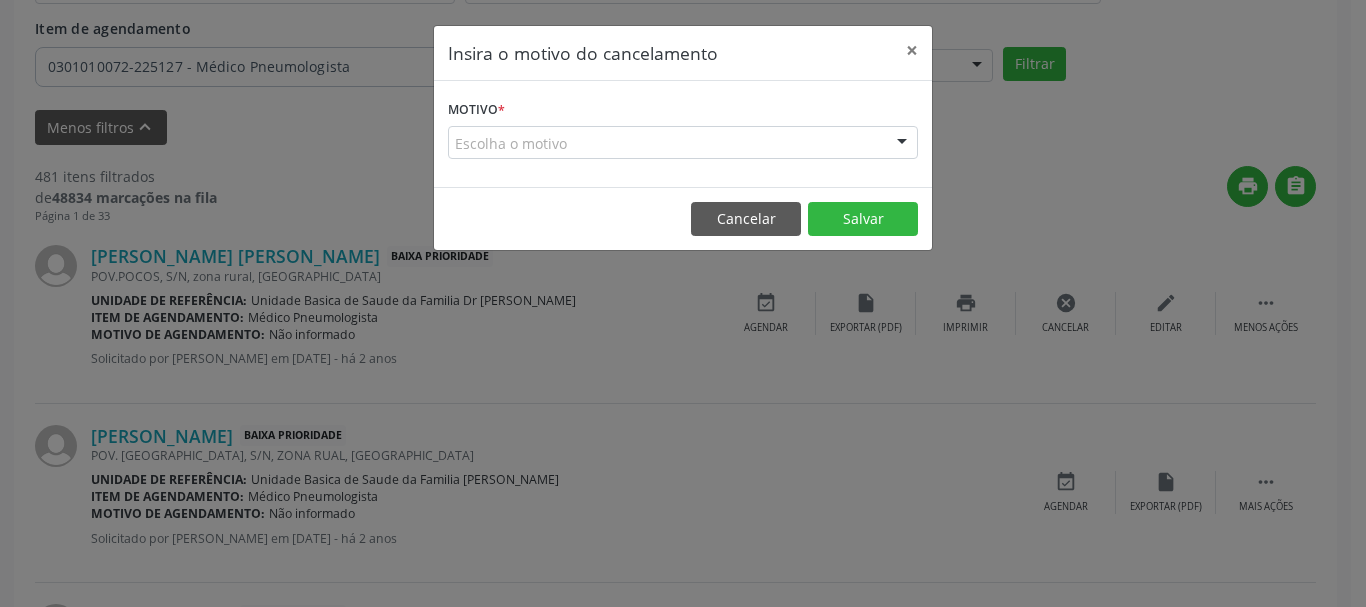 click at bounding box center (902, 144) 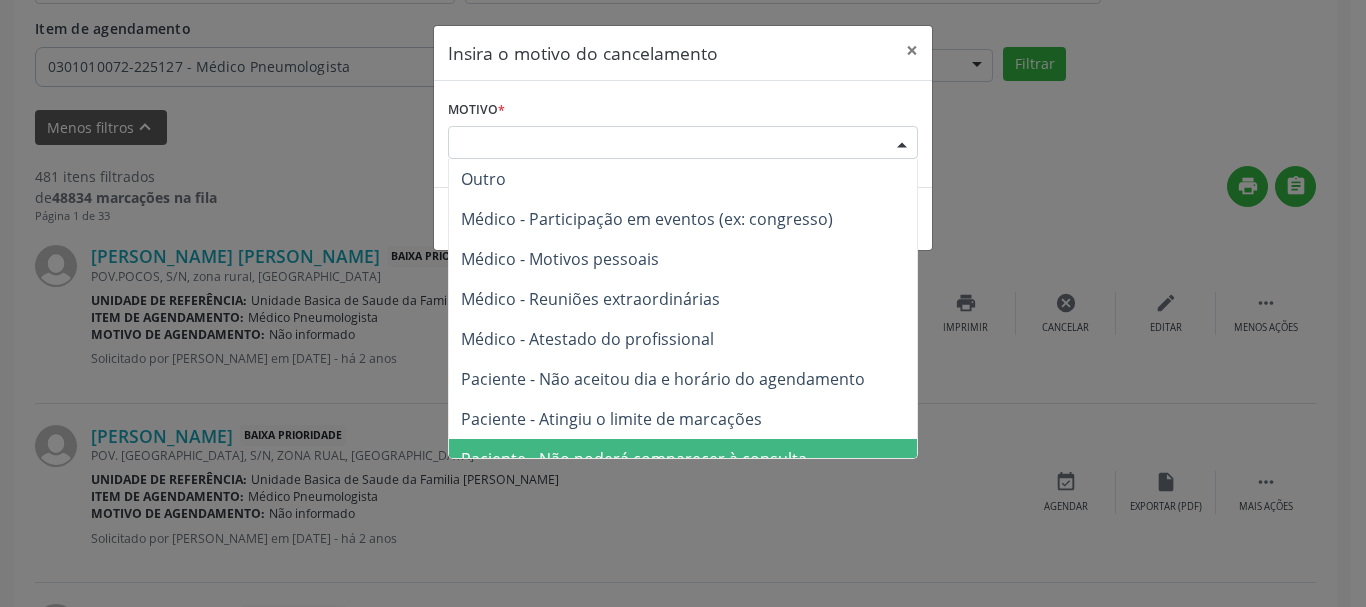 drag, startPoint x: 744, startPoint y: 430, endPoint x: 742, endPoint y: 440, distance: 10.198039 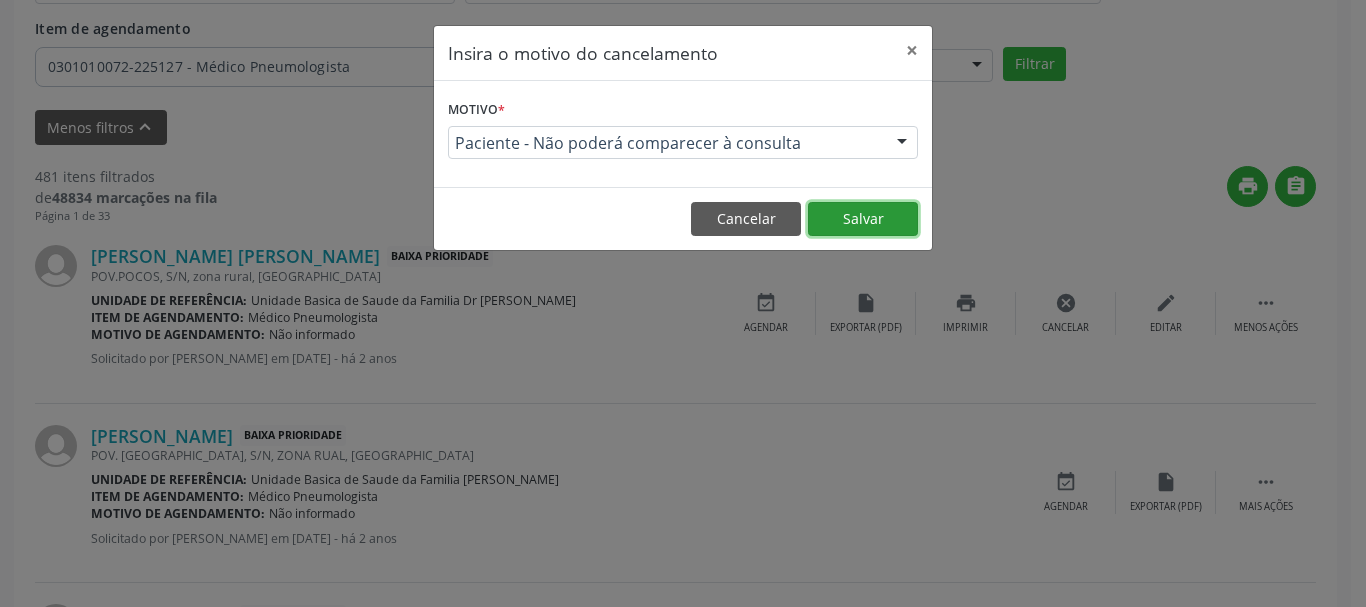 click on "Salvar" at bounding box center (863, 219) 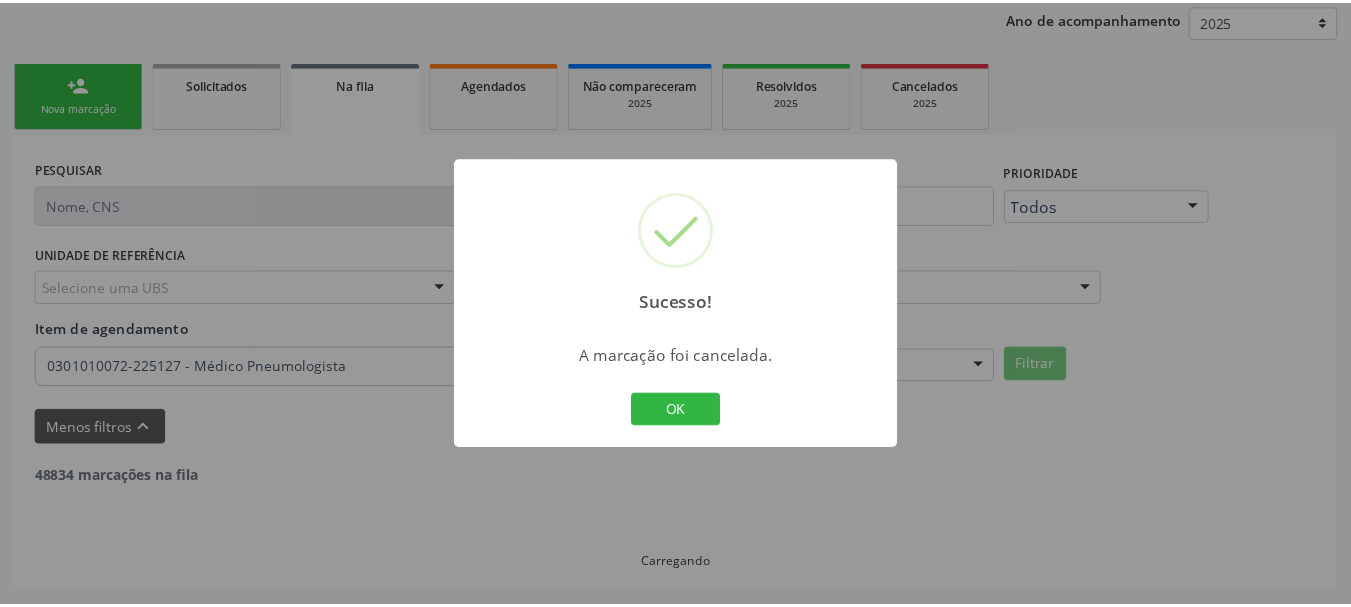 scroll, scrollTop: 238, scrollLeft: 0, axis: vertical 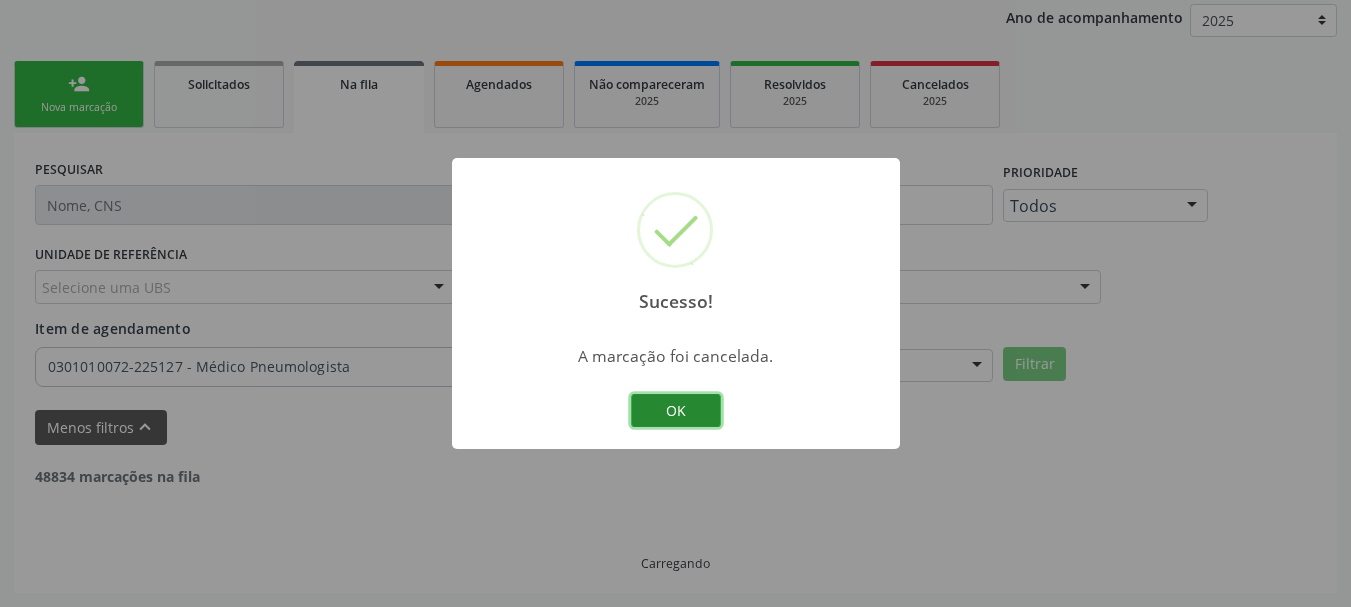 click on "OK" at bounding box center (676, 411) 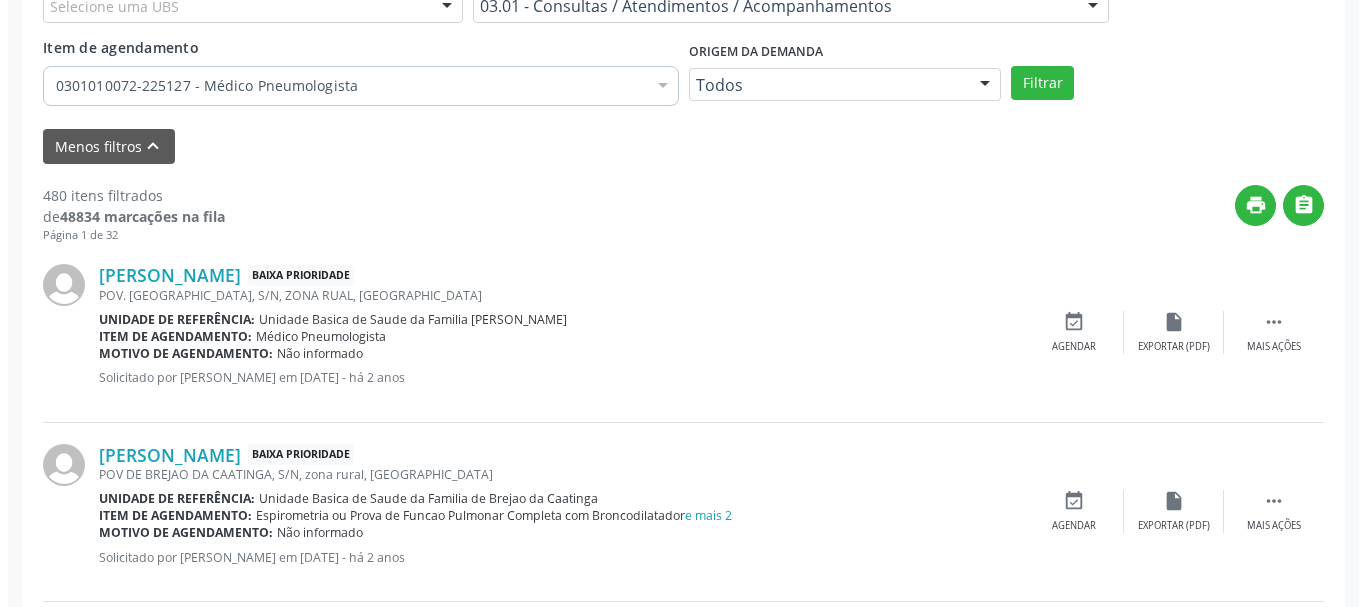 scroll, scrollTop: 538, scrollLeft: 0, axis: vertical 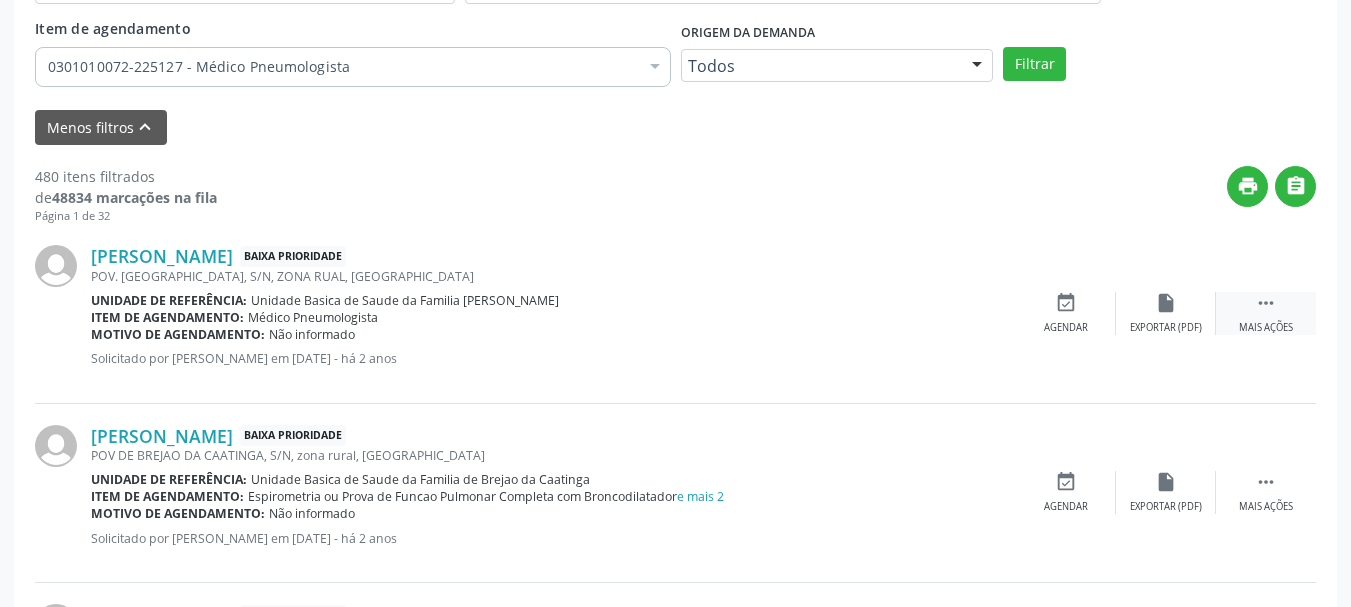 click on "" at bounding box center [1266, 303] 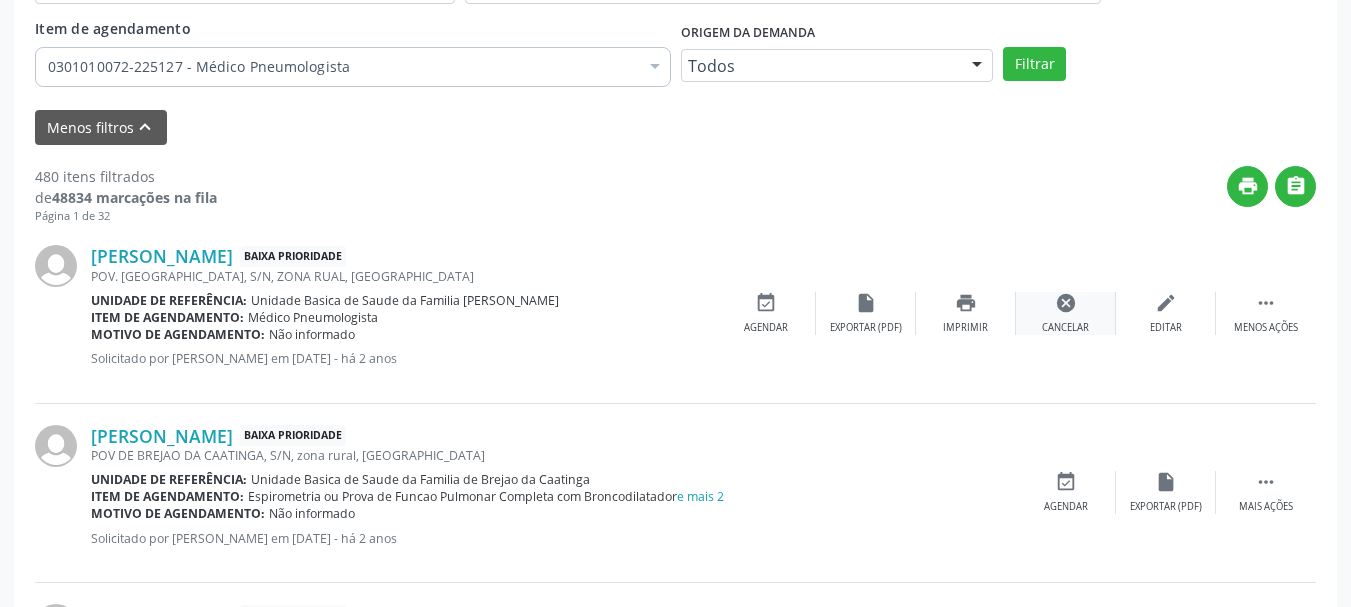 click on "cancel
Cancelar" at bounding box center [1066, 313] 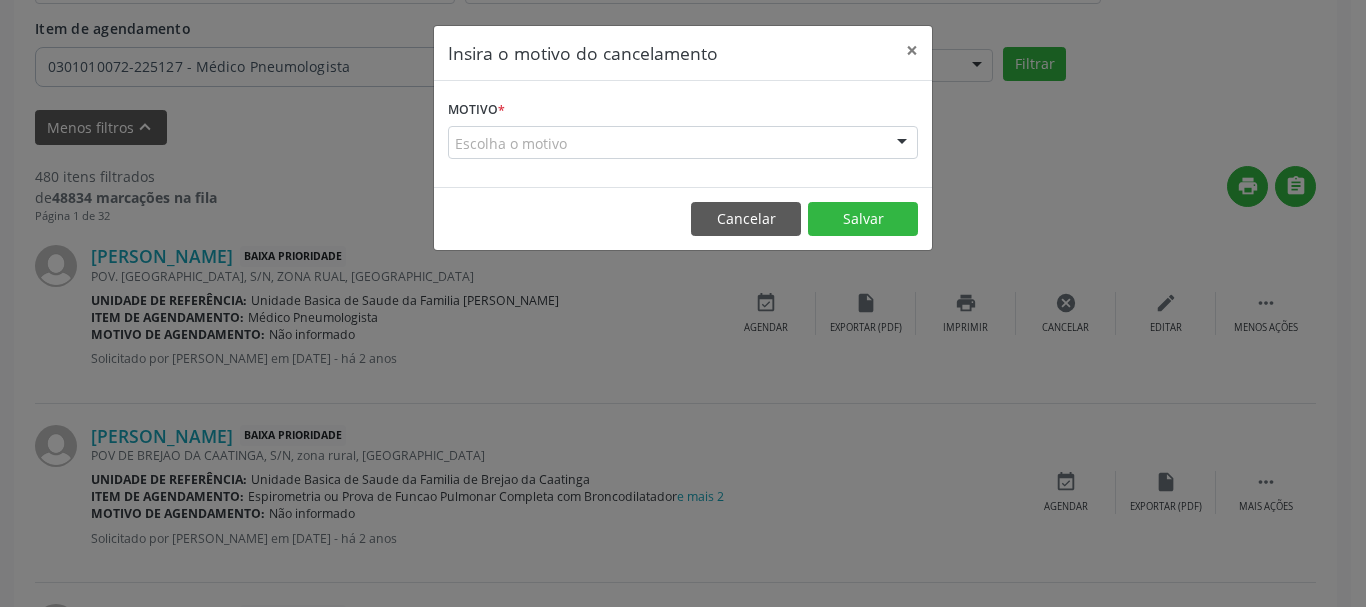 click on "Escolha o motivo" at bounding box center (683, 143) 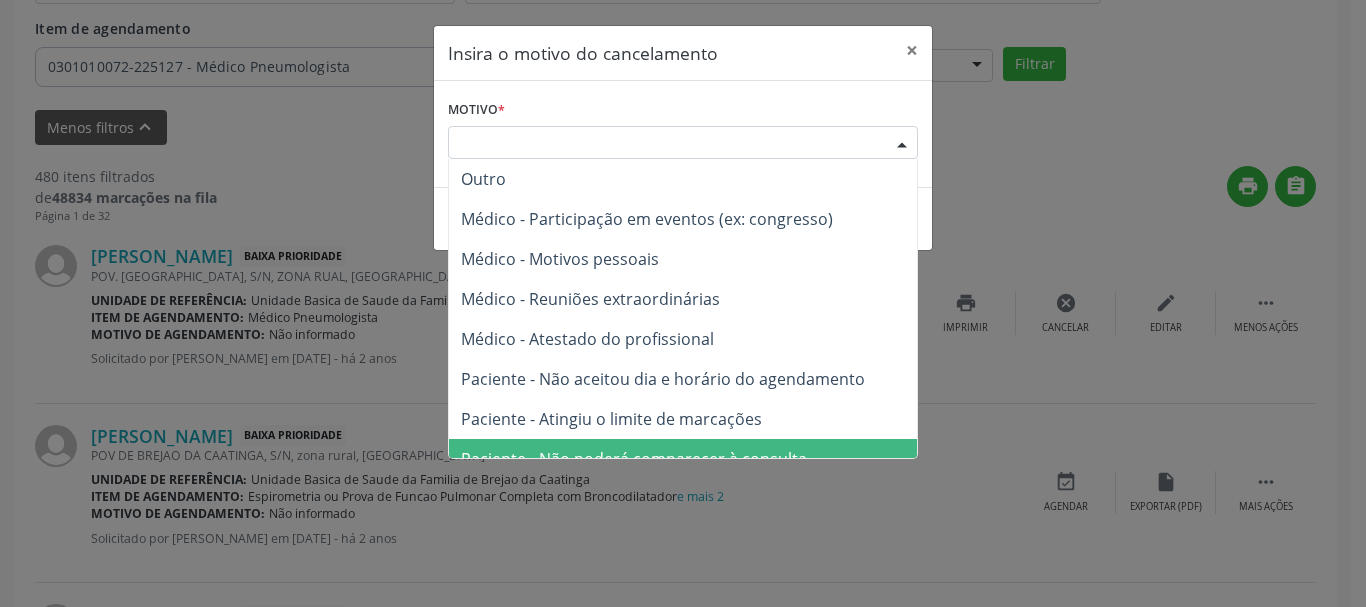 click on "Paciente - Não poderá comparecer à consulta" at bounding box center [634, 459] 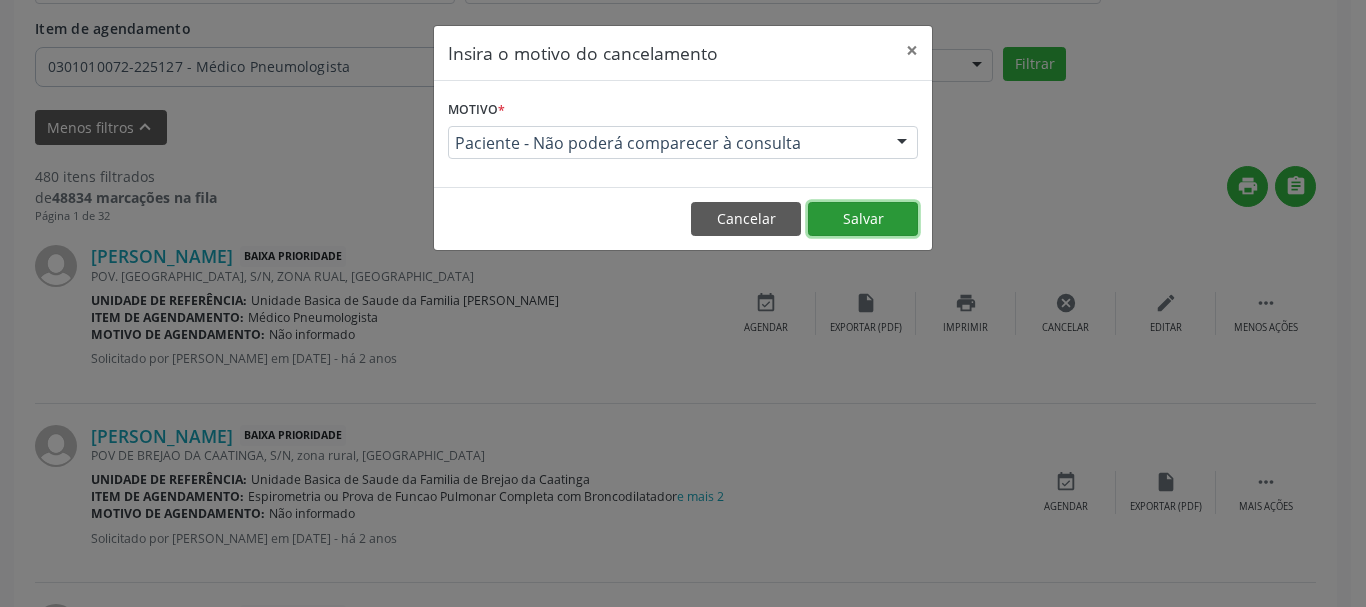 click on "Salvar" at bounding box center [863, 219] 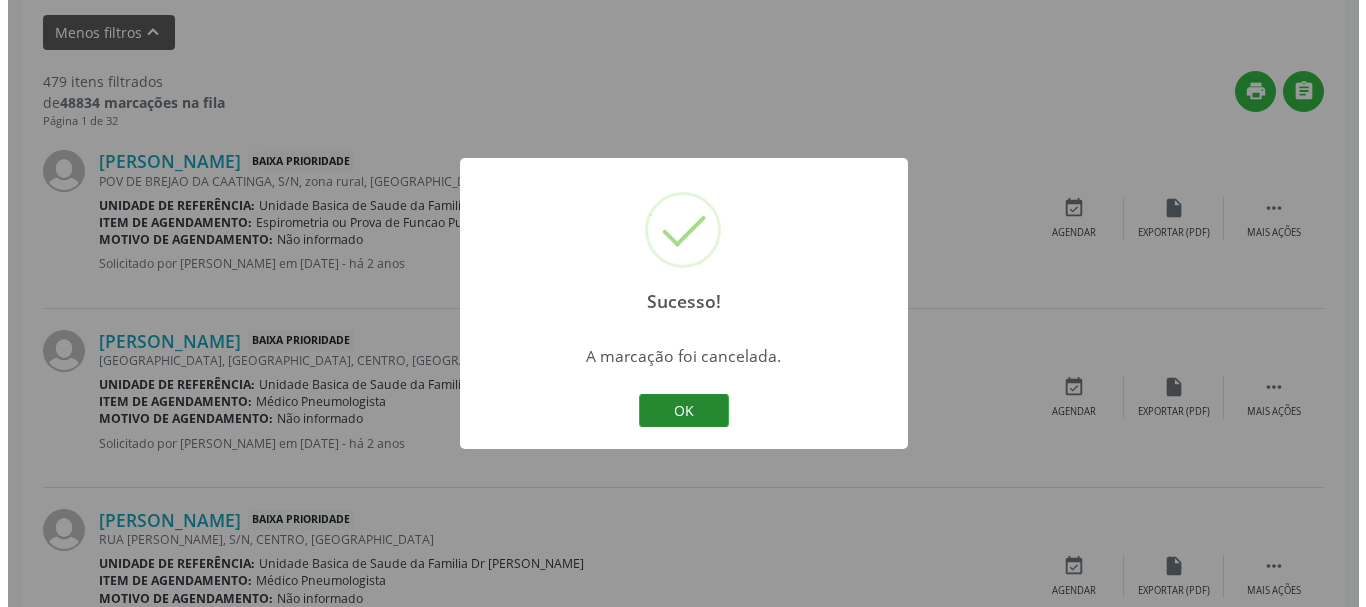 scroll, scrollTop: 638, scrollLeft: 0, axis: vertical 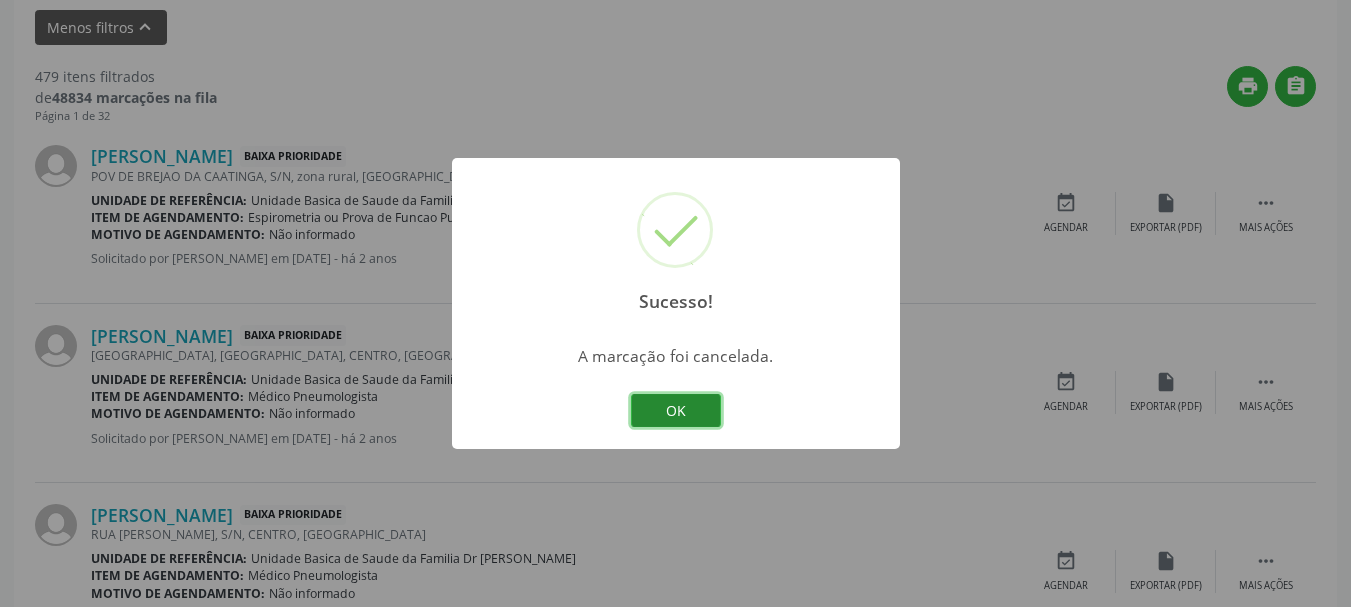 click on "OK" at bounding box center (676, 411) 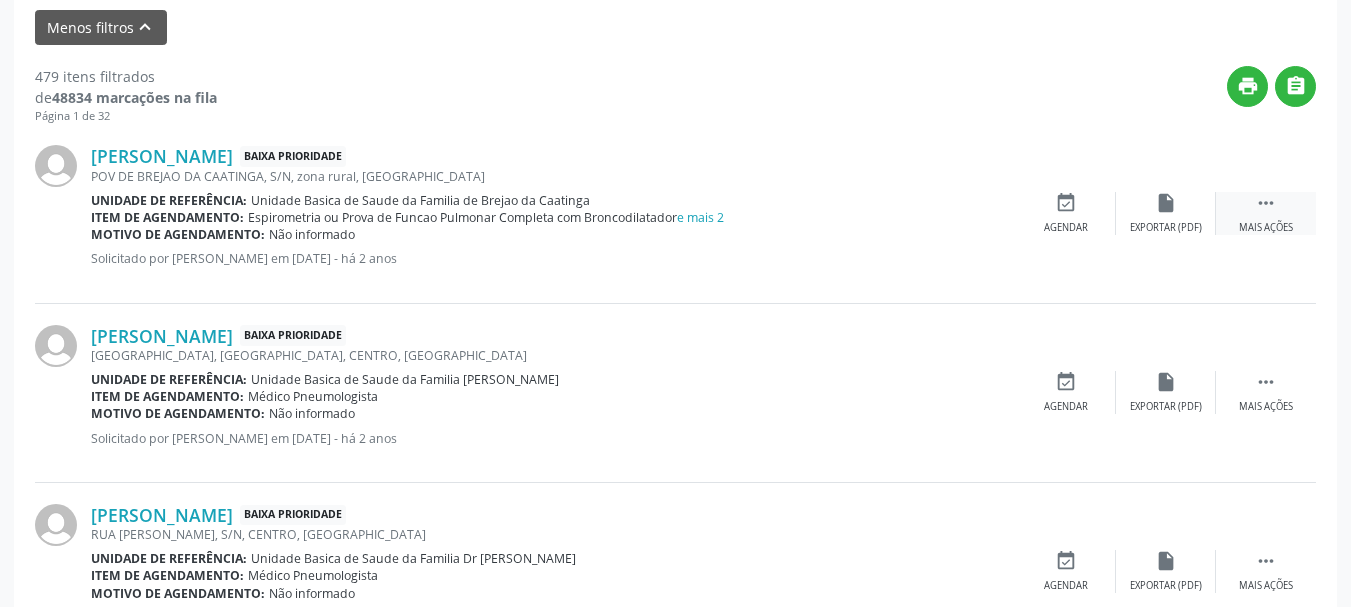 click on "" at bounding box center (1266, 203) 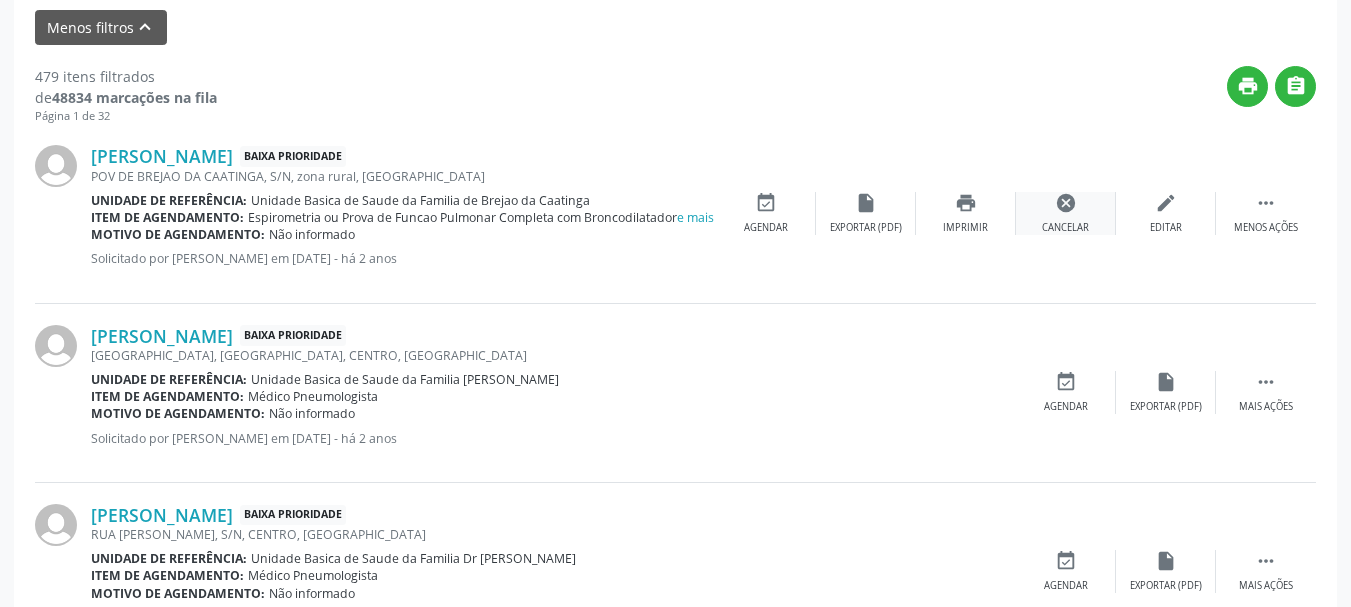 click on "cancel
Cancelar" at bounding box center [1066, 213] 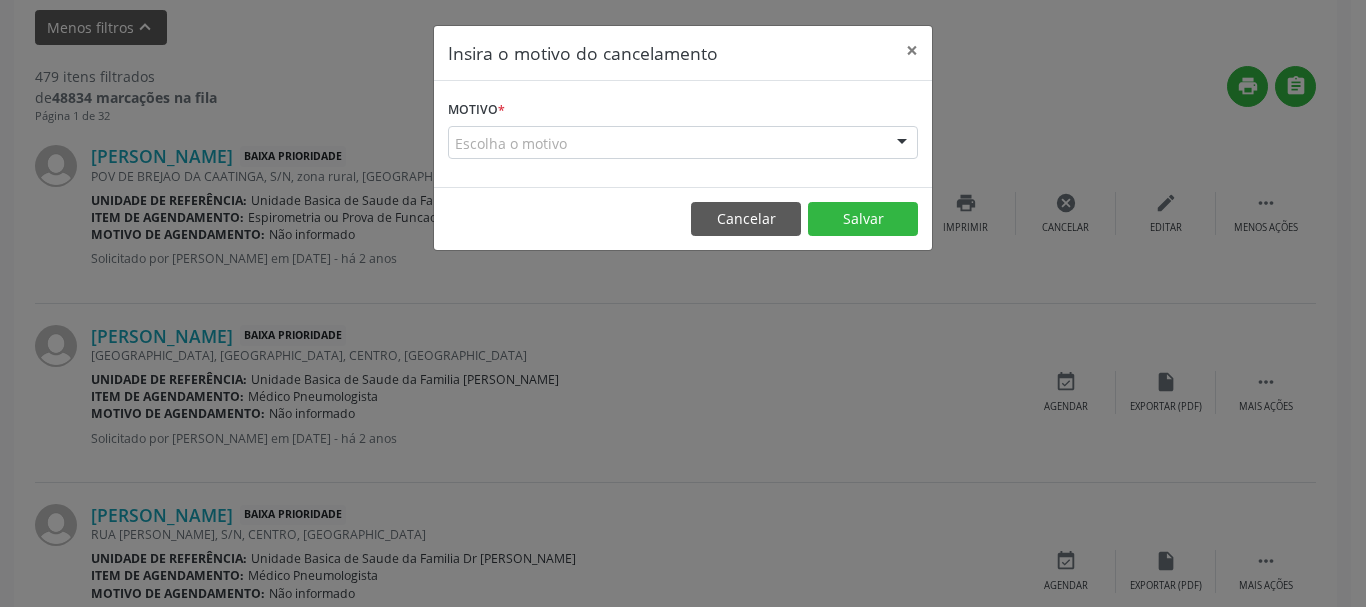 click on "Escolha o motivo
Outro   Médico - Participação em eventos (ex: congresso)   Médico - Motivos pessoais   Médico - Reuniões extraordinárias   Médico - Atestado do profissional   Paciente - Não aceitou dia e horário do agendamento   Paciente - Atingiu o limite de marcações   Paciente - Não poderá comparecer à consulta   Paciente - Não aceitou médico ou especialidade   Médico - Sem vaga disponível
Nenhum resultado encontrado para: "   "
Não há nenhuma opção para ser exibida." at bounding box center [683, 143] 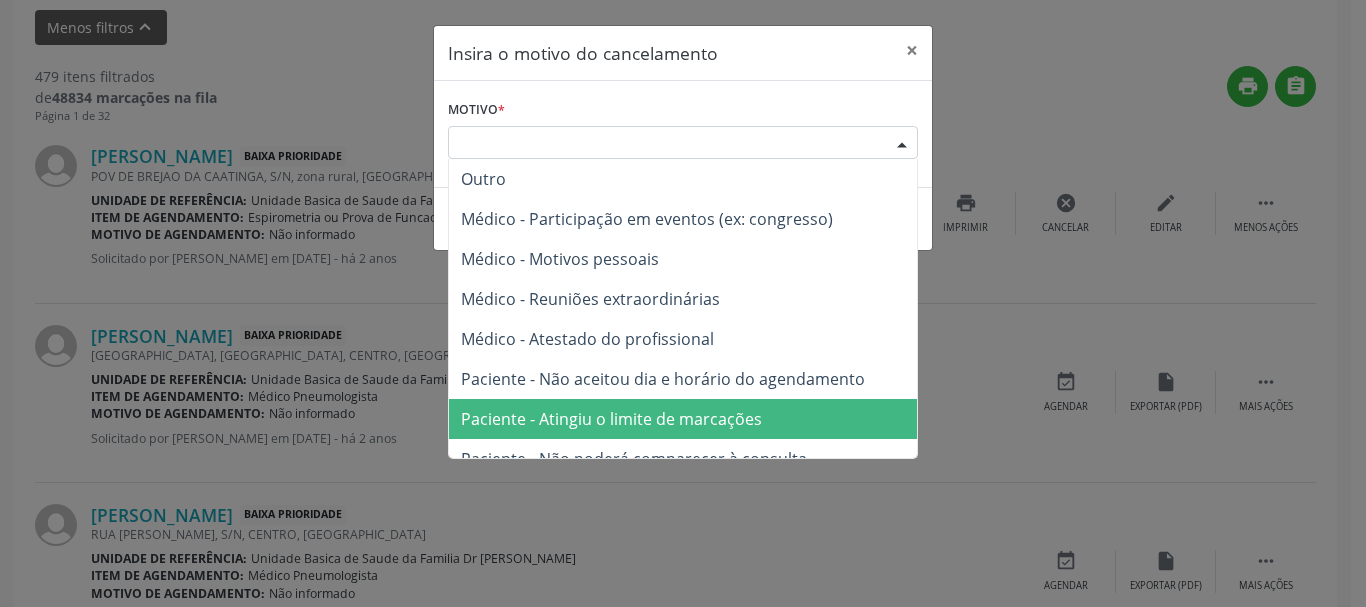 drag, startPoint x: 754, startPoint y: 402, endPoint x: 752, endPoint y: 431, distance: 29.068884 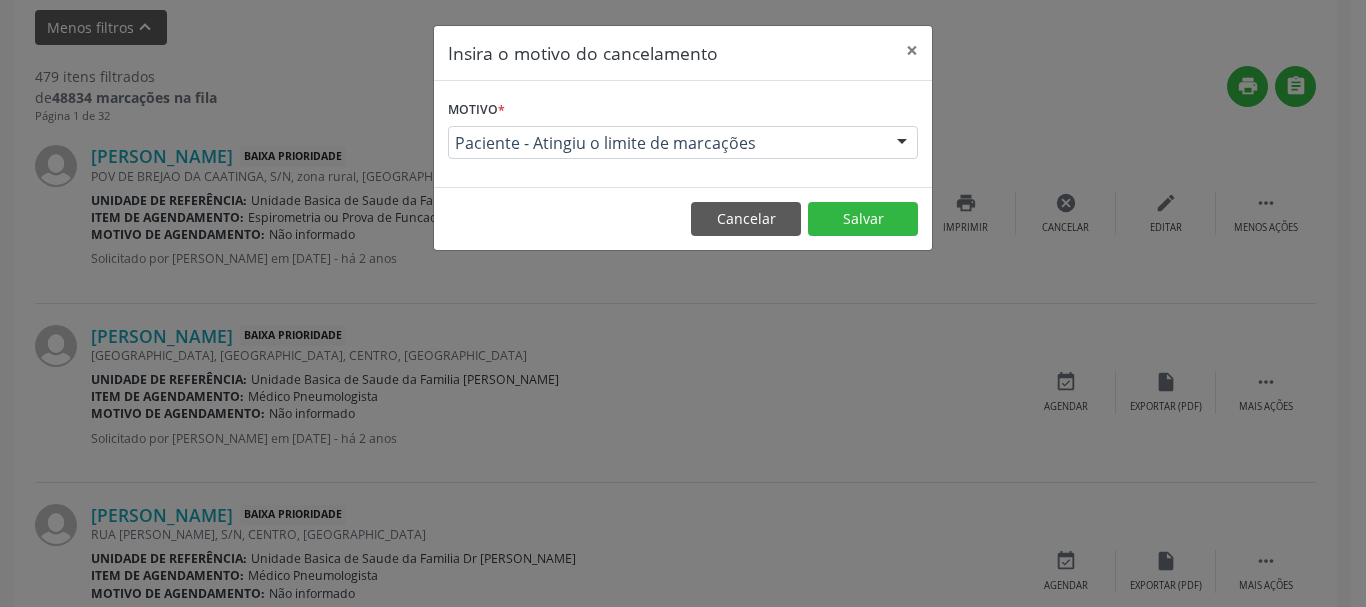 click on "Cancelar Salvar" at bounding box center [683, 218] 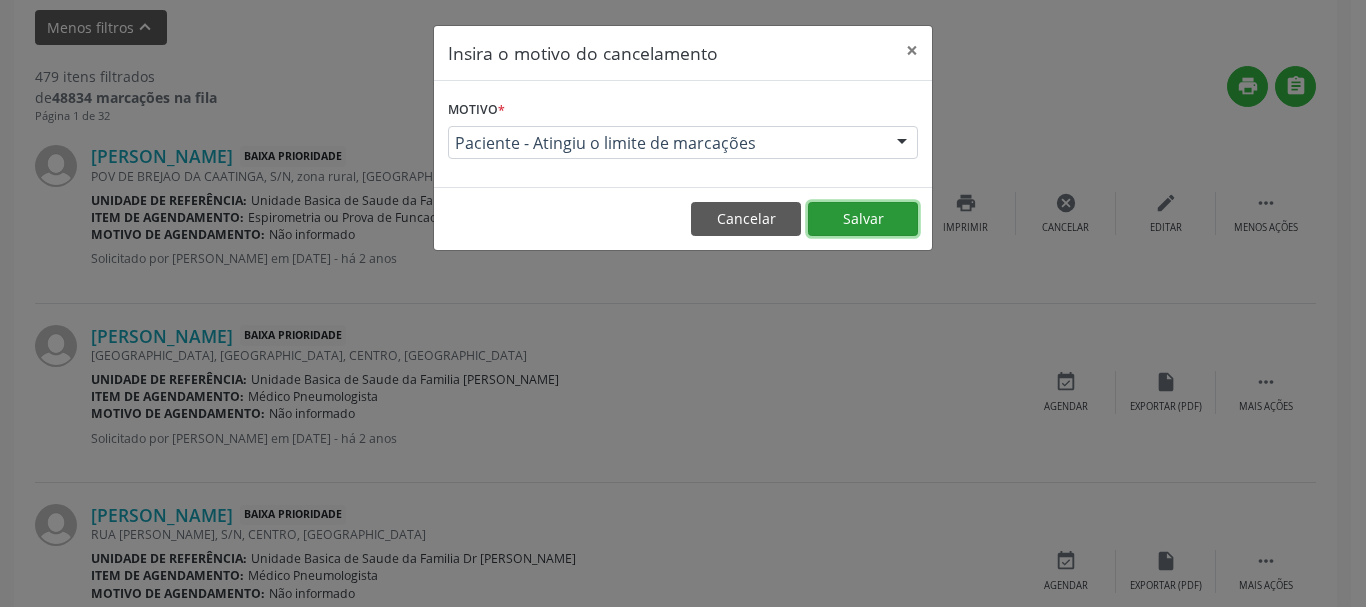 click on "Salvar" at bounding box center (863, 219) 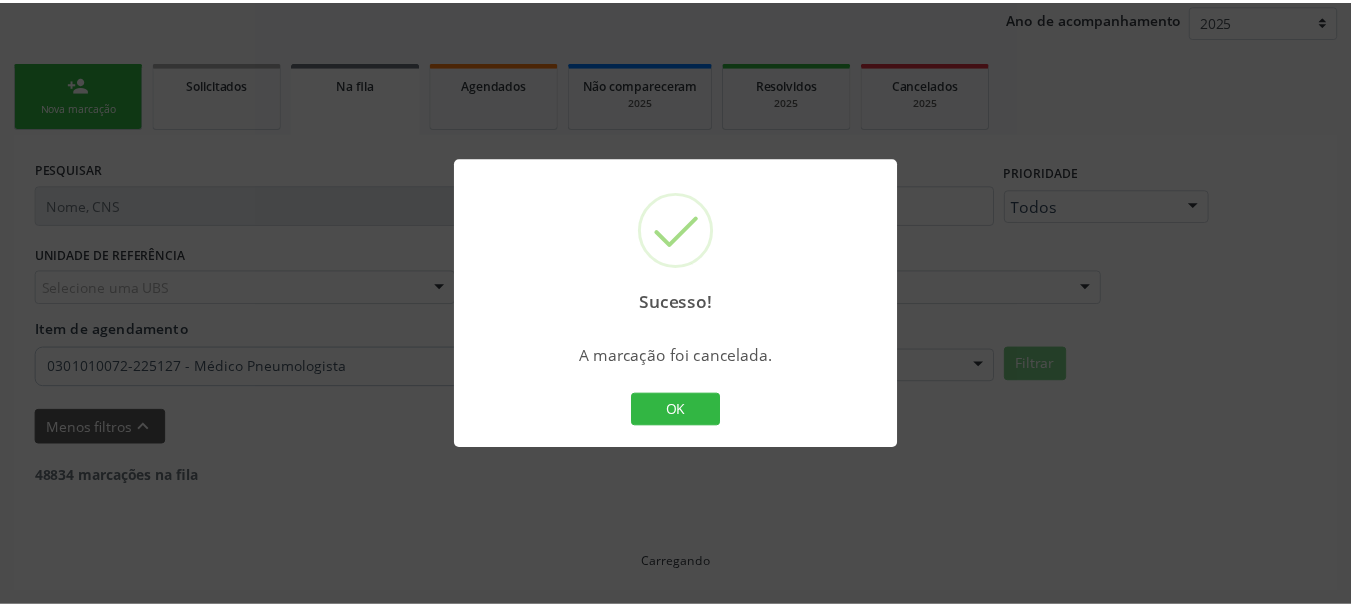 scroll, scrollTop: 238, scrollLeft: 0, axis: vertical 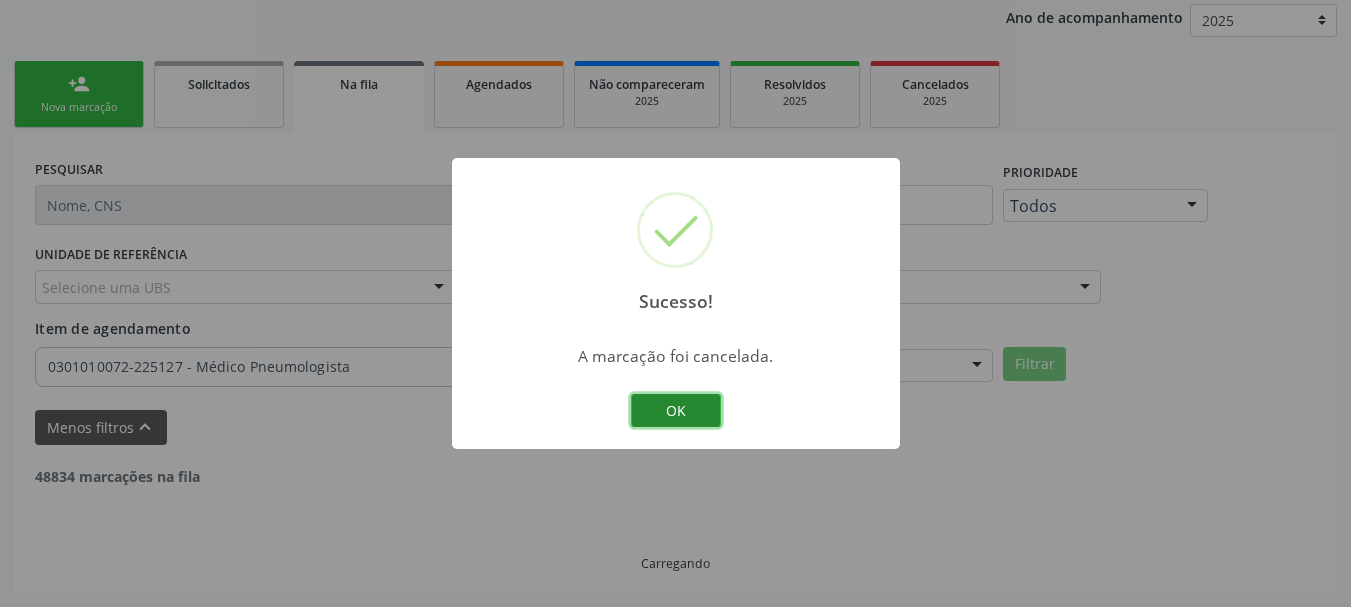 click on "OK" at bounding box center [676, 411] 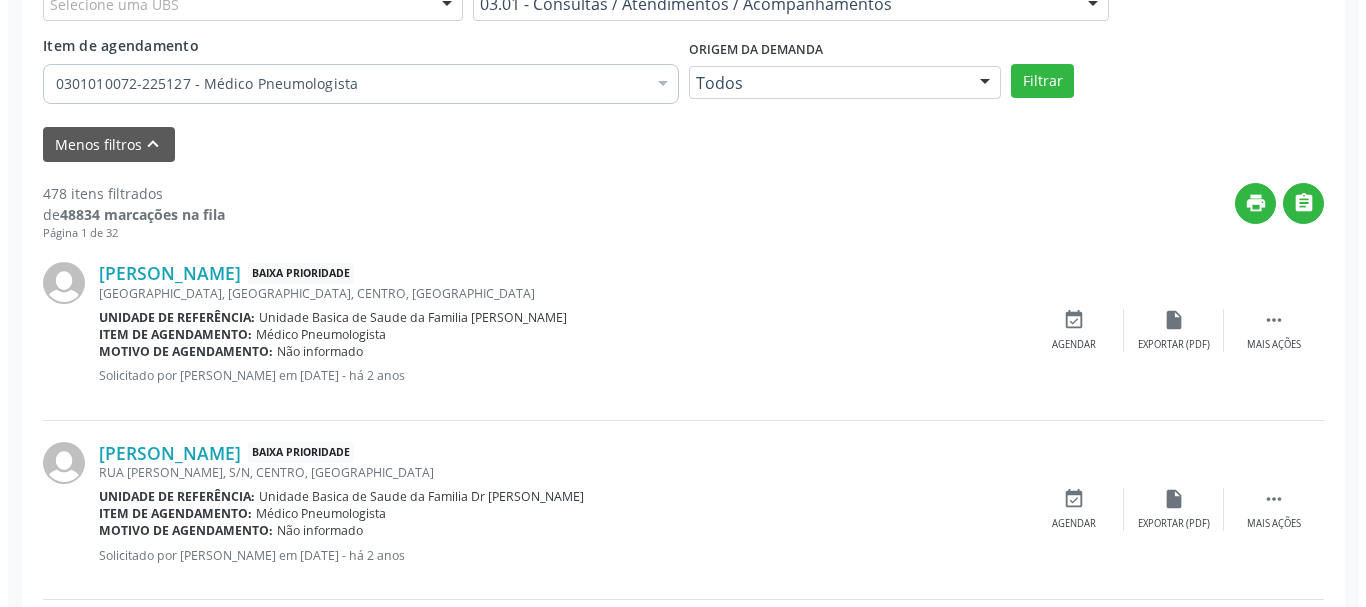 scroll, scrollTop: 638, scrollLeft: 0, axis: vertical 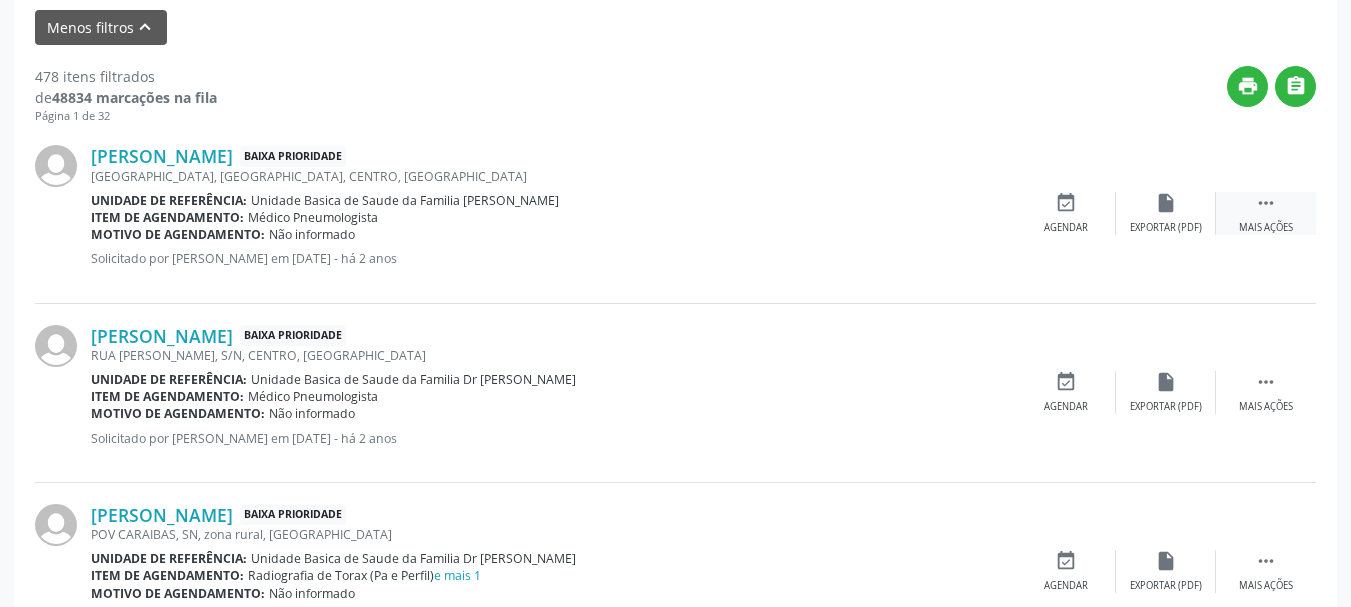 click on "
Mais ações" at bounding box center (1266, 213) 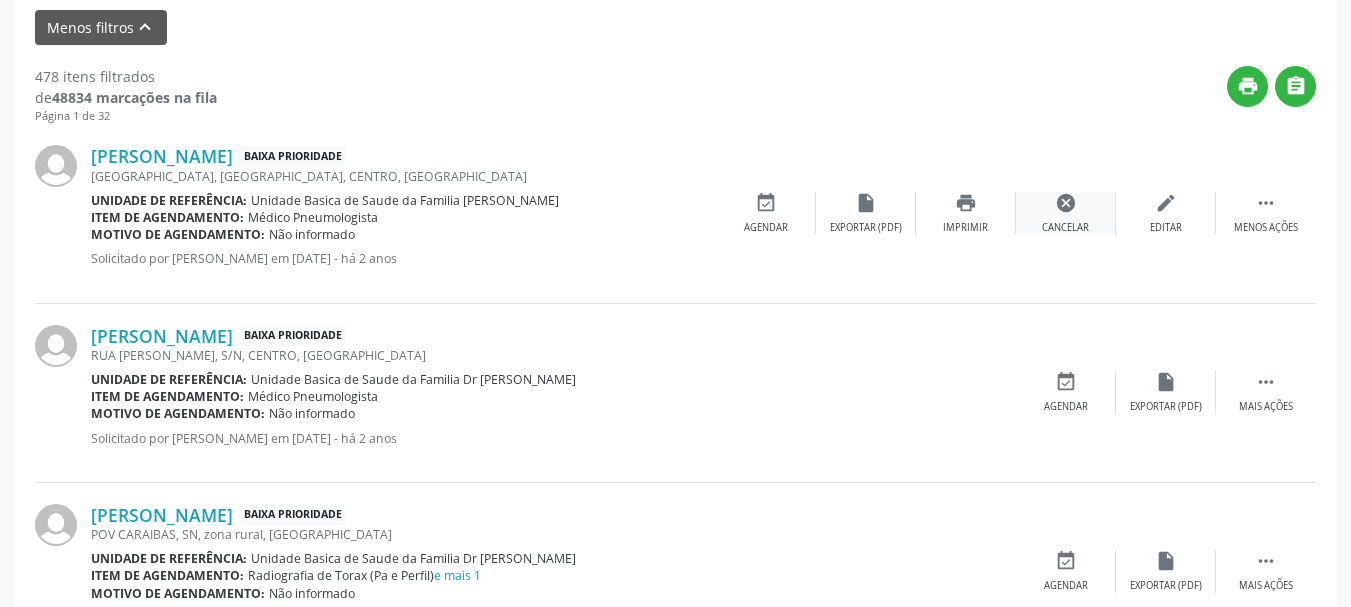 click on "cancel" at bounding box center [1066, 203] 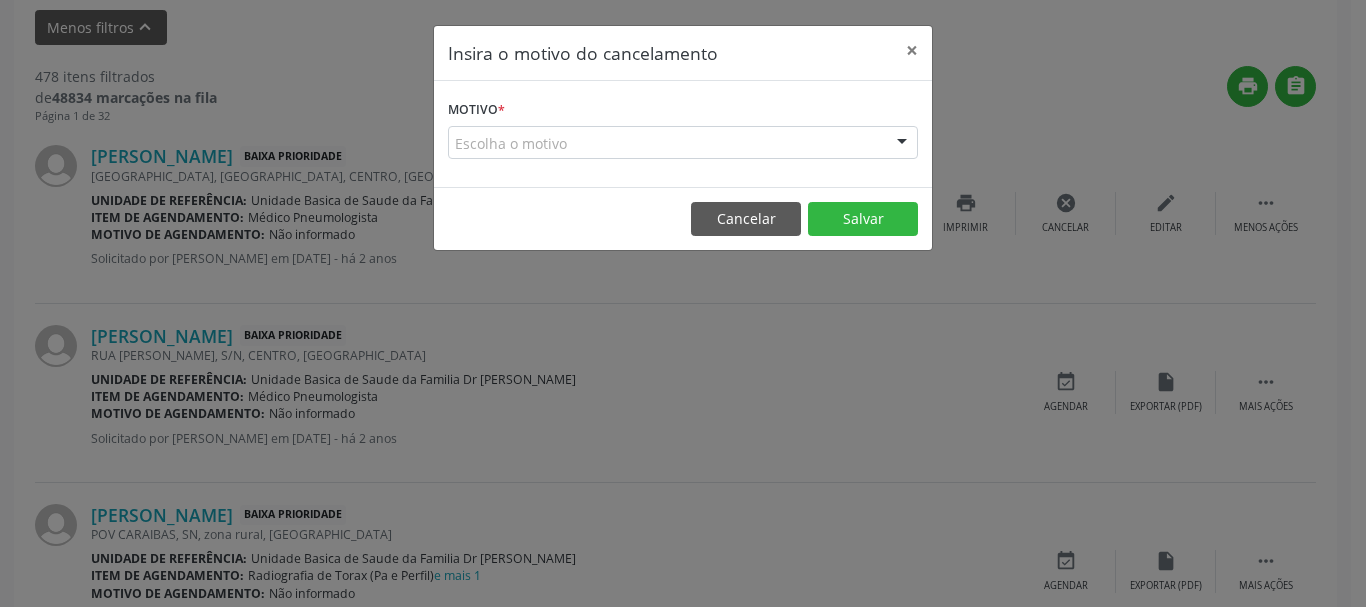 click on "Escolha o motivo" at bounding box center [683, 143] 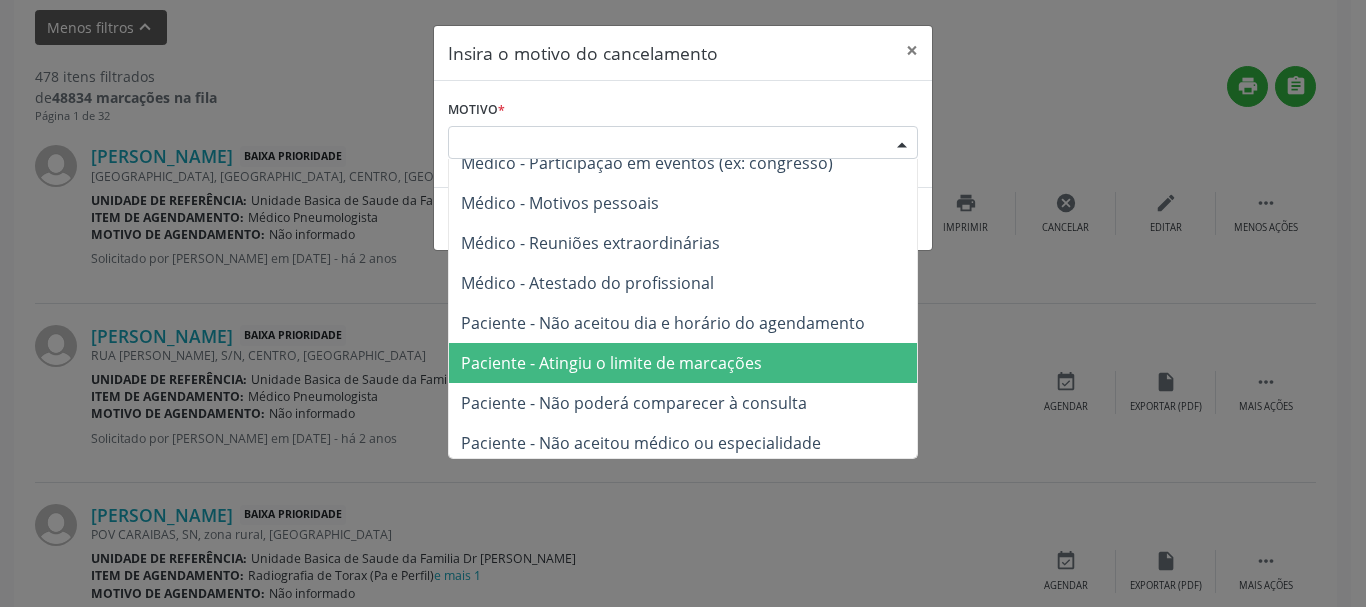scroll, scrollTop: 101, scrollLeft: 0, axis: vertical 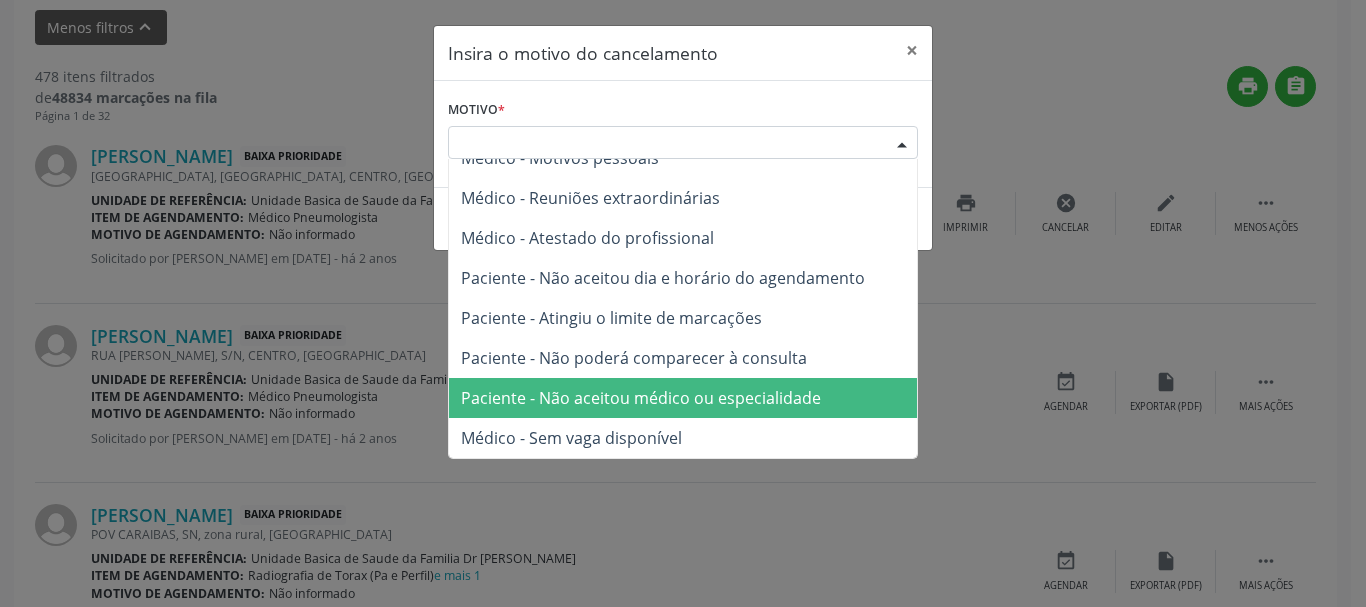click on "Paciente - Não aceitou médico ou especialidade" at bounding box center (641, 398) 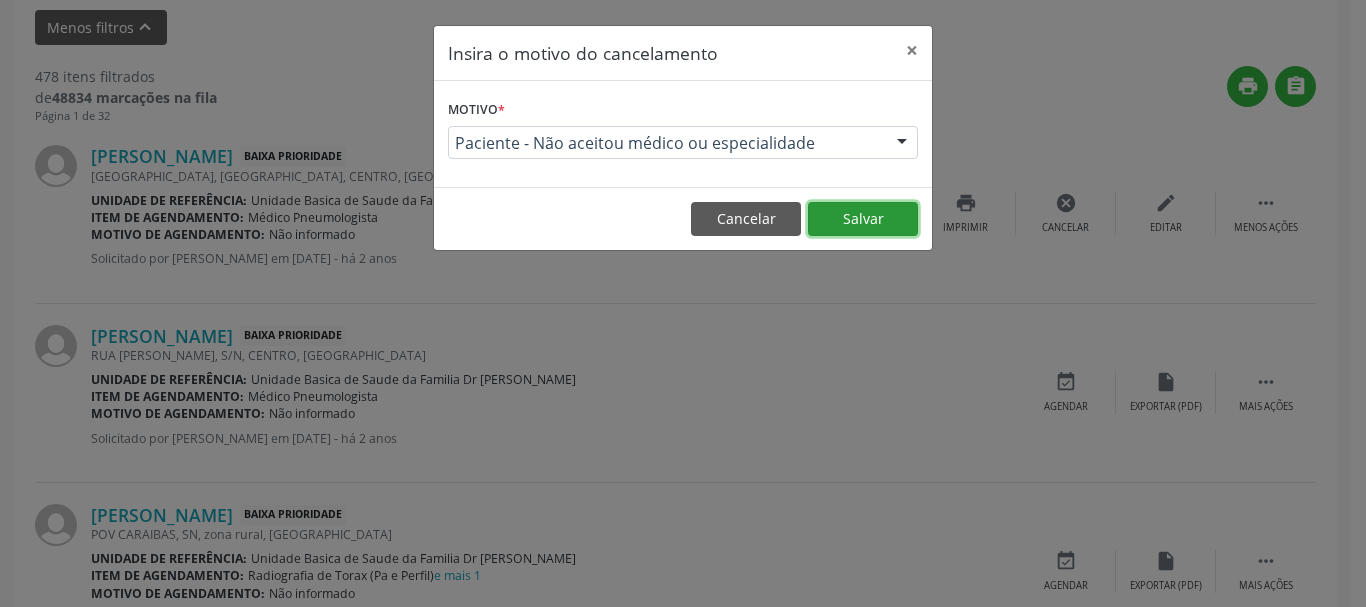 click on "Salvar" at bounding box center [863, 219] 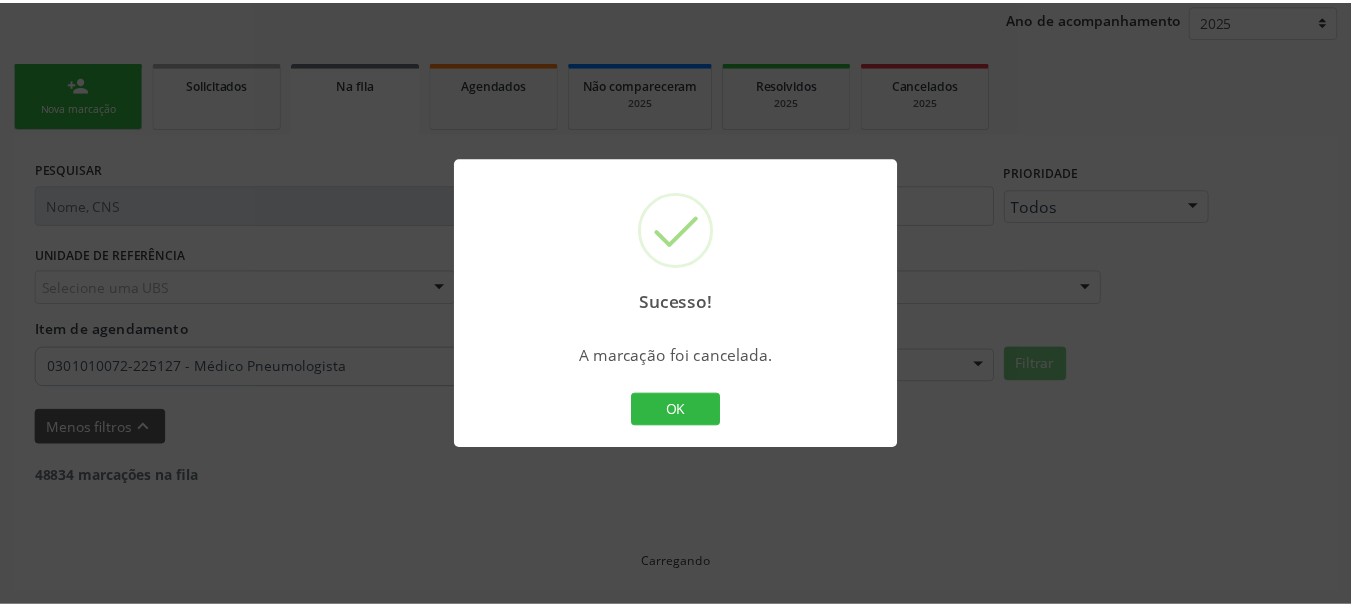 scroll, scrollTop: 238, scrollLeft: 0, axis: vertical 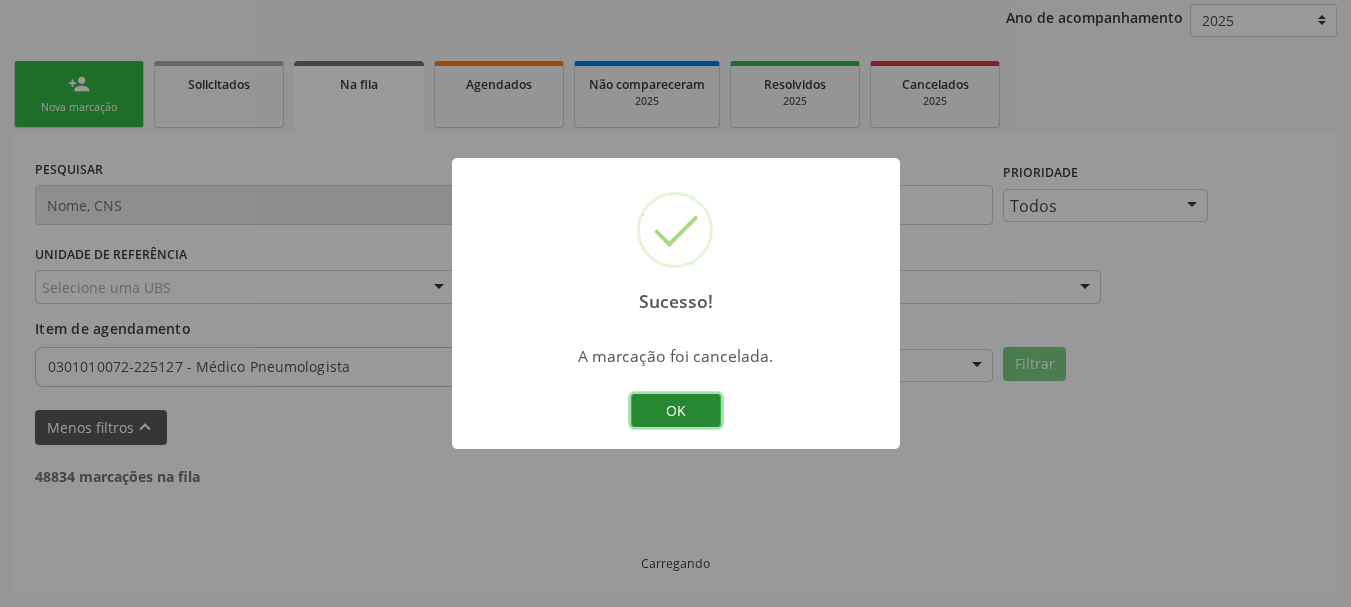 click on "OK" at bounding box center (676, 411) 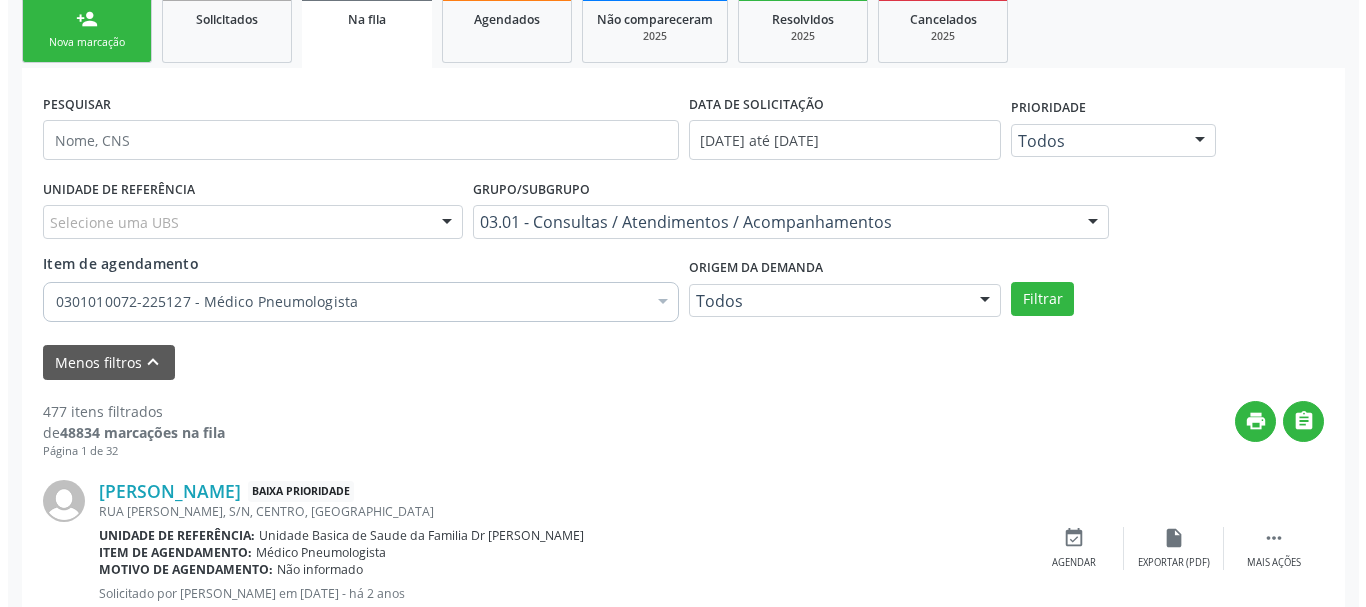 scroll, scrollTop: 338, scrollLeft: 0, axis: vertical 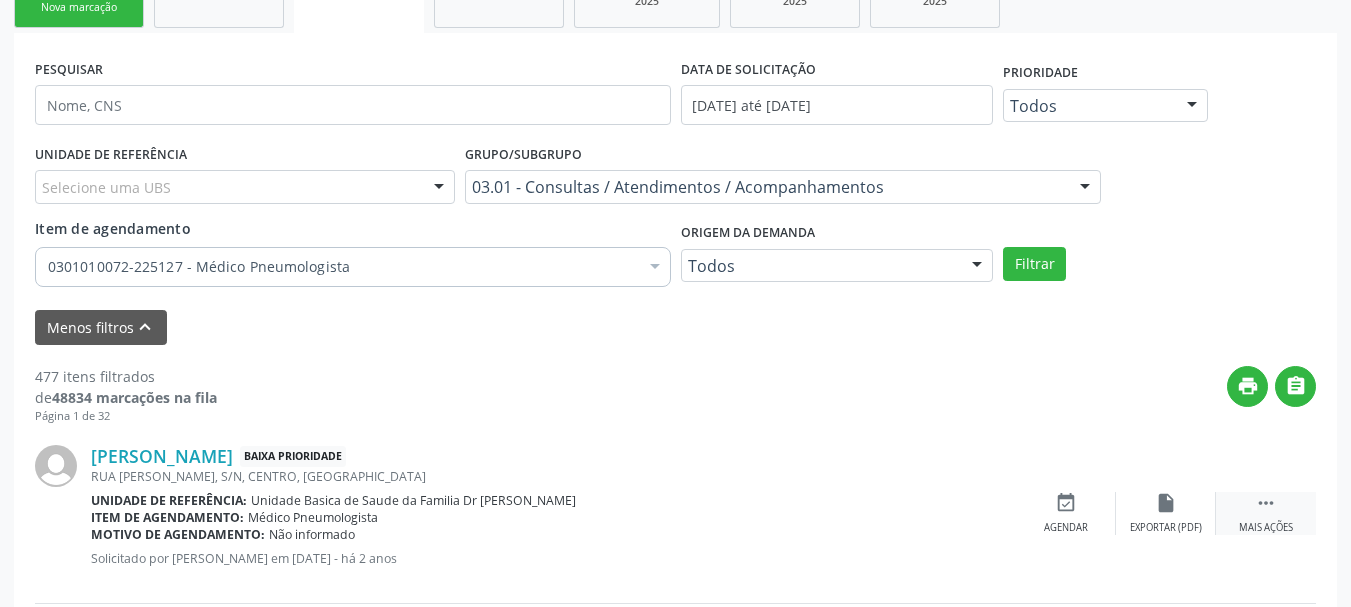 click on "
Mais ações" at bounding box center (1266, 513) 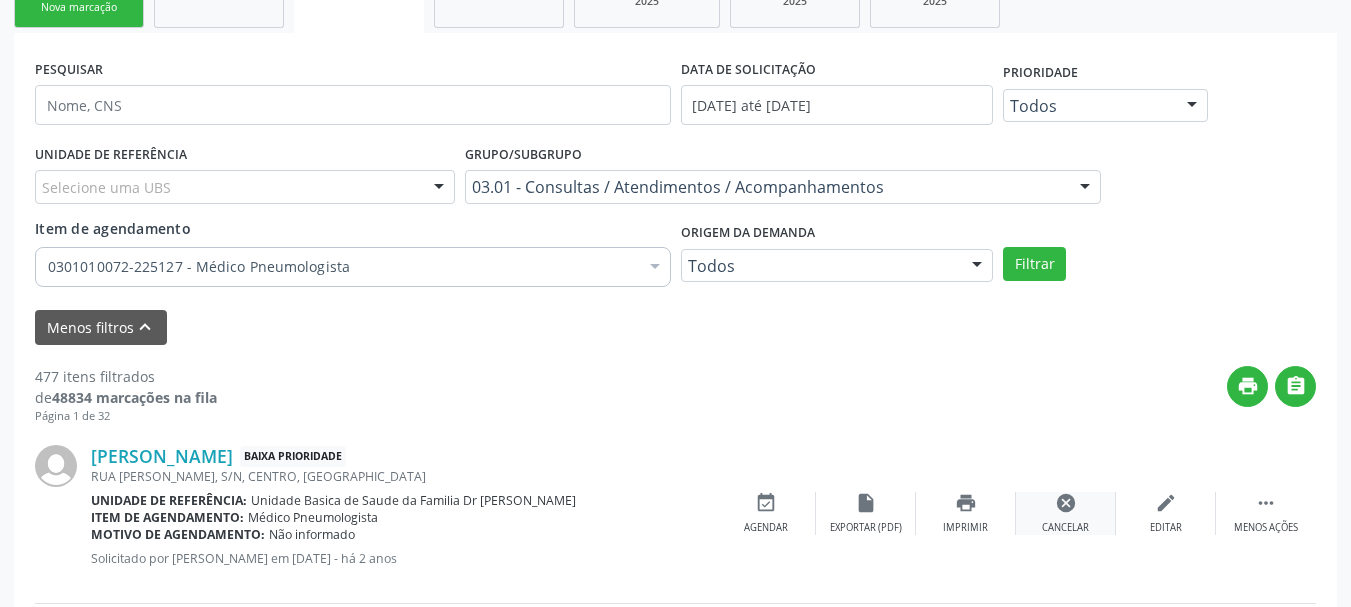 click on "cancel" at bounding box center [1066, 503] 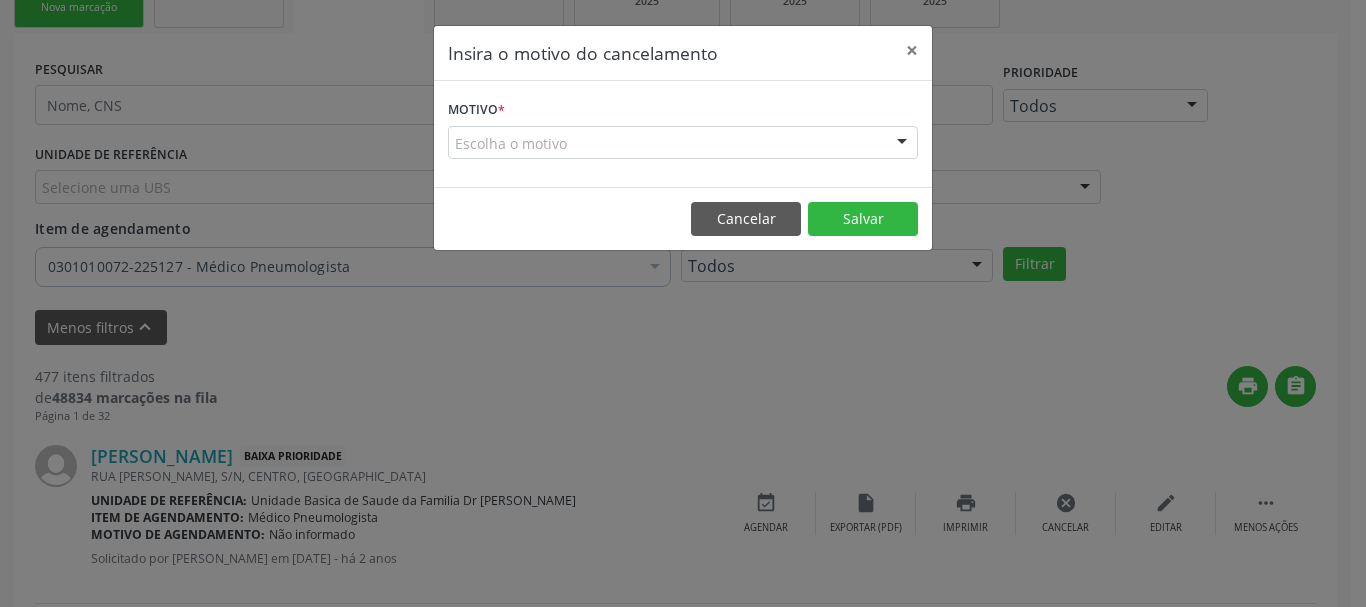 drag, startPoint x: 916, startPoint y: 125, endPoint x: 900, endPoint y: 129, distance: 16.492422 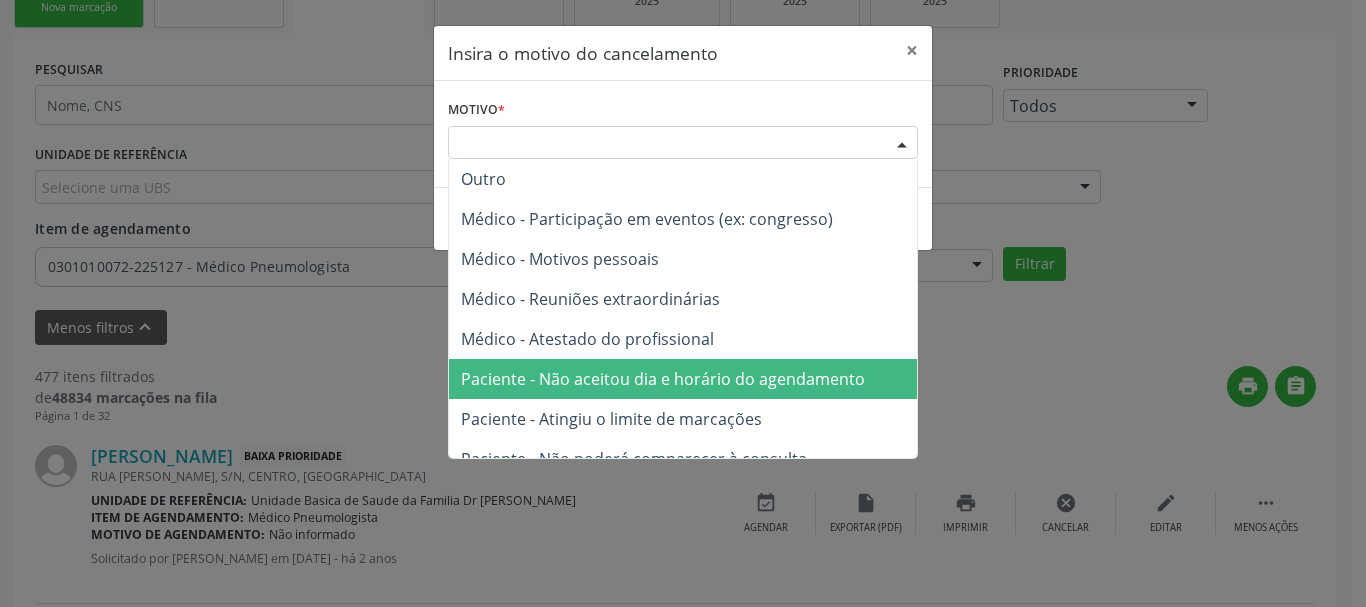 click on "Paciente - Não aceitou dia e horário do agendamento" at bounding box center [683, 379] 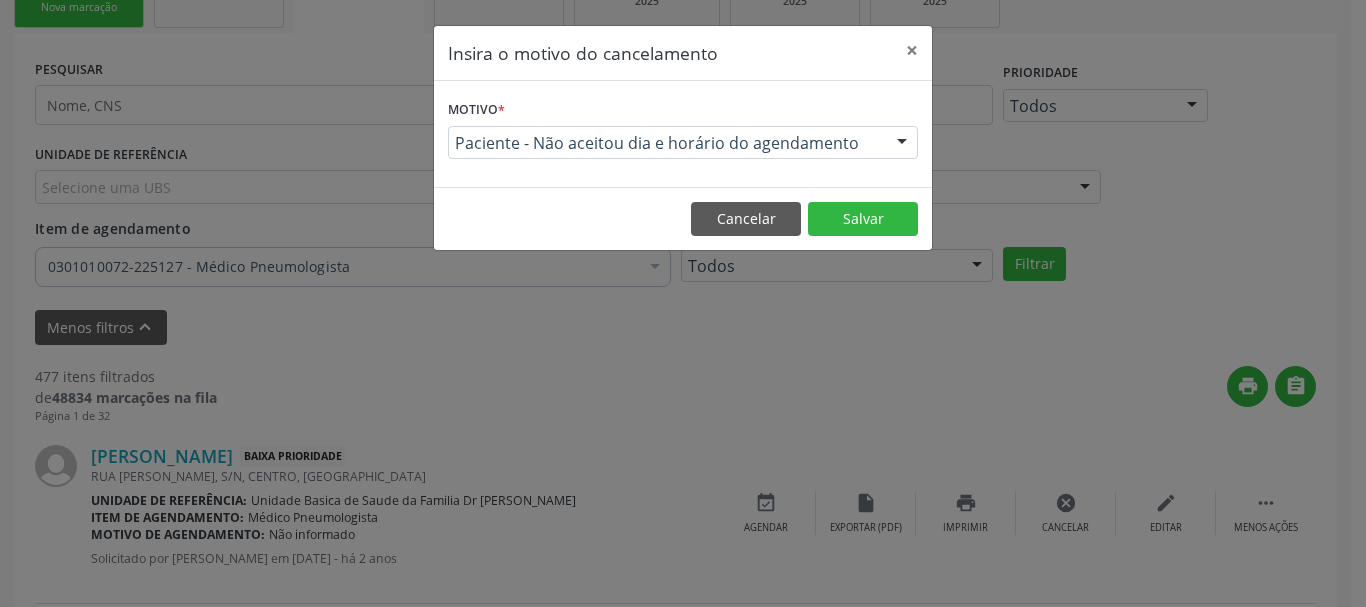 click on "Cancelar Salvar" at bounding box center (683, 218) 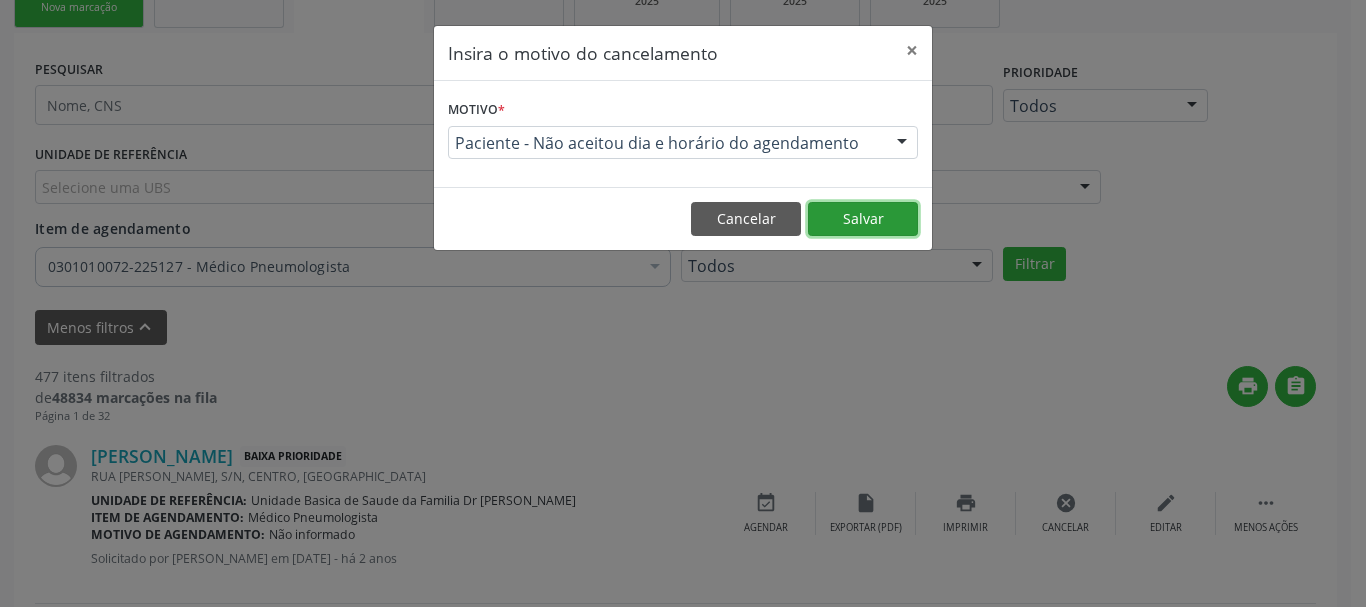 click on "Salvar" at bounding box center (863, 219) 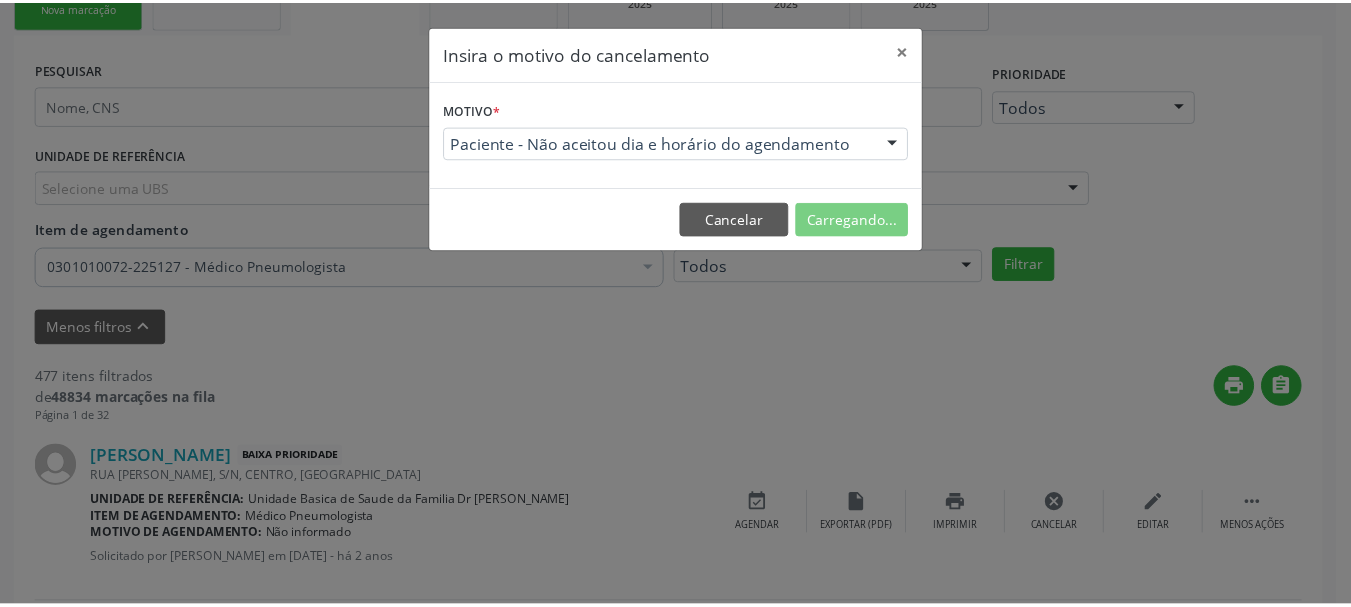 scroll, scrollTop: 238, scrollLeft: 0, axis: vertical 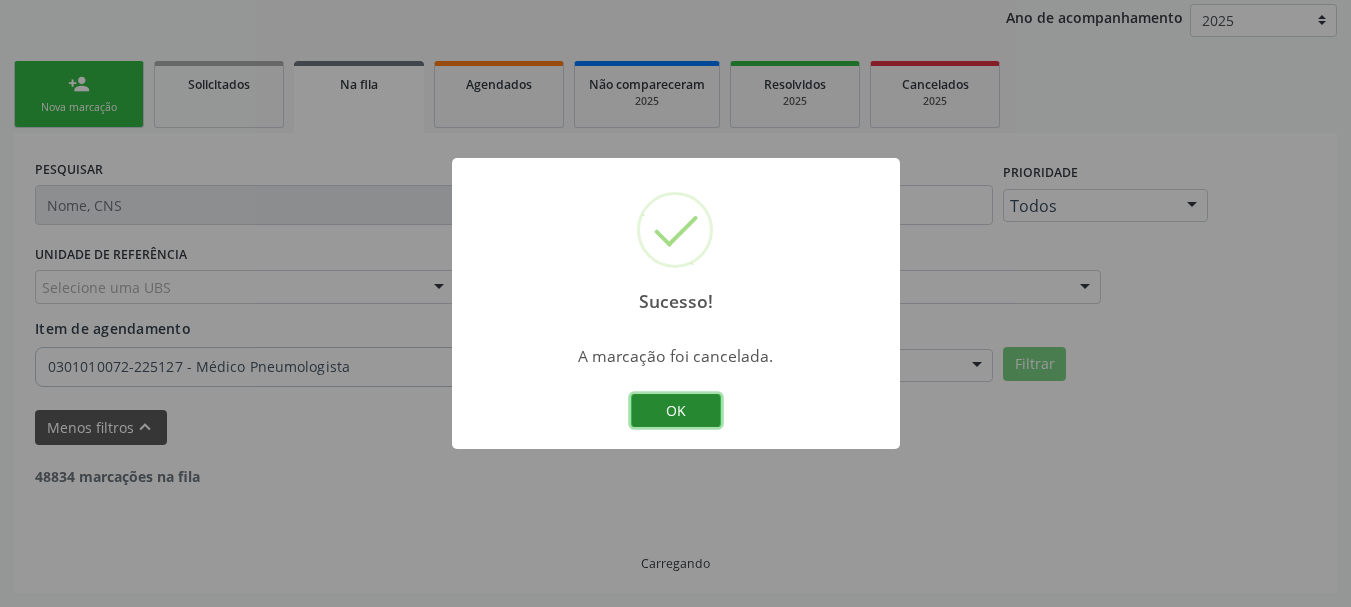 click on "OK" at bounding box center (676, 411) 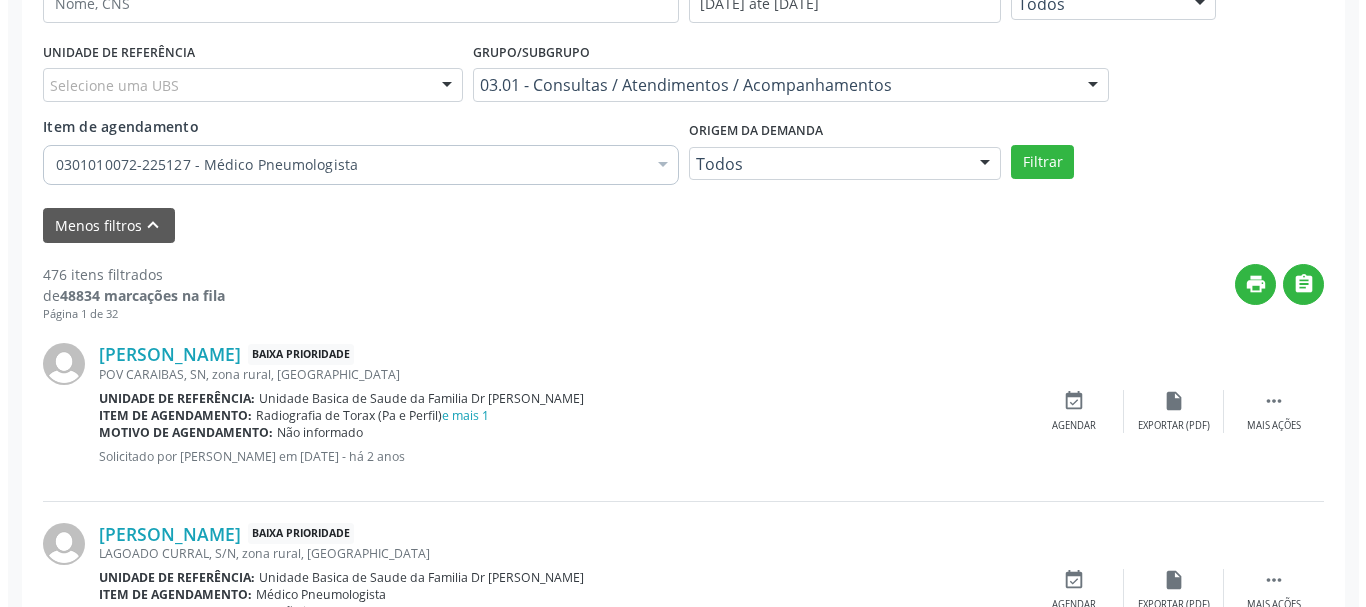 scroll, scrollTop: 638, scrollLeft: 0, axis: vertical 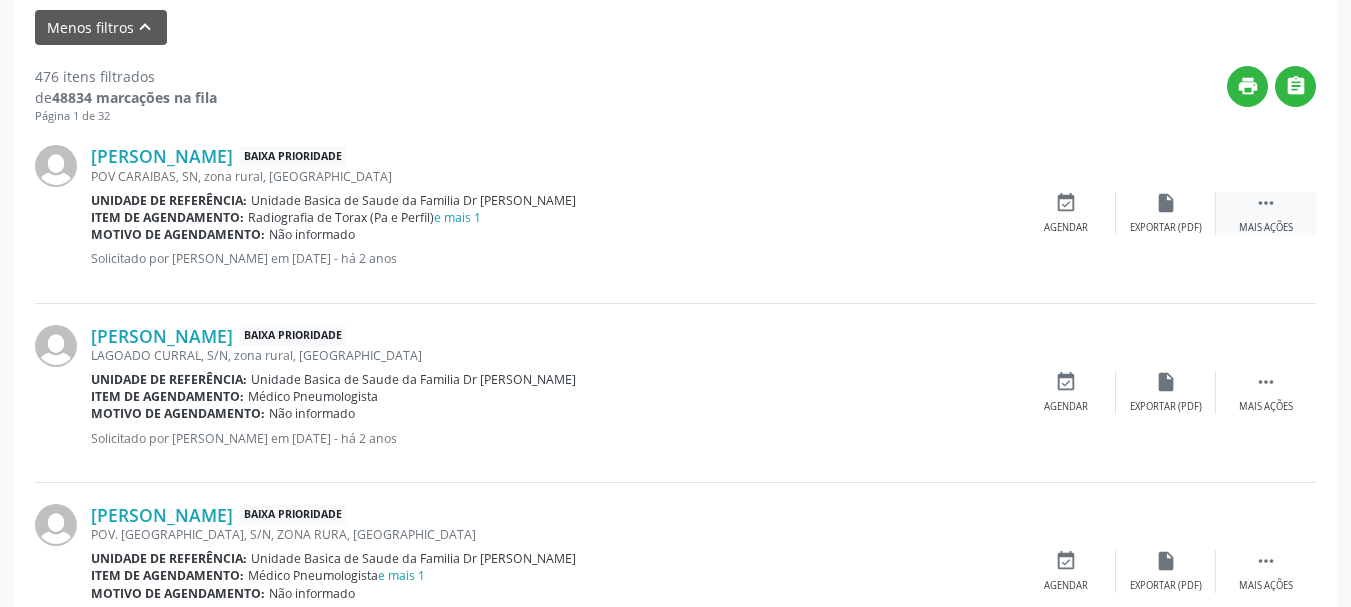 click on "" at bounding box center (1266, 203) 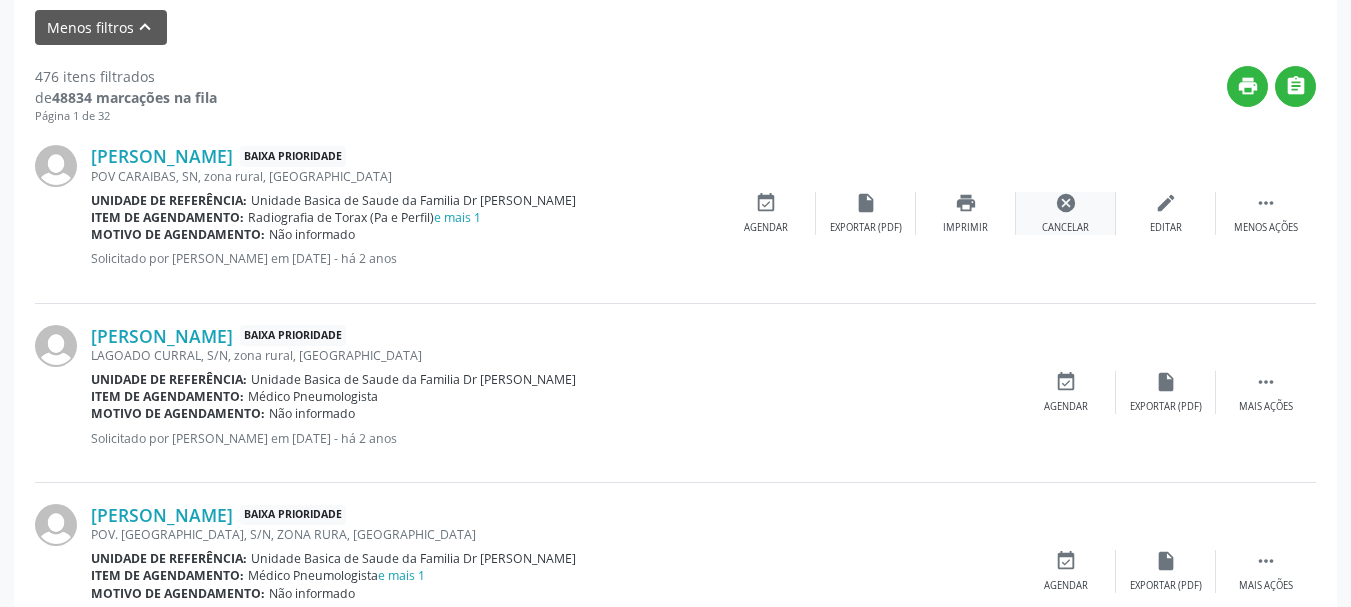 click on "cancel" at bounding box center (1066, 203) 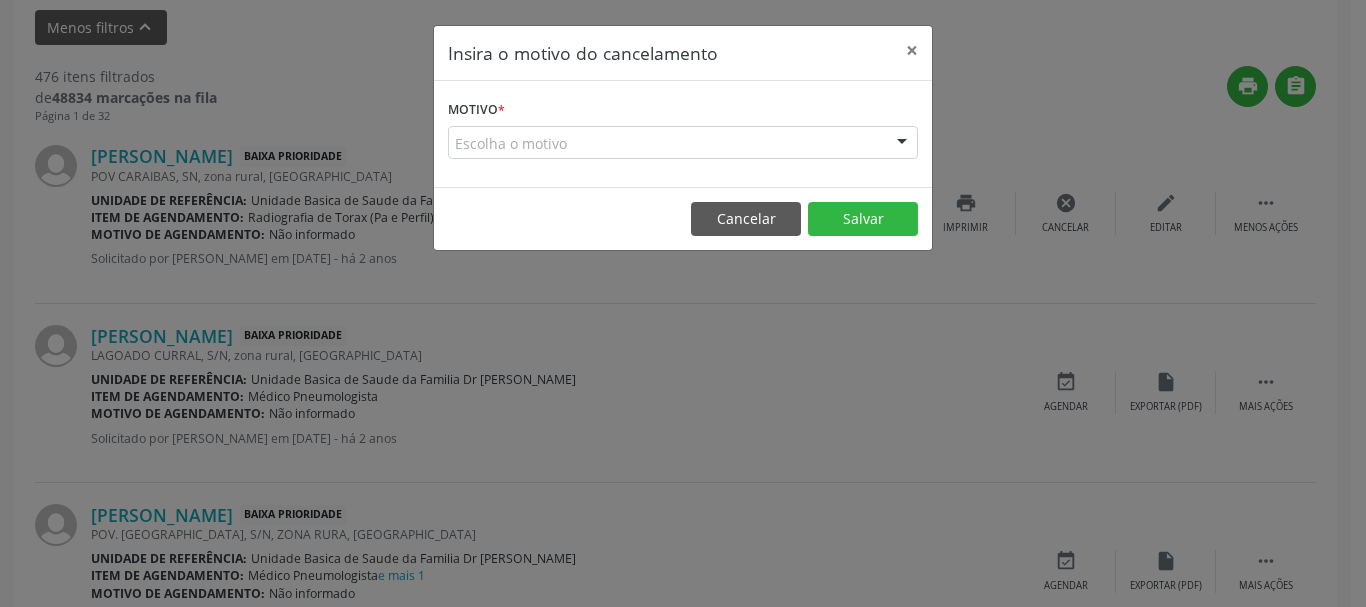 click on "Escolha o motivo" at bounding box center [683, 143] 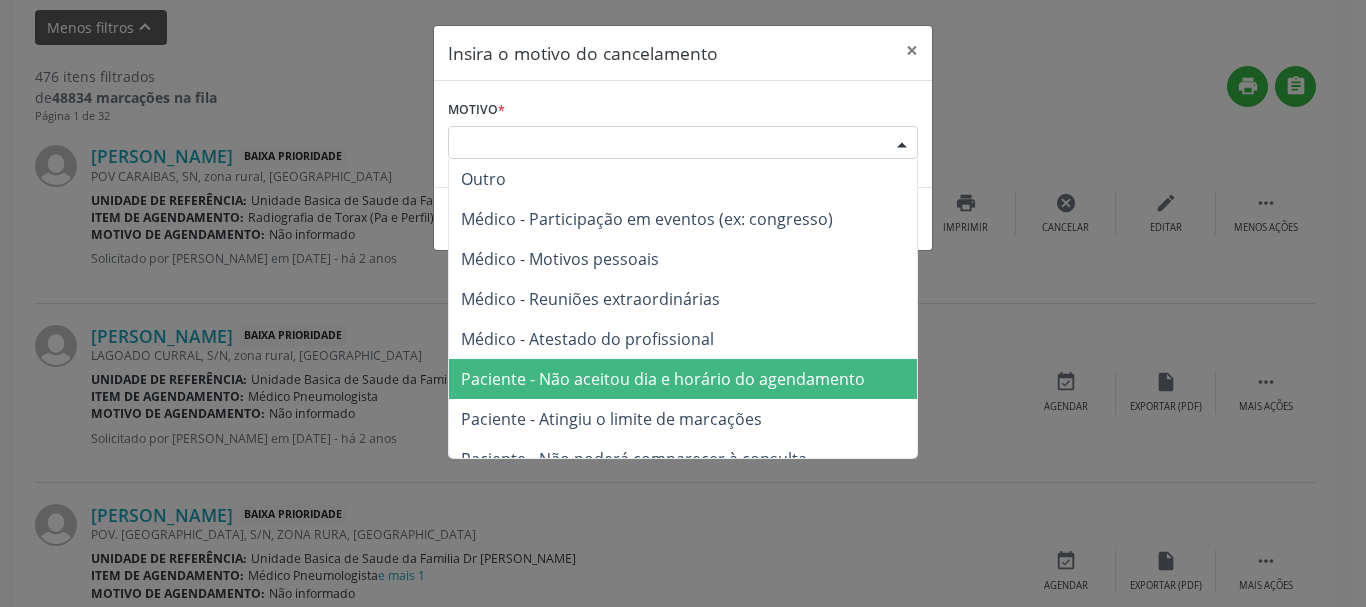 click on "Paciente - Não aceitou dia e horário do agendamento" at bounding box center [663, 379] 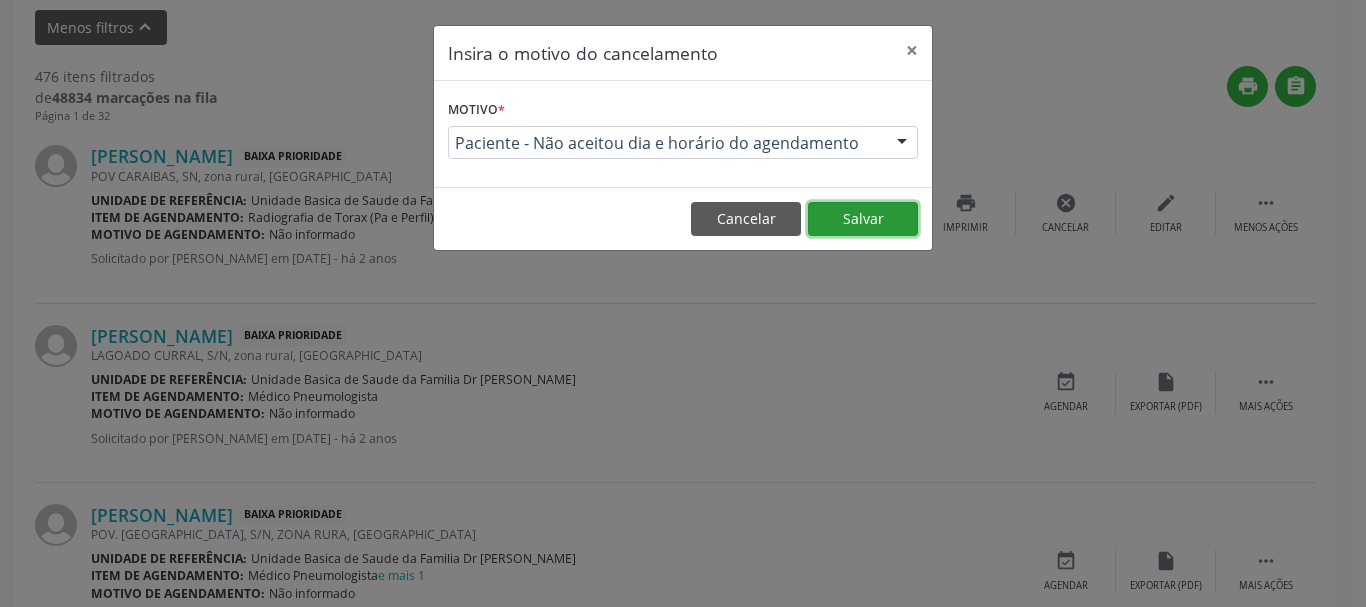 click on "Salvar" at bounding box center (863, 219) 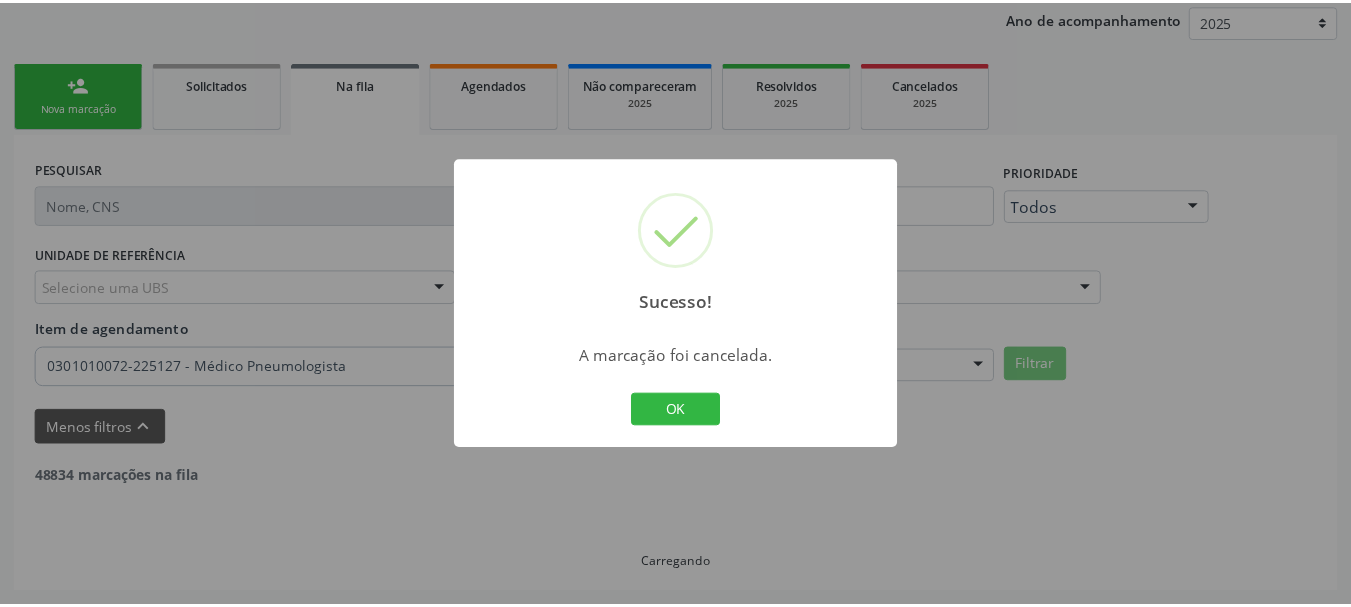 scroll, scrollTop: 238, scrollLeft: 0, axis: vertical 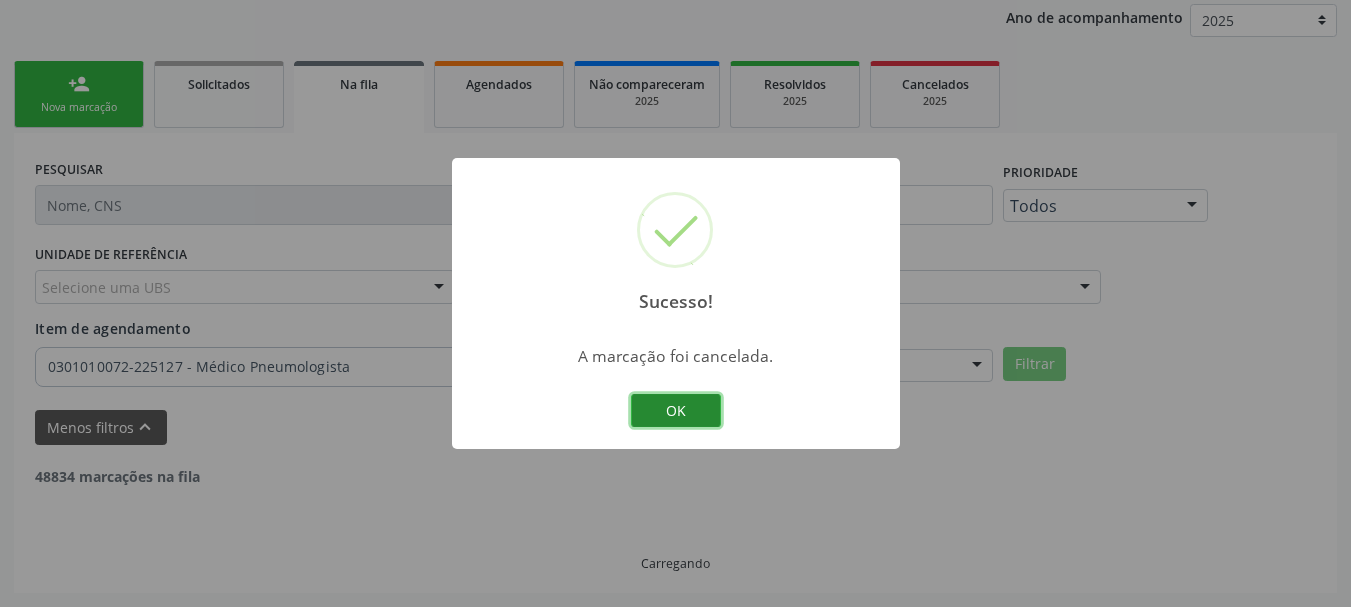 click on "OK" at bounding box center [676, 411] 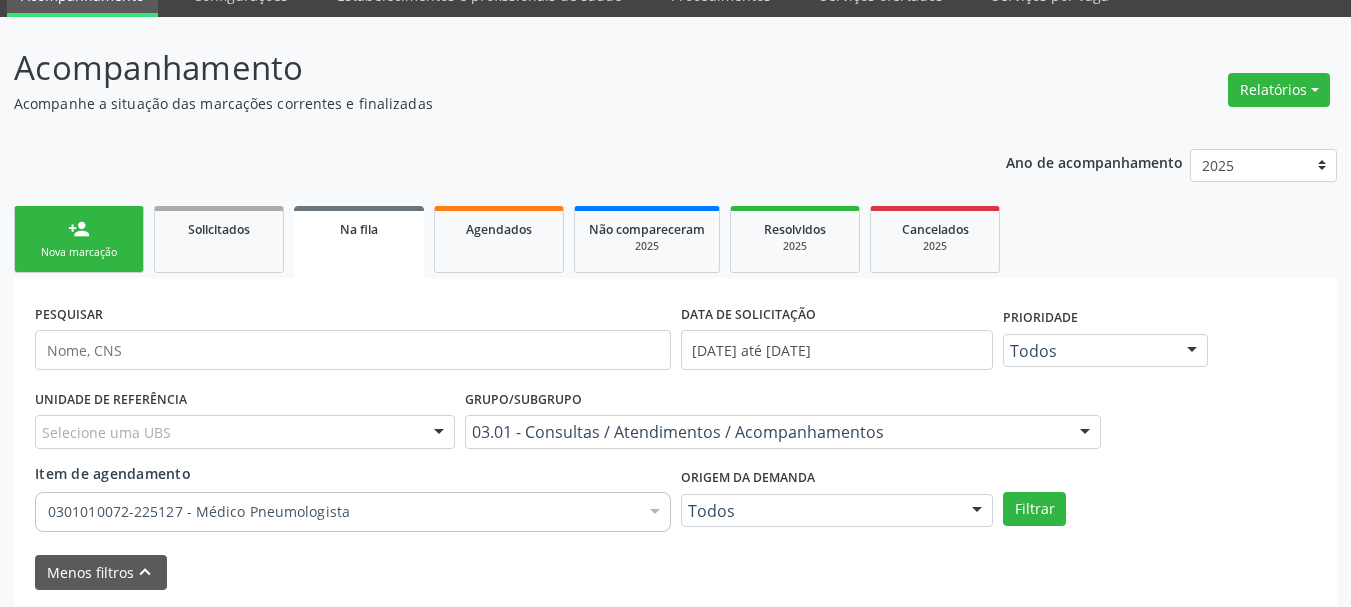 scroll, scrollTop: 0, scrollLeft: 0, axis: both 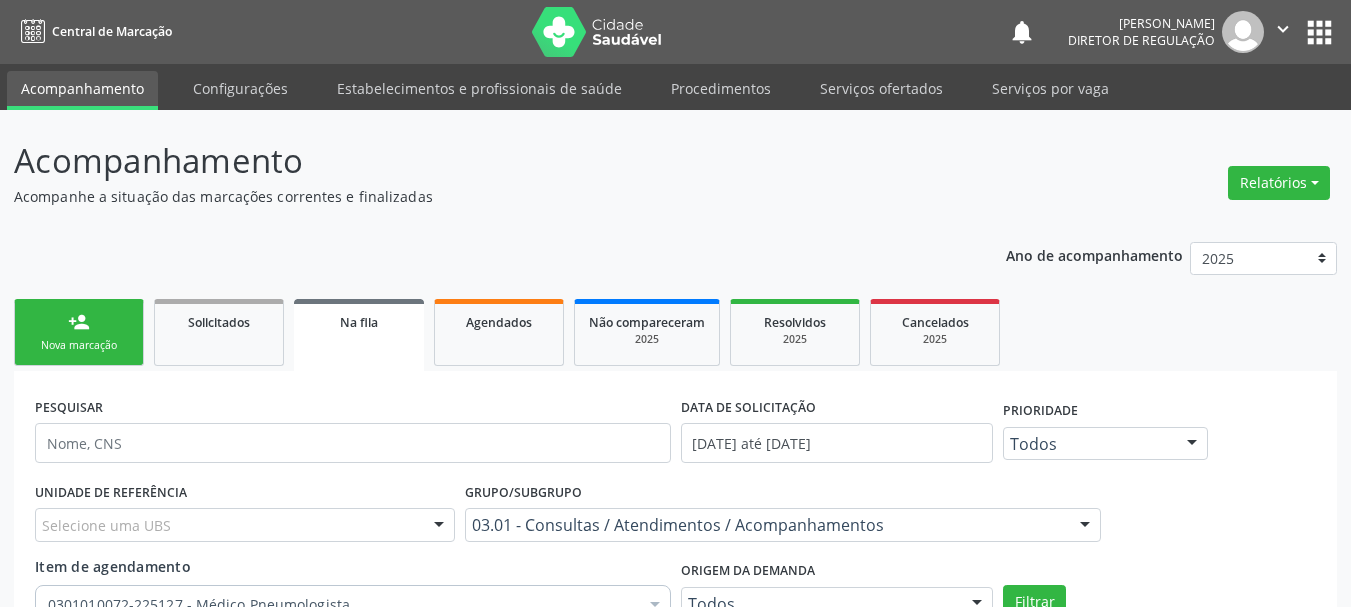 click on "" at bounding box center [1283, 32] 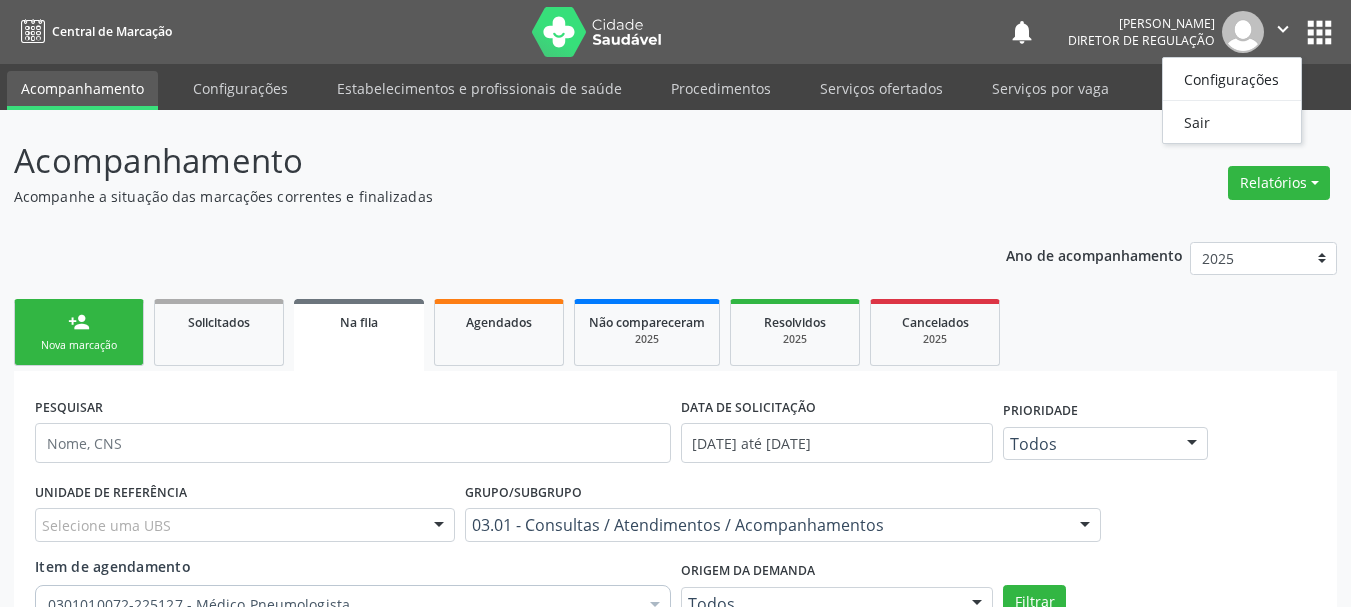 click on "Acompanhamento
Acompanhe a situação das marcações correntes e finalizadas
Relatórios
Acompanhamento
Consolidado
Agendamentos
Procedimentos realizados" at bounding box center (675, 171) 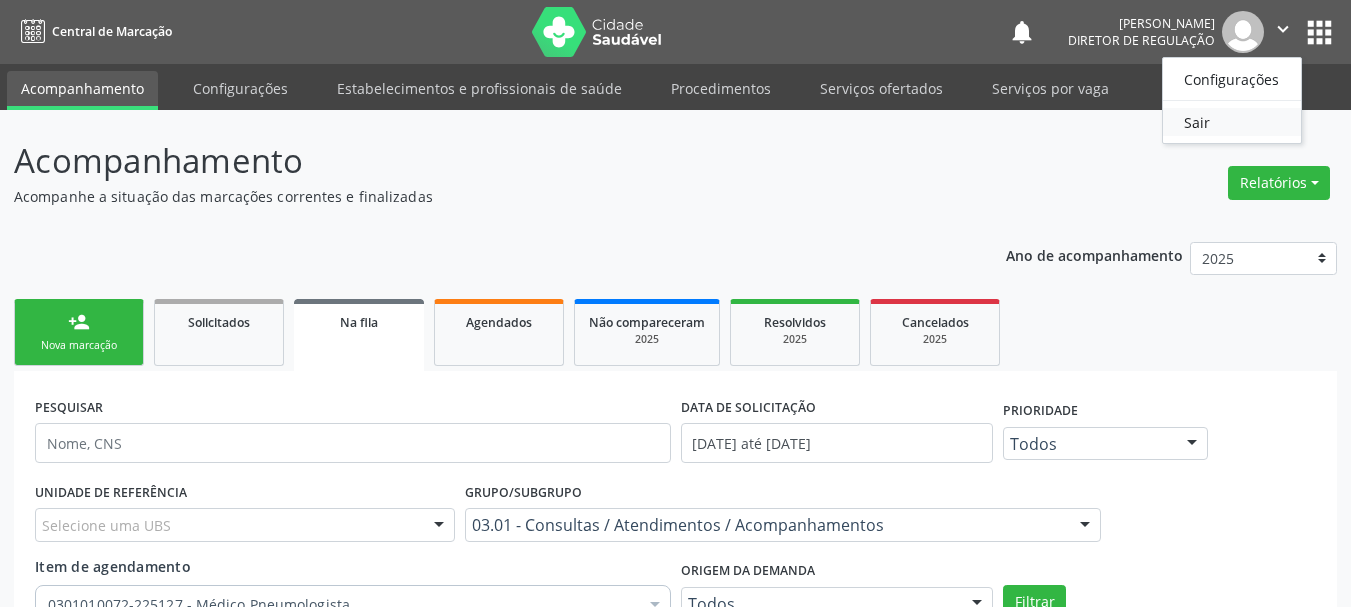click on "Central de Marcação
notifications
[PERSON_NAME]
Diretor de regulação

Configurações
Sair
apps
Acompanhamento
Configurações
Estabelecimentos e profissionais de saúde
Procedimentos
Serviços ofertados
Serviços por vaga
Acompanhamento
Acompanhe a situação das marcações correntes e finalizadas
Relatórios
Acompanhamento
Consolidado
Agendamentos
Procedimentos realizados
Ano de acompanhamento
2025 2024 2023
person_add
Nova marcação
Solicitados   Na fila   Agendados   Não compareceram
2025
Resolvidos
2025
Cancelados
2025
PESQUISAR
DATA DE SOLICITAÇÃO
[DATE] até [DATE]
Prioridade
Todos         Todos" at bounding box center [675, 303] 